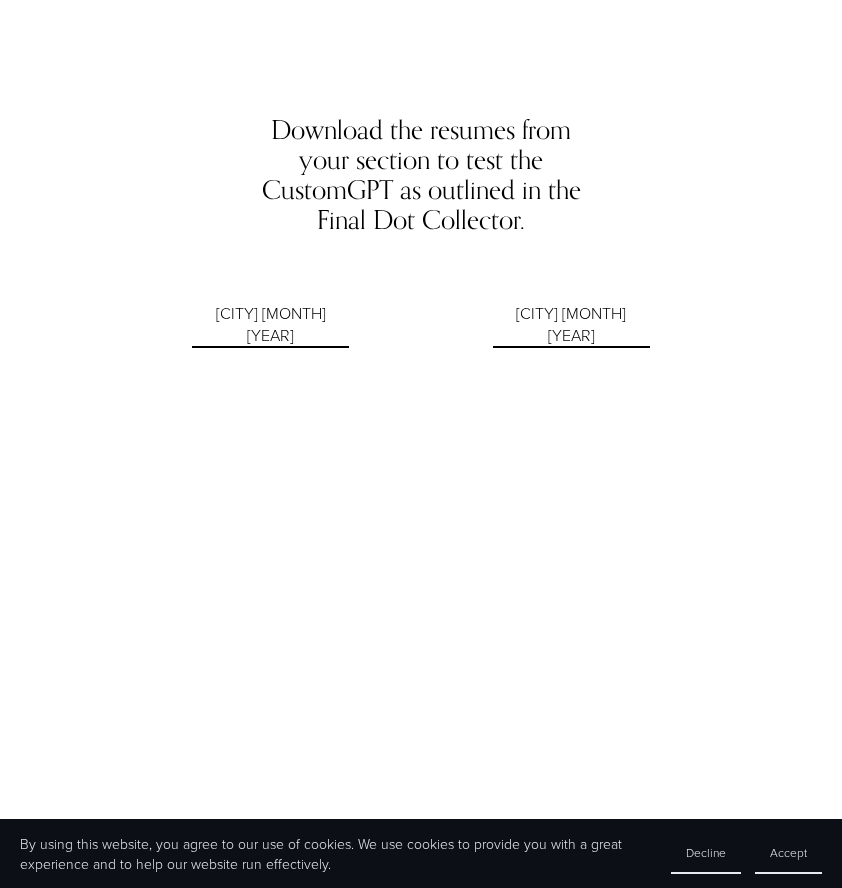 scroll, scrollTop: 0, scrollLeft: 0, axis: both 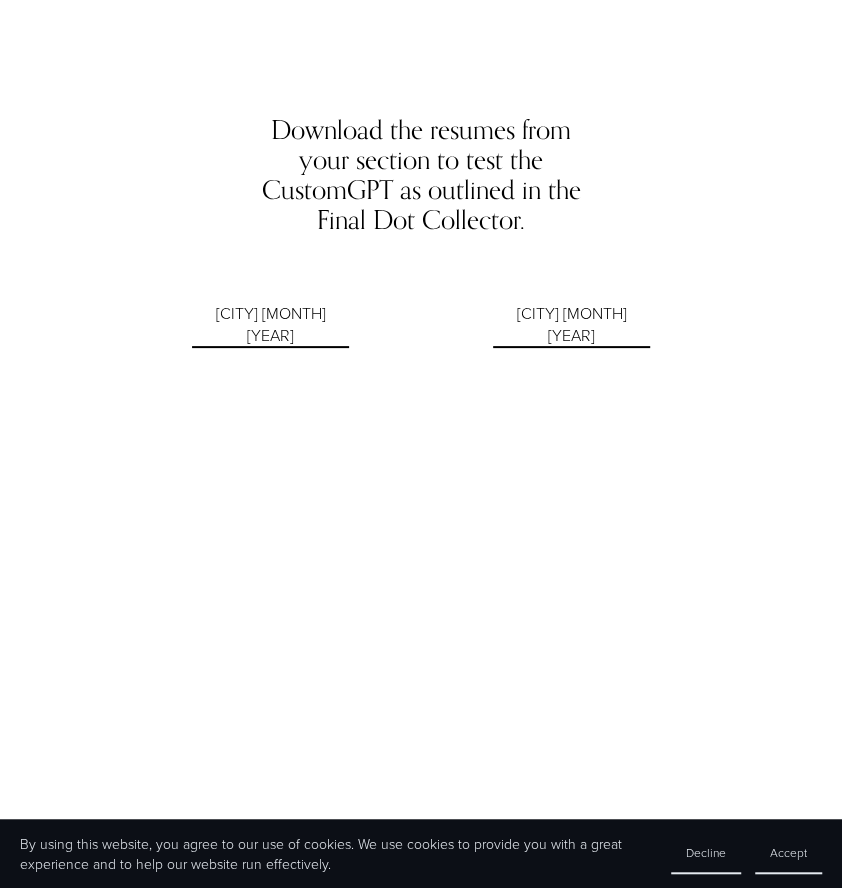 click on "Monterrey August 2025" at bounding box center [270, 325] 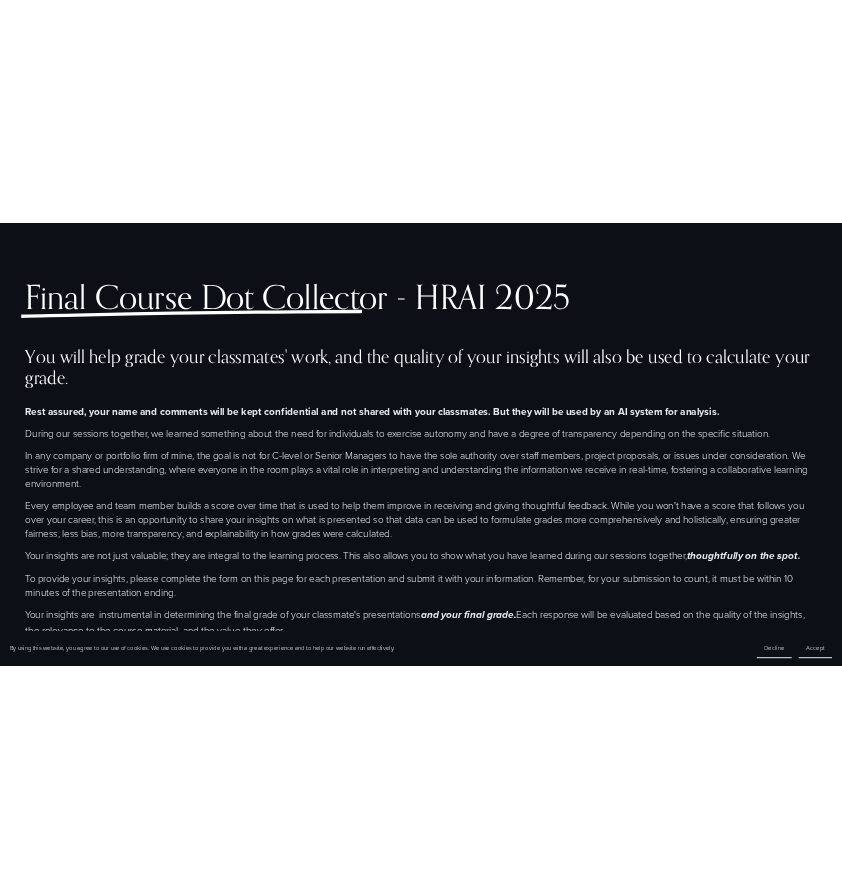 scroll, scrollTop: 0, scrollLeft: 0, axis: both 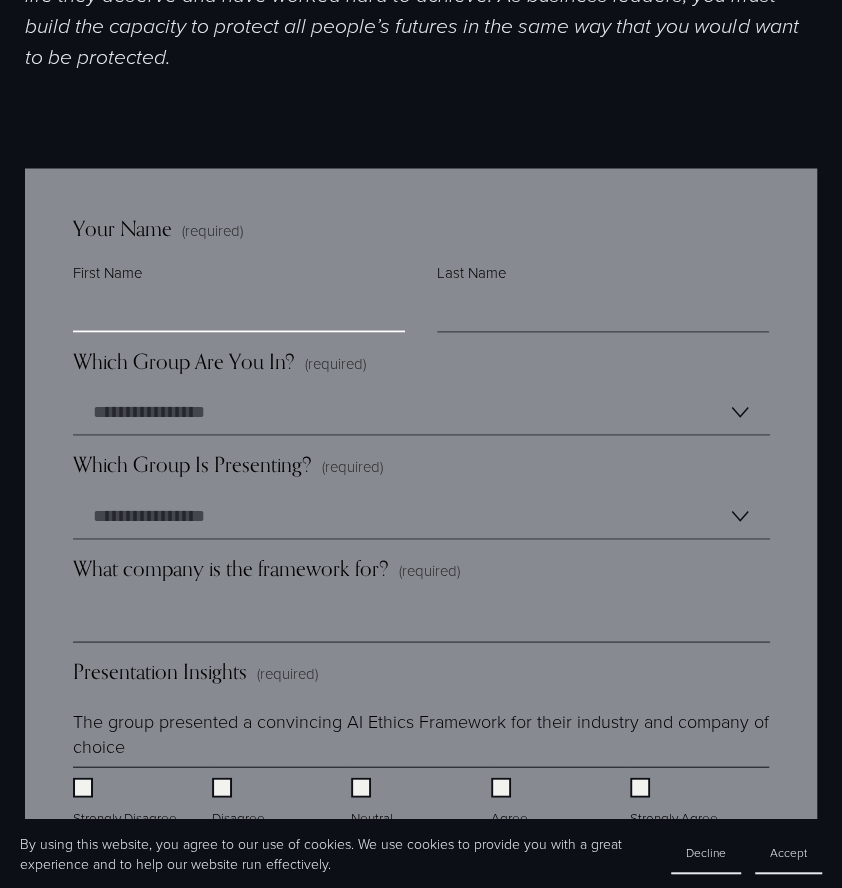 click on "First Name" at bounding box center [239, 309] 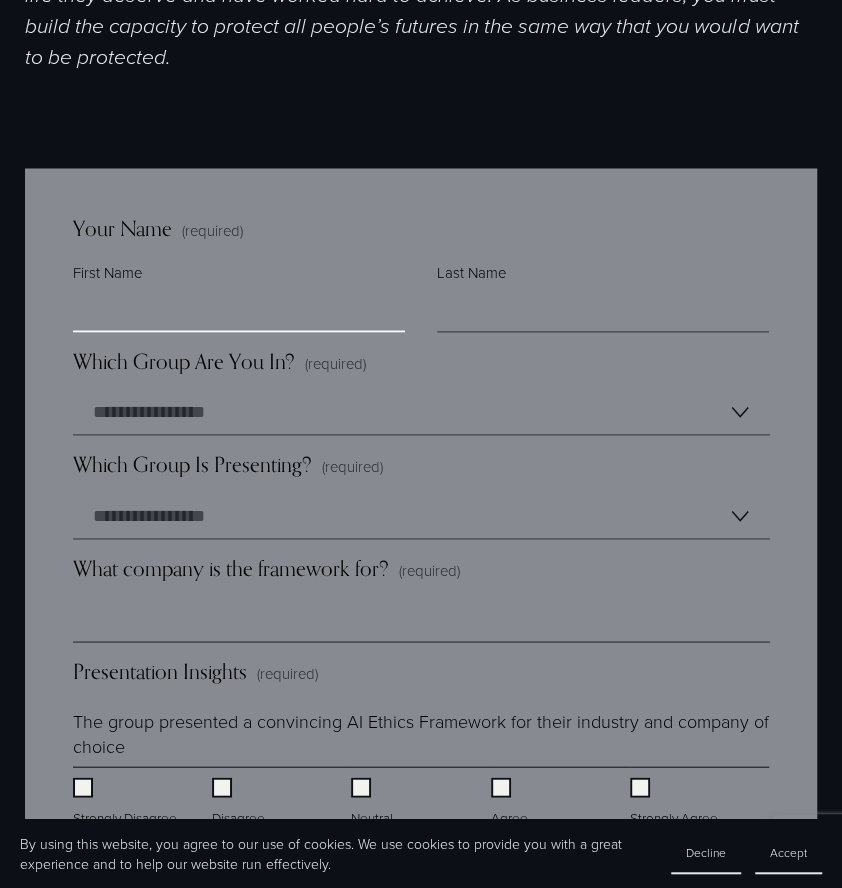 scroll, scrollTop: 1285, scrollLeft: 0, axis: vertical 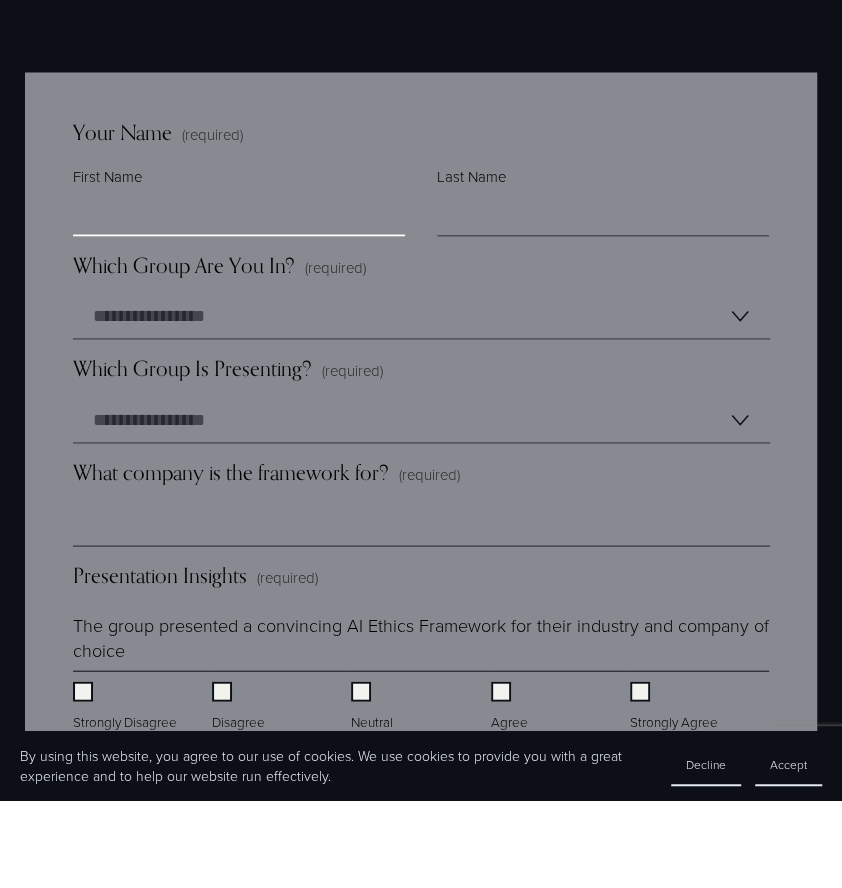 type on "**********" 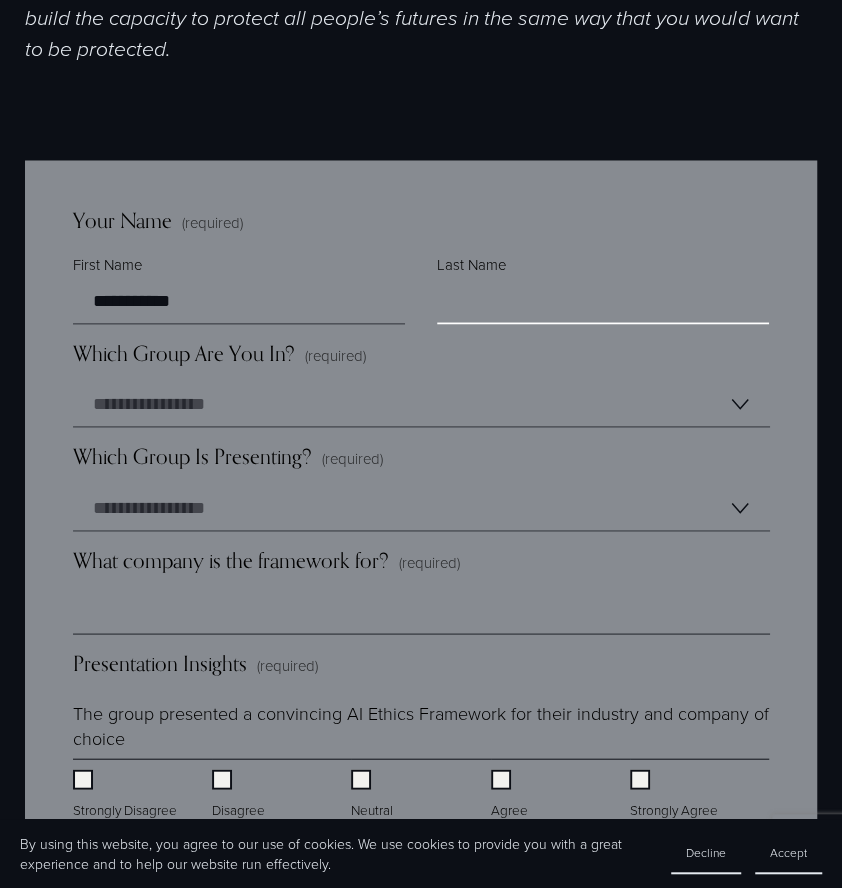 click on "Last Name" at bounding box center (603, 301) 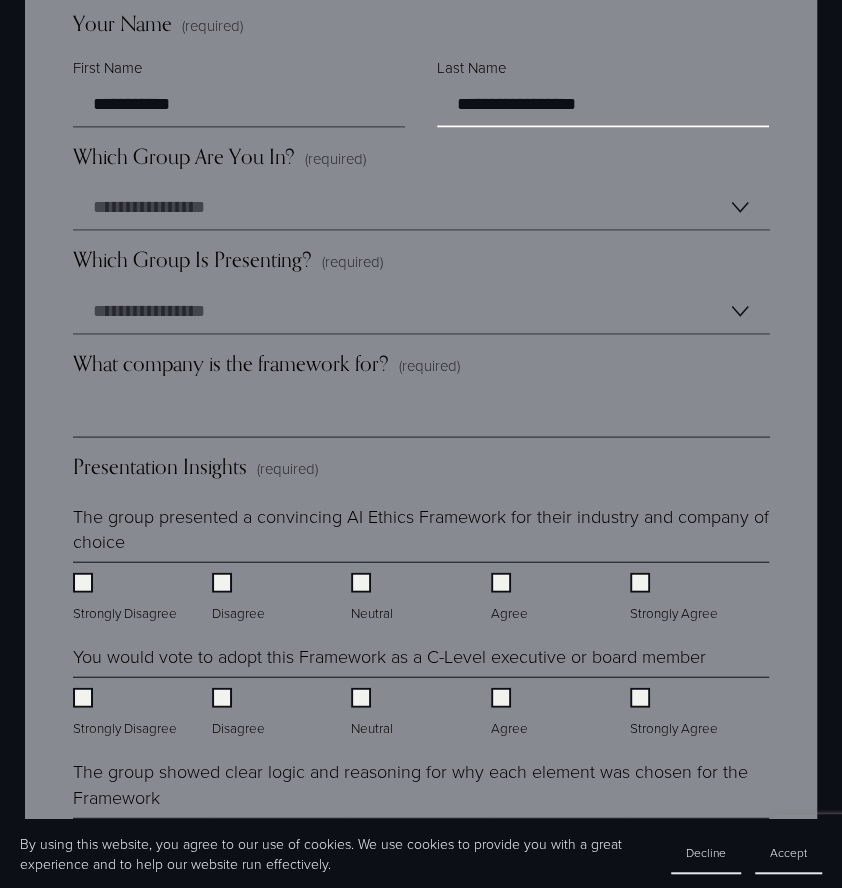 scroll, scrollTop: 1488, scrollLeft: 0, axis: vertical 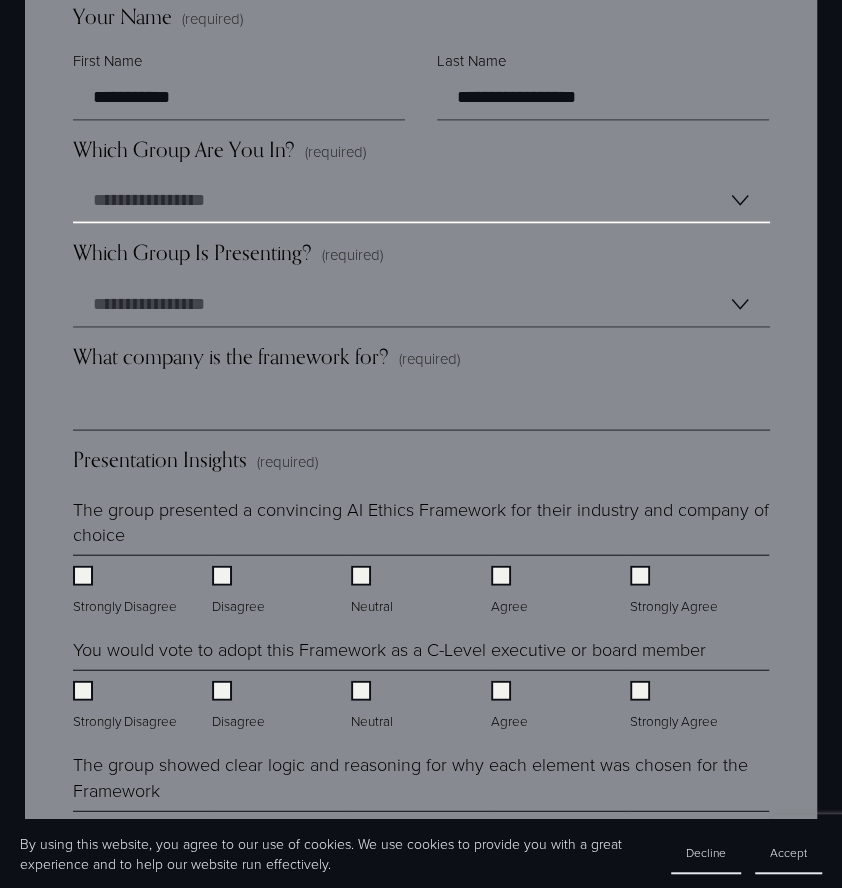 click on "**********" at bounding box center [421, 201] 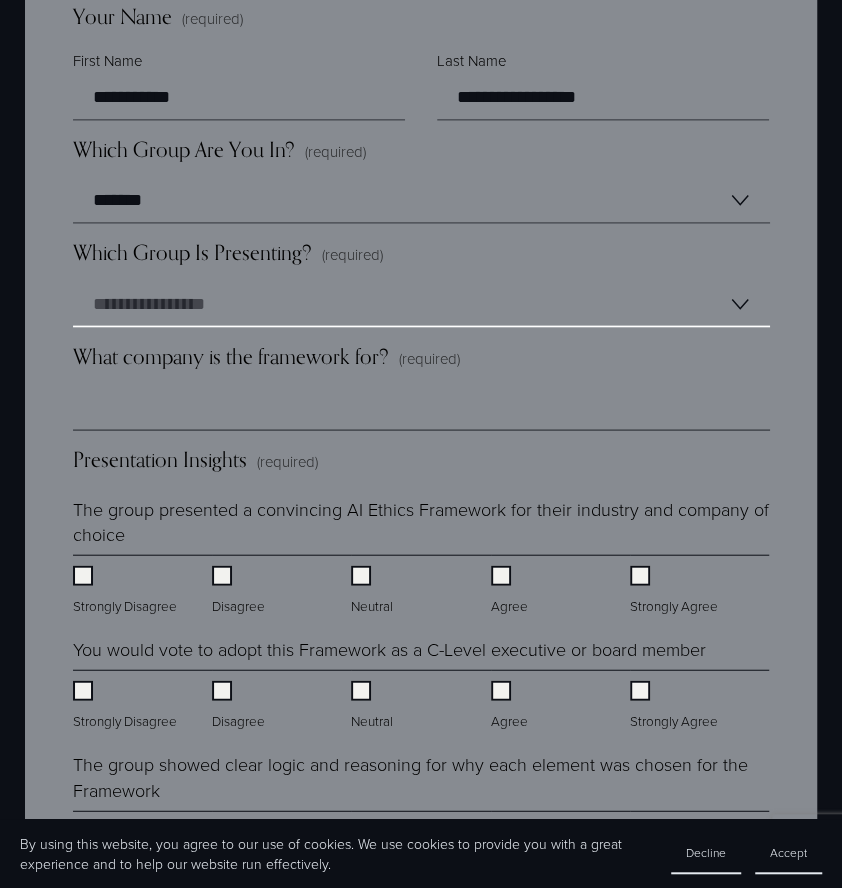 click on "**********" at bounding box center [421, 305] 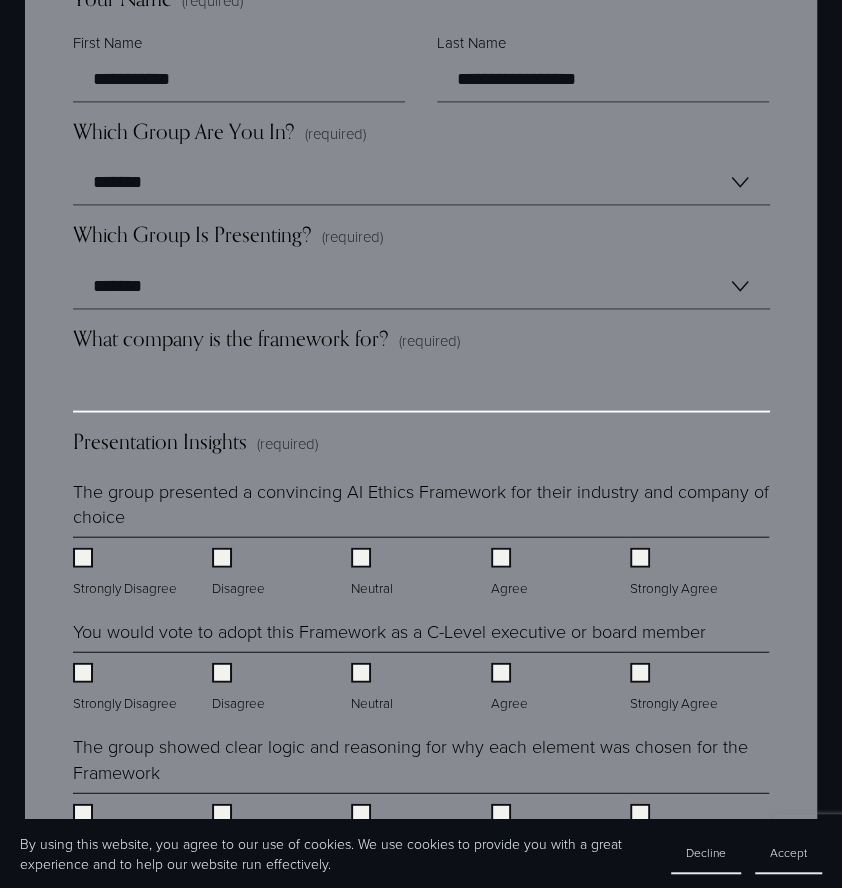 click on "What company is the framework for? (required)" at bounding box center [421, 390] 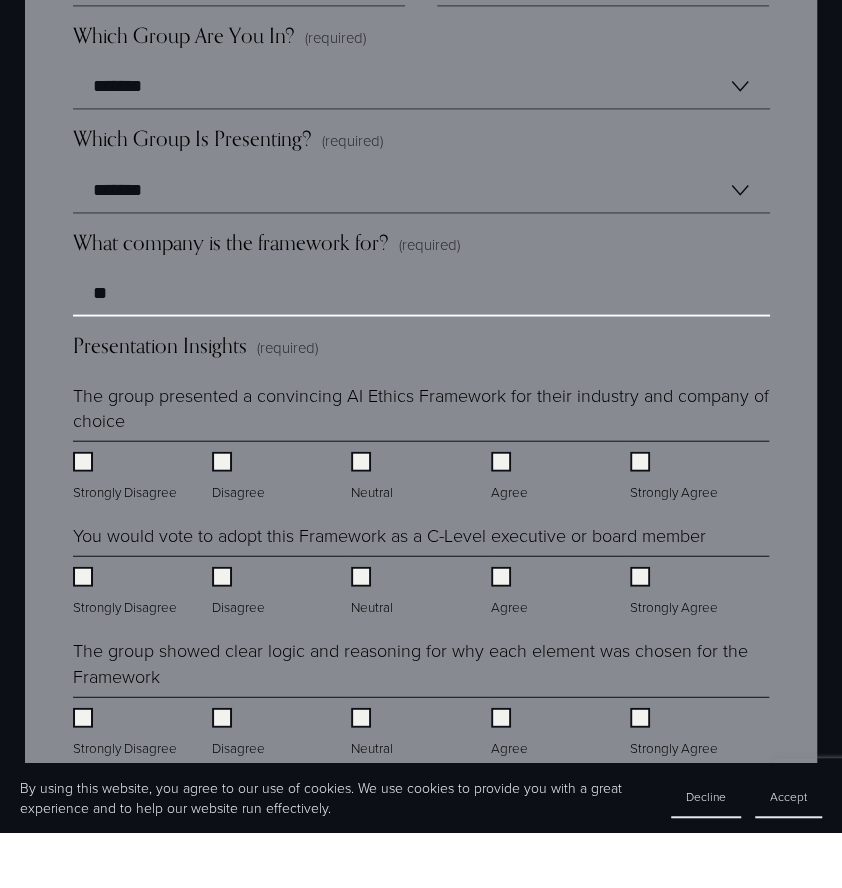 type on "*" 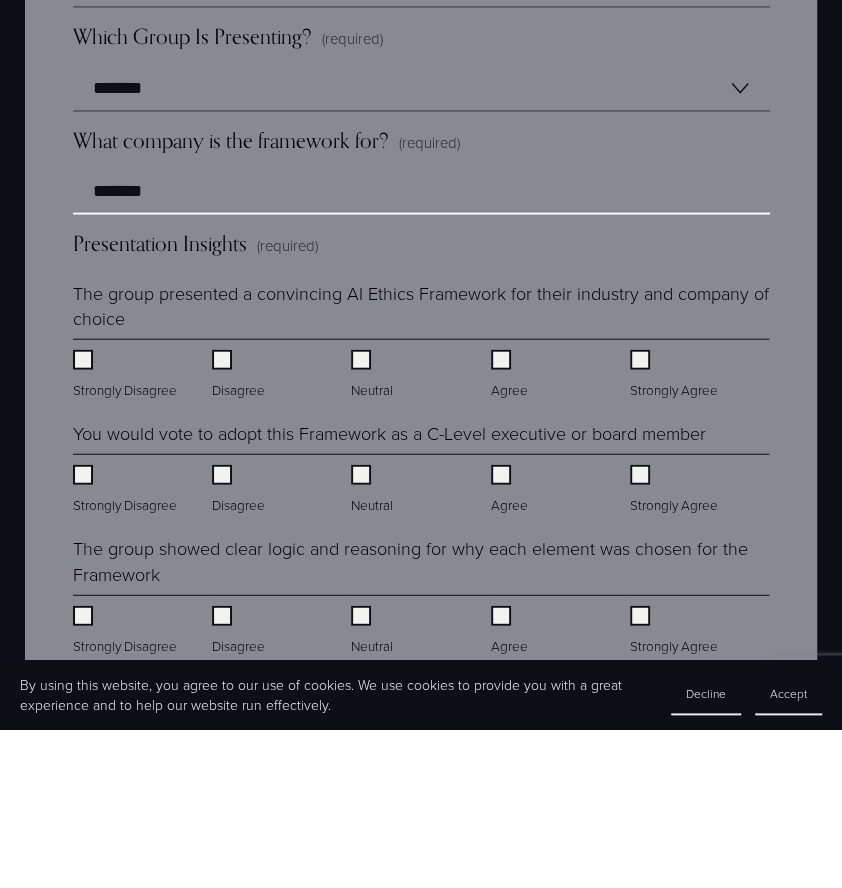 scroll, scrollTop: 1546, scrollLeft: 0, axis: vertical 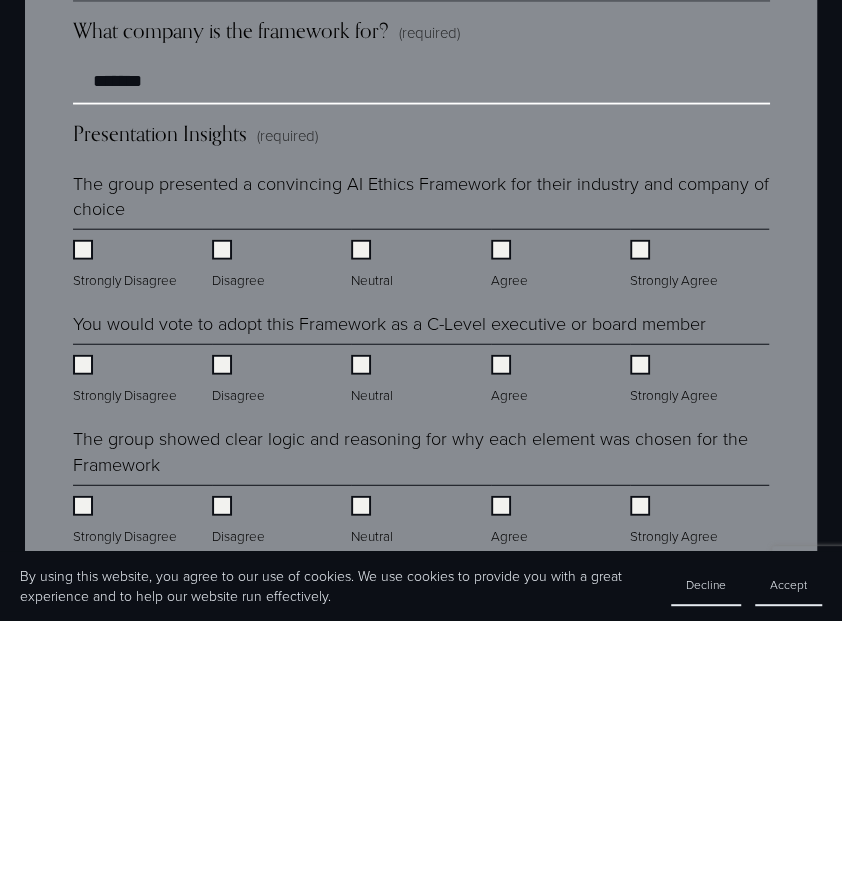 type on "*******" 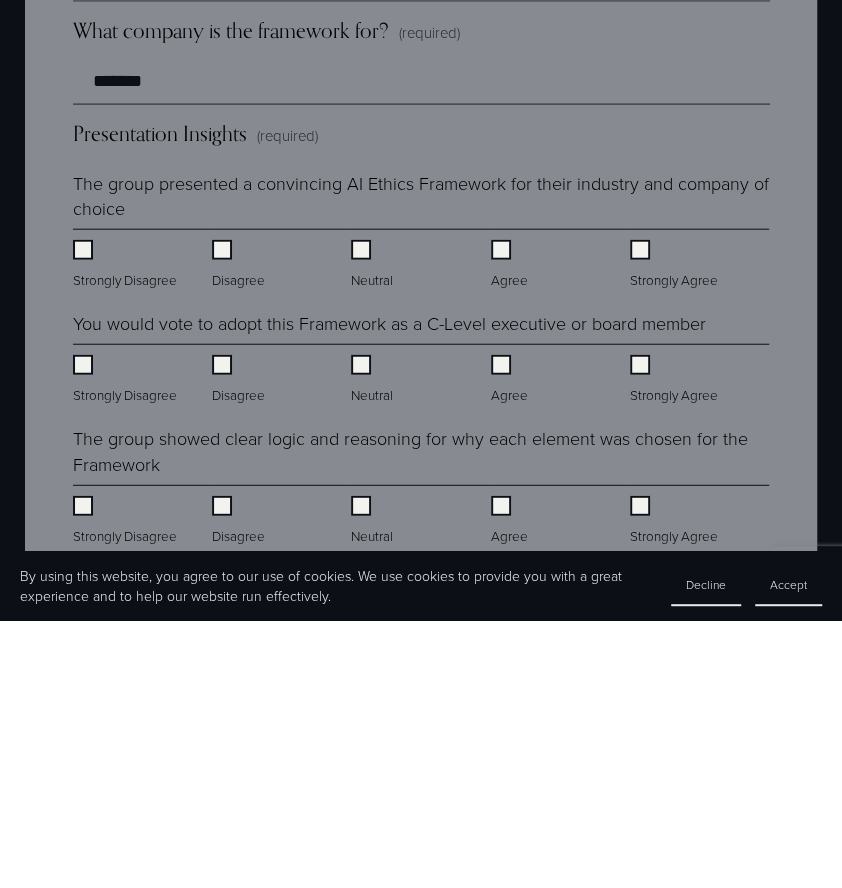 click on "The group presented a convincing AI Ethics Framework for their industry and company of choice" at bounding box center (421, 464) 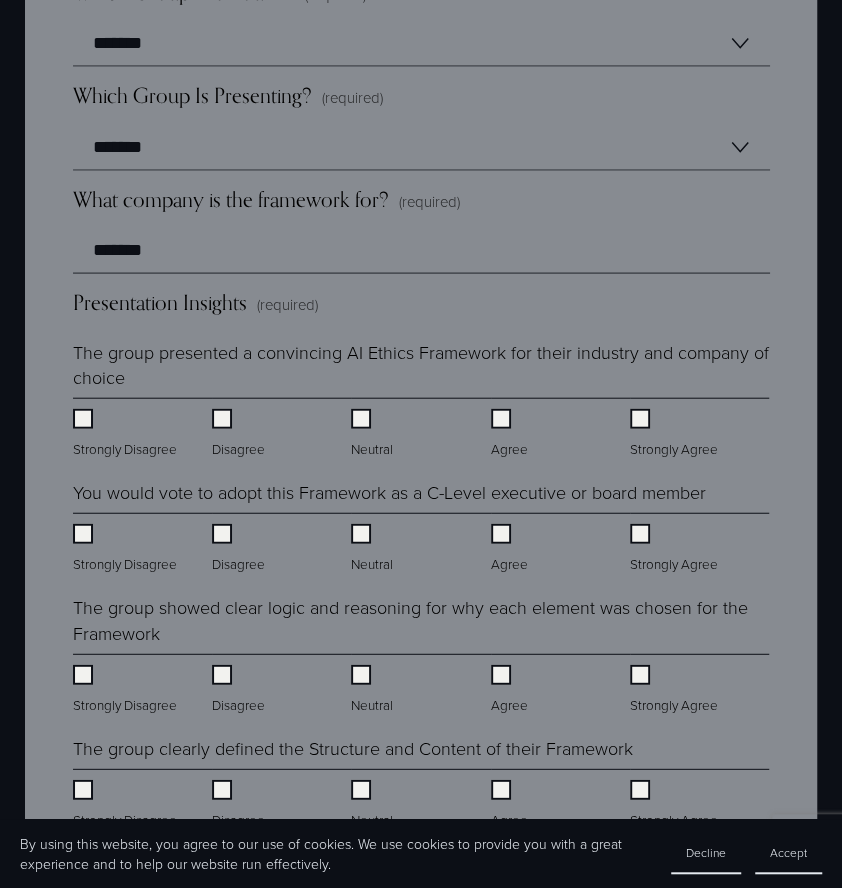 scroll, scrollTop: 1648, scrollLeft: 0, axis: vertical 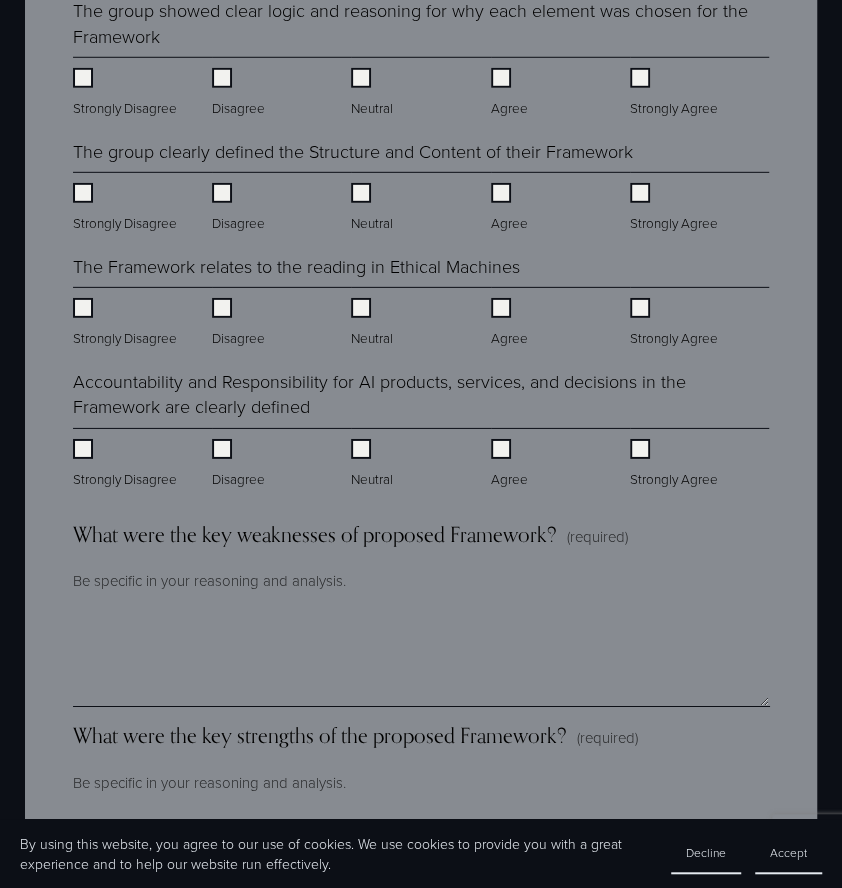 click on "Agree" at bounding box center [511, 464] 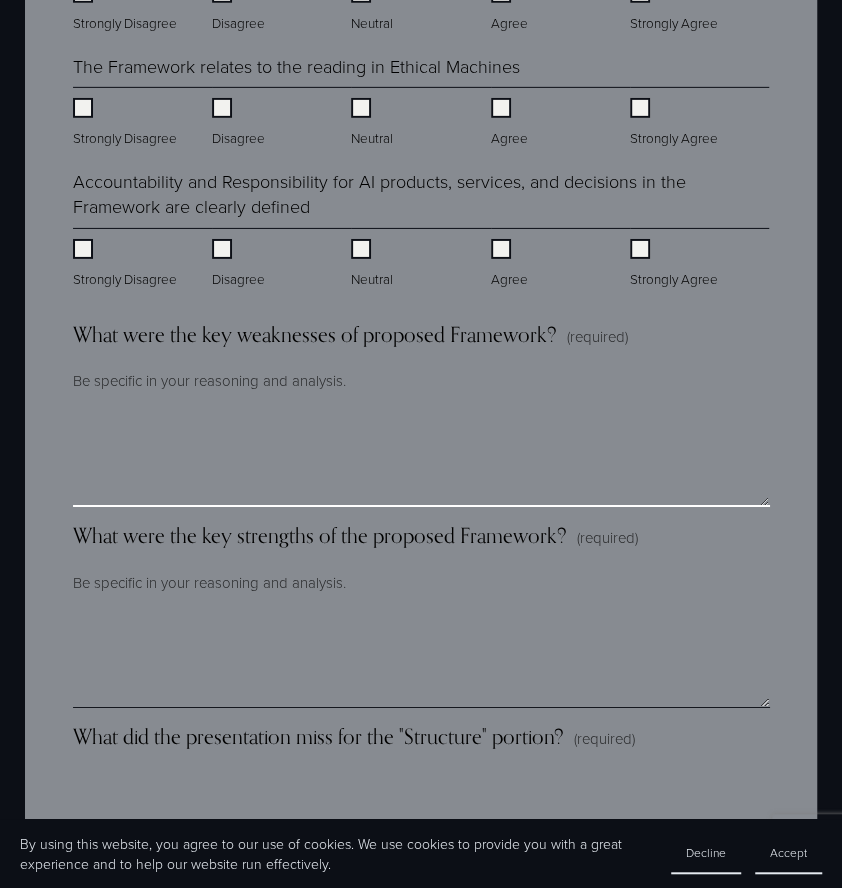 click on "What were the key weaknesses of proposed Framework? (required)" at bounding box center [421, 457] 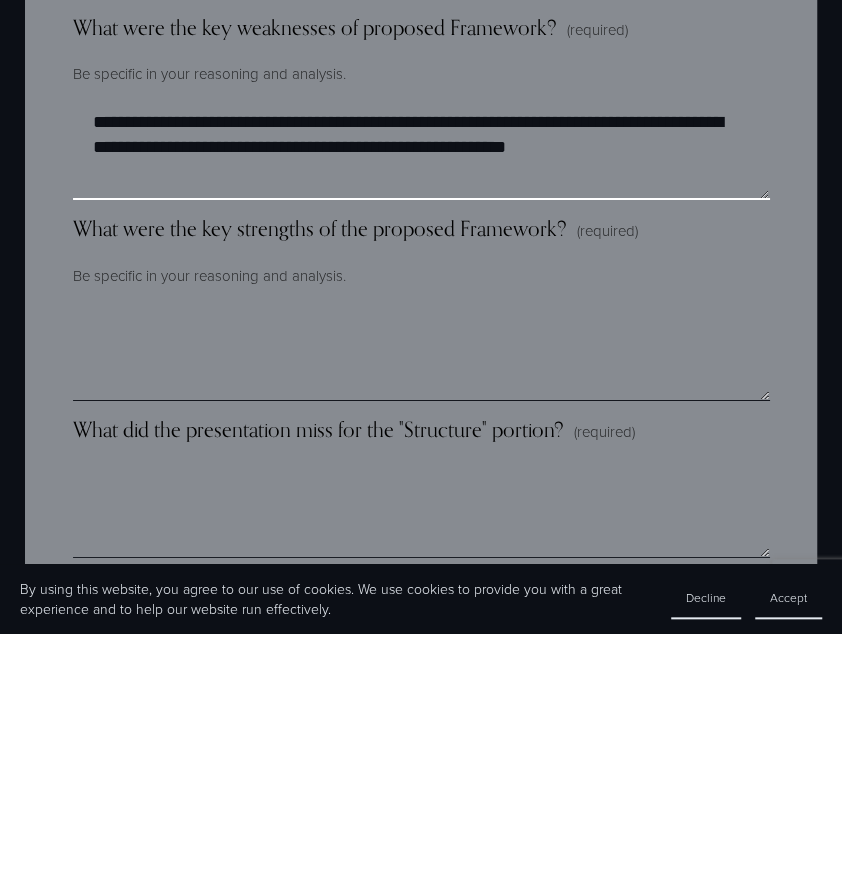 scroll, scrollTop: 2494, scrollLeft: 0, axis: vertical 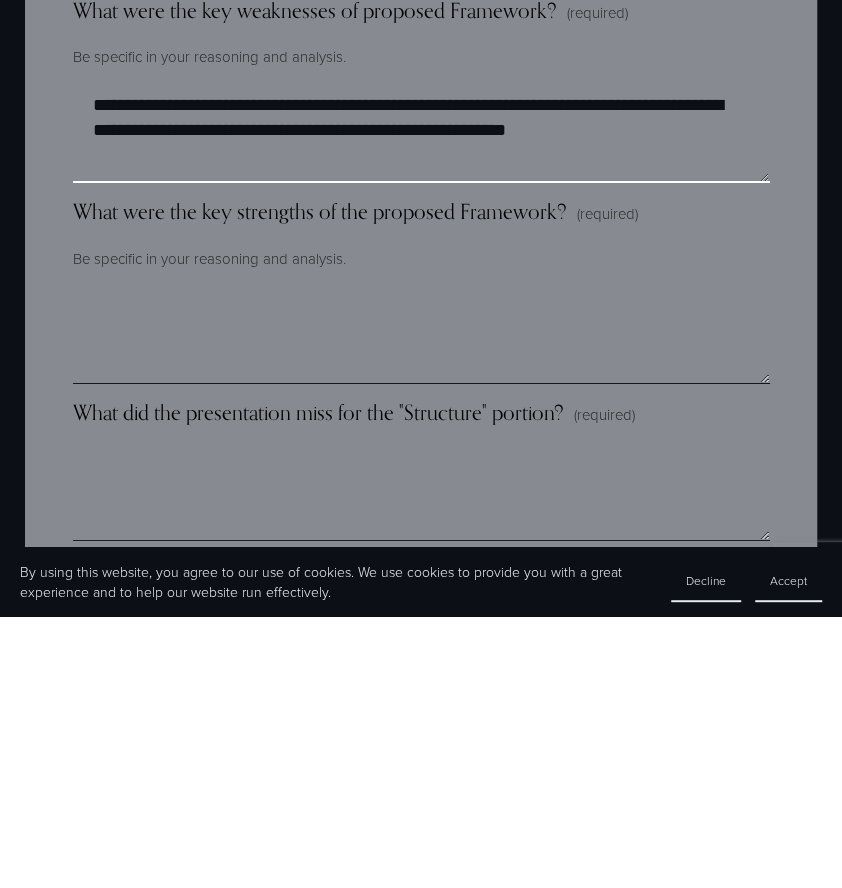 type on "**********" 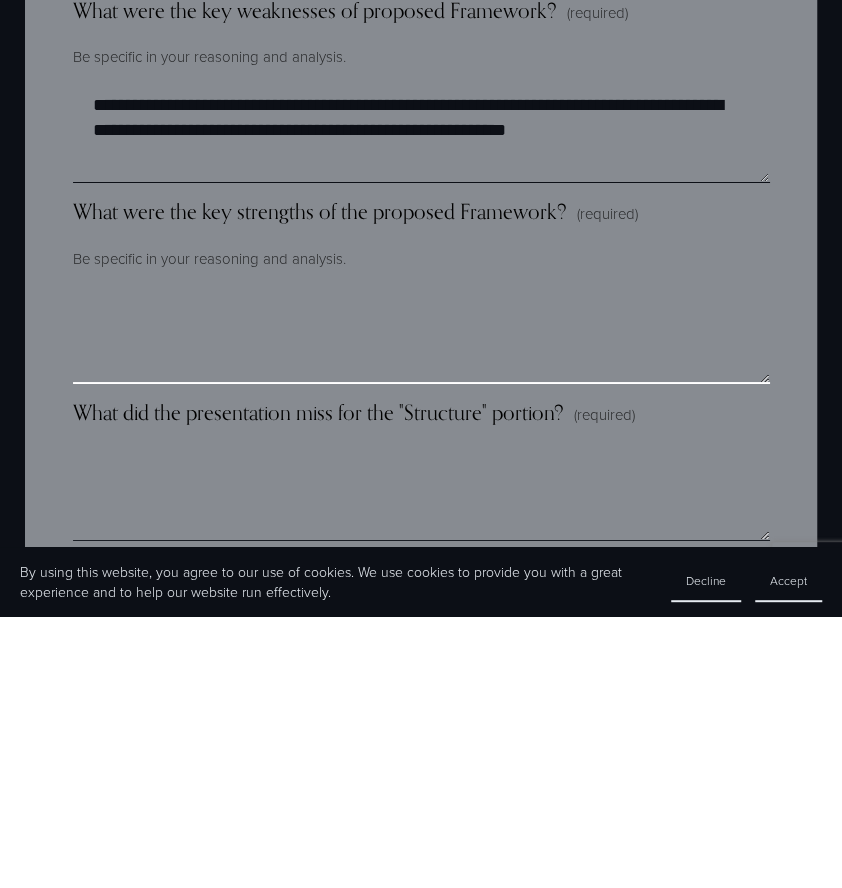 click on "What were the key strengths of the proposed Framework? (required)" at bounding box center [421, 606] 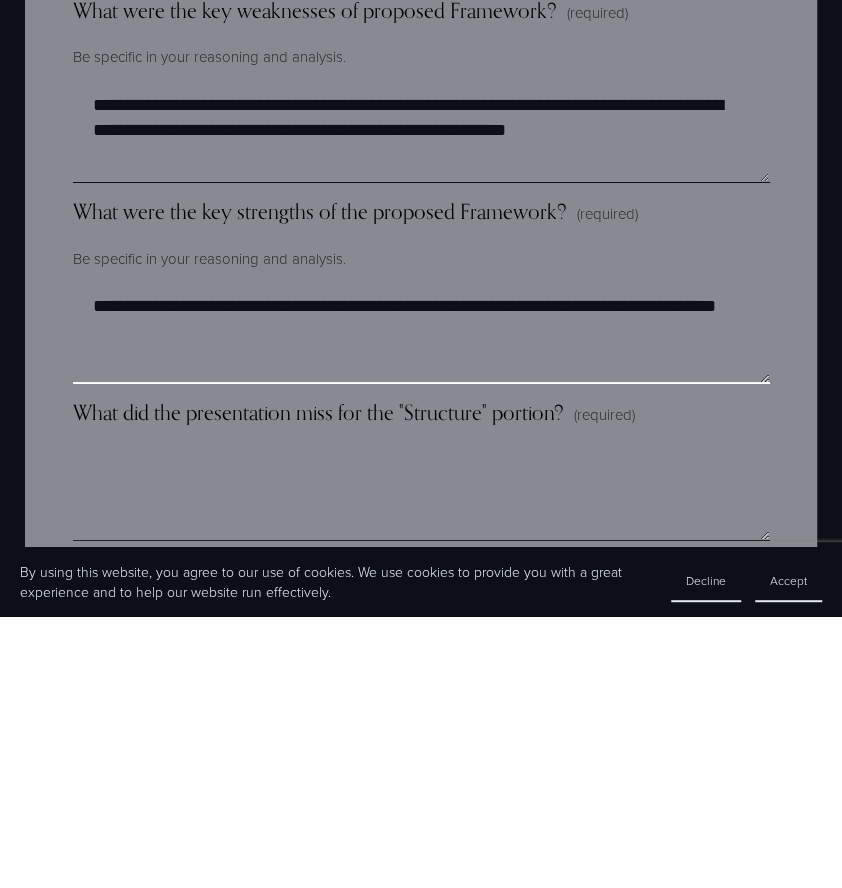 click on "**********" at bounding box center [421, 606] 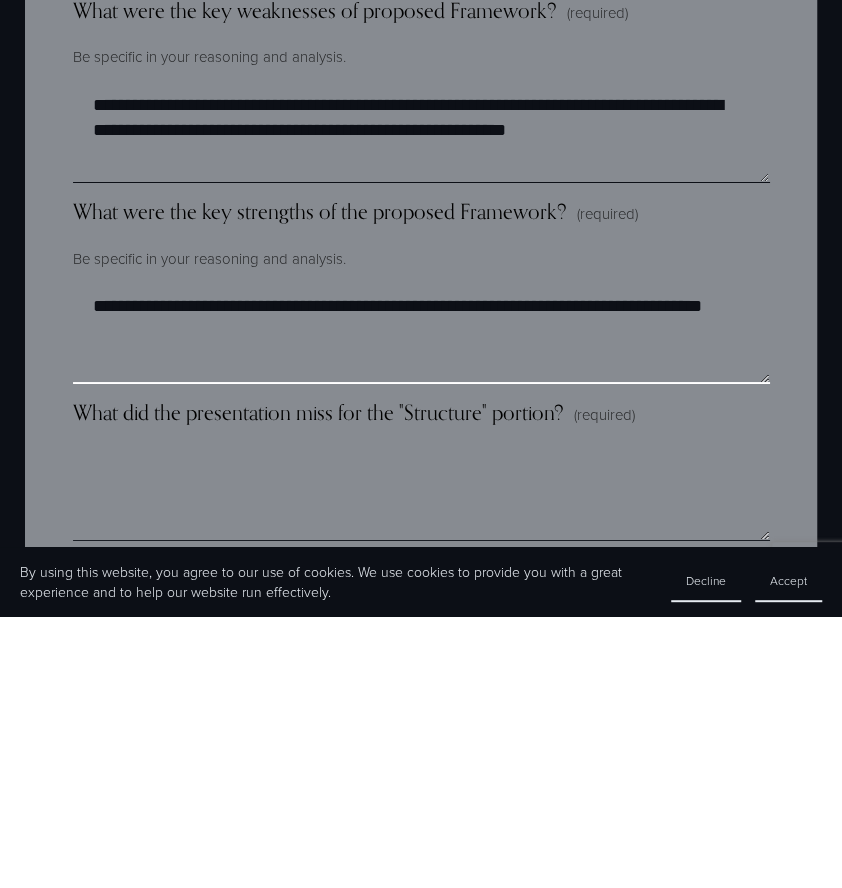click on "**********" at bounding box center (421, 606) 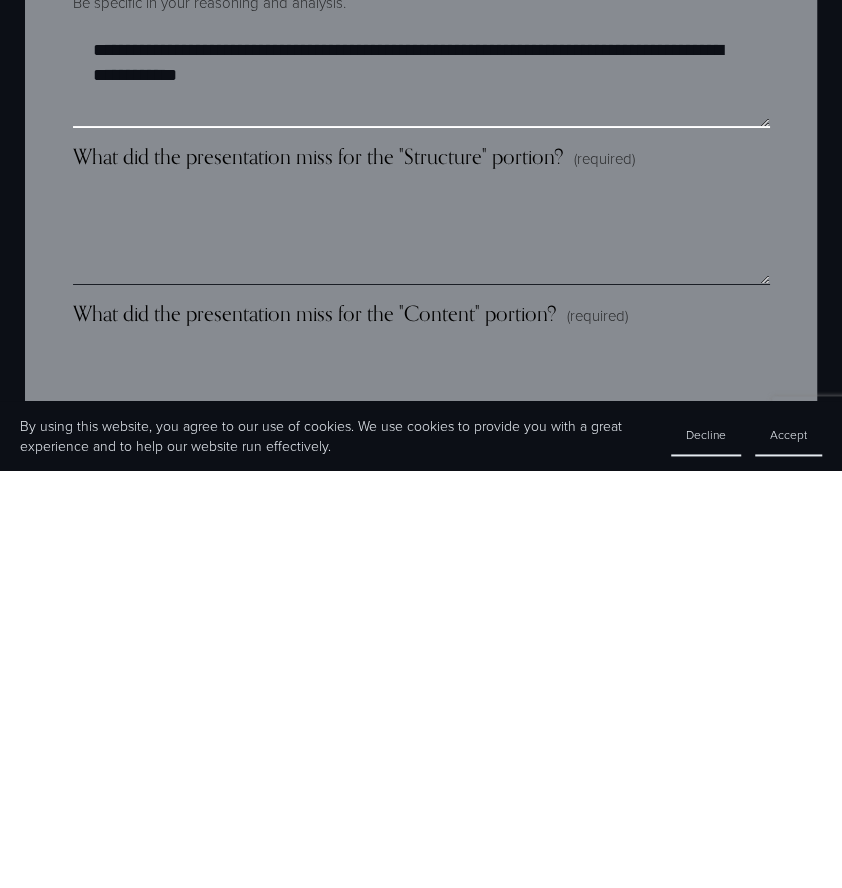scroll, scrollTop: 2607, scrollLeft: 0, axis: vertical 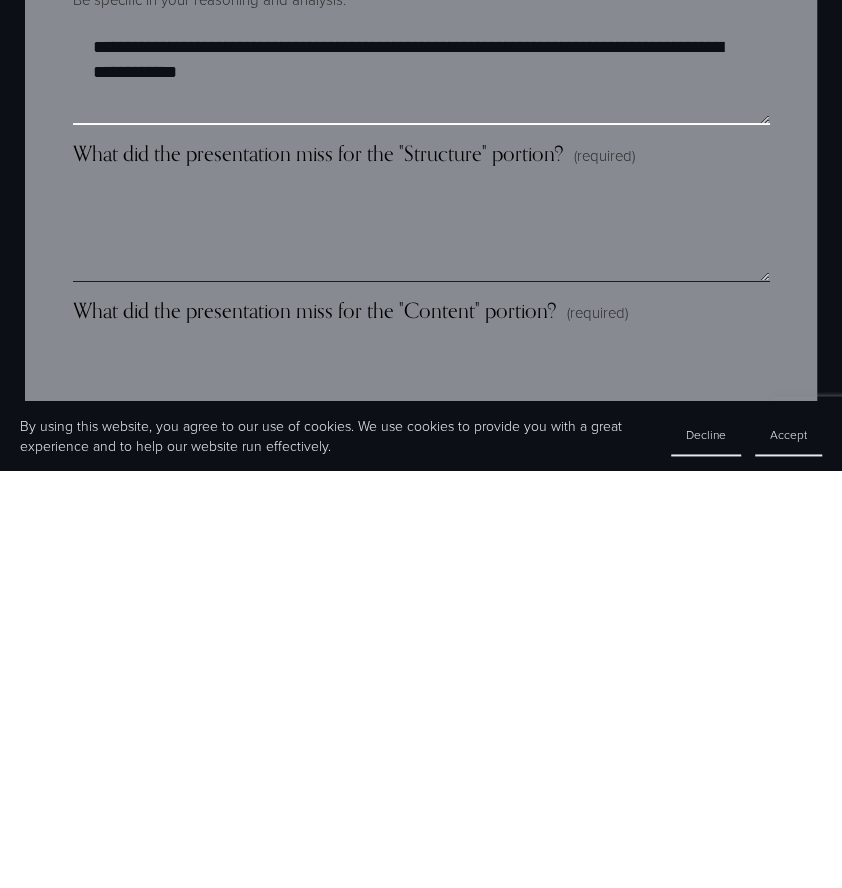 type on "**********" 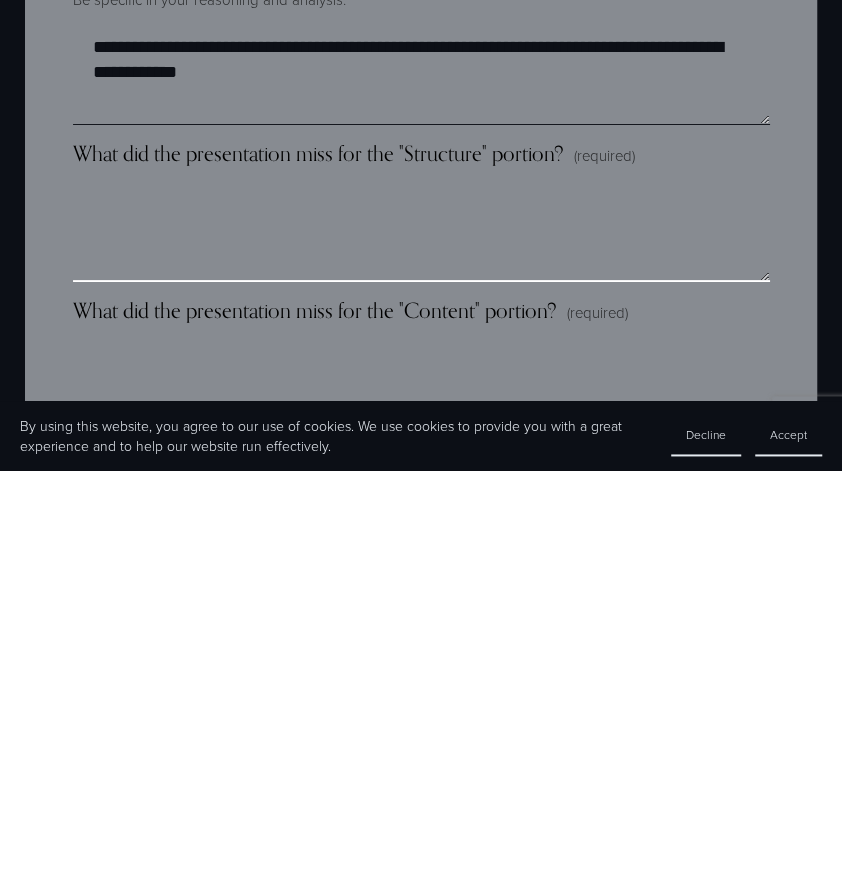 click on "What did the presentation miss for the "Structure" portion? (required)" at bounding box center (421, 650) 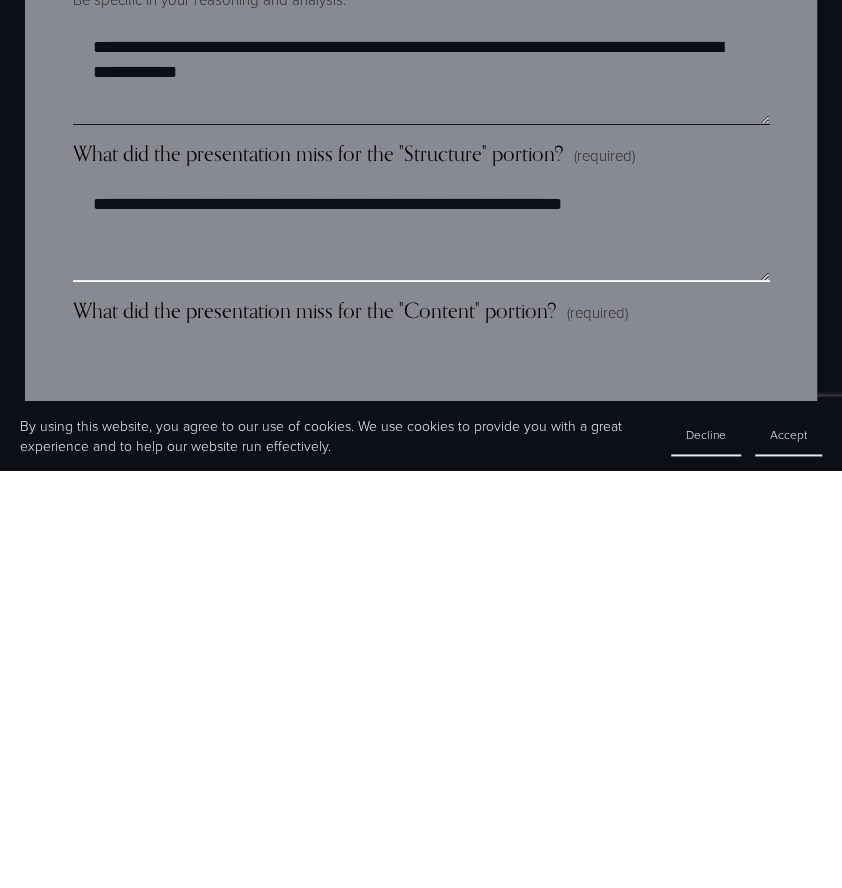 click on "**********" at bounding box center (421, 650) 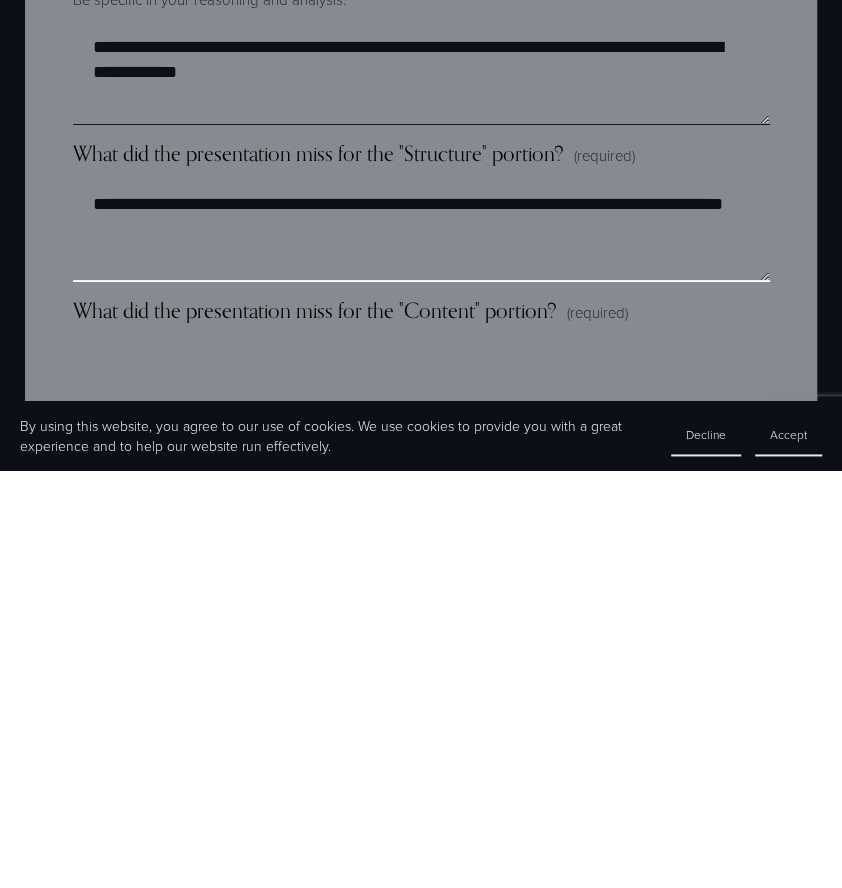 click on "**********" at bounding box center [421, 650] 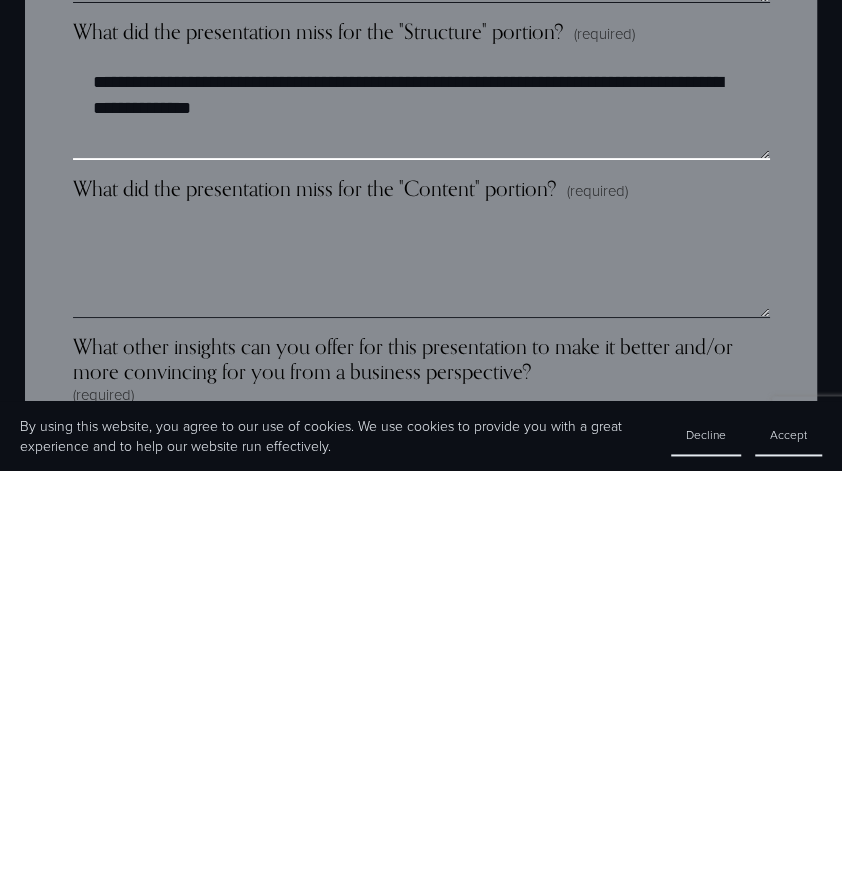 scroll, scrollTop: 2730, scrollLeft: 0, axis: vertical 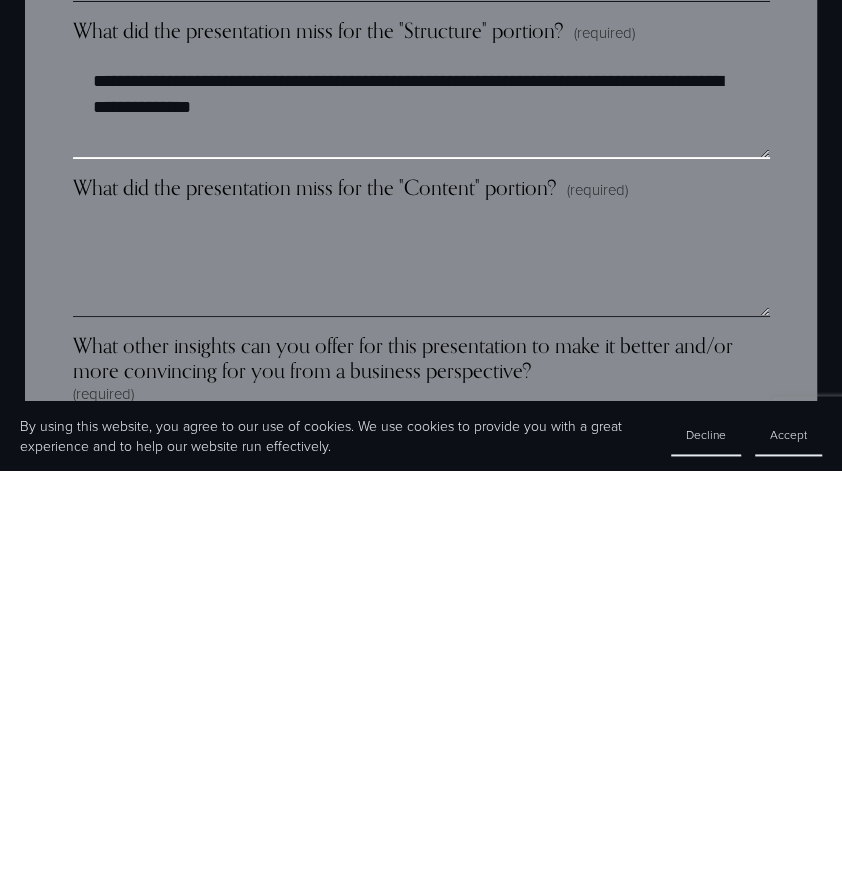 type on "**********" 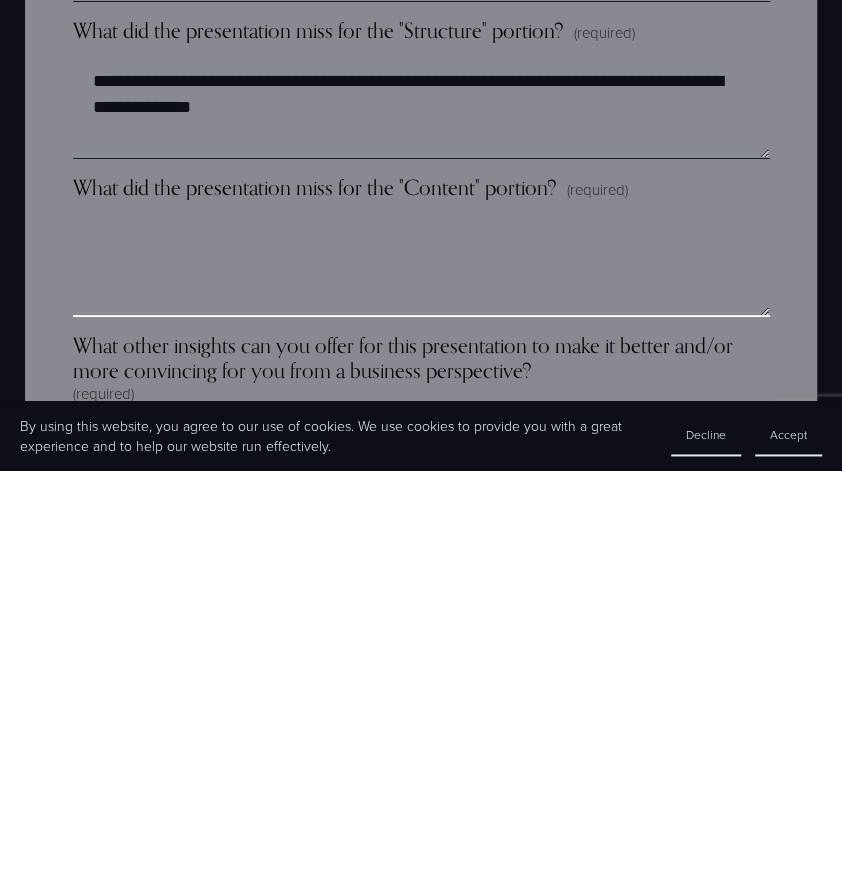click on "What did the presentation miss for the "Content" portion? (required)" at bounding box center [421, 685] 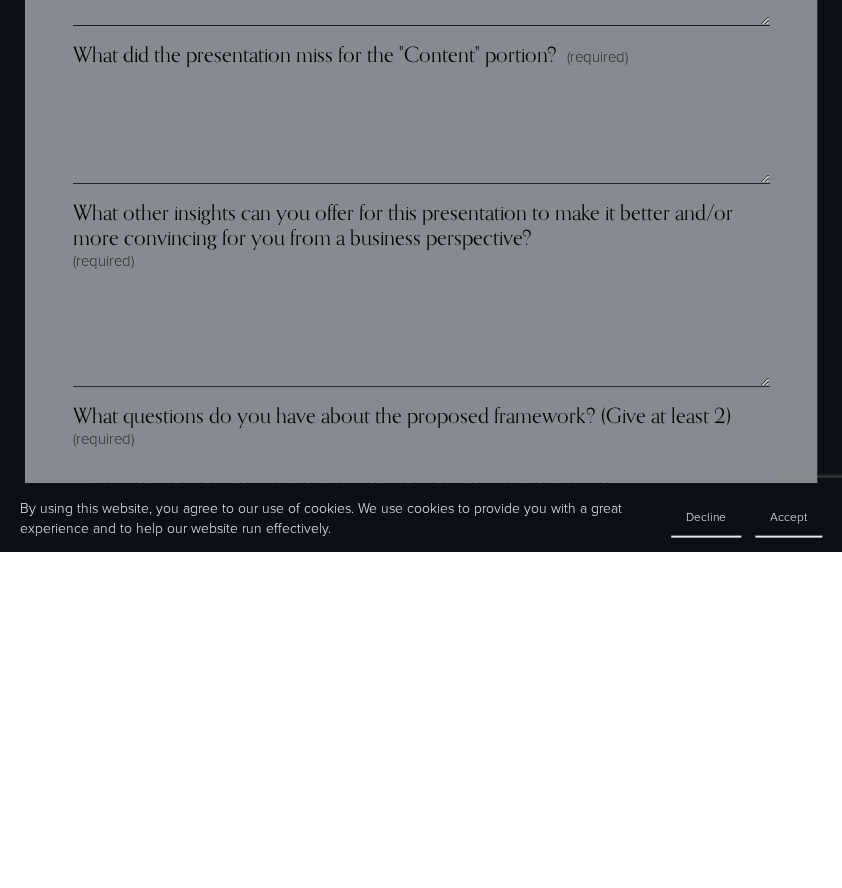 scroll, scrollTop: 2944, scrollLeft: 0, axis: vertical 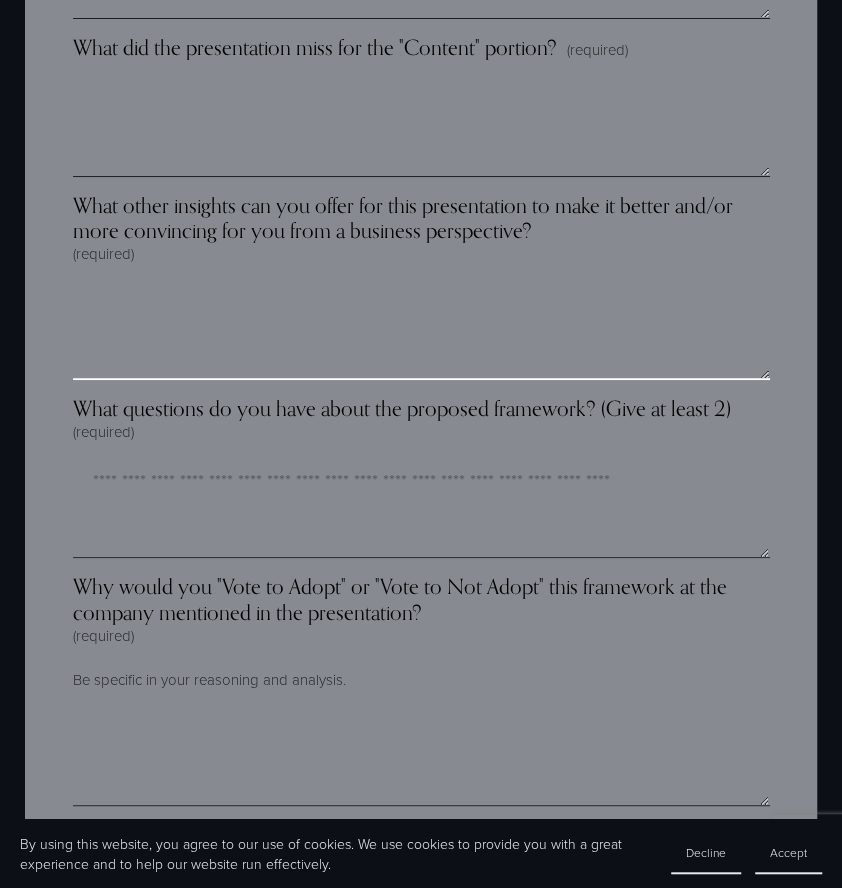 click on "What other insights can you offer for this presentation to make it better and/or more convincing for you from a business perspective? (required)" at bounding box center [421, 330] 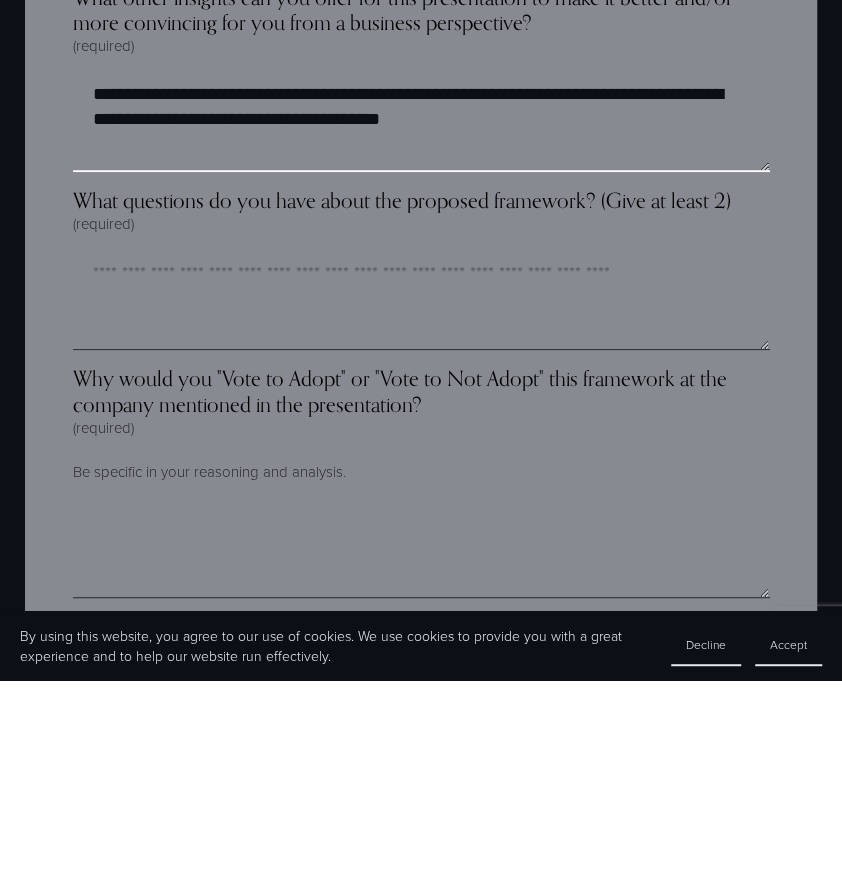 scroll, scrollTop: 3288, scrollLeft: 0, axis: vertical 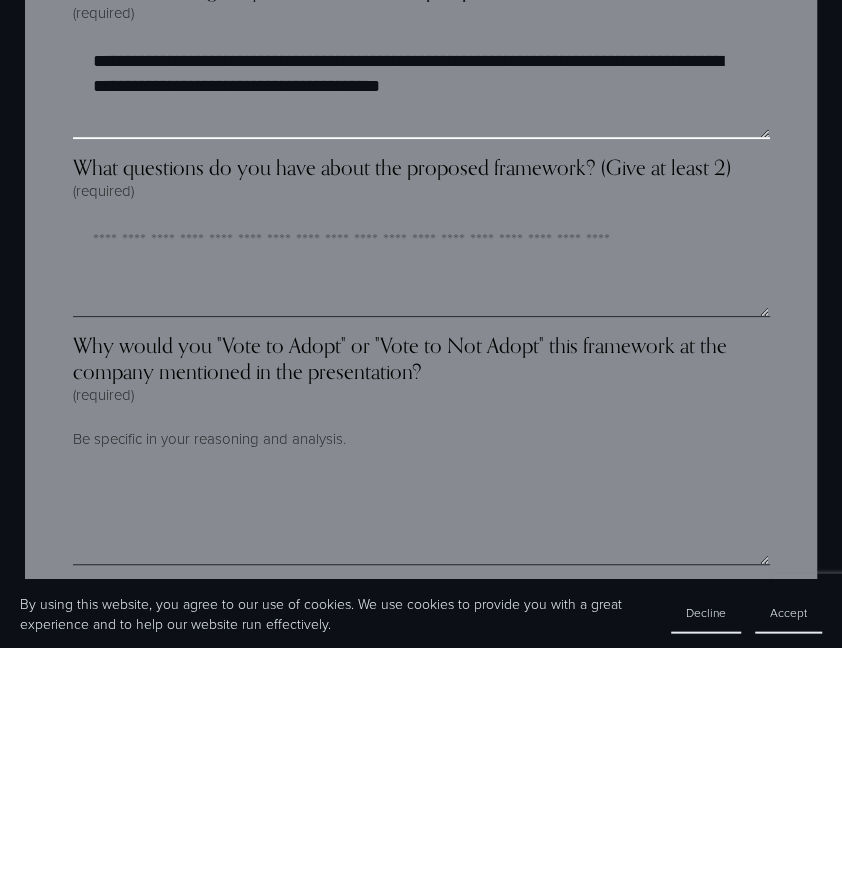 type on "**********" 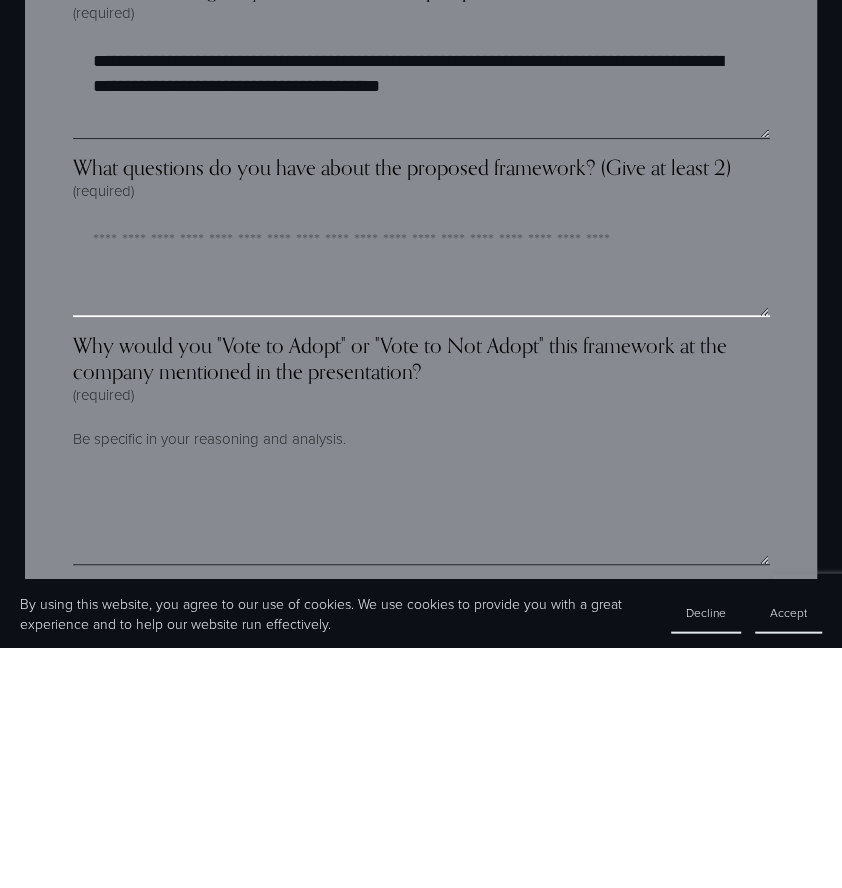 click on "What questions do you have about the proposed framework? (Give at least 2)  (required)" at bounding box center [421, 508] 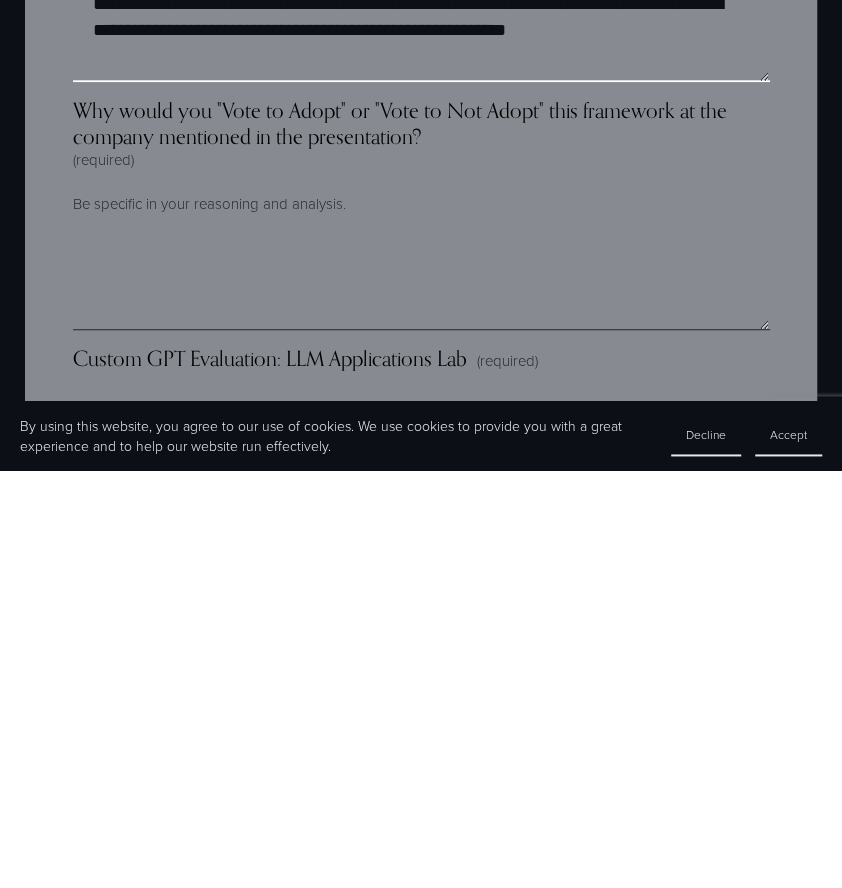 scroll, scrollTop: 3358, scrollLeft: 0, axis: vertical 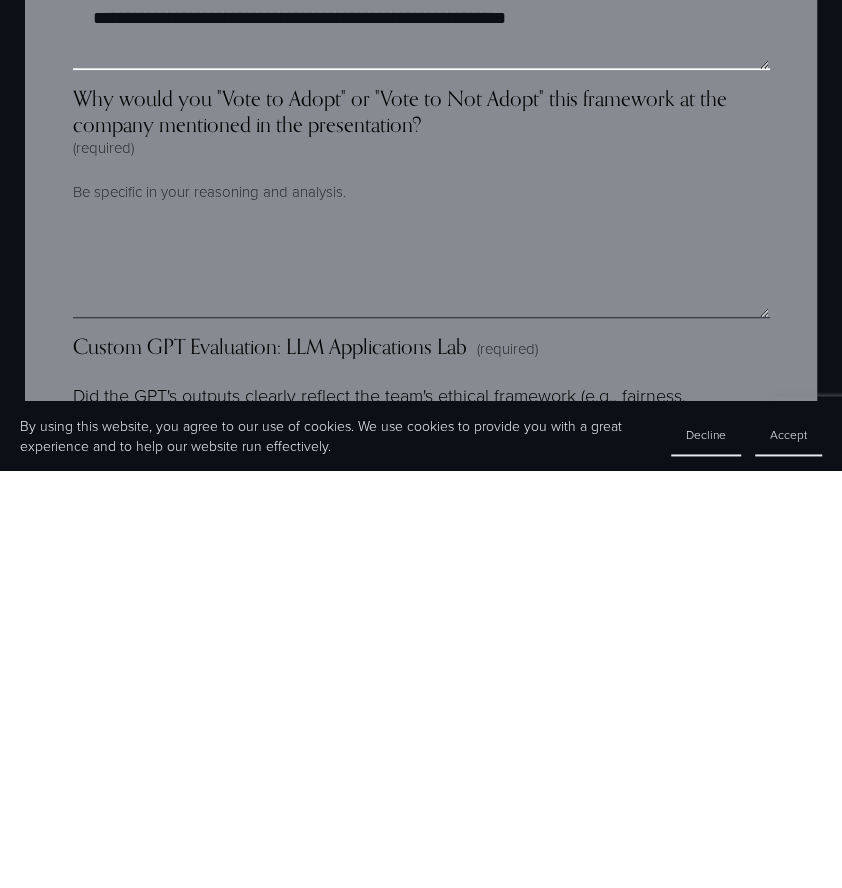 type on "**********" 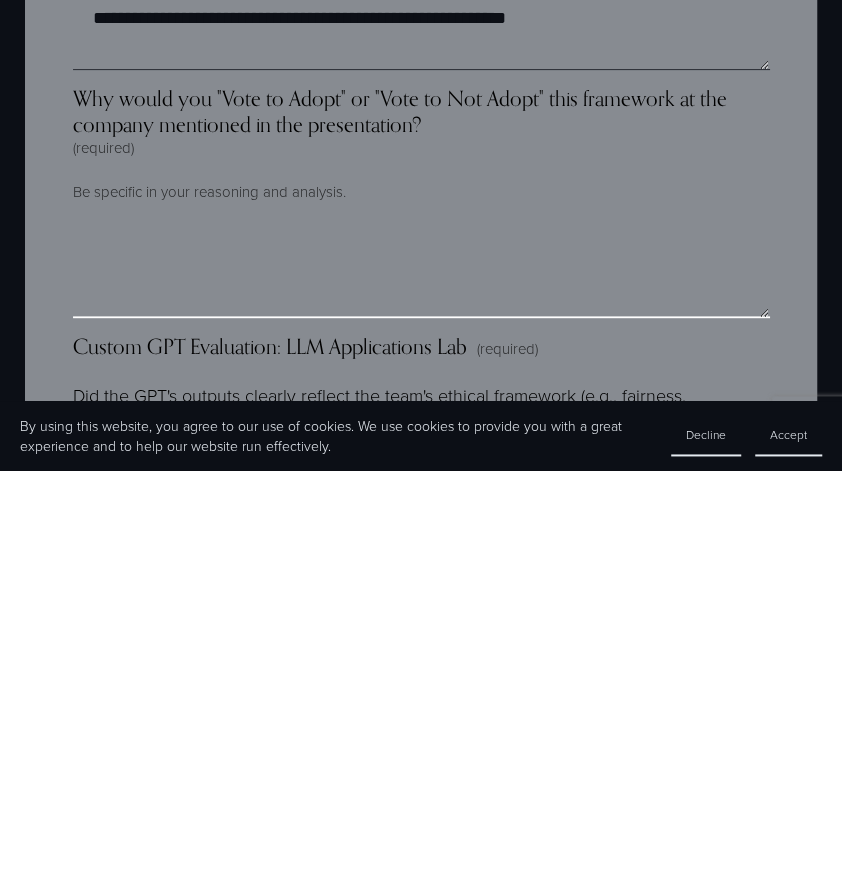 click on "Why would you "Vote to Adopt" or "Vote to Not Adopt" this framework at the company mentioned in the presentation? (required)" at bounding box center (421, 686) 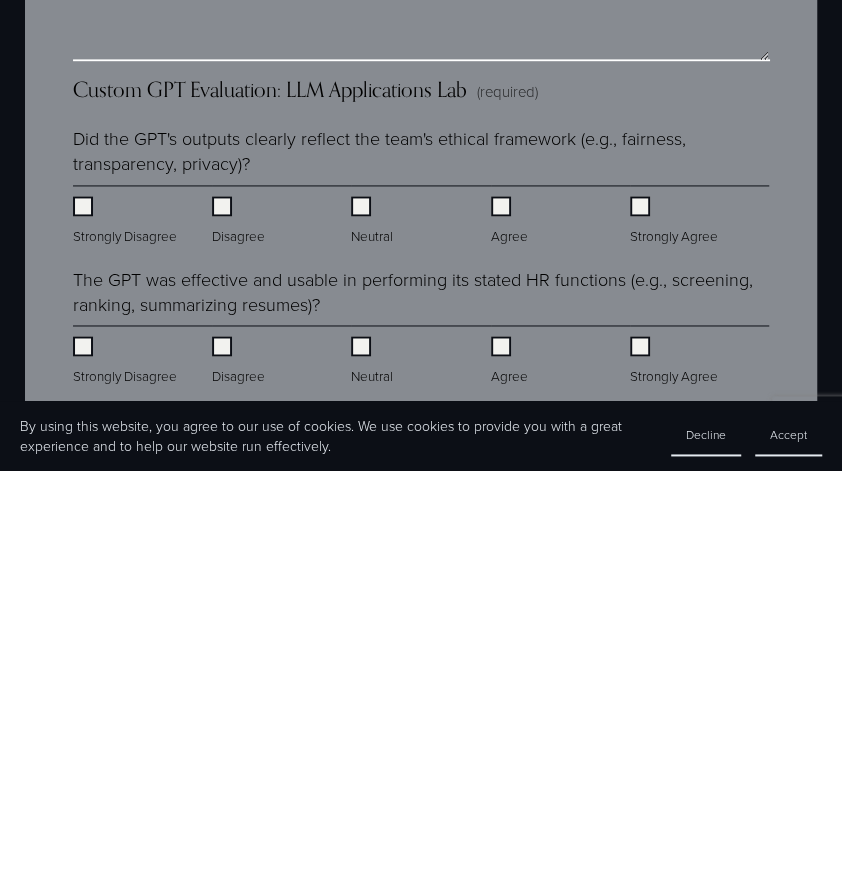 scroll, scrollTop: 3616, scrollLeft: 0, axis: vertical 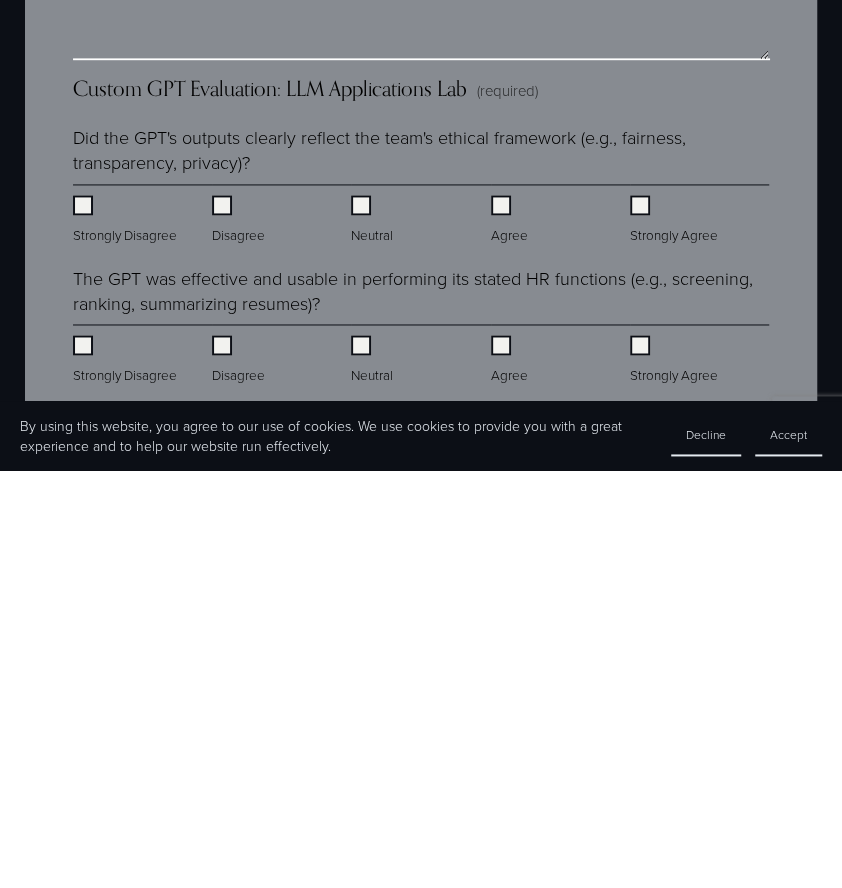 type on "********" 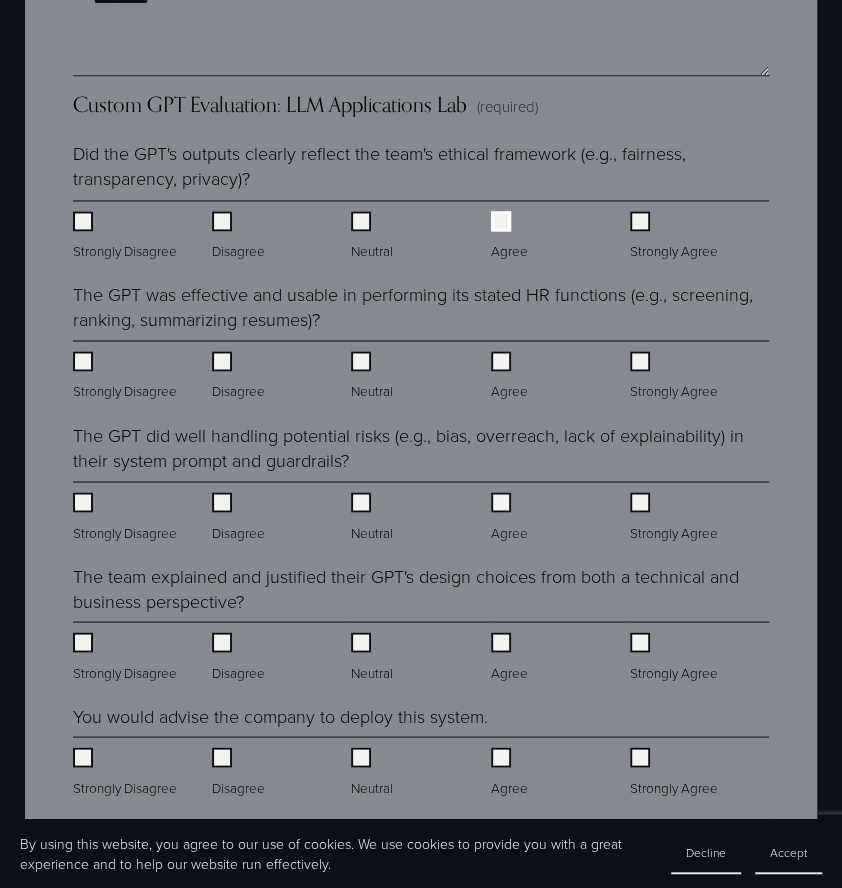 scroll, scrollTop: 4018, scrollLeft: 0, axis: vertical 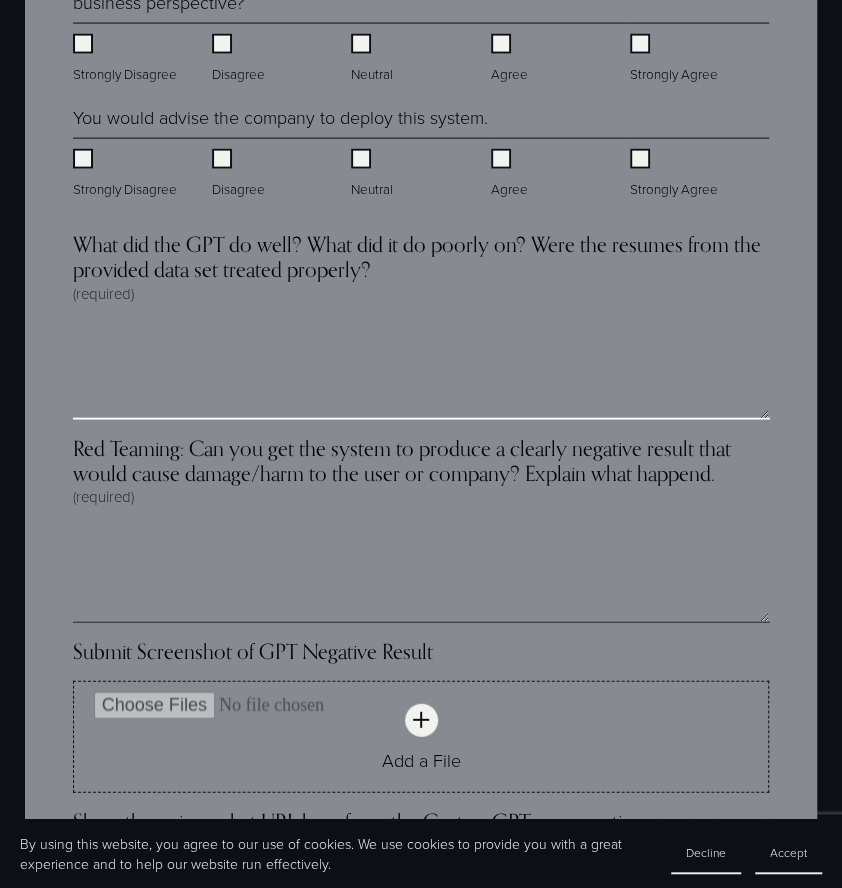 click on "What did the GPT do well? What did it do poorly on? Were the resumes from the provided data set treated properly? (required)" at bounding box center [421, 370] 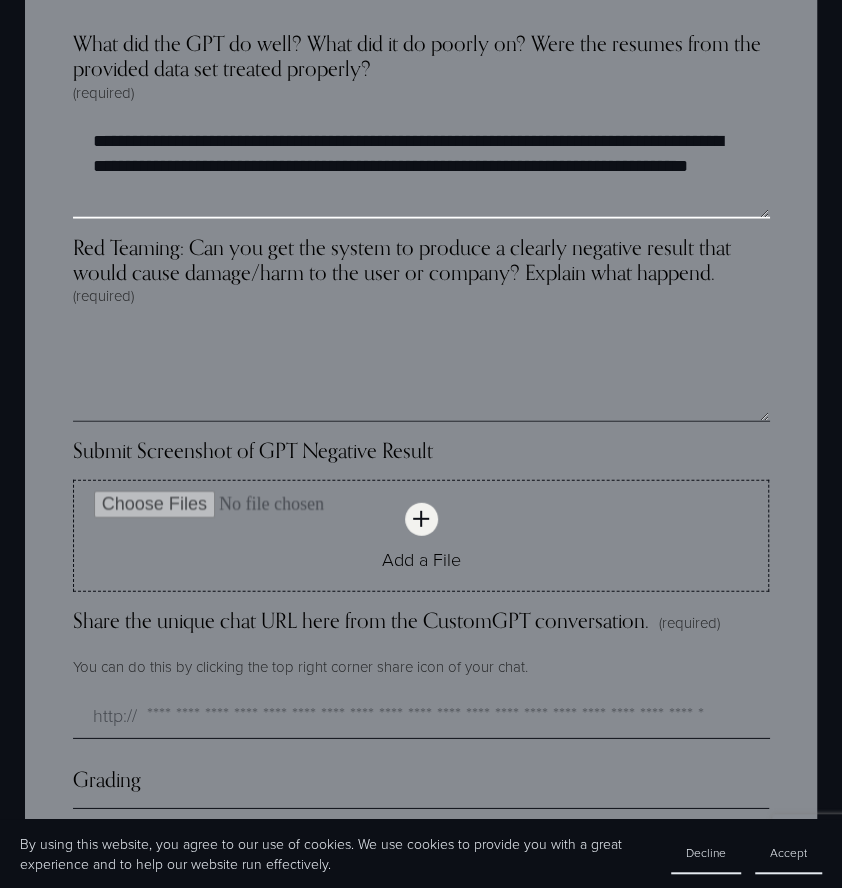 scroll, scrollTop: 4818, scrollLeft: 0, axis: vertical 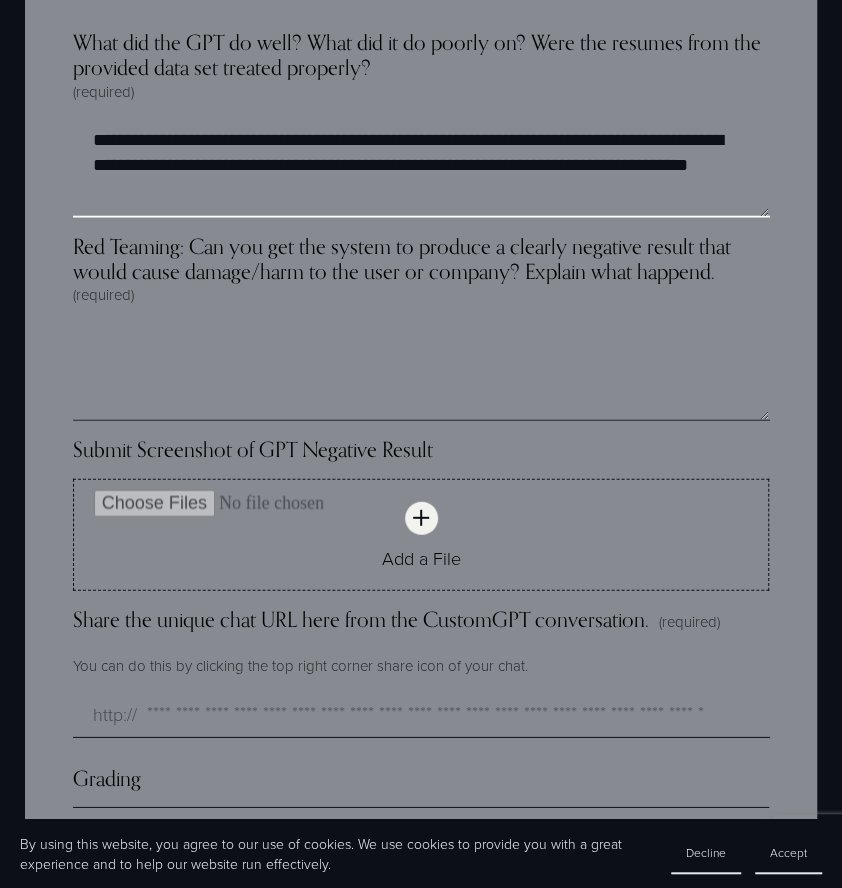 type on "**********" 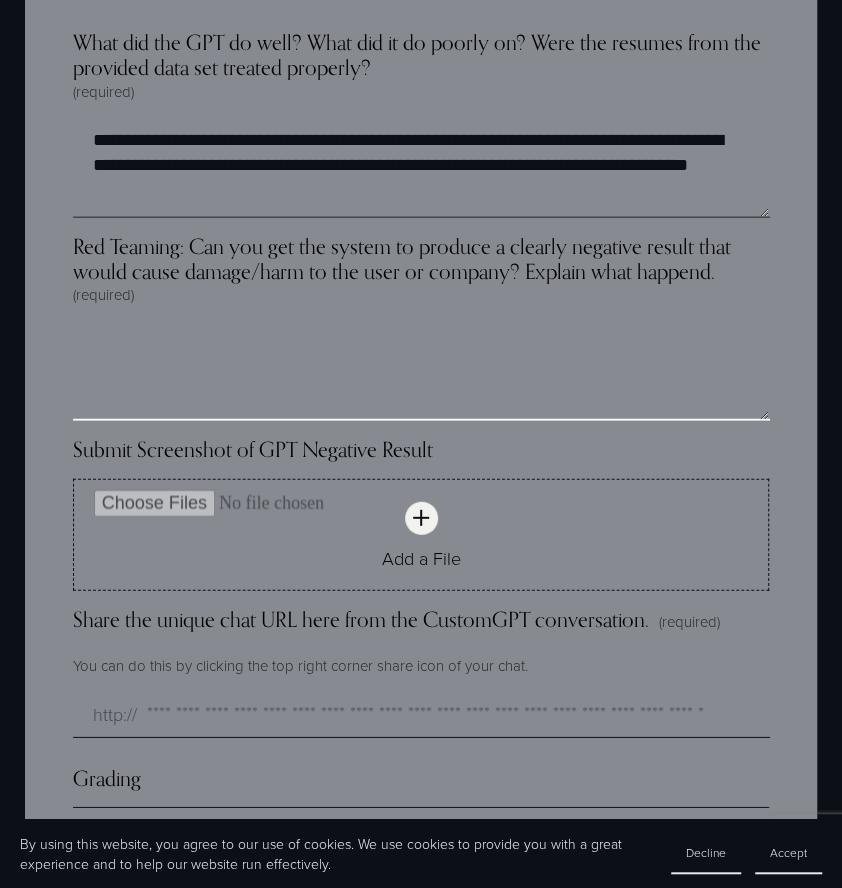 click on "Red Teaming: Can you get the system to produce a clearly negative result that would cause damage/harm to the user or company? Explain what happend. (required)" at bounding box center [421, 371] 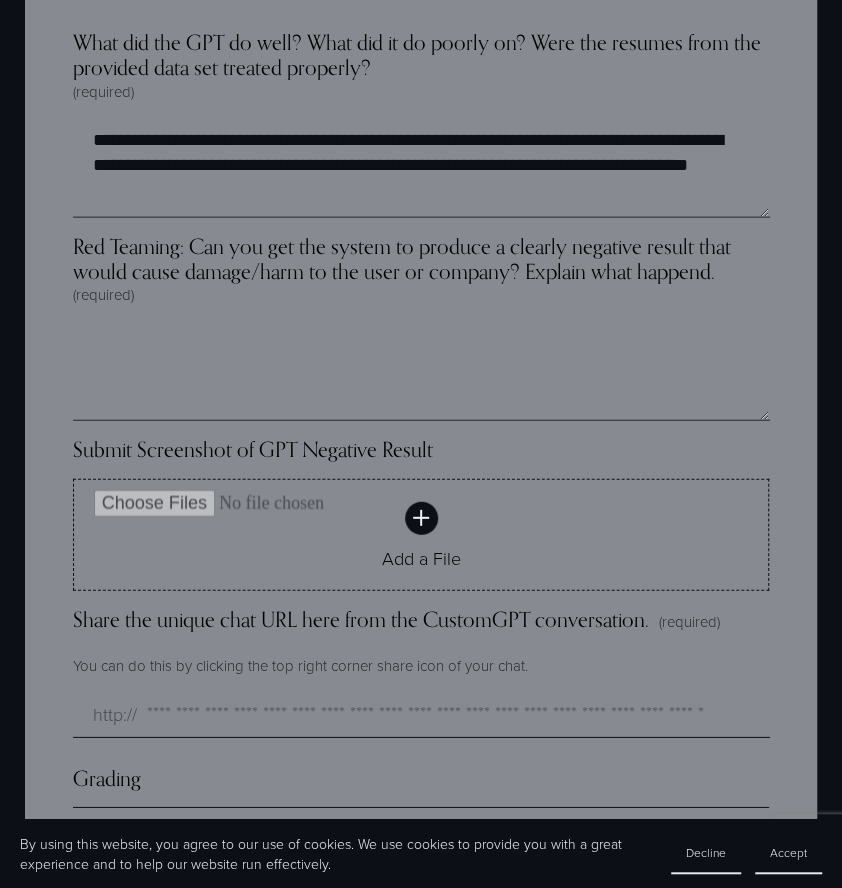click on "Add a File" at bounding box center (421, 558) 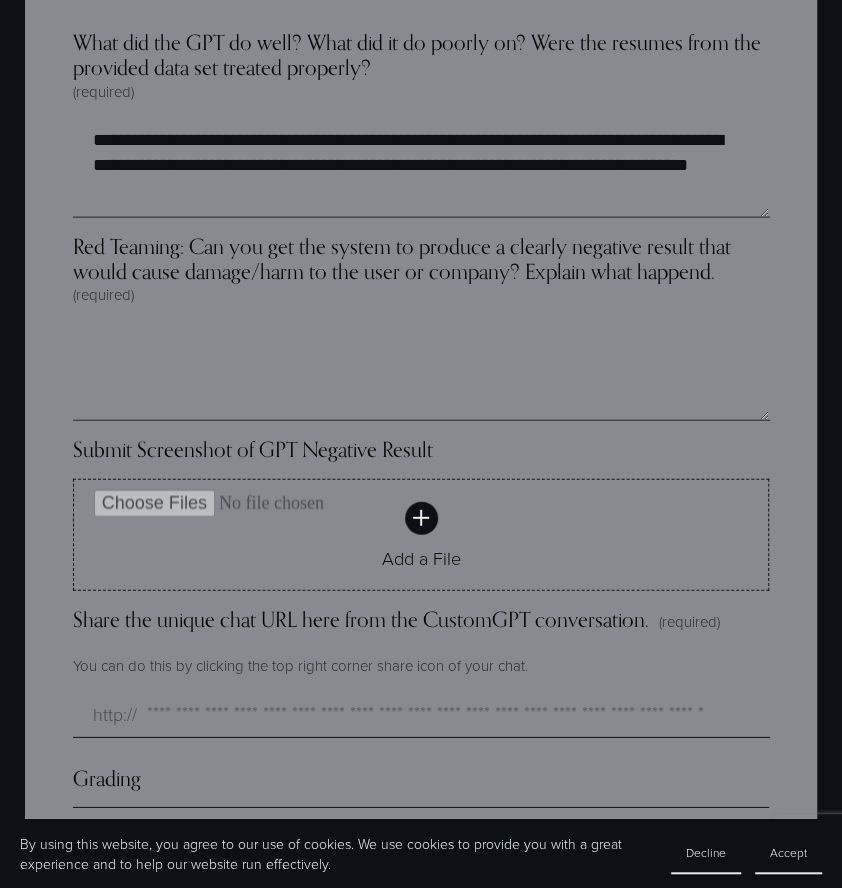 type on "**********" 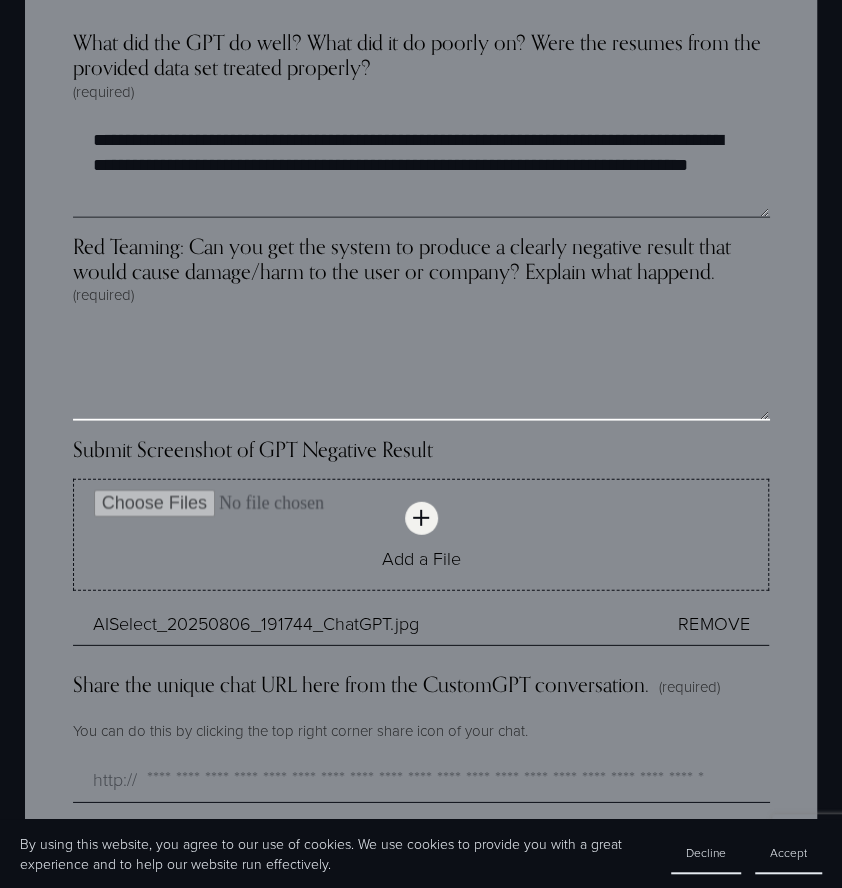 click on "Red Teaming: Can you get the system to produce a clearly negative result that would cause damage/harm to the user or company? Explain what happend. (required)" at bounding box center (421, 371) 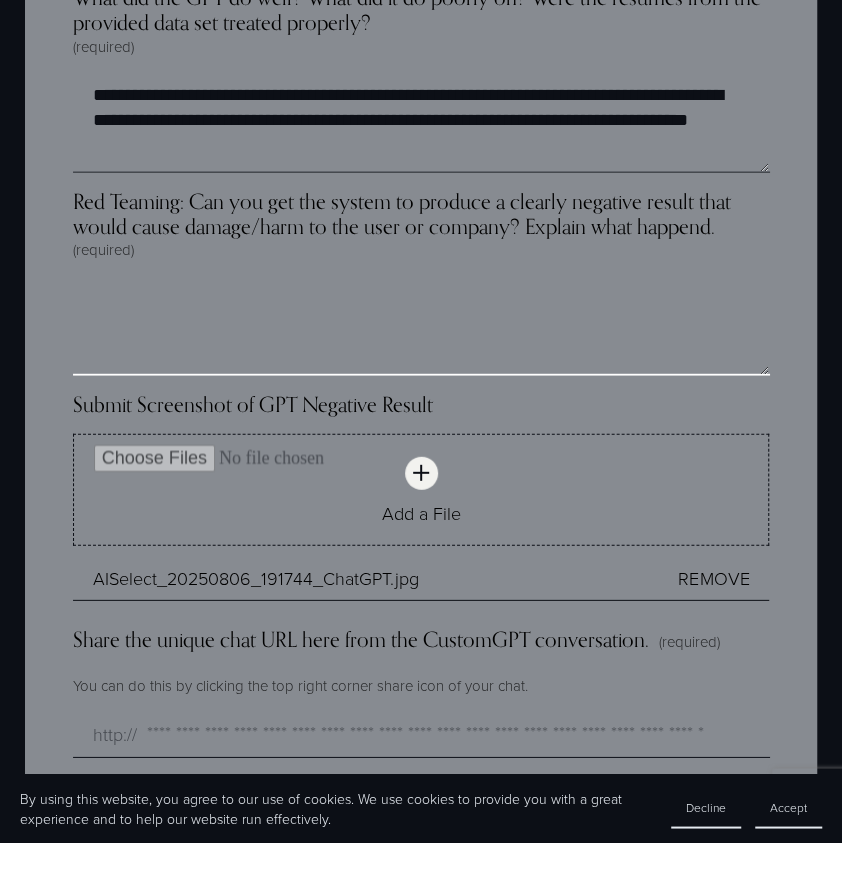 scroll, scrollTop: 4818, scrollLeft: 0, axis: vertical 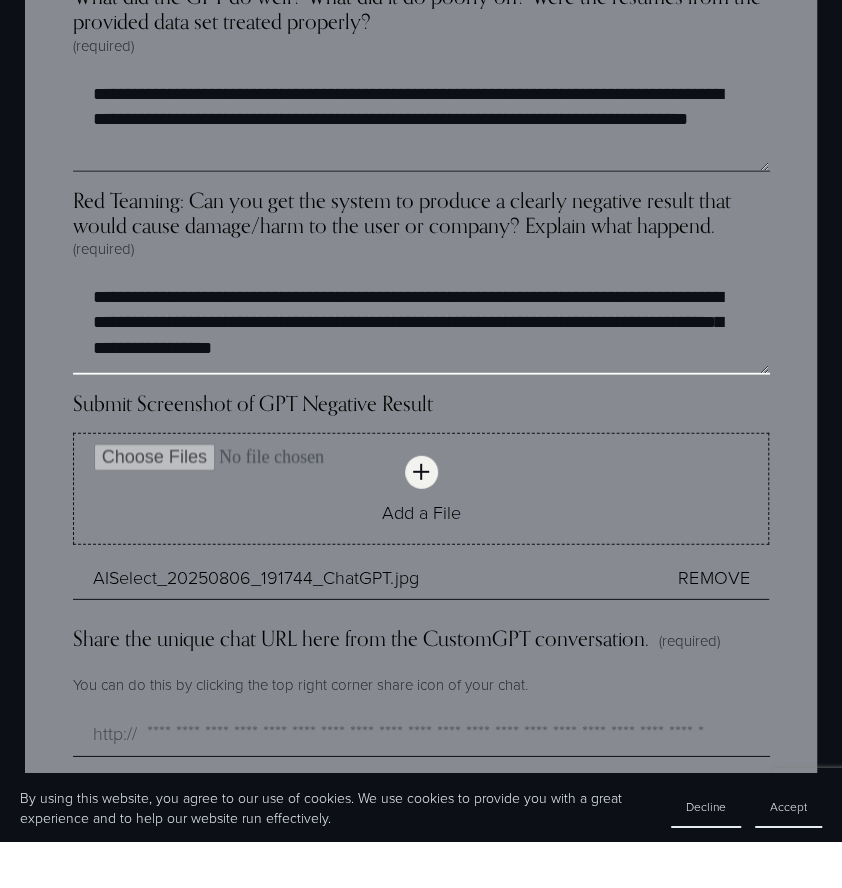 click on "**********" at bounding box center [421, 371] 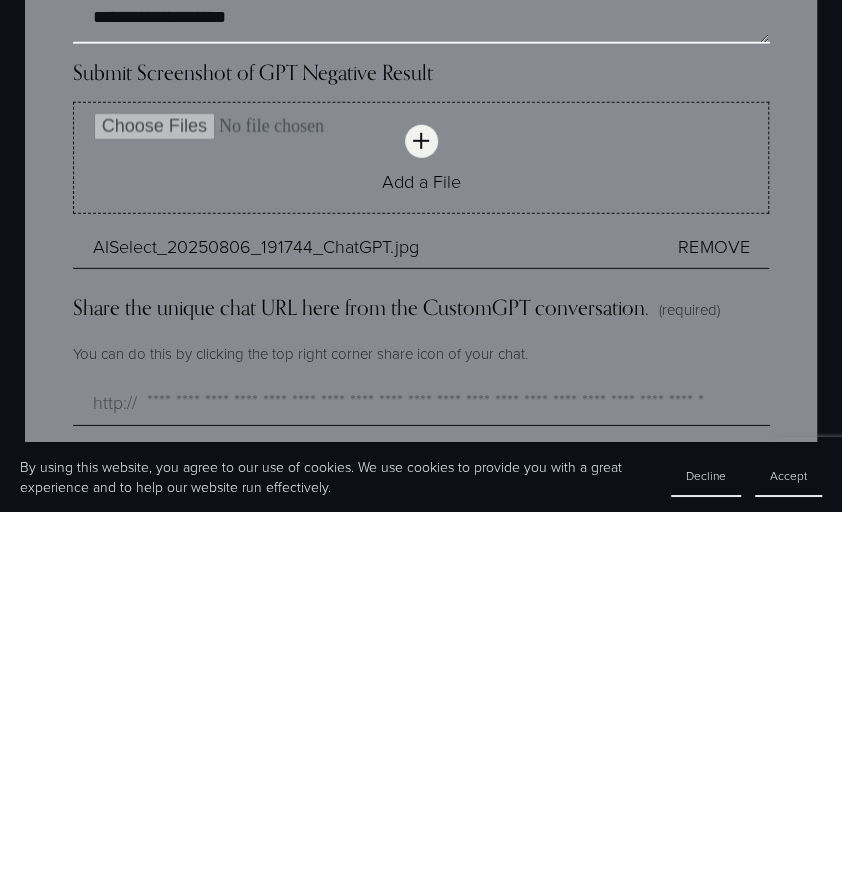 scroll, scrollTop: 4818, scrollLeft: 0, axis: vertical 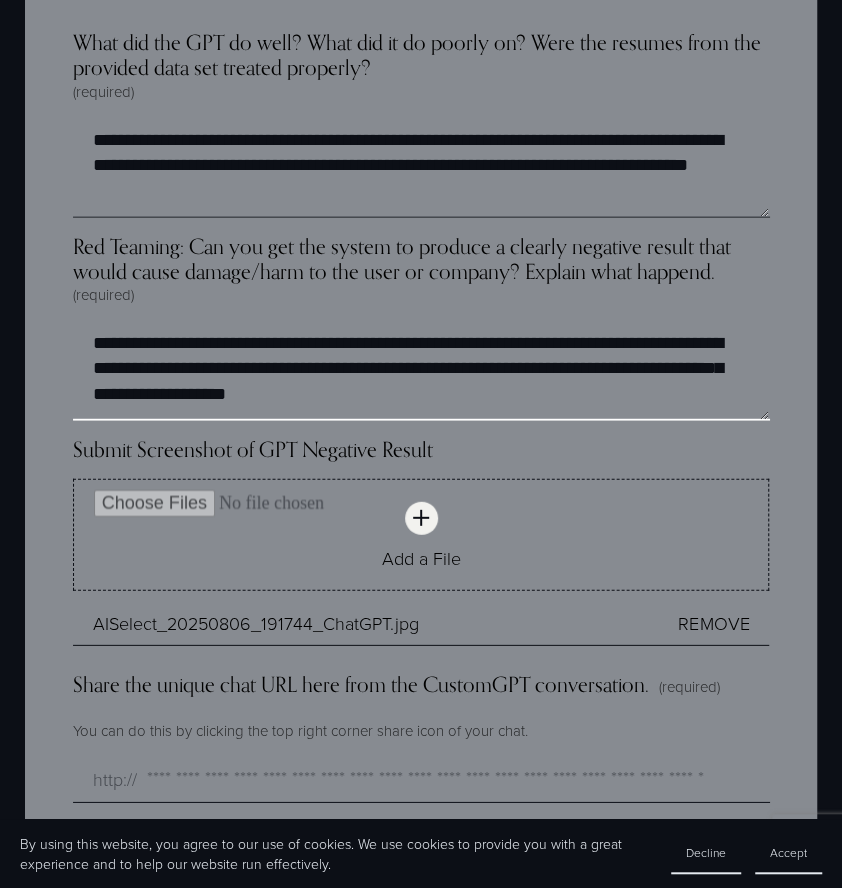 type on "**********" 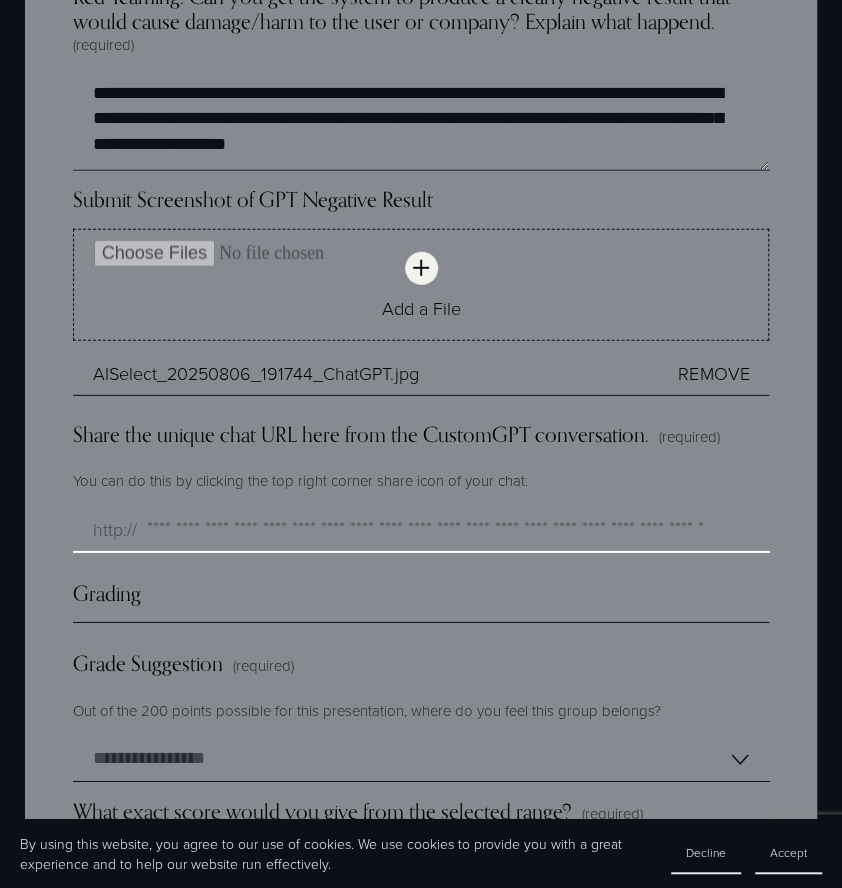 click on "Share the unique chat URL here from the CustomGPT conversation. (required)" at bounding box center (421, 530) 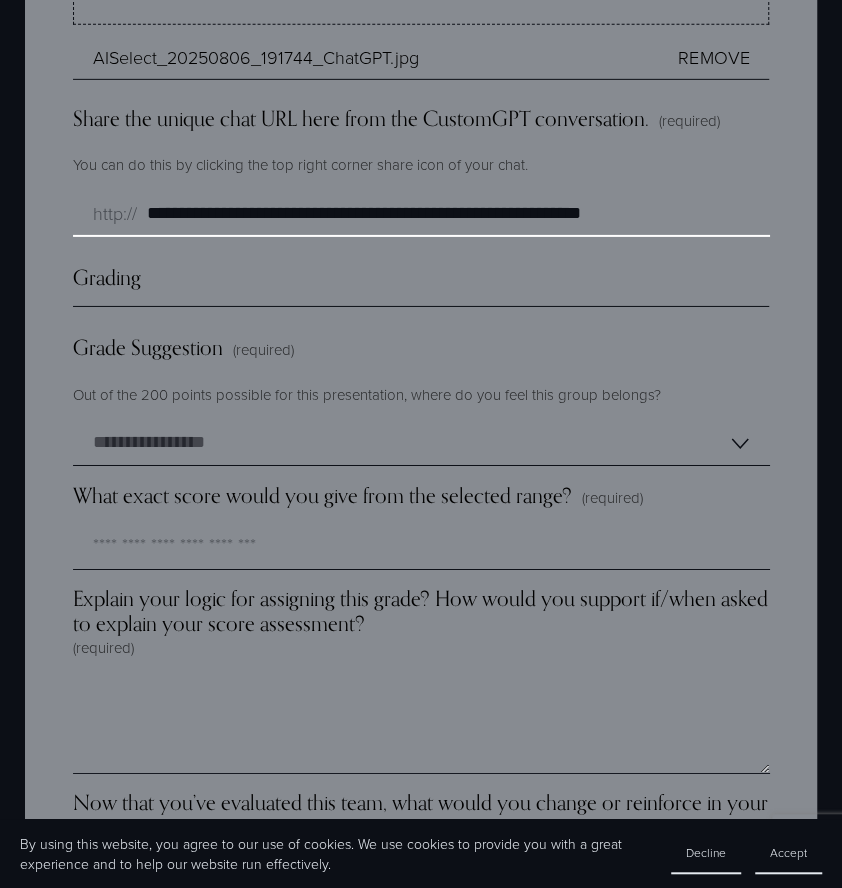 scroll, scrollTop: 5421, scrollLeft: 0, axis: vertical 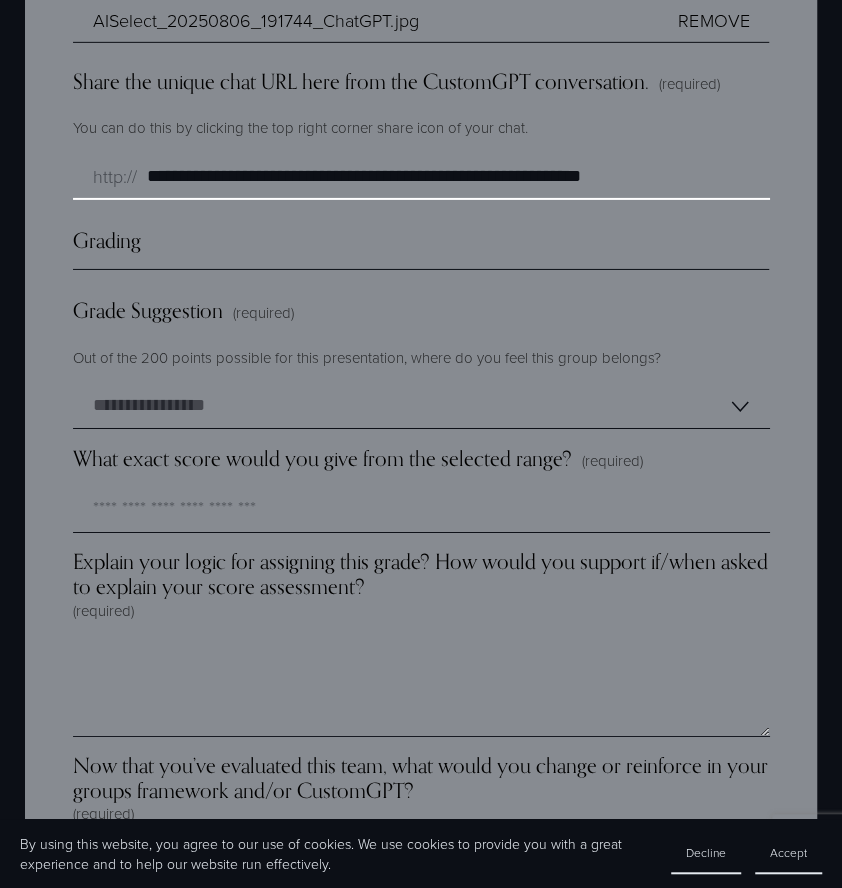type on "**********" 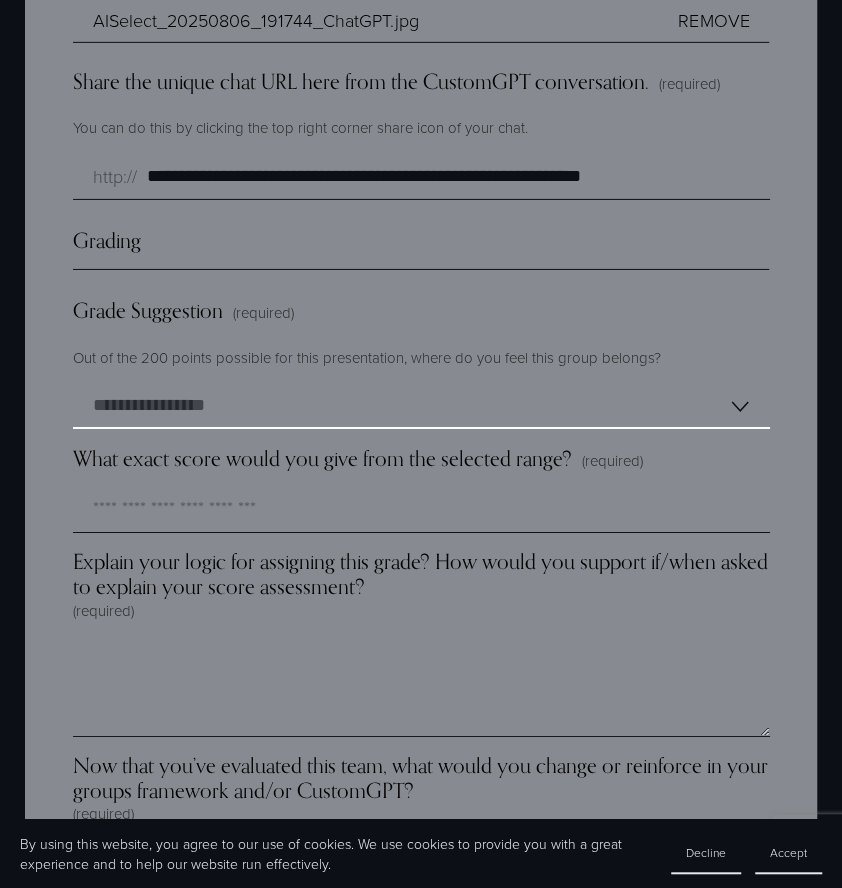 click on "**********" at bounding box center (421, 406) 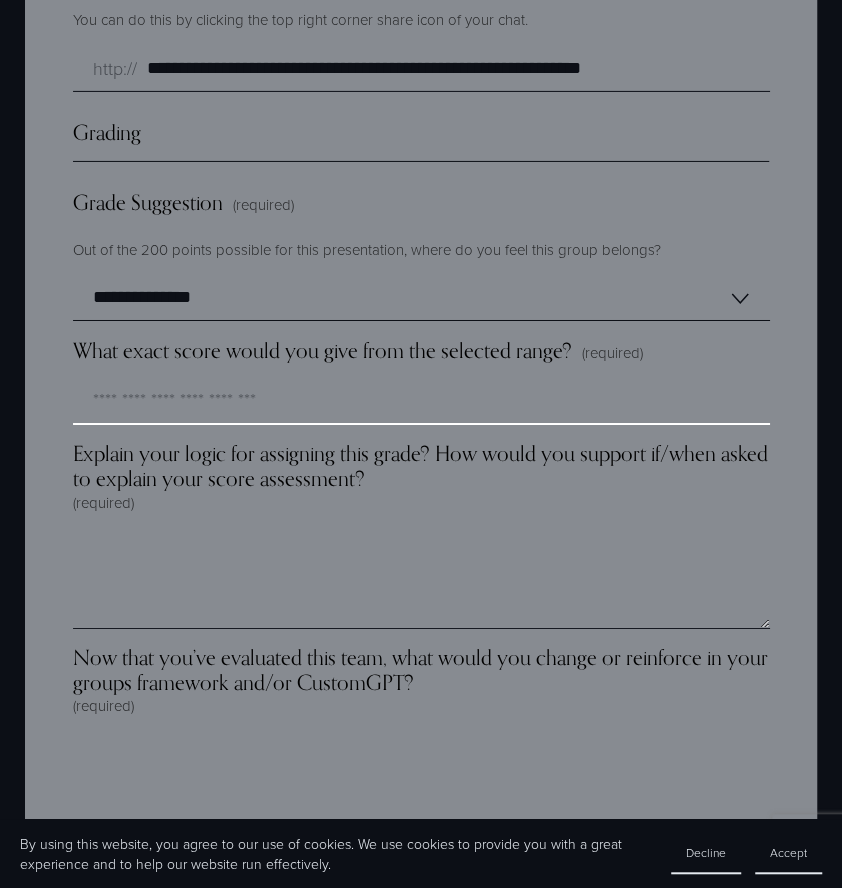 click on "What exact score would you give from the selected range? (required)" at bounding box center [421, 402] 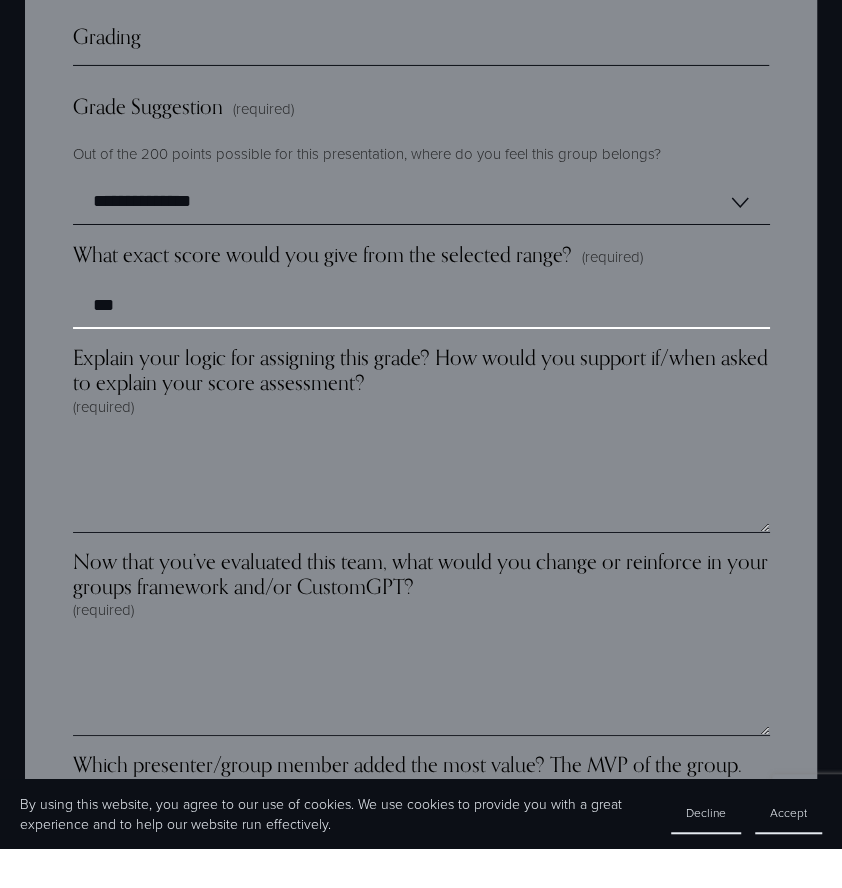 click on "***" at bounding box center (421, 346) 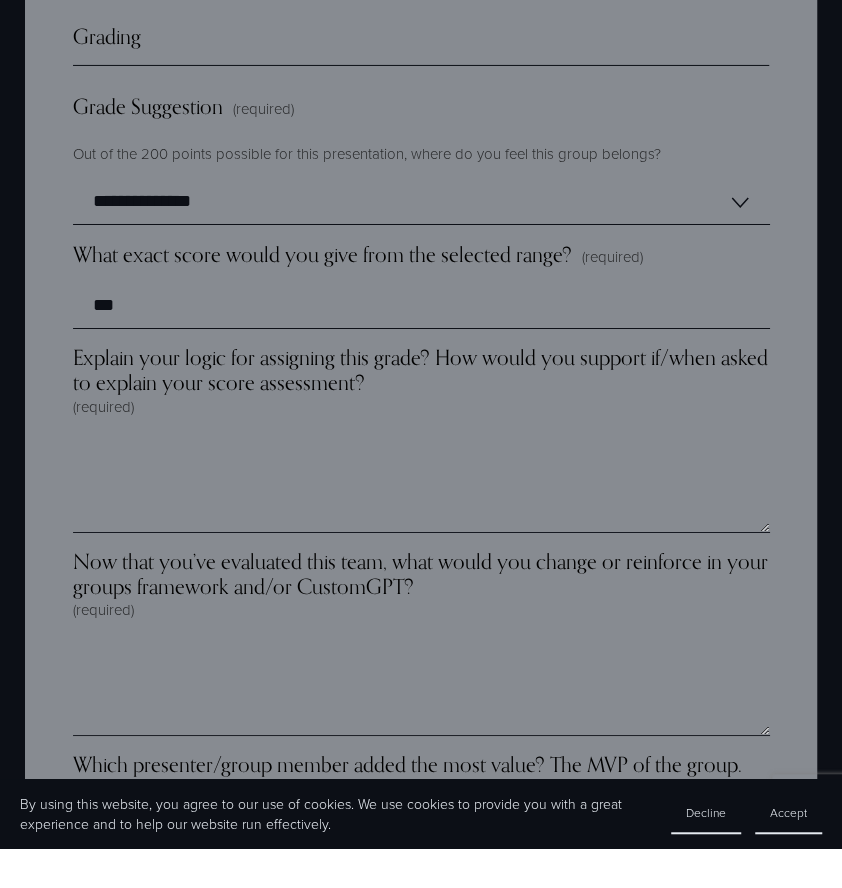 click on "Explain your logic for assigning this grade? How would you support if/when asked to explain  your score assessment?" at bounding box center (421, 410) 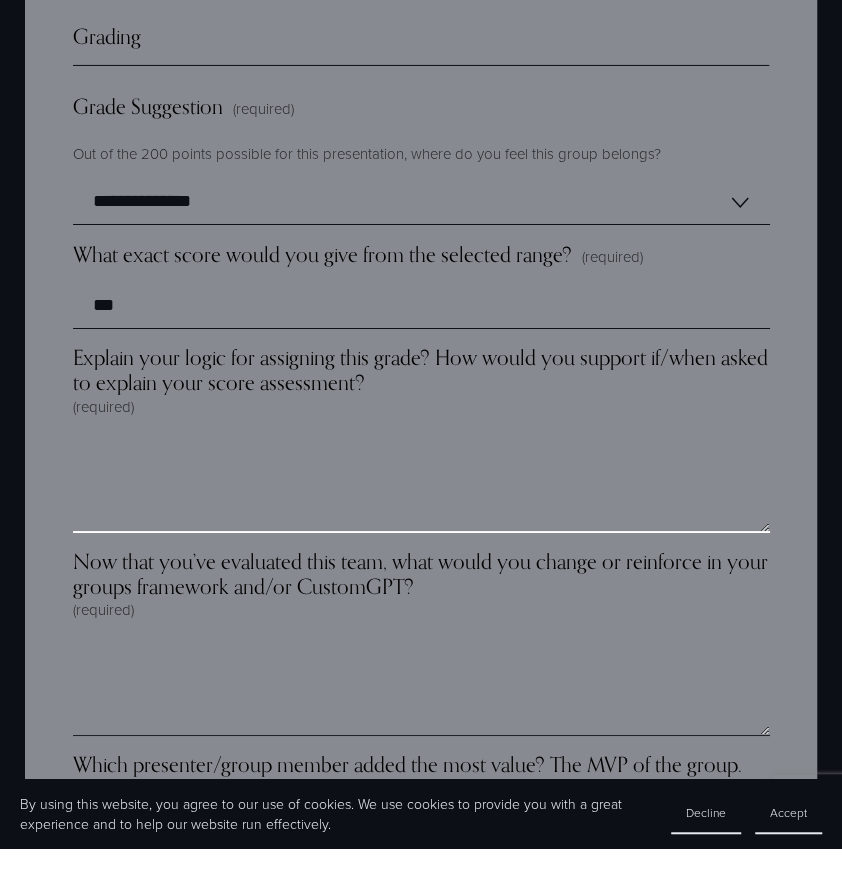 click on "Explain your logic for assigning this grade? How would you support if/when asked to explain  your score assessment? (required)" at bounding box center [421, 523] 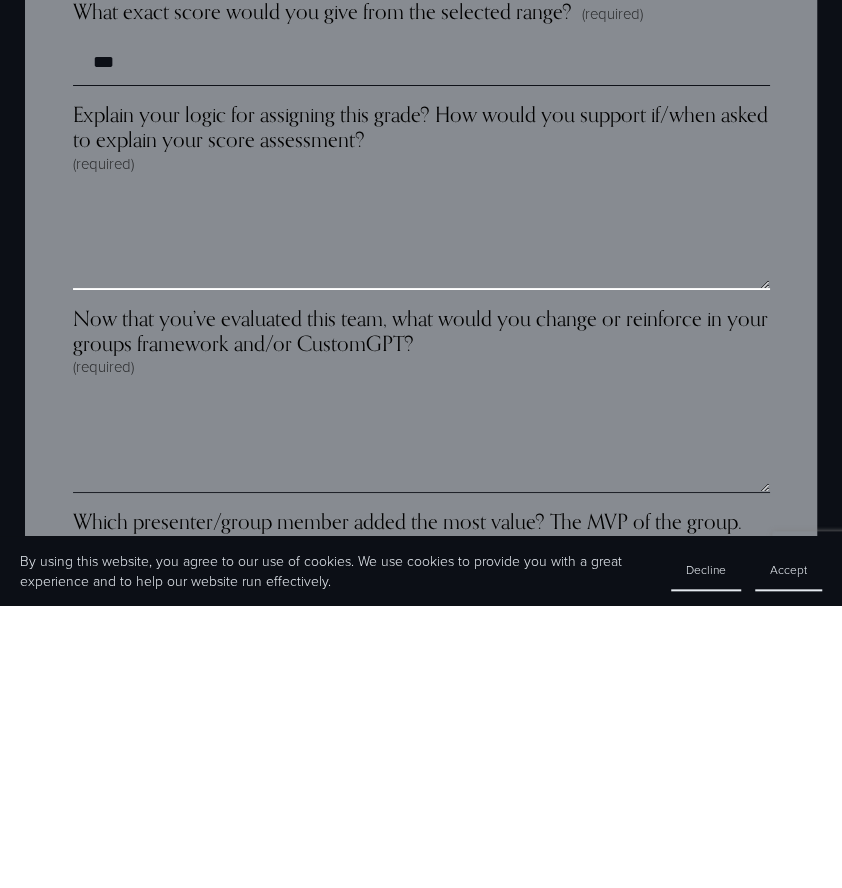 scroll, scrollTop: 5585, scrollLeft: 0, axis: vertical 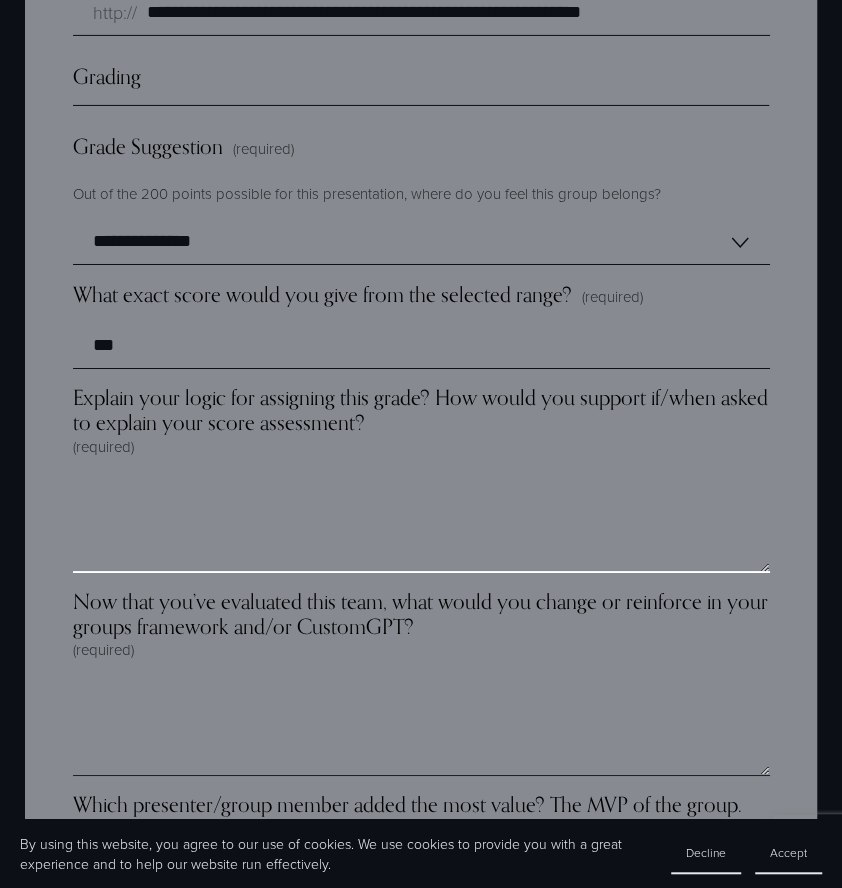 click on "Explain your logic for assigning this grade? How would you support if/when asked to explain  your score assessment? (required)" at bounding box center (421, 523) 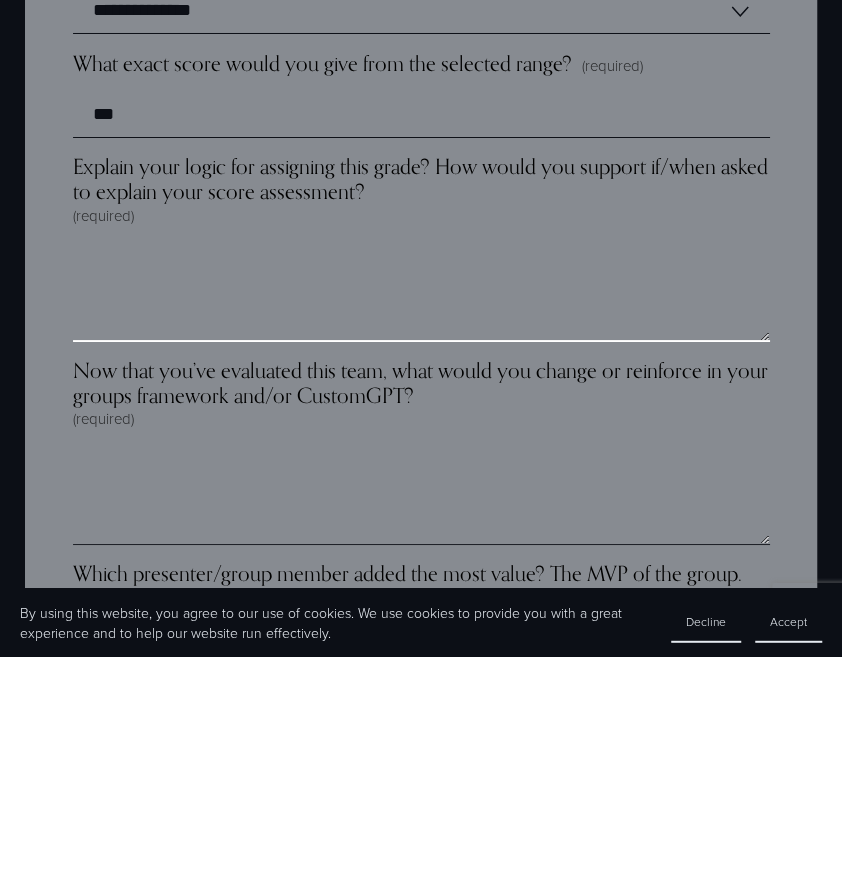 scroll, scrollTop: 5585, scrollLeft: 0, axis: vertical 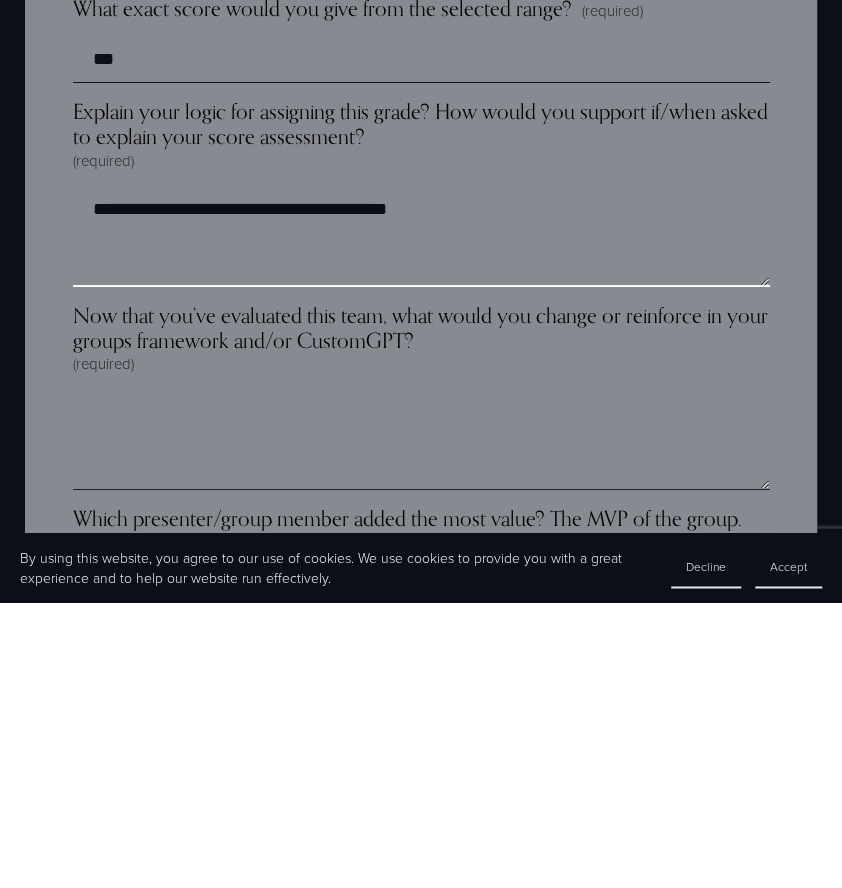 click on "**********" at bounding box center (421, 523) 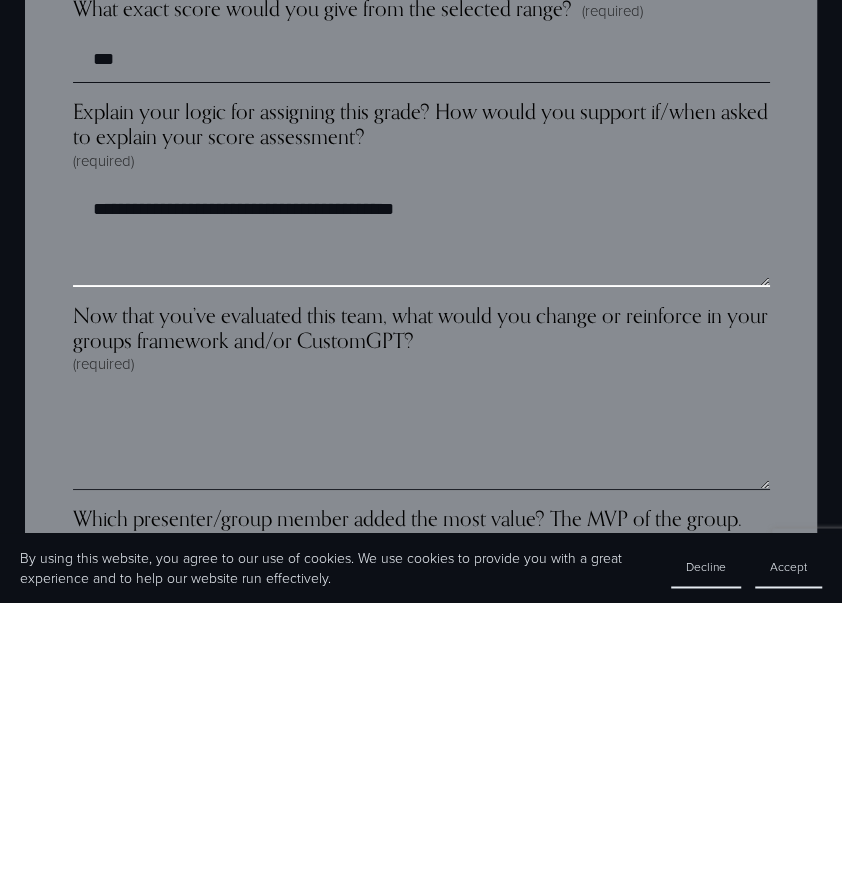 click on "**********" at bounding box center [421, 523] 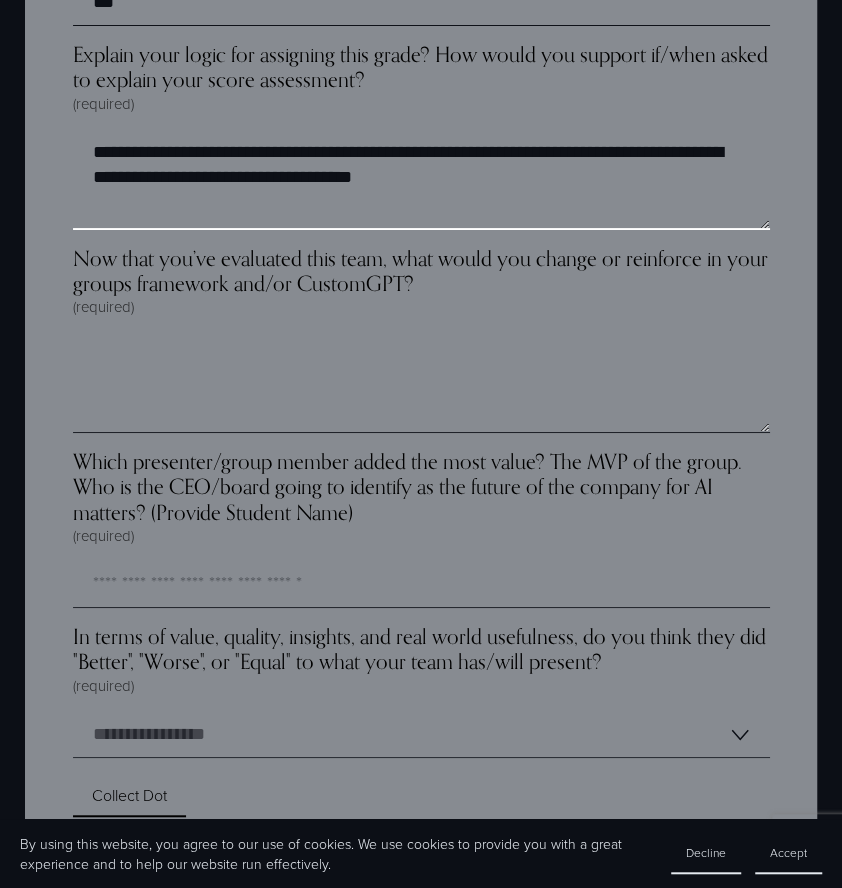 scroll, scrollTop: 5948, scrollLeft: 0, axis: vertical 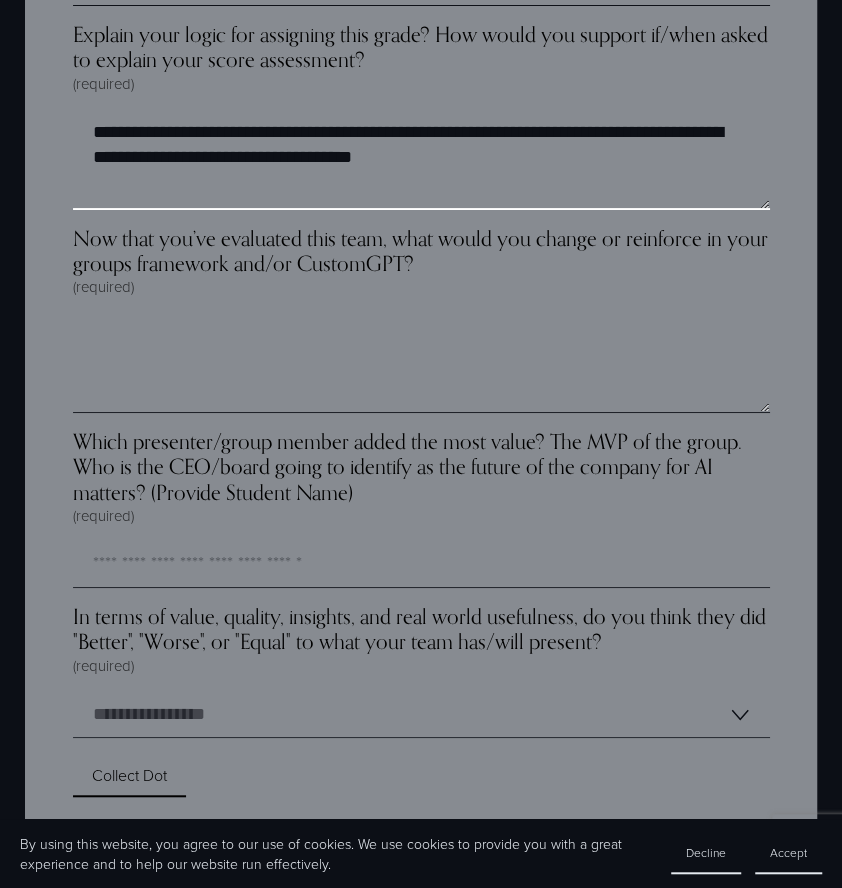 type on "**********" 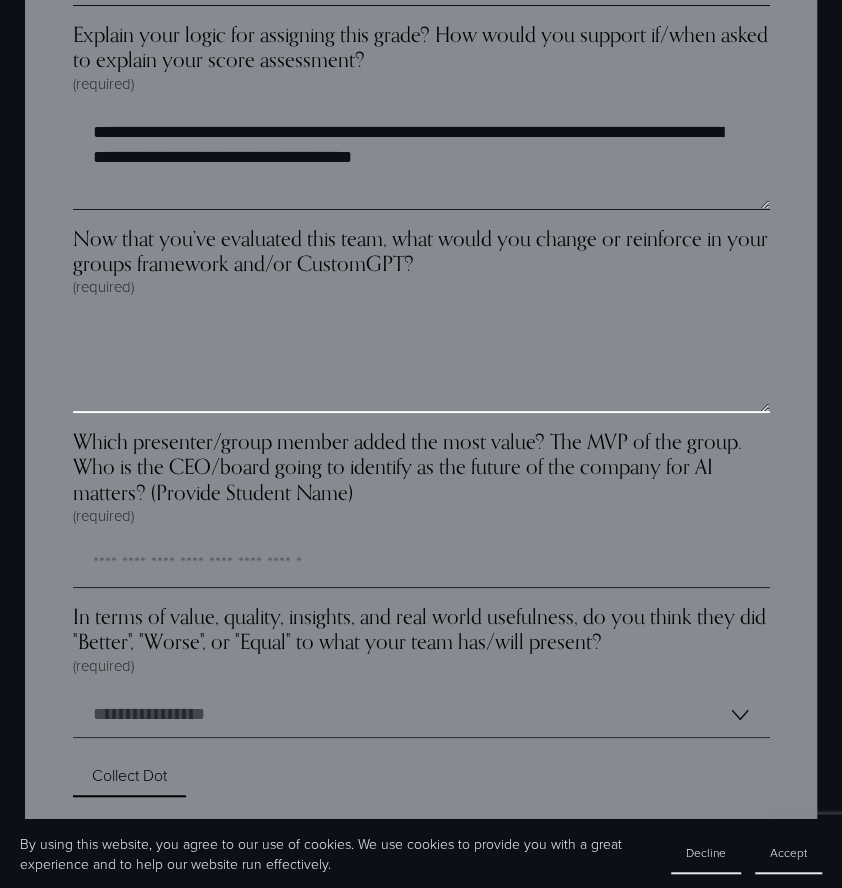 click on "Now that you’ve evaluated this team, what would you change or reinforce in your groups framework and/or CustomGPT? (required)" at bounding box center (421, 363) 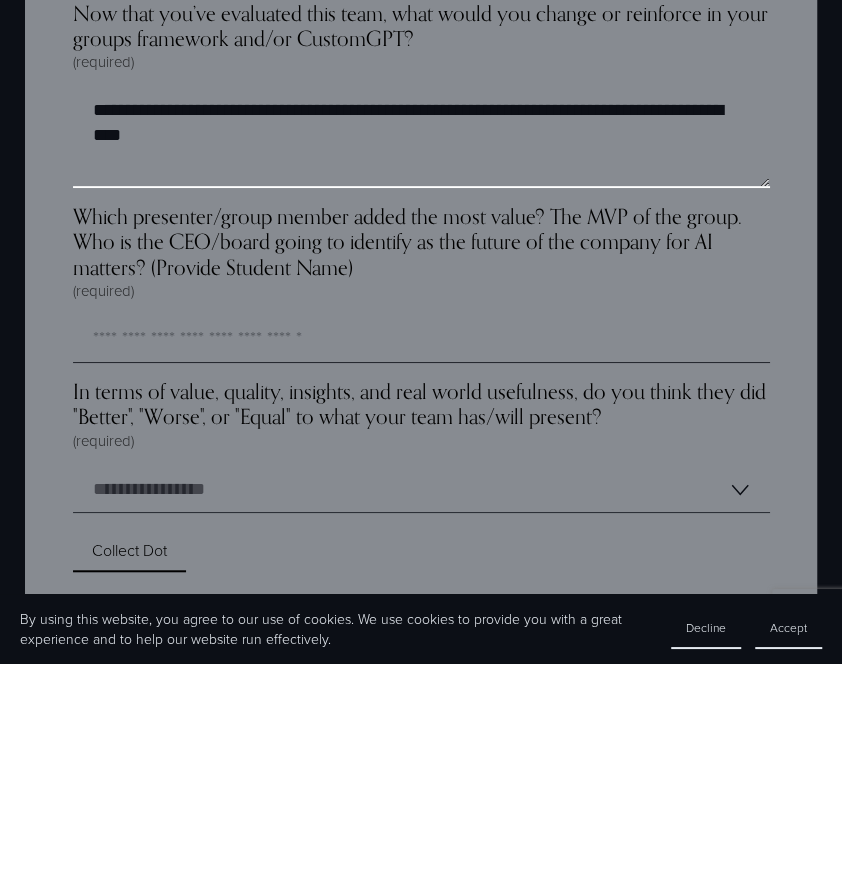 scroll, scrollTop: 5948, scrollLeft: 0, axis: vertical 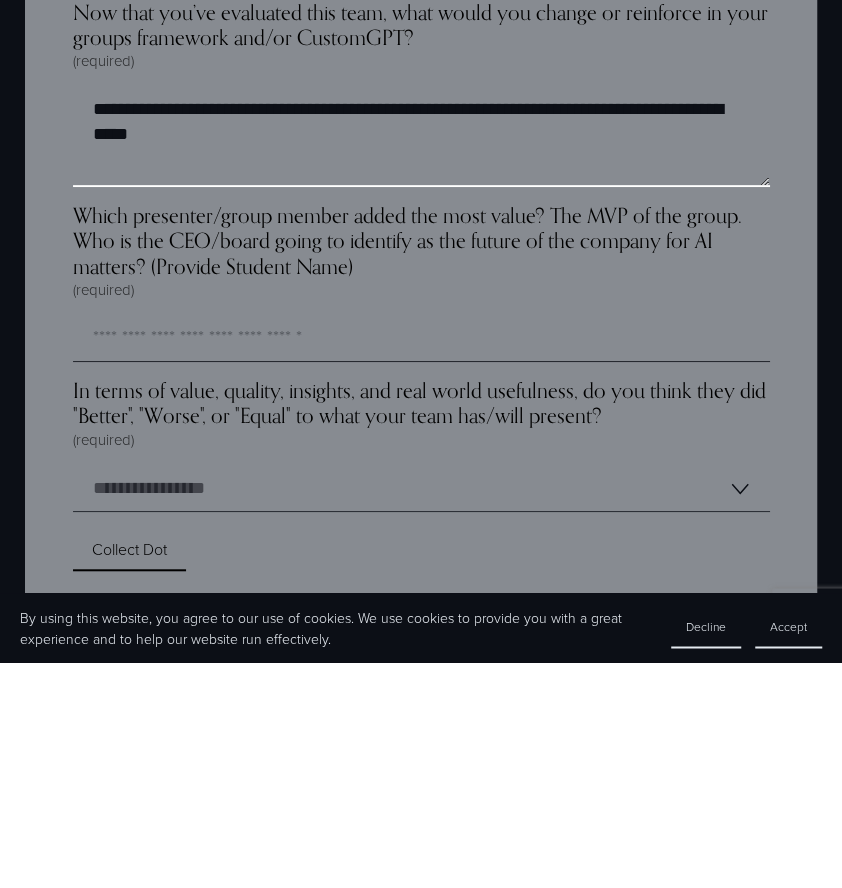 type on "**********" 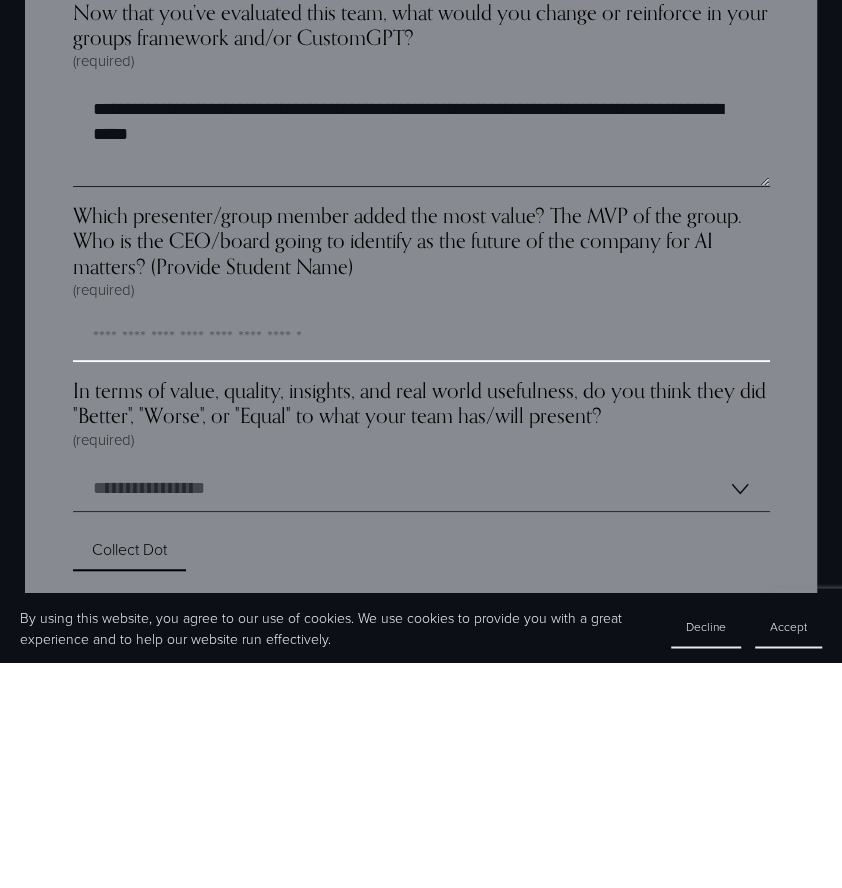 click on "Which presenter/group member added the most value? The MVP of the group. Who is the CEO/board going to identify as the future of the company for AI matters? (Provide Student Name) (required)" at bounding box center (421, 565) 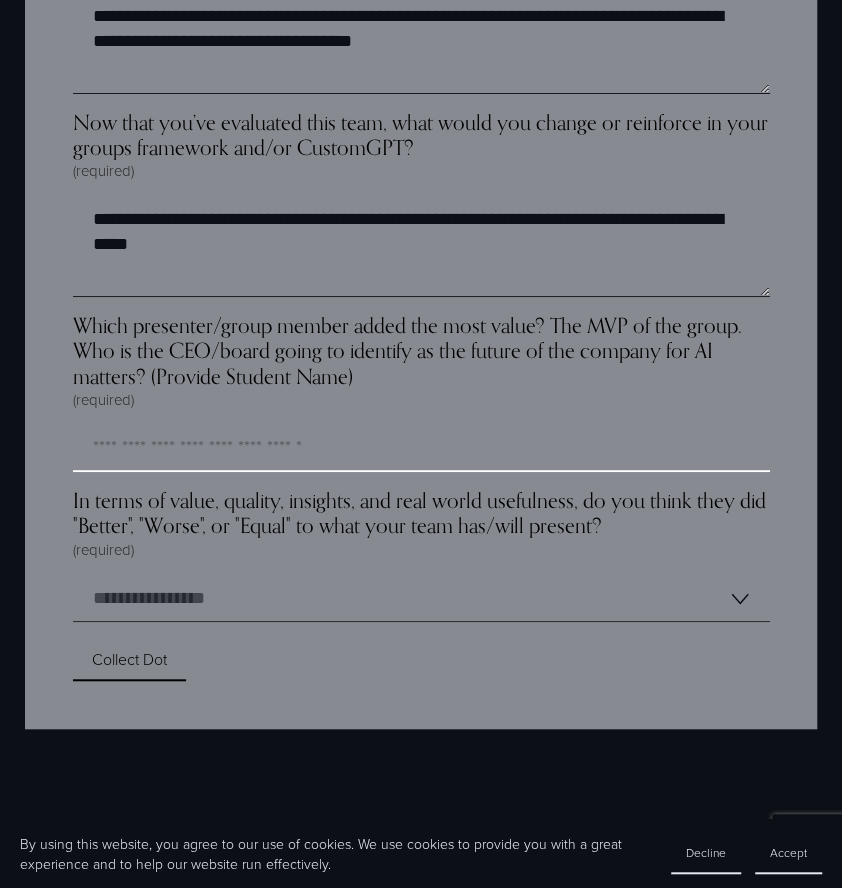 scroll, scrollTop: 6112, scrollLeft: 0, axis: vertical 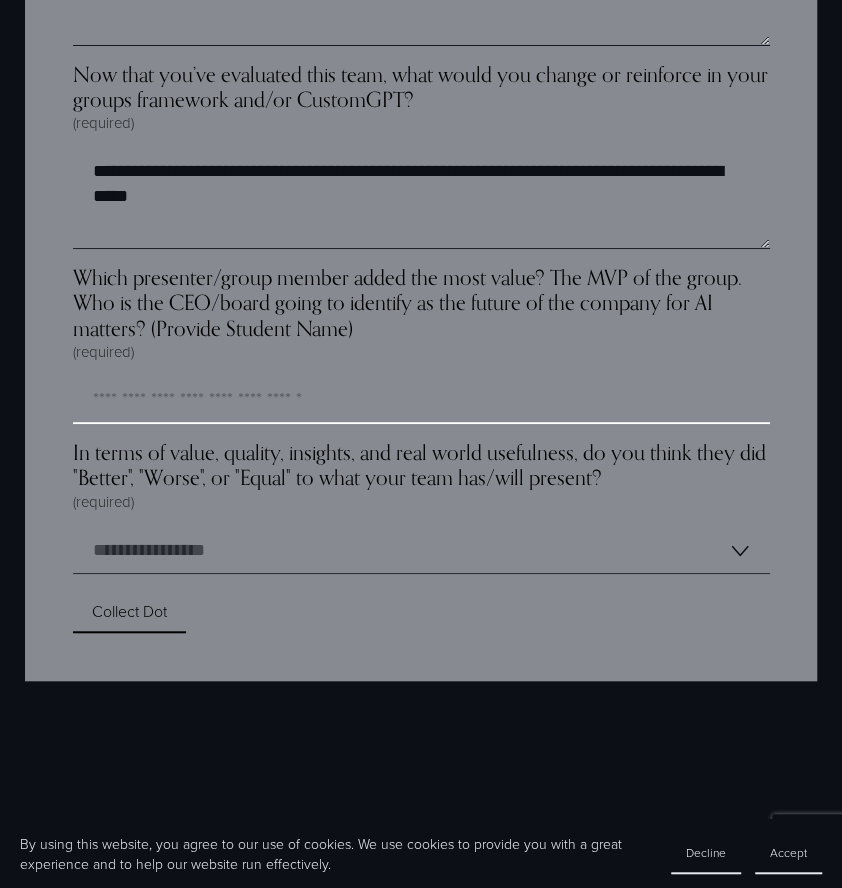click on "Which presenter/group member added the most value? The MVP of the group. Who is the CEO/board going to identify as the future of the company for AI matters? (Provide Student Name) (required)" at bounding box center [421, 401] 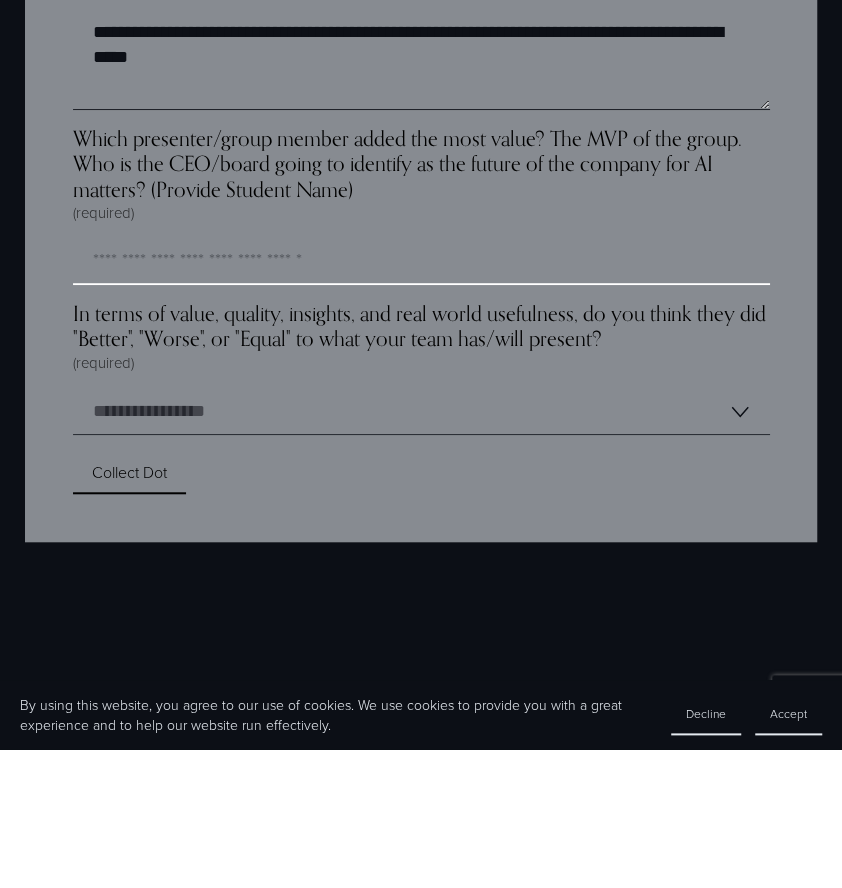 scroll, scrollTop: 6111, scrollLeft: 0, axis: vertical 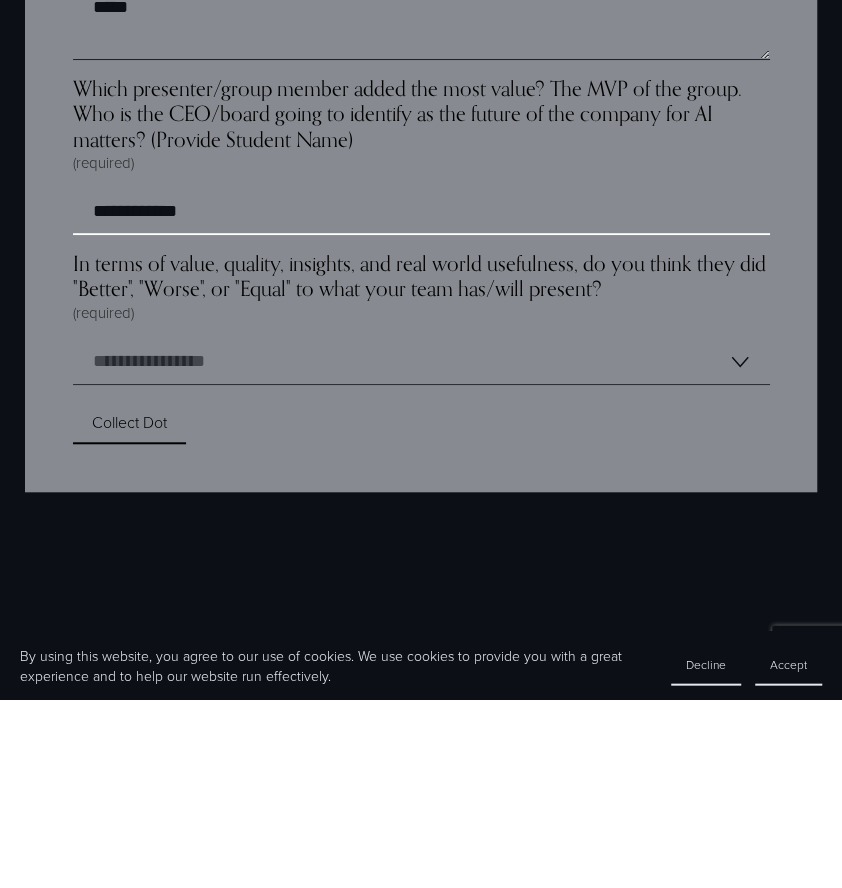 type on "**********" 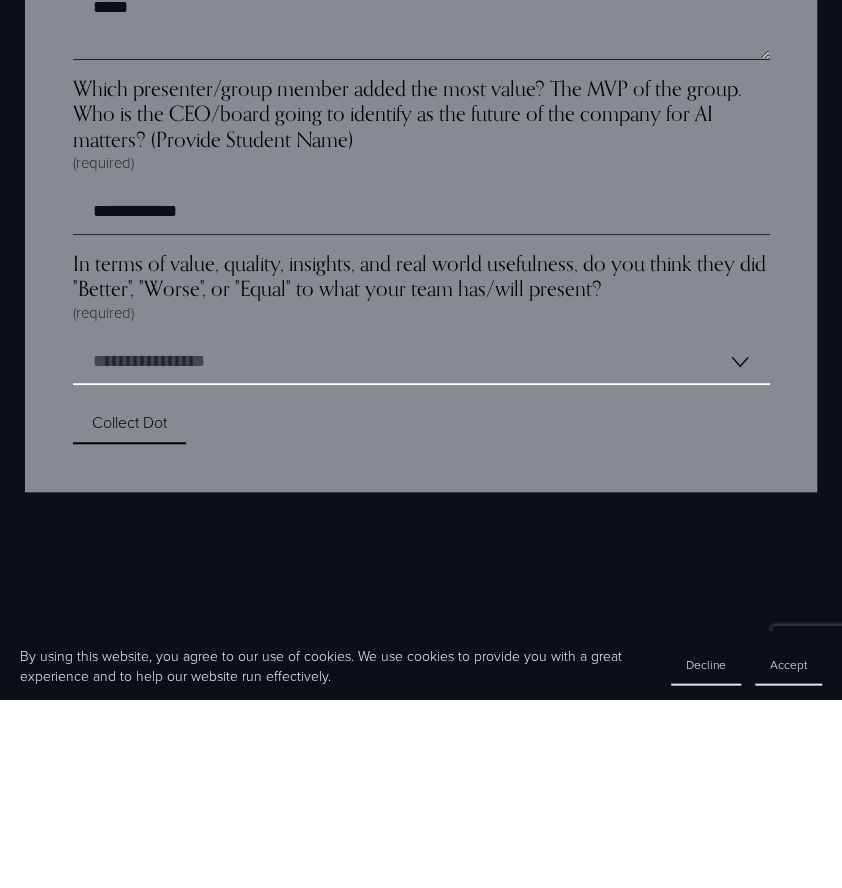 click on "**********" at bounding box center [421, 551] 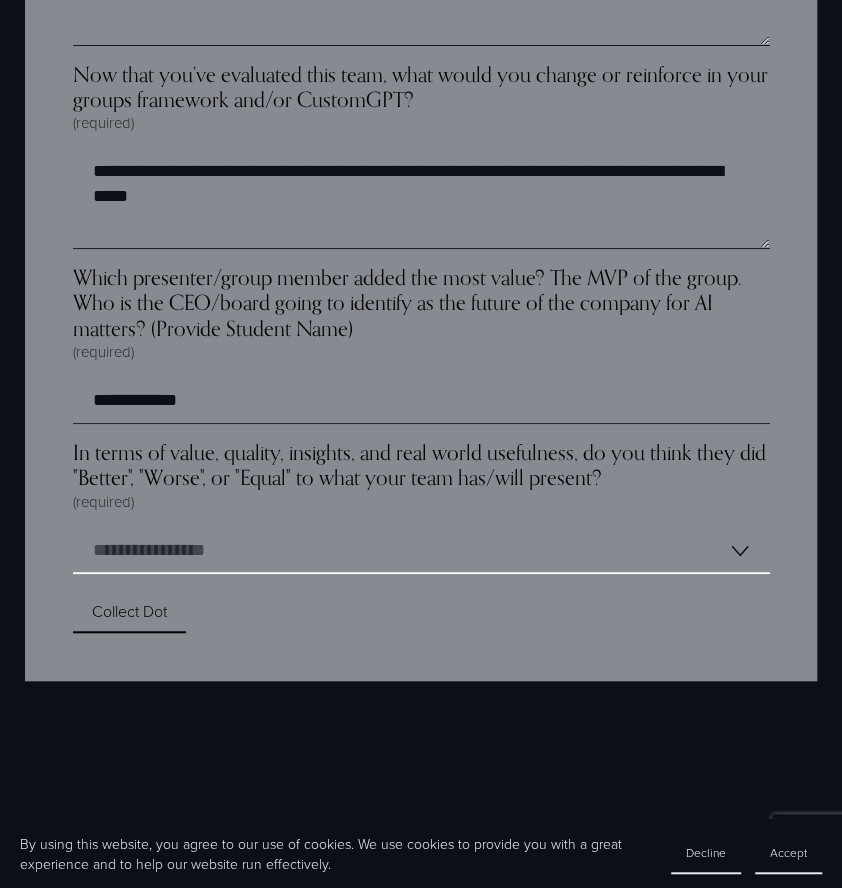 select on "**********" 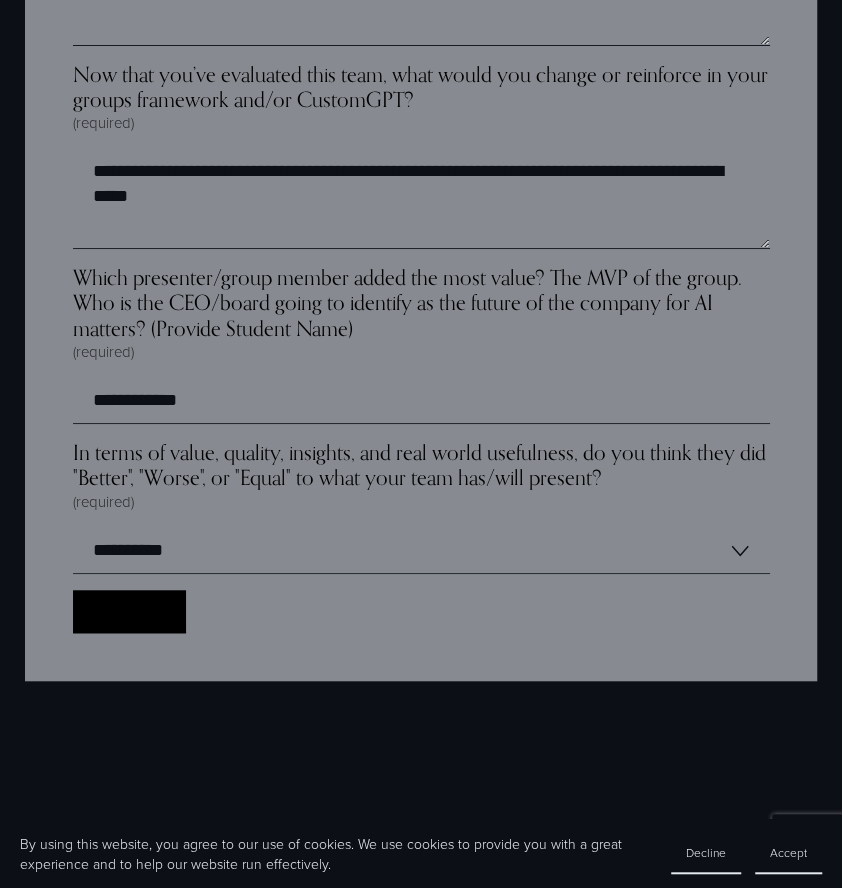 click on "Collect Dot Collect Dot" at bounding box center [129, 611] 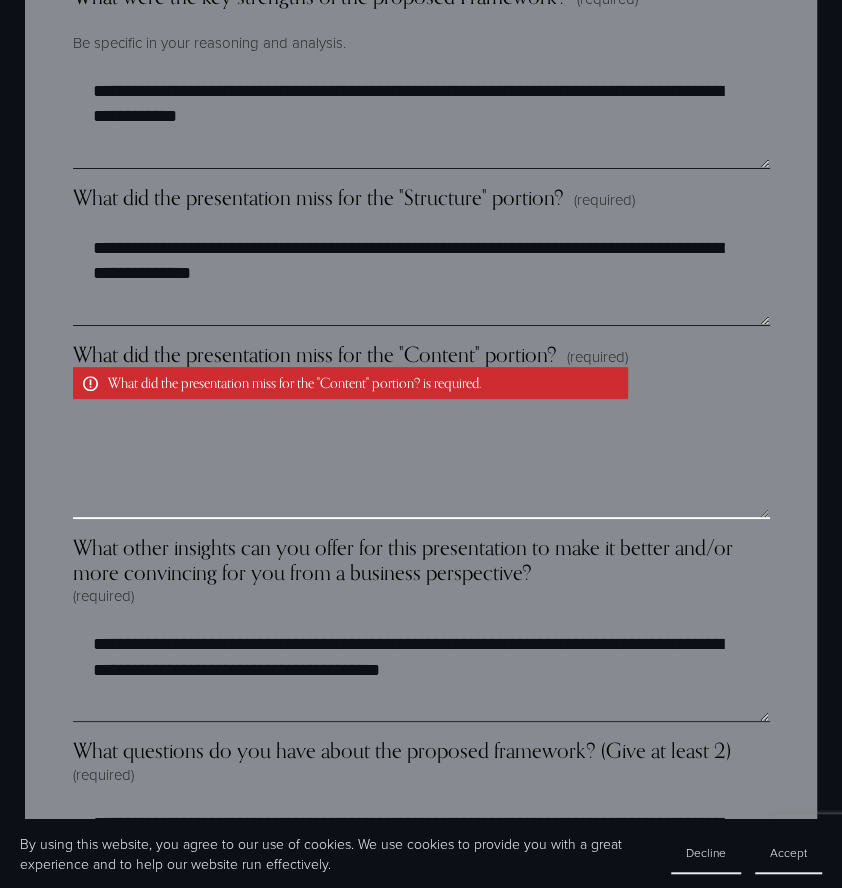 click on "What did the presentation miss for the "Content" portion? (required) What did the presentation miss for the "Content" portion? is required." at bounding box center [421, 469] 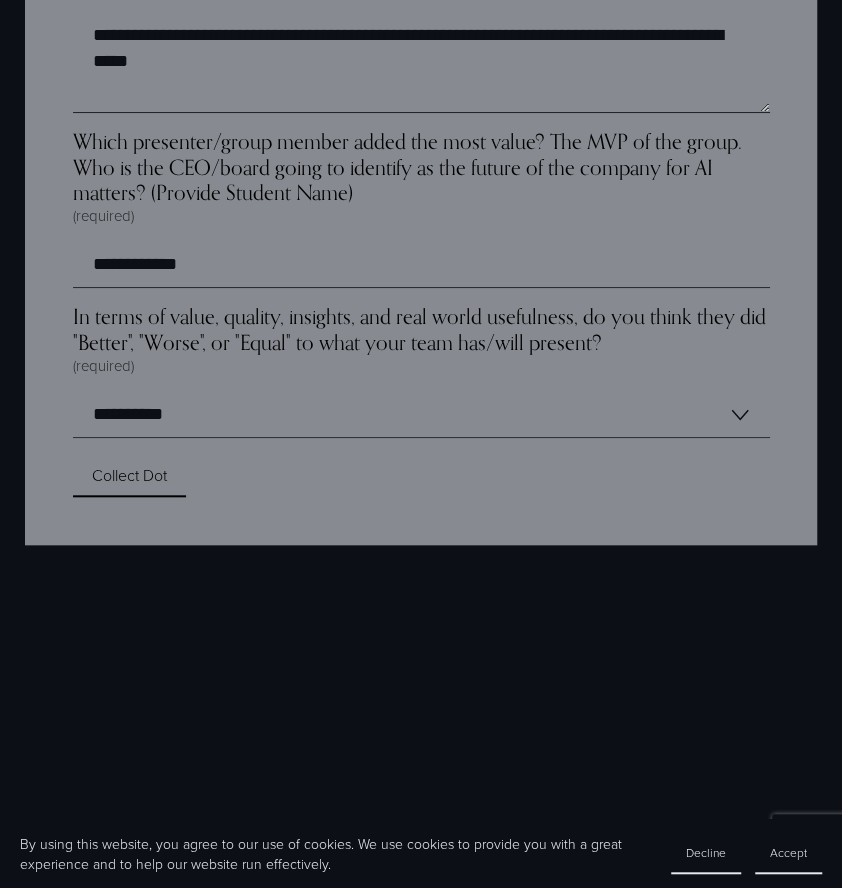 scroll, scrollTop: 6474, scrollLeft: 0, axis: vertical 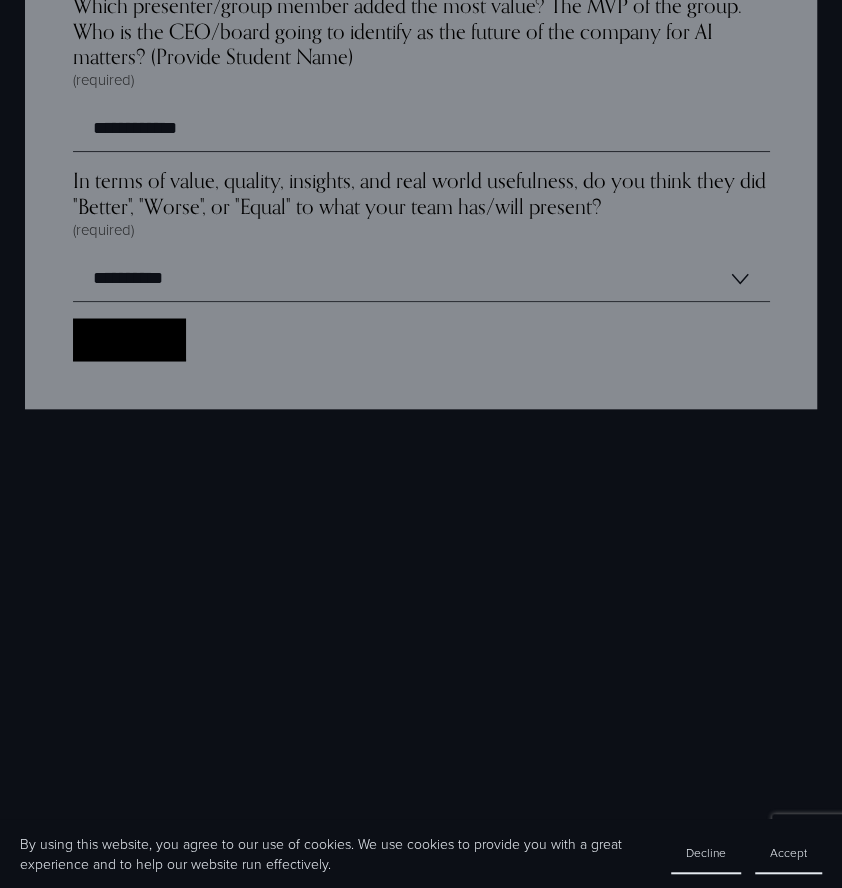 type on "**********" 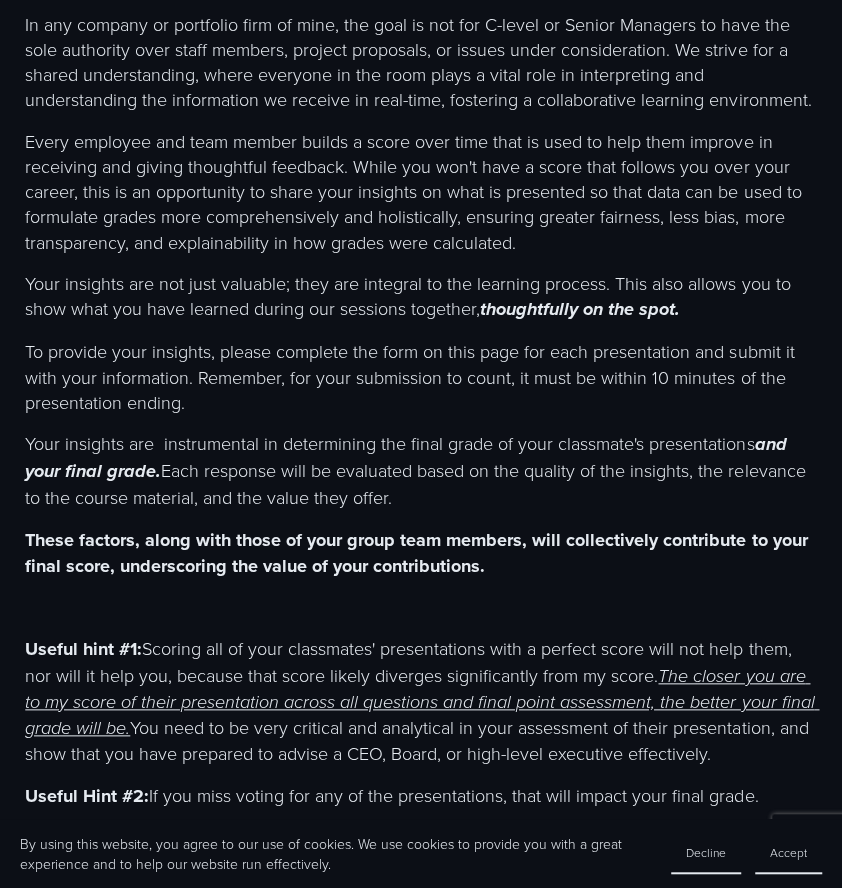 scroll, scrollTop: 0, scrollLeft: 0, axis: both 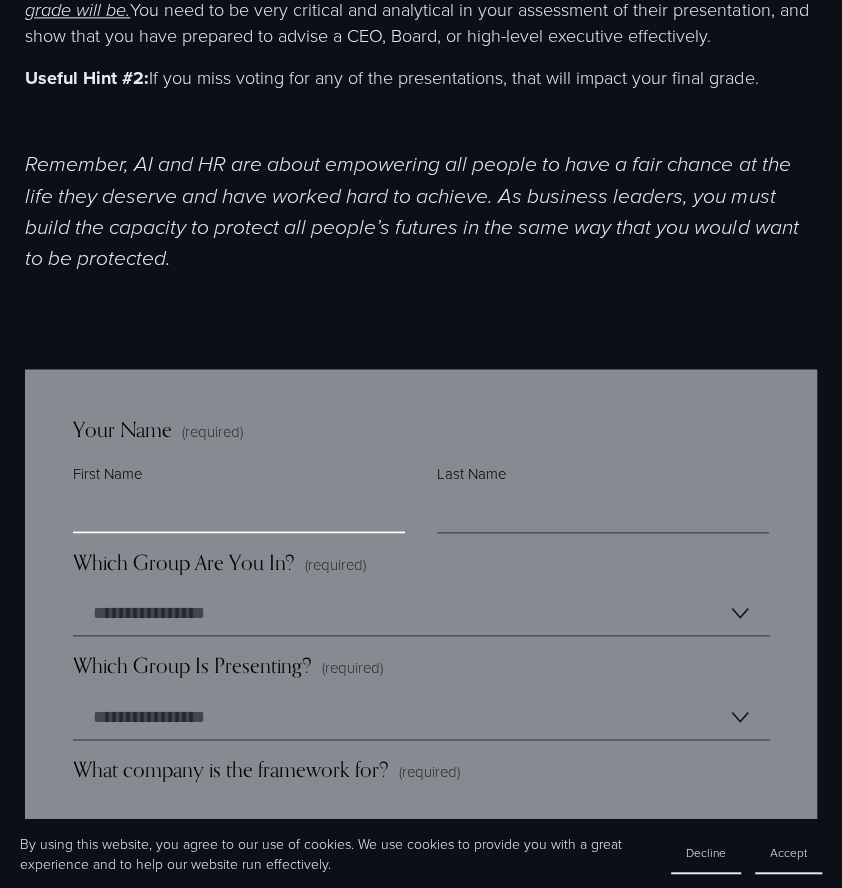 click on "First Name" at bounding box center [239, 510] 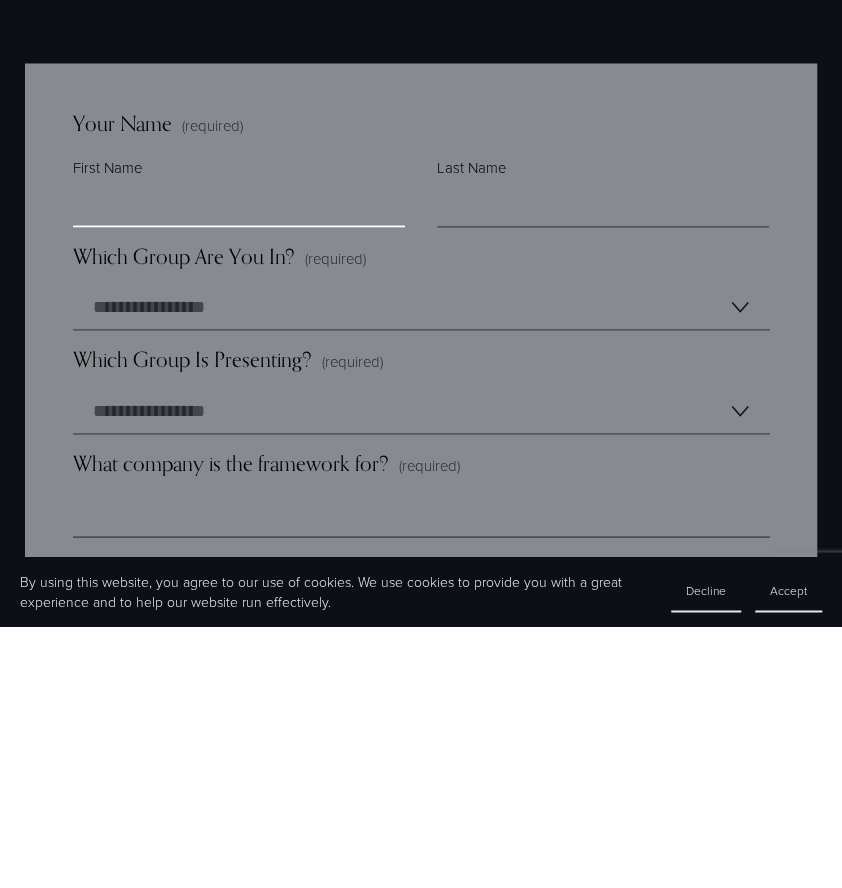 type on "**********" 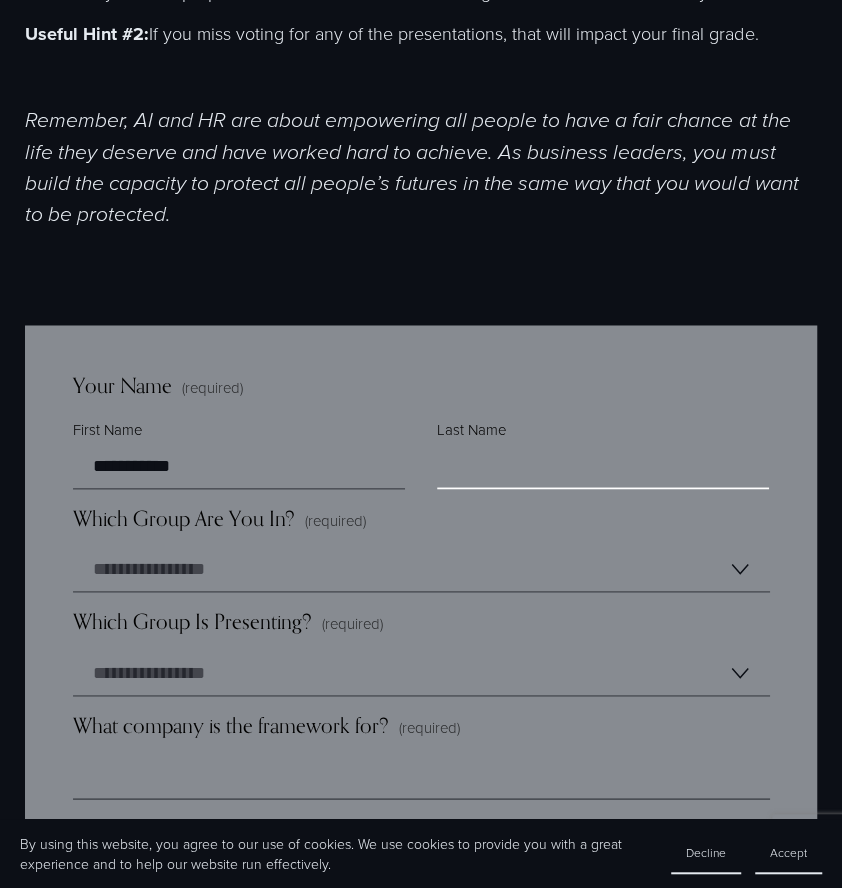 click on "Last Name" at bounding box center [603, 466] 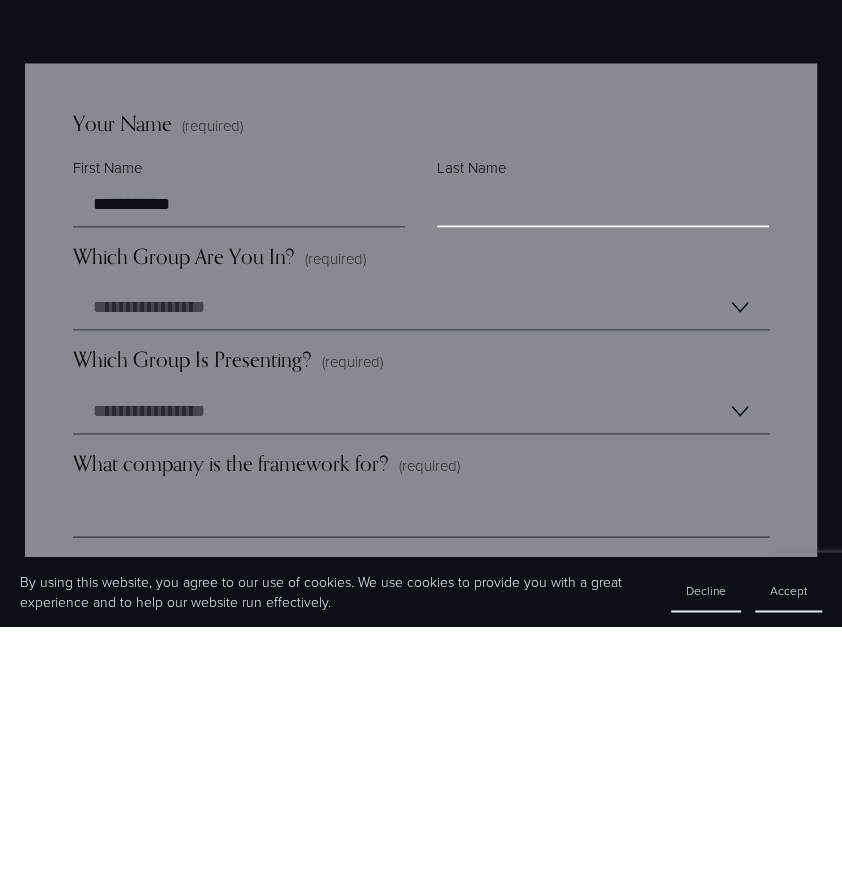 type on "**********" 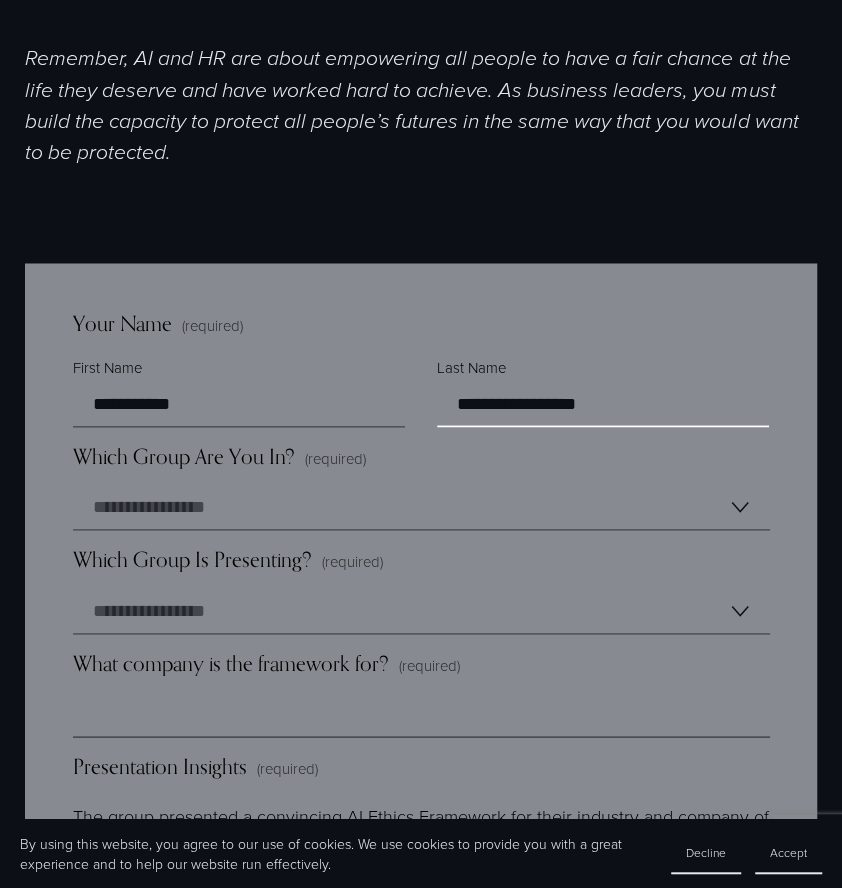 scroll, scrollTop: 1311, scrollLeft: 0, axis: vertical 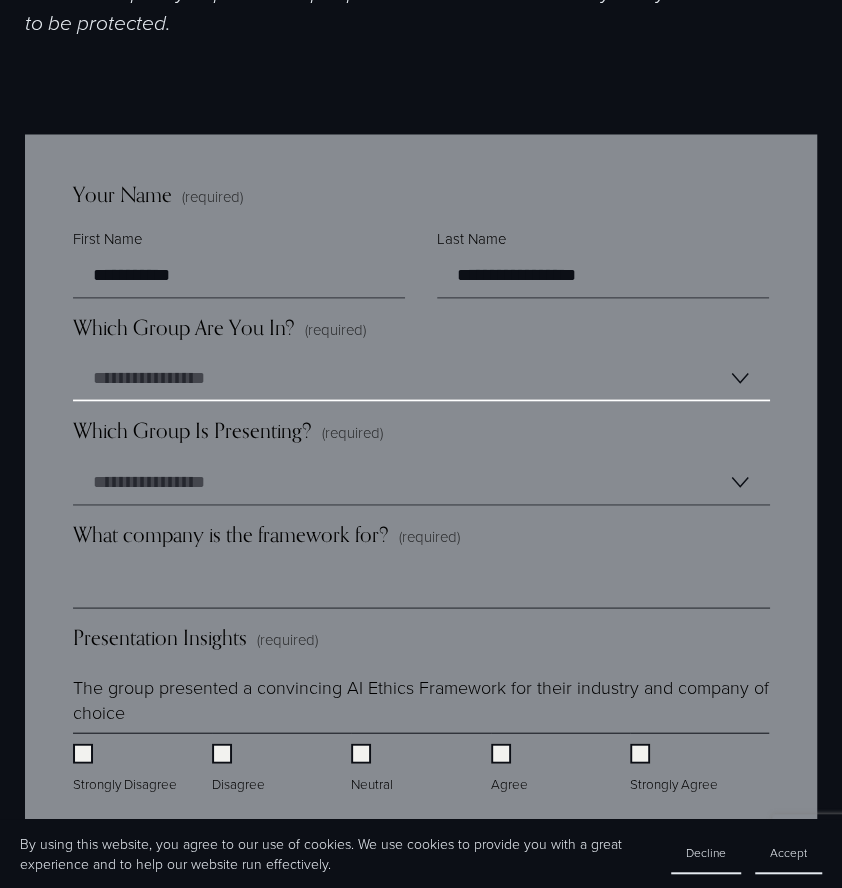click on "**********" at bounding box center (421, 378) 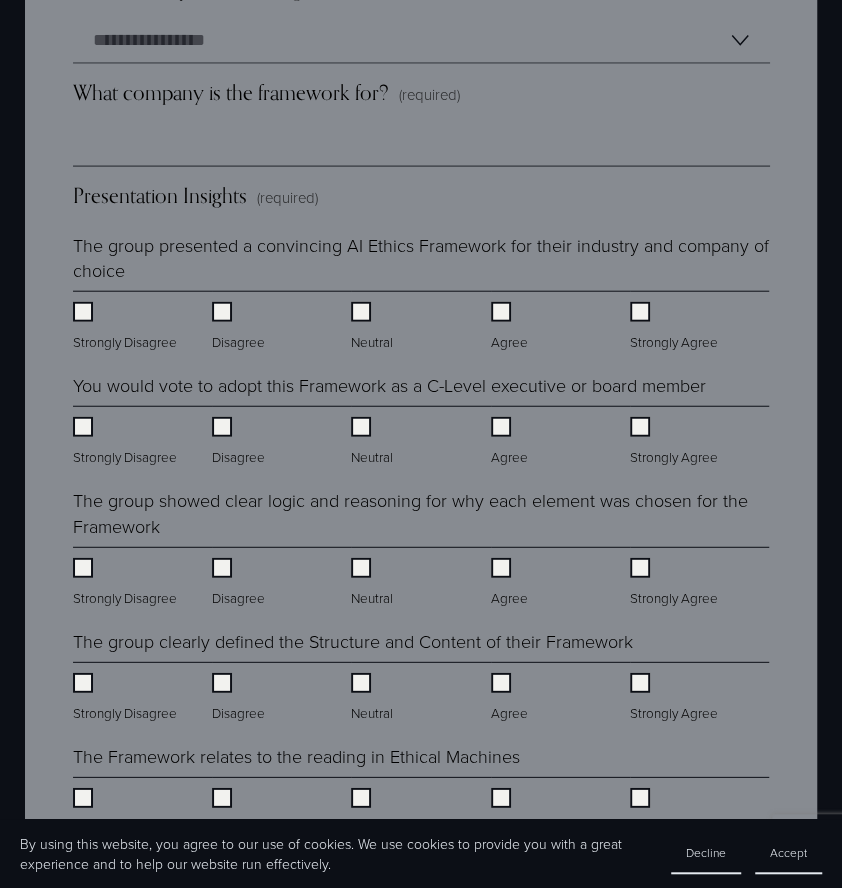 scroll, scrollTop: 1756, scrollLeft: 0, axis: vertical 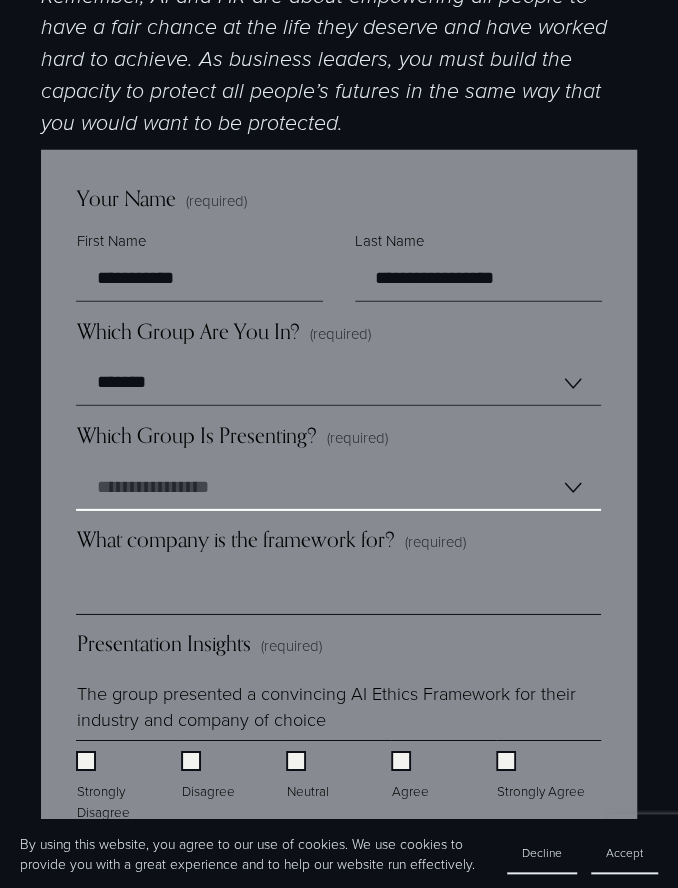 click on "**********" at bounding box center [338, 488] 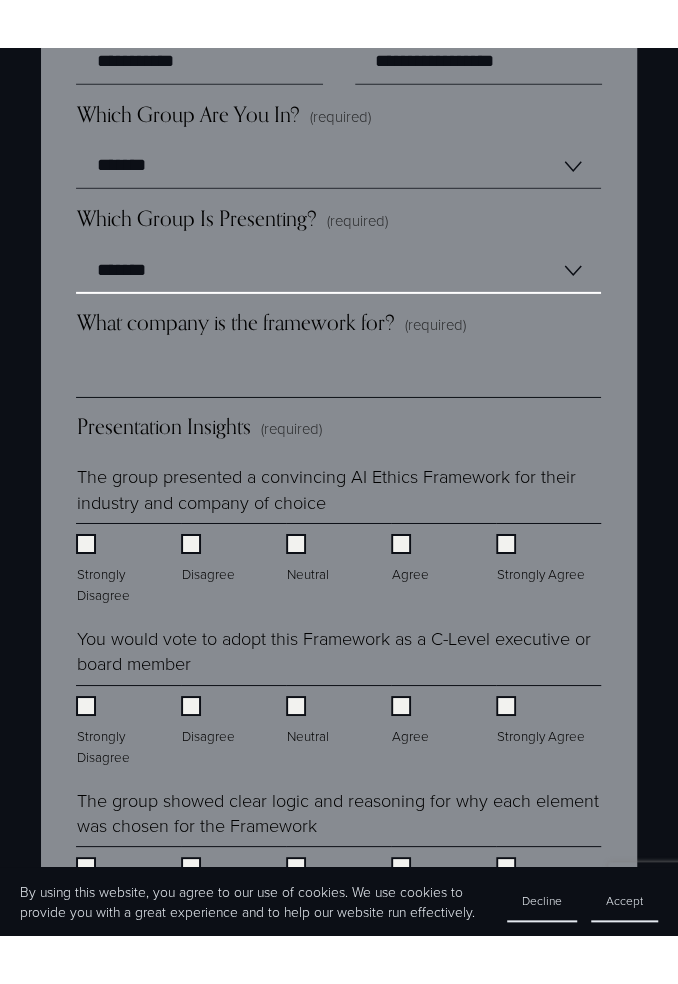 scroll, scrollTop: 1860, scrollLeft: 0, axis: vertical 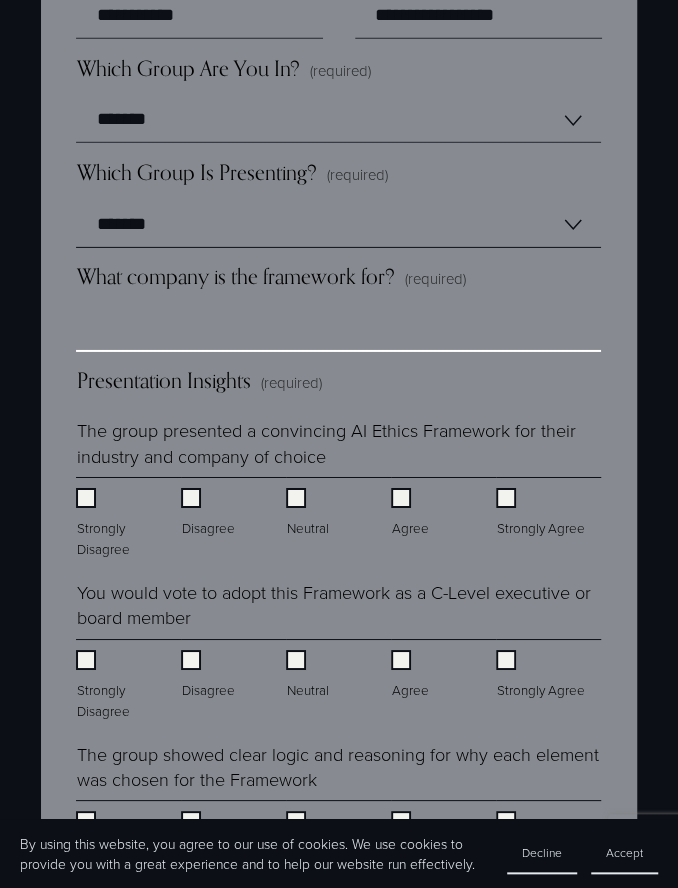 click on "What company is the framework for? (required)" at bounding box center [338, 329] 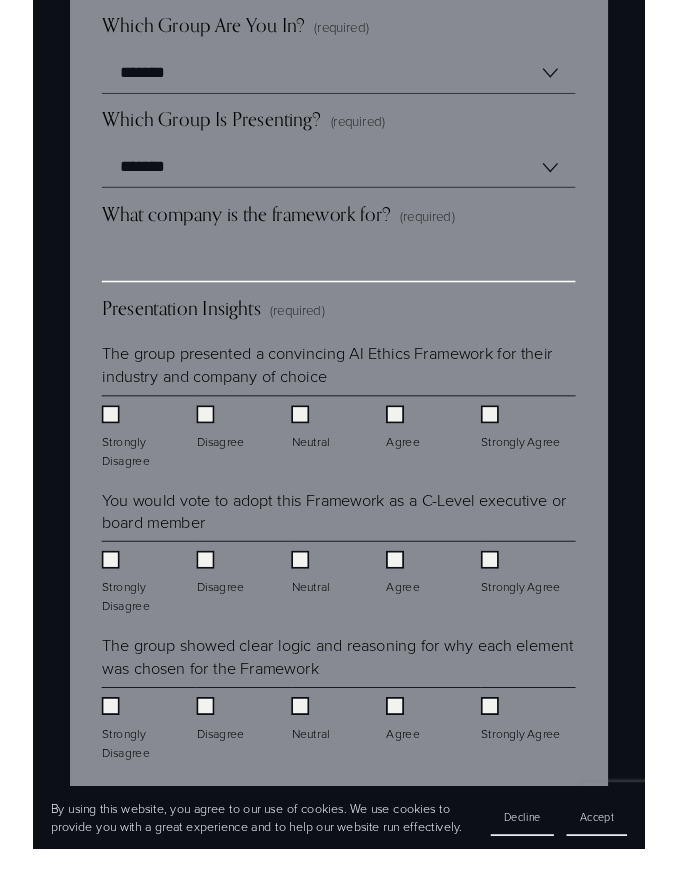 scroll, scrollTop: 1865, scrollLeft: 0, axis: vertical 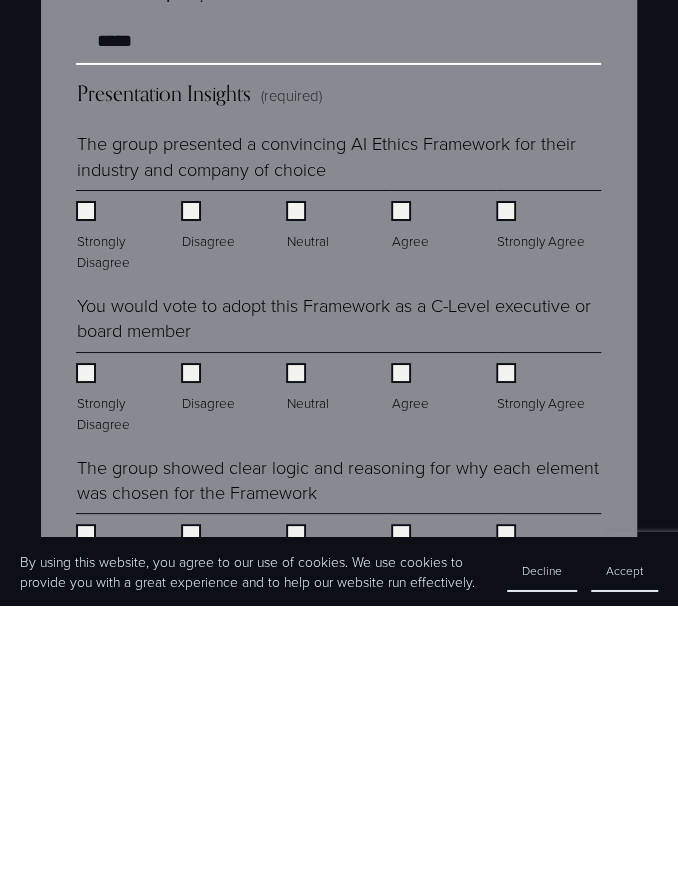 type on "*****" 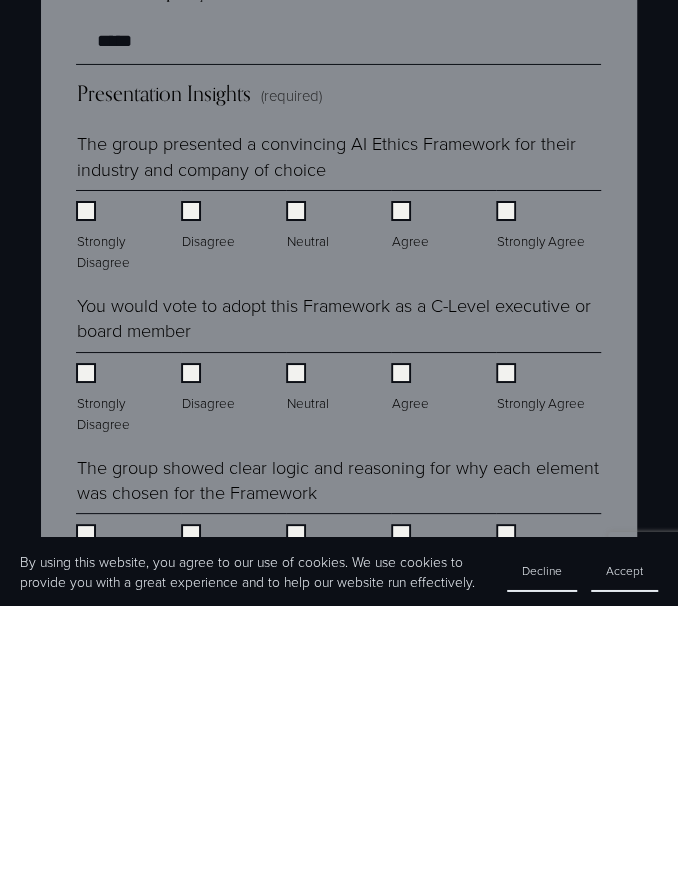 click on "Final Course Dot Collector - HRAI 2025
You will help grade your classmates' work, and the quality of your insights will also be used to calculate your grade. Rest assured, your name and comments will be kept confidential and not shared with your classmates. But they will be used by an AI system for analysis.  During our sessions together, we learned something about the need for individuals to exercise autonomy and have a degree of transparency depending on the specific situation. In any company or portfolio firm of mine, the goal is not for C-level or Senior Managers to have the sole authority over staff members, project proposals, or issues under consideration. We strive for a shared understanding, where everyone in the room plays a vital role in interpreting and understanding the information we receive in real-time, fostering a collaborative learning environment. thoughtfully on the spot. and your final grade. Useful hint #1:  Useful Hint #2:" at bounding box center (339, 1995) 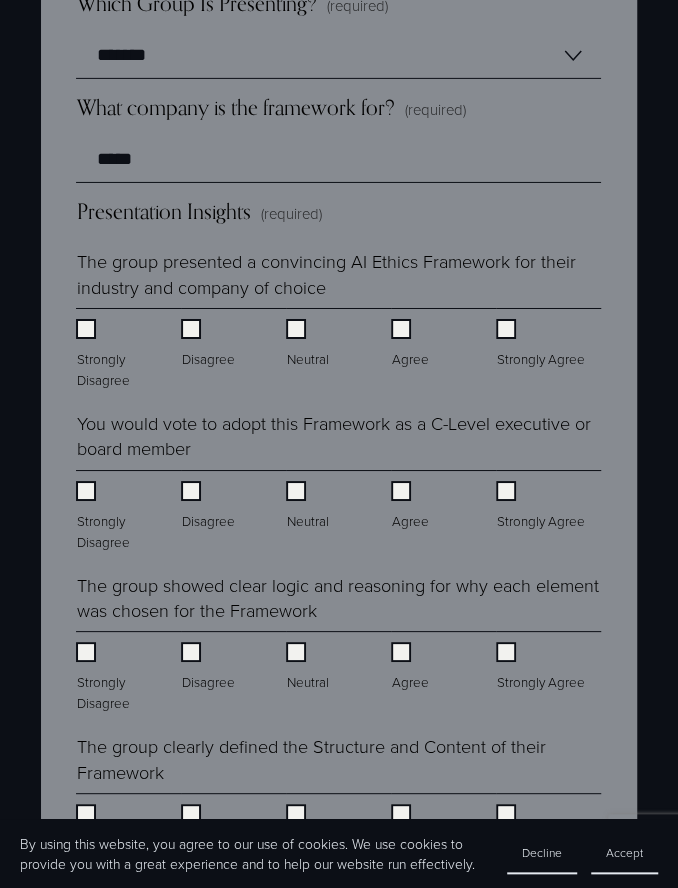 scroll, scrollTop: 2045, scrollLeft: 0, axis: vertical 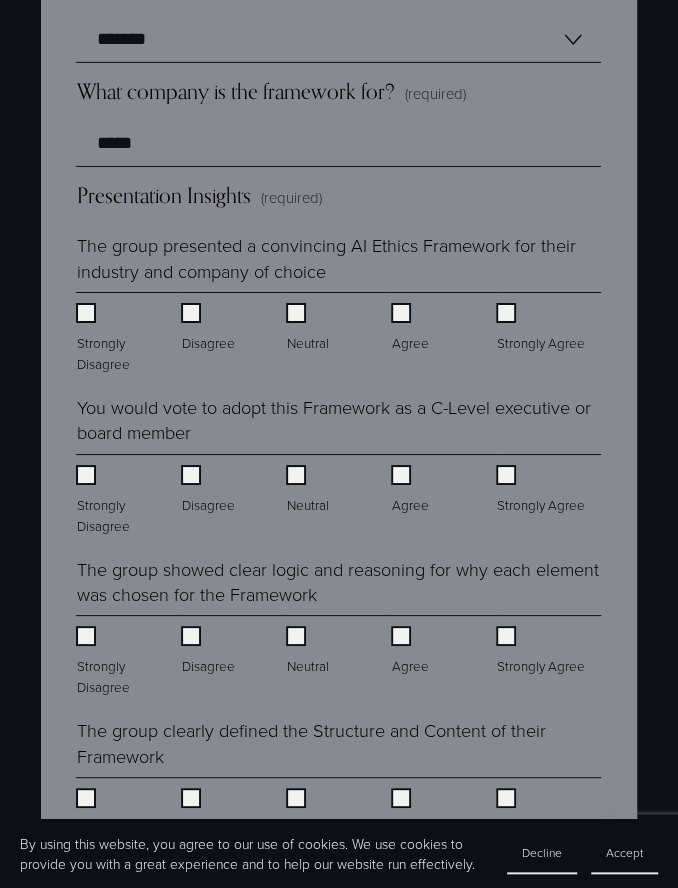 click on "Strongly Agree" at bounding box center (542, 328) 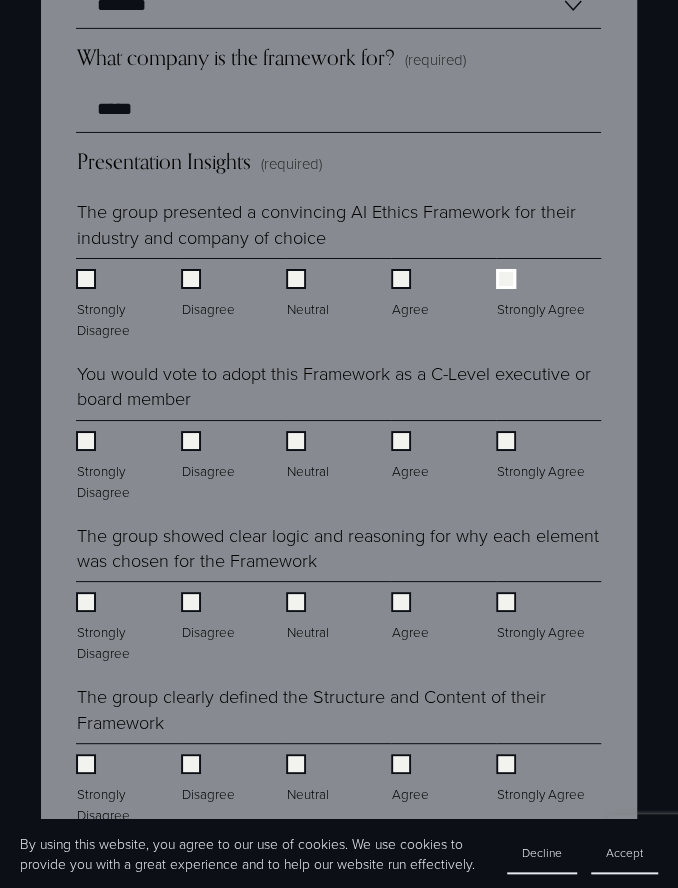 scroll, scrollTop: 2120, scrollLeft: 0, axis: vertical 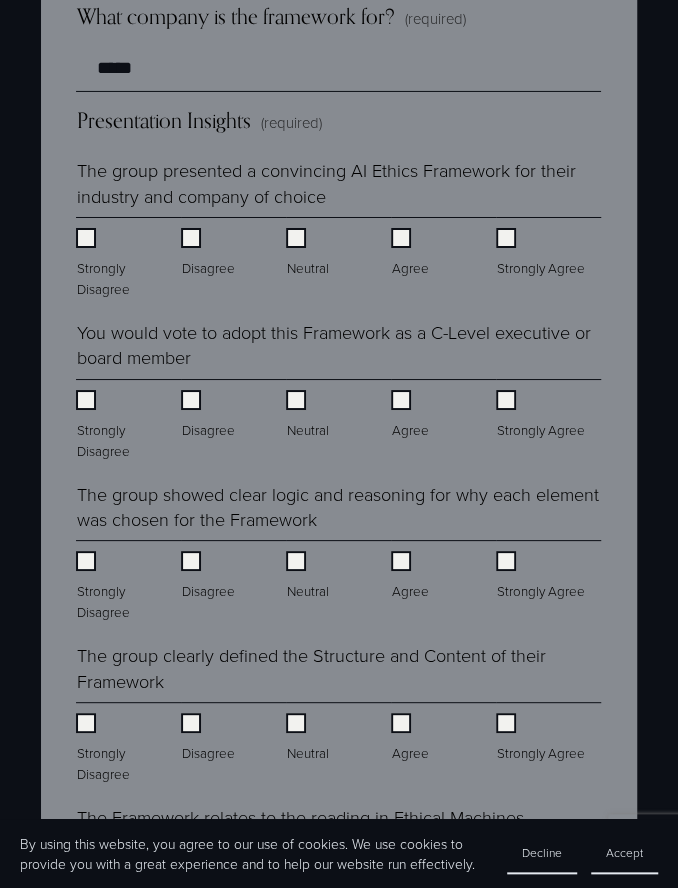 click on "Agree" at bounding box center [411, 415] 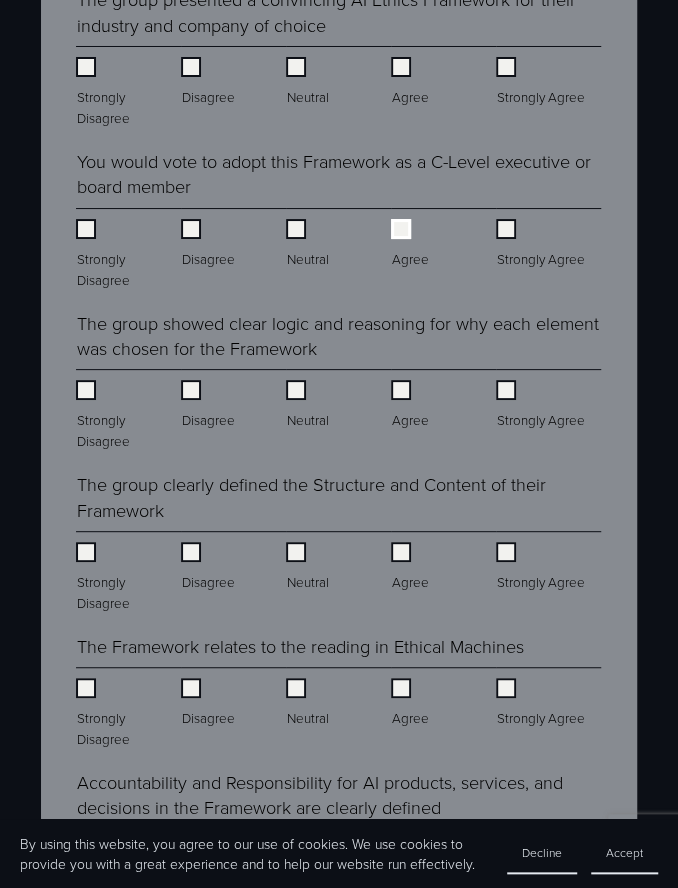 scroll, scrollTop: 2292, scrollLeft: 0, axis: vertical 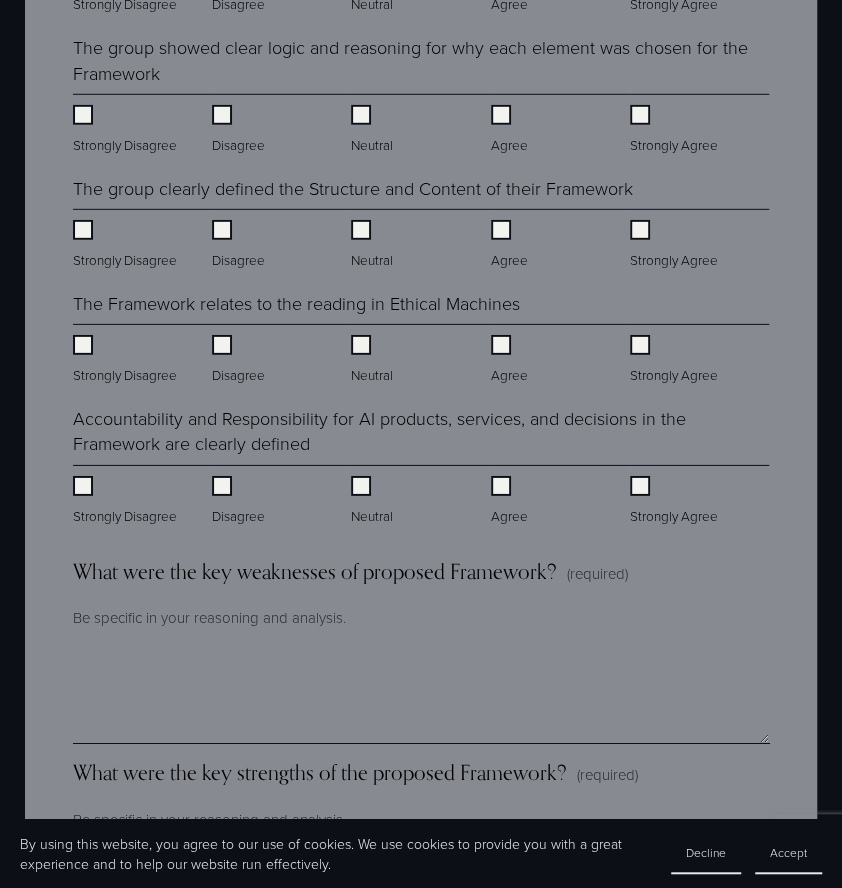 click on "Strongly Agree" at bounding box center (676, 501) 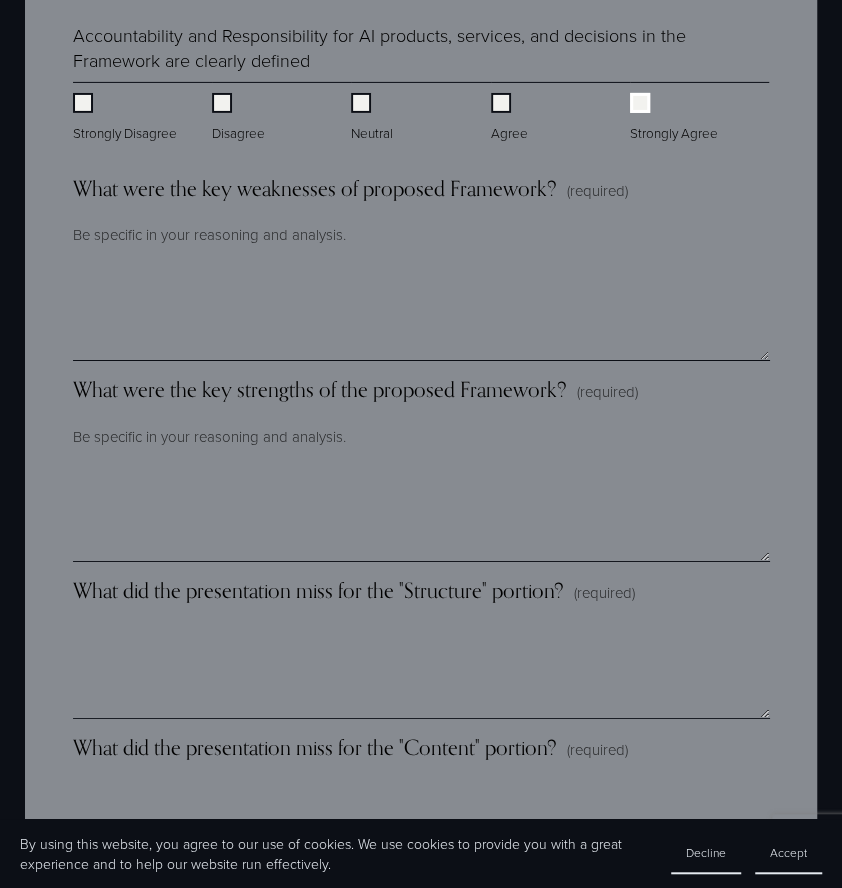 scroll, scrollTop: 2644, scrollLeft: 0, axis: vertical 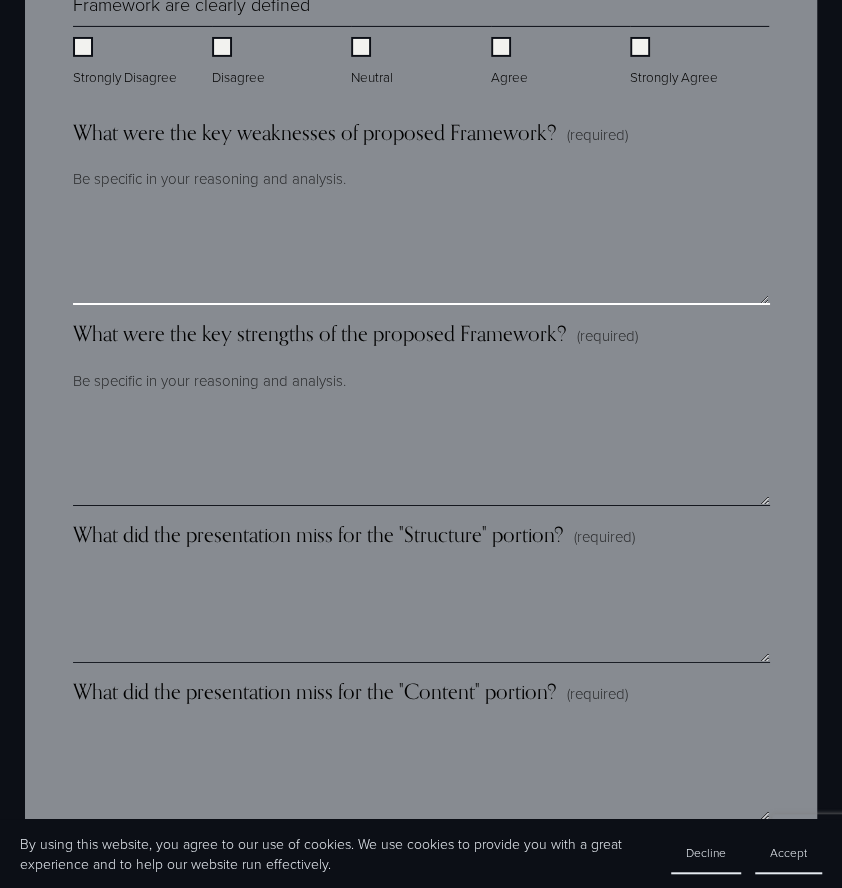 click on "What were the key weaknesses of proposed Framework? (required)" at bounding box center [421, 255] 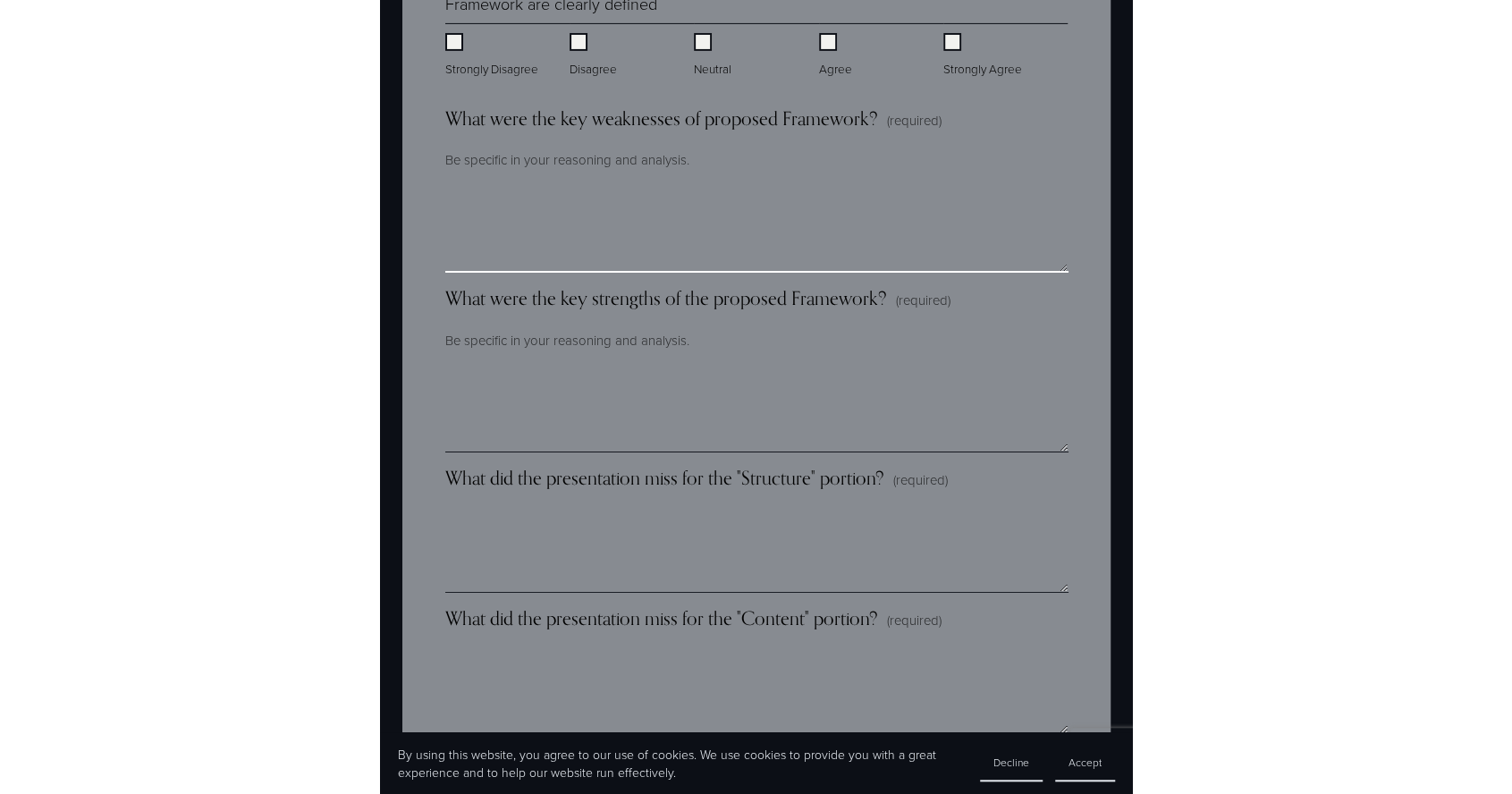 scroll, scrollTop: 2302, scrollLeft: 0, axis: vertical 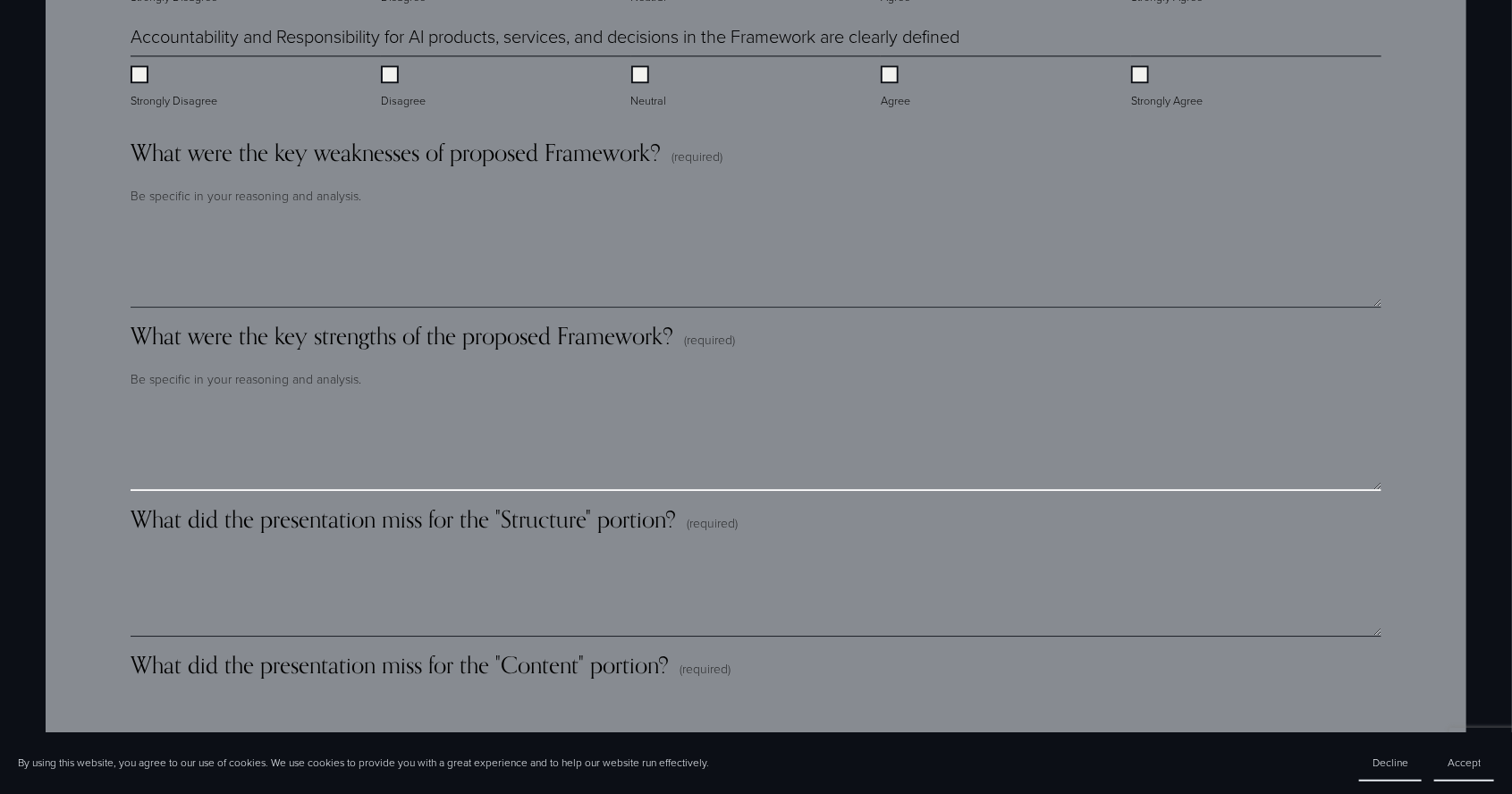 click on "What were the key strengths of the proposed Framework? (required)" at bounding box center (756, 446) 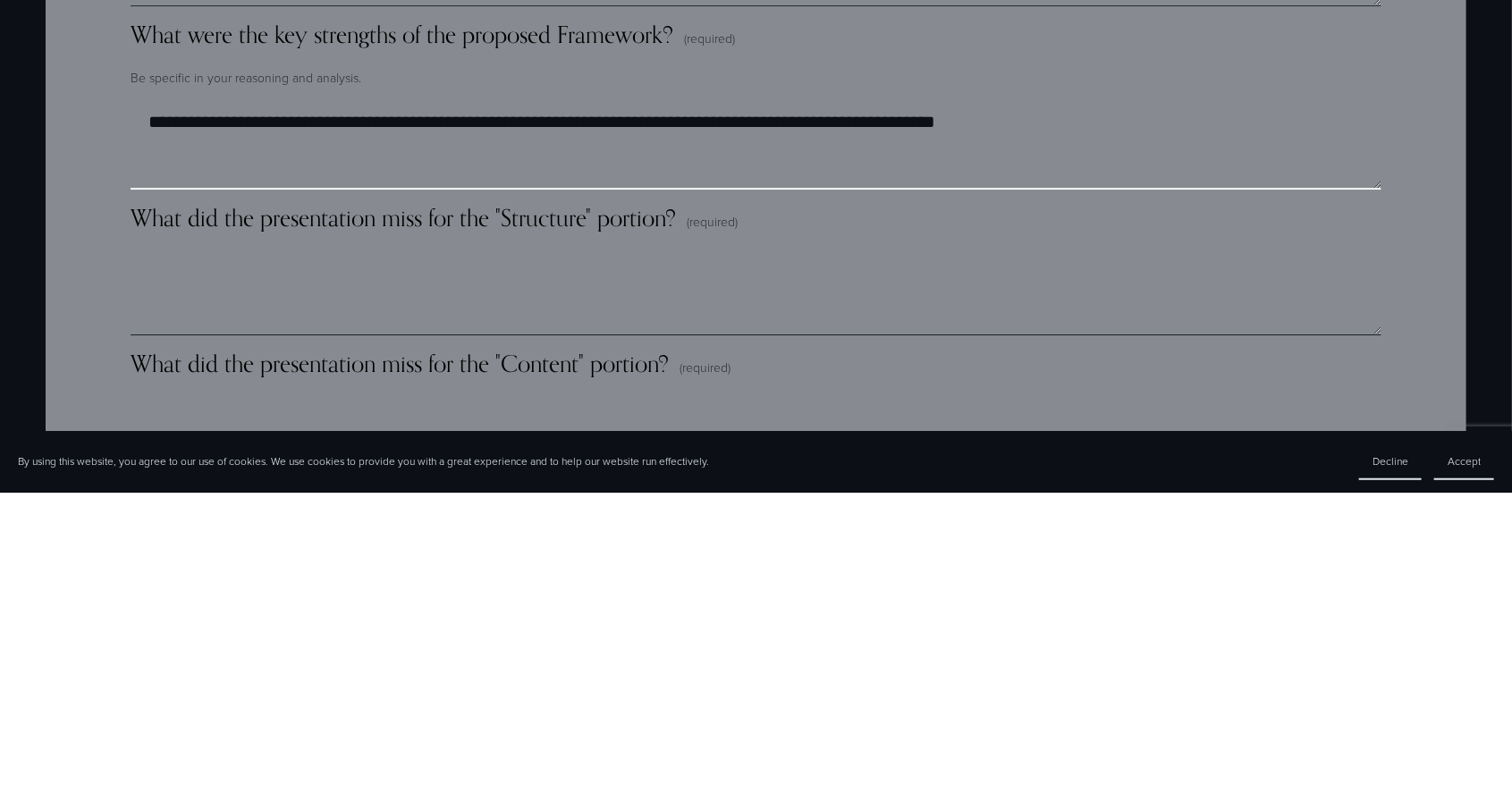 scroll, scrollTop: 2270, scrollLeft: 0, axis: vertical 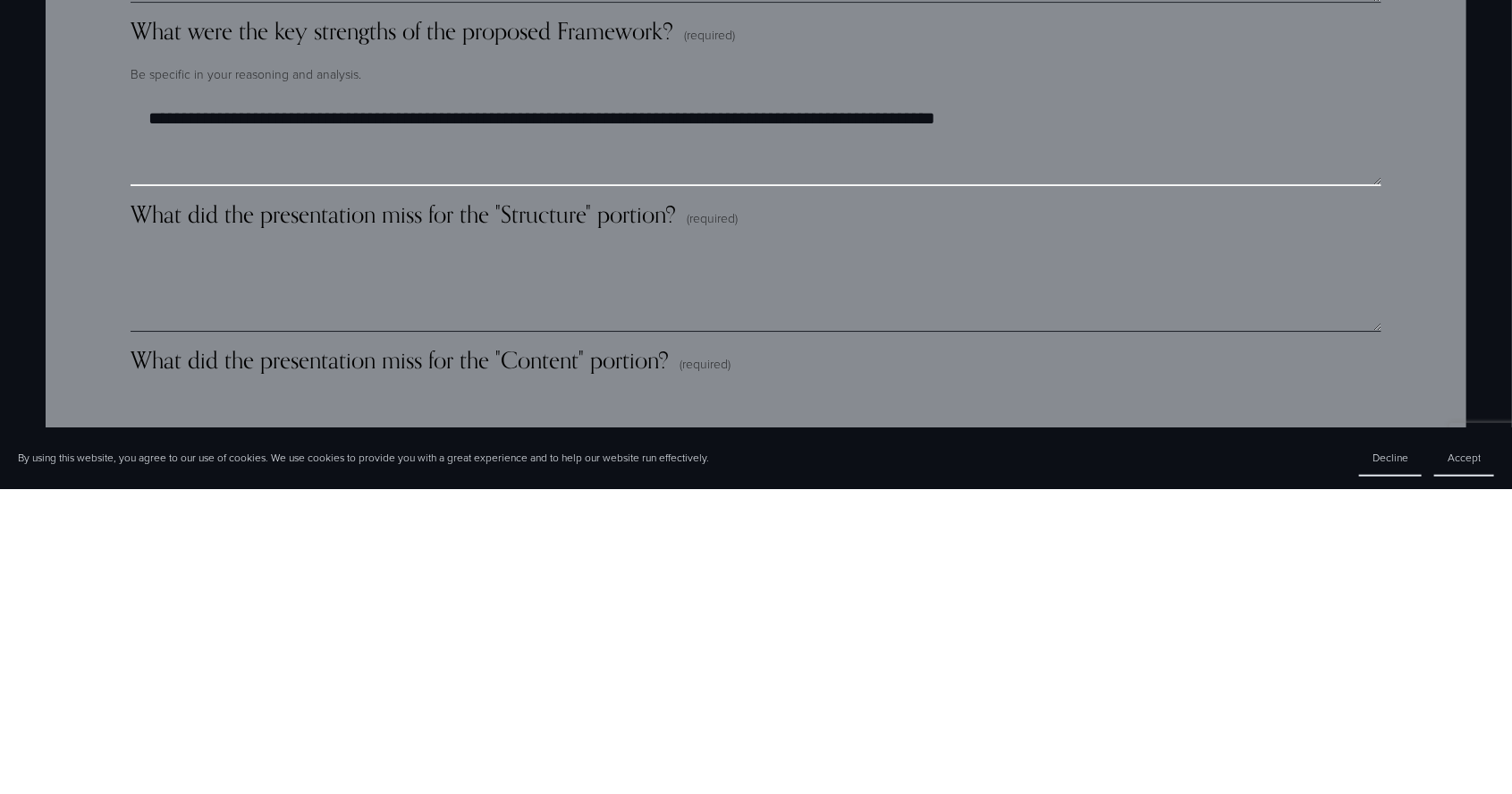 type on "**********" 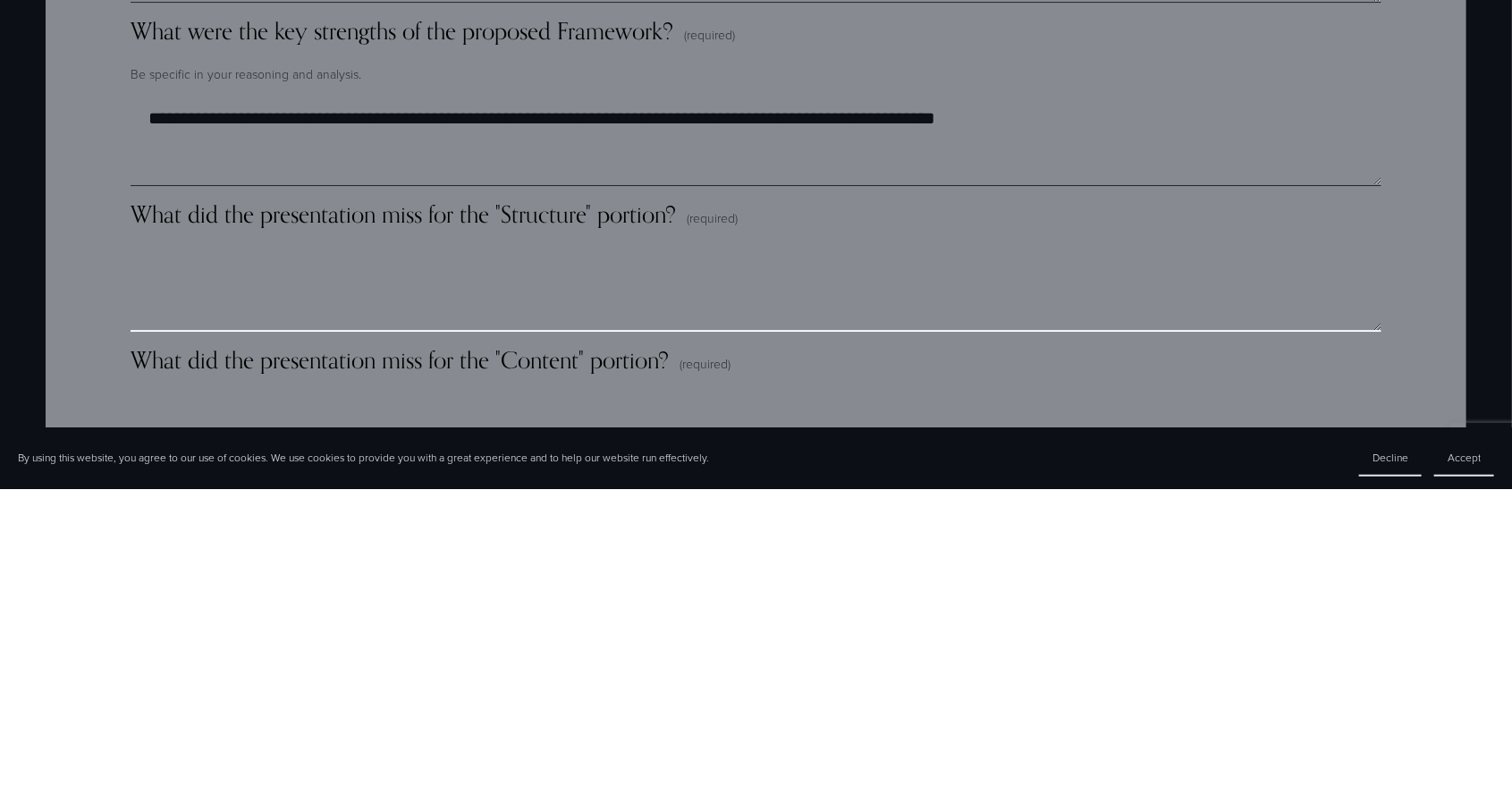 click on "What did the presentation miss for the "Structure" portion? (required)" at bounding box center [756, 592] 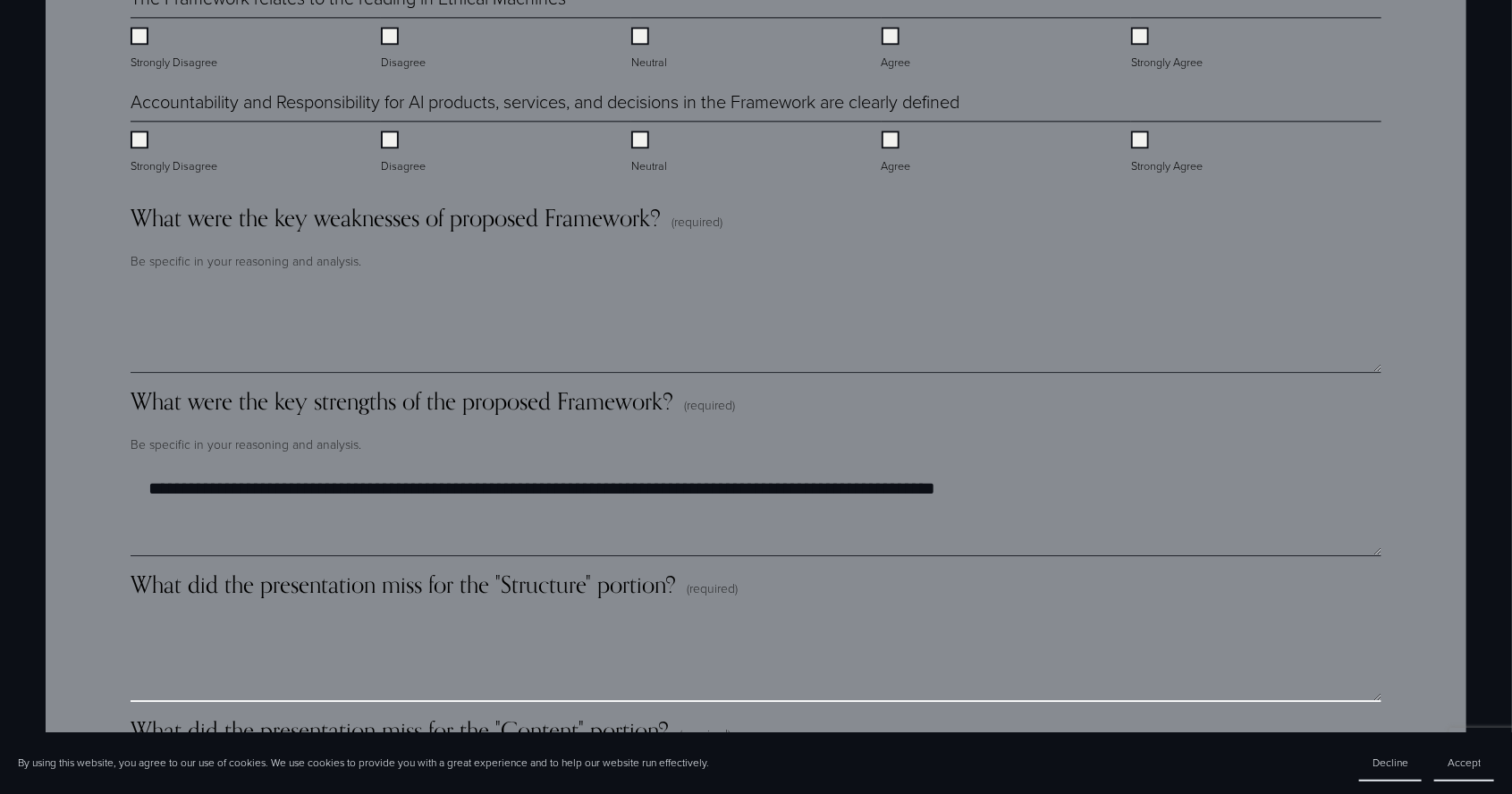 scroll, scrollTop: 2204, scrollLeft: 0, axis: vertical 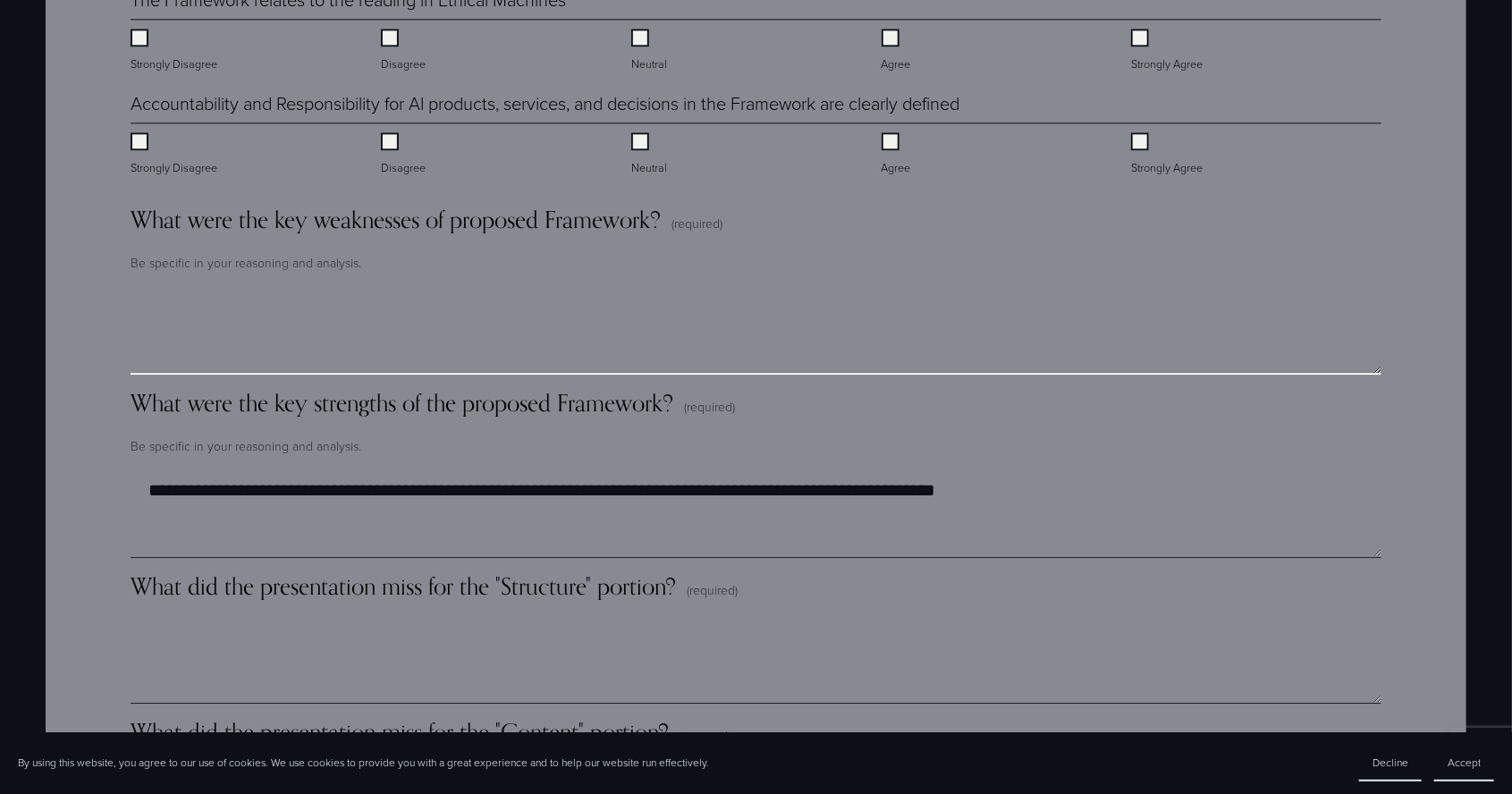 click on "What were the key weaknesses of proposed Framework? (required)" at bounding box center [756, 330] 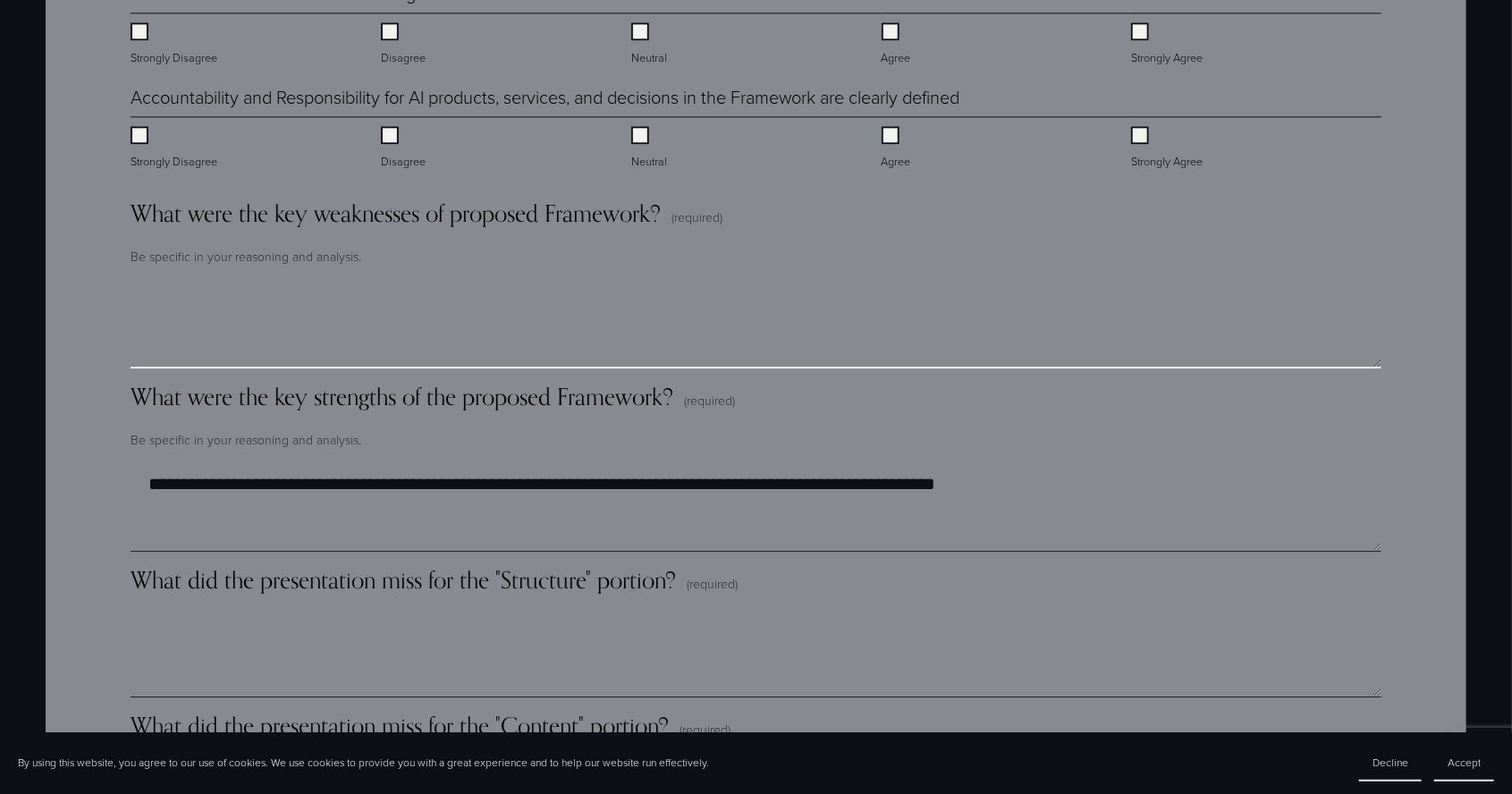 scroll, scrollTop: 2214, scrollLeft: 0, axis: vertical 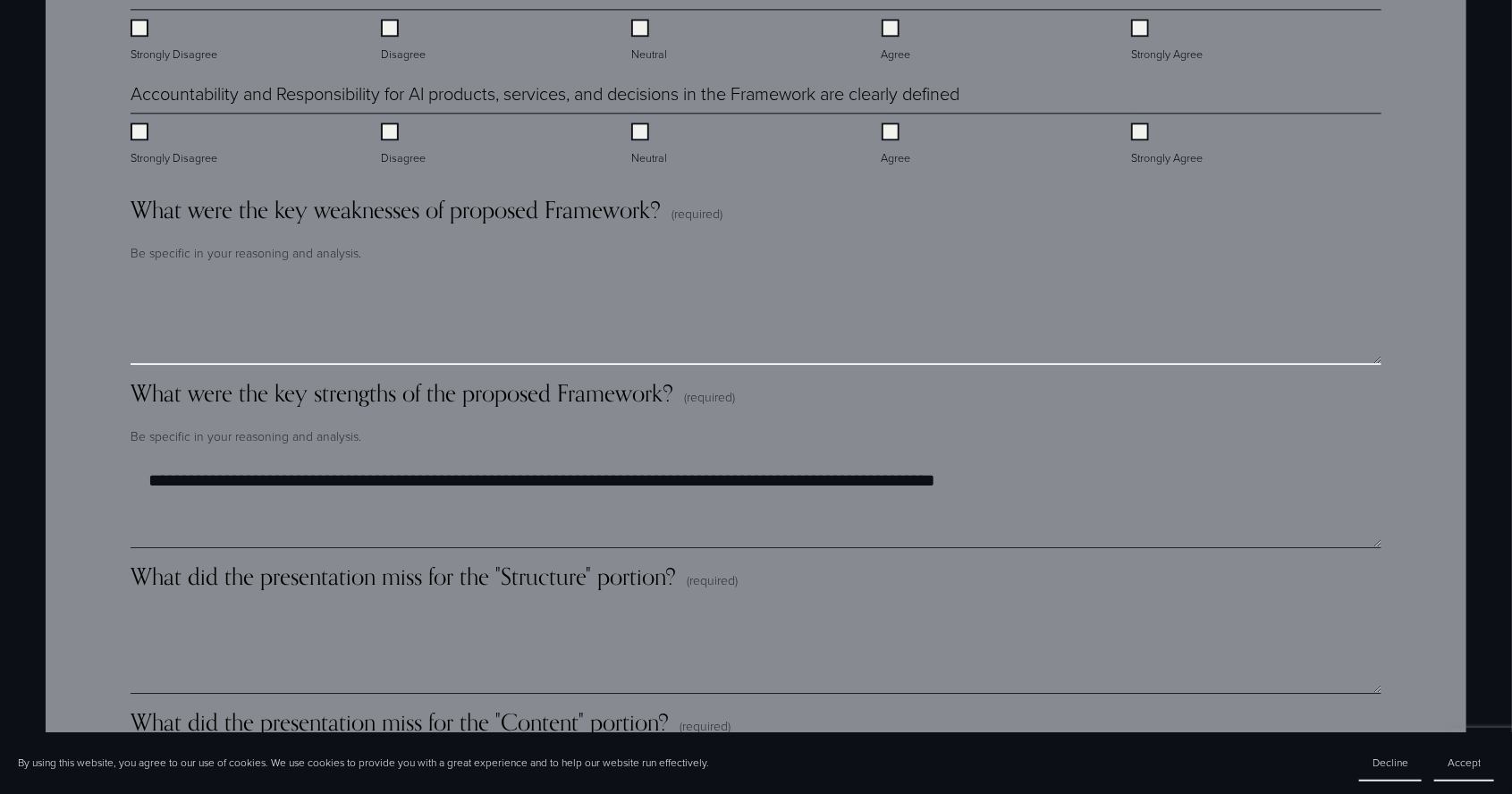 click on "What were the key weaknesses of proposed Framework? (required)" at bounding box center (756, 320) 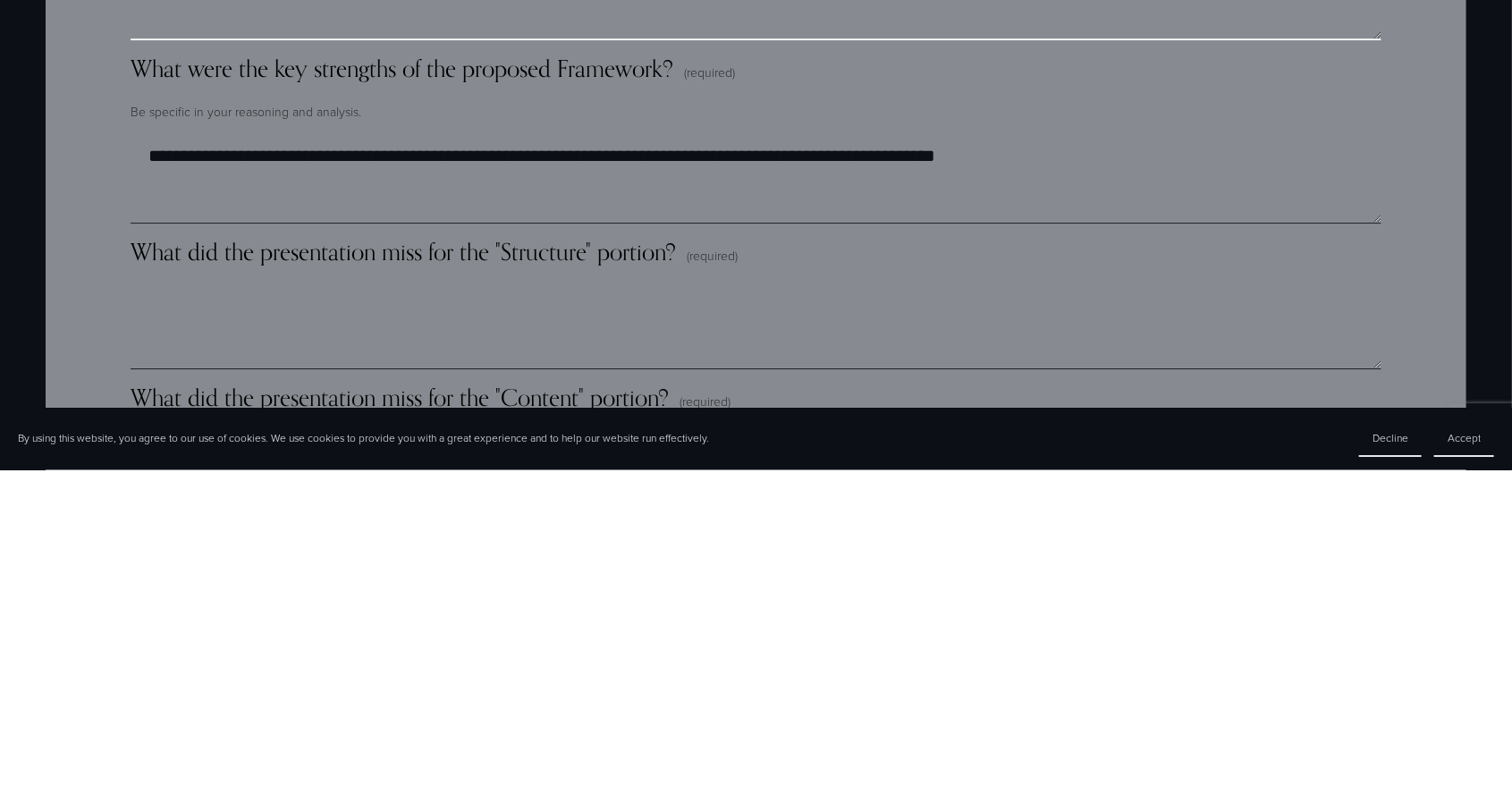 scroll, scrollTop: 2214, scrollLeft: 0, axis: vertical 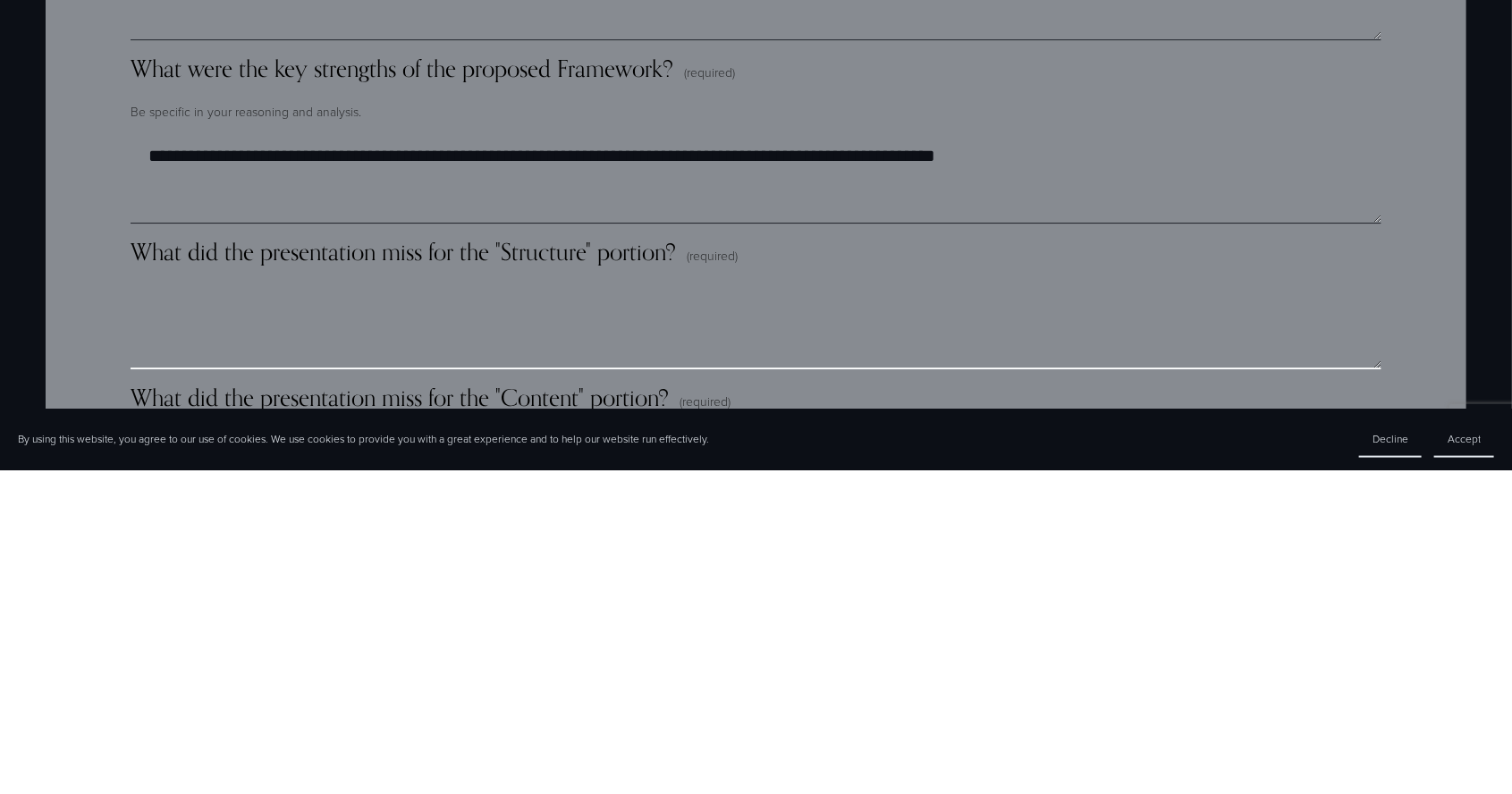 click on "What did the presentation miss for the "Structure" portion? (required)" at bounding box center [756, 649] 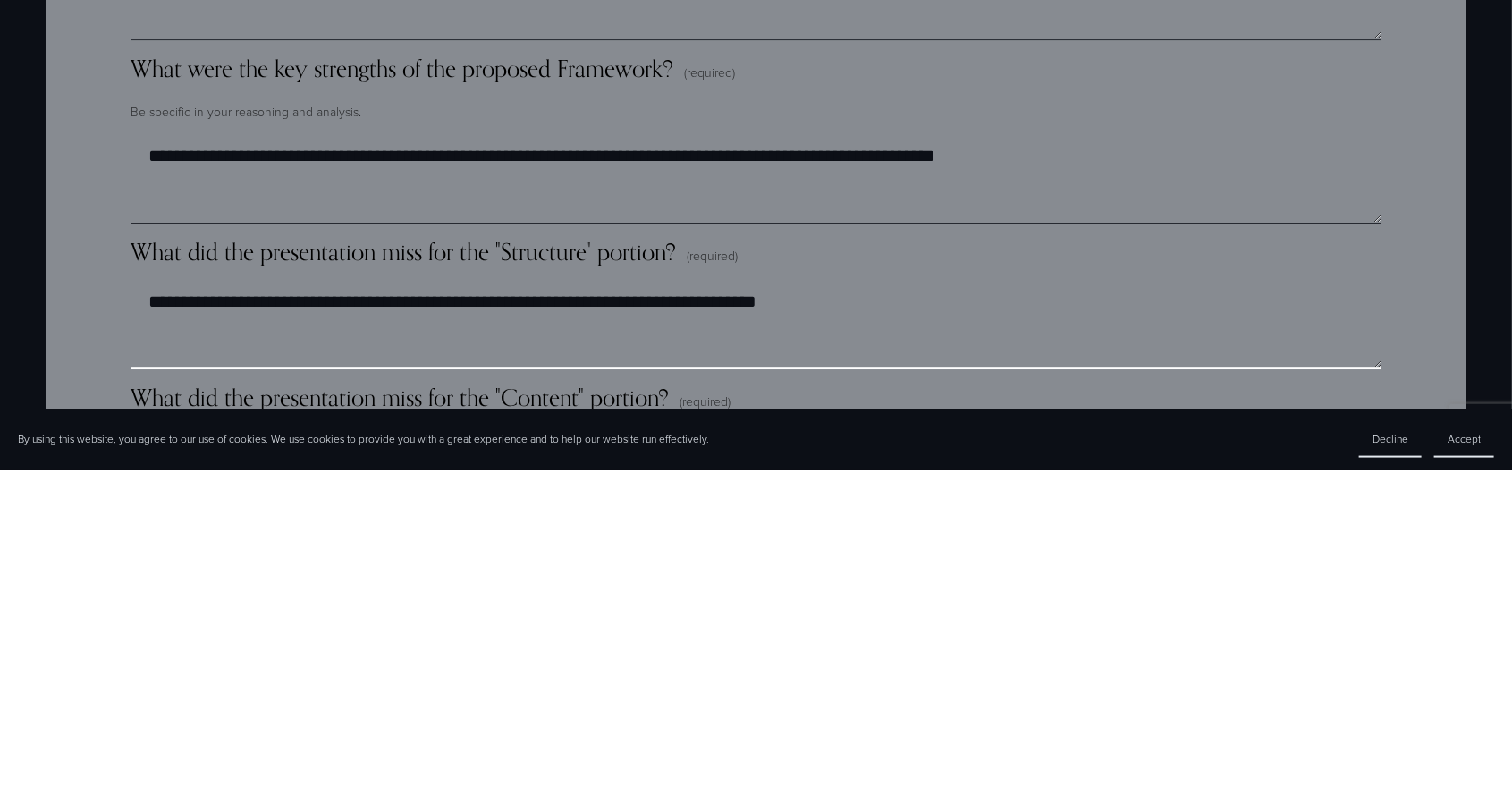 click on "**********" at bounding box center (756, 649) 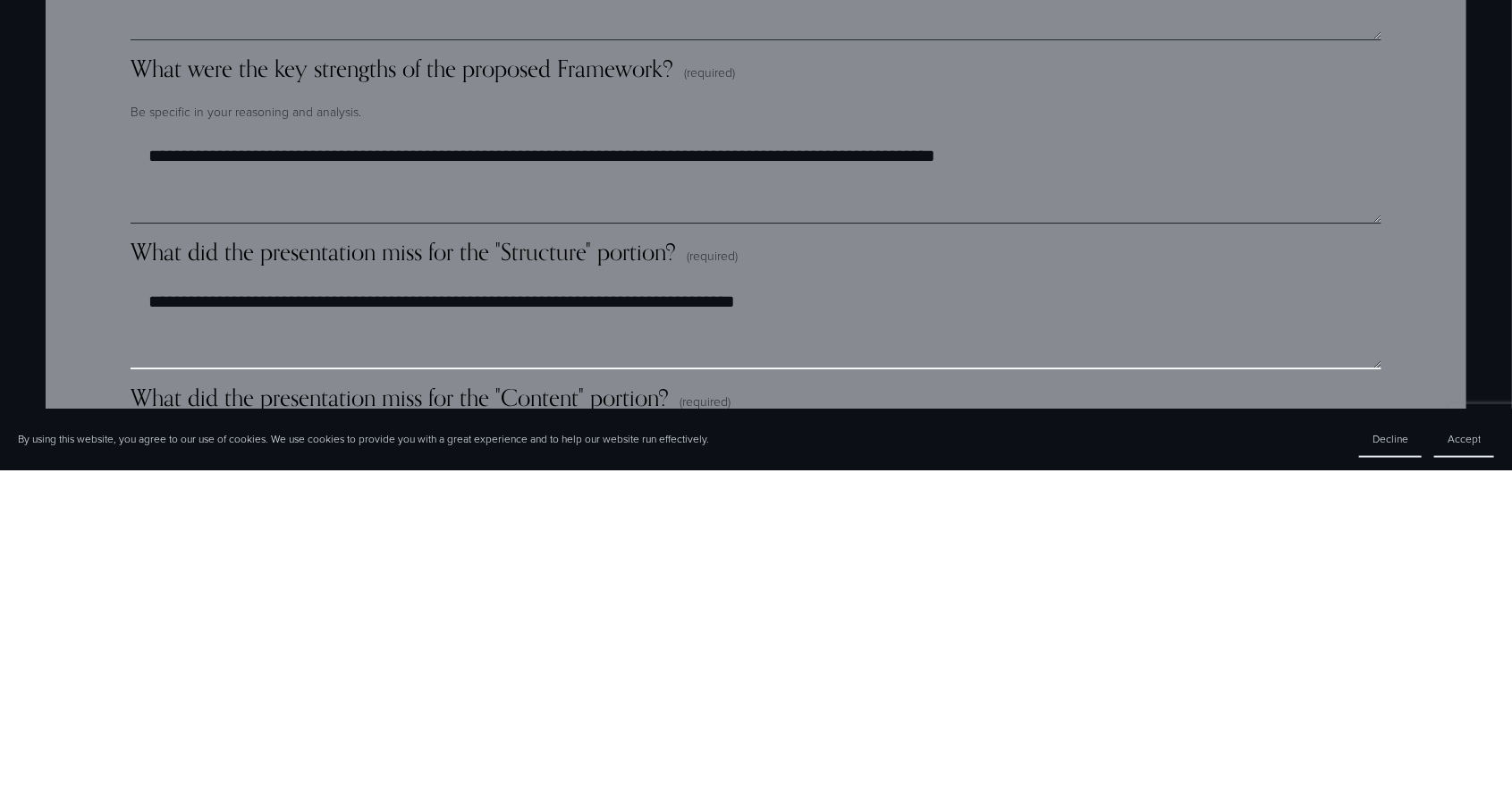 click on "**********" at bounding box center [756, 649] 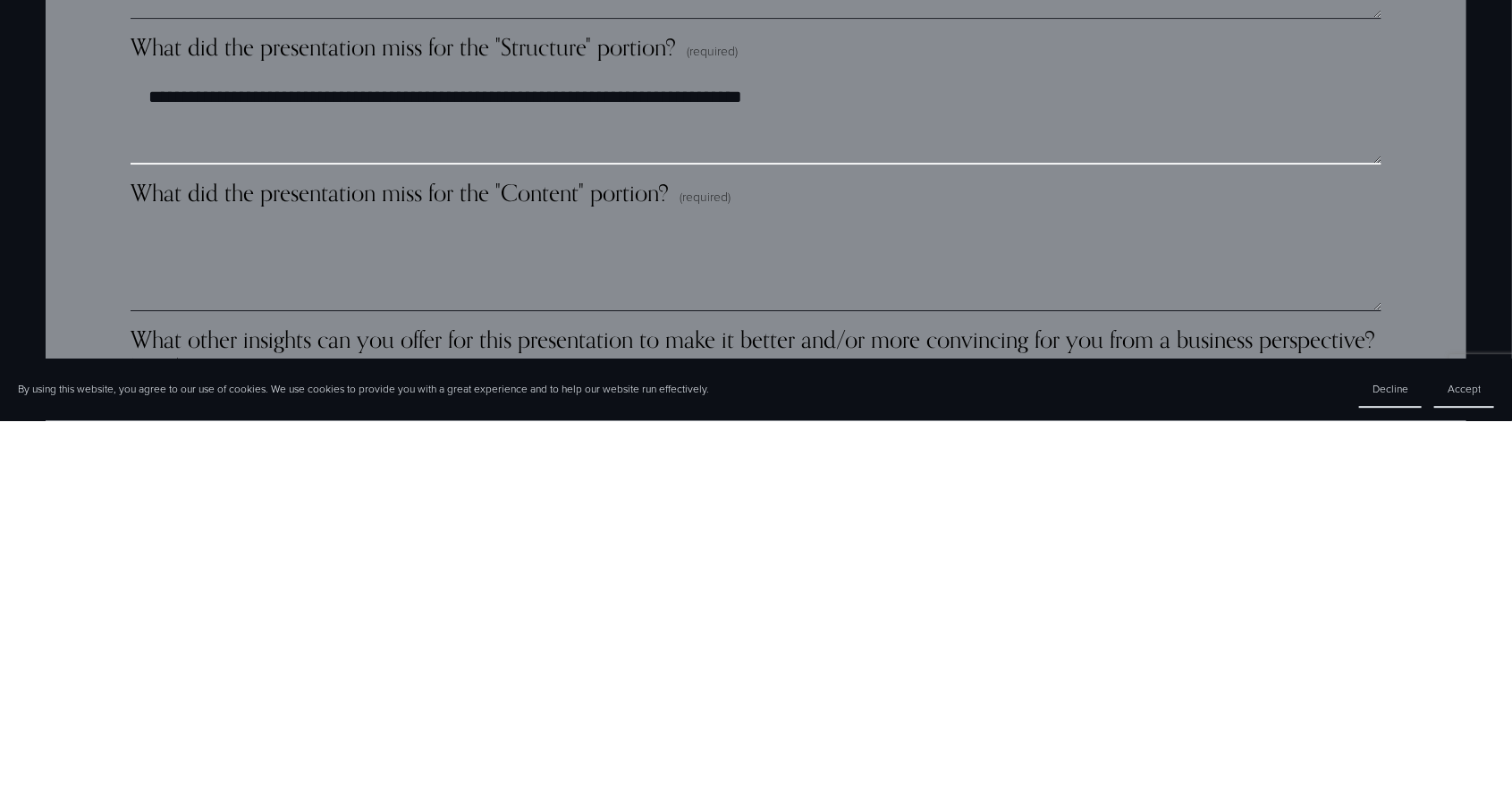 scroll, scrollTop: 2370, scrollLeft: 0, axis: vertical 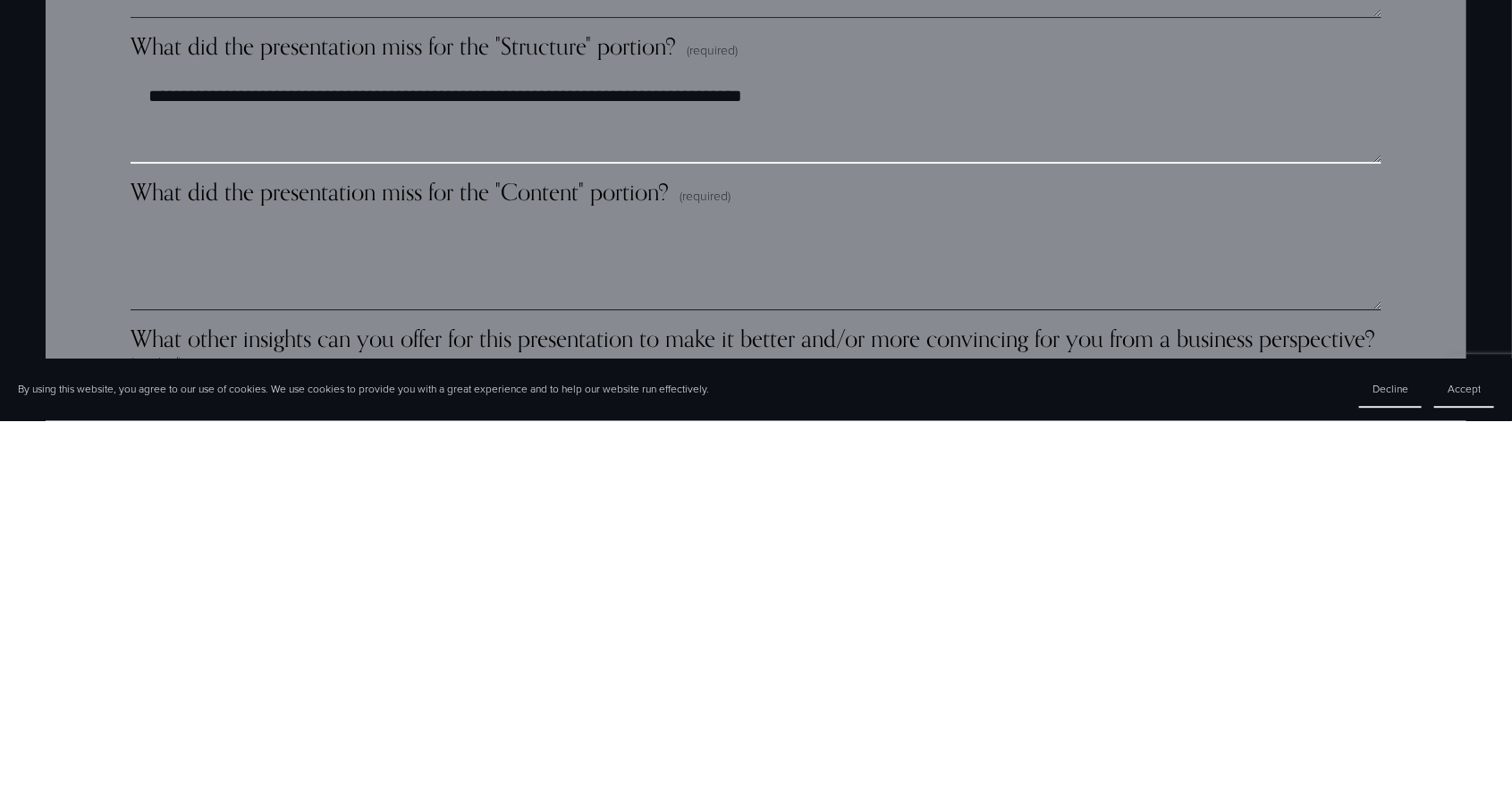 type on "**********" 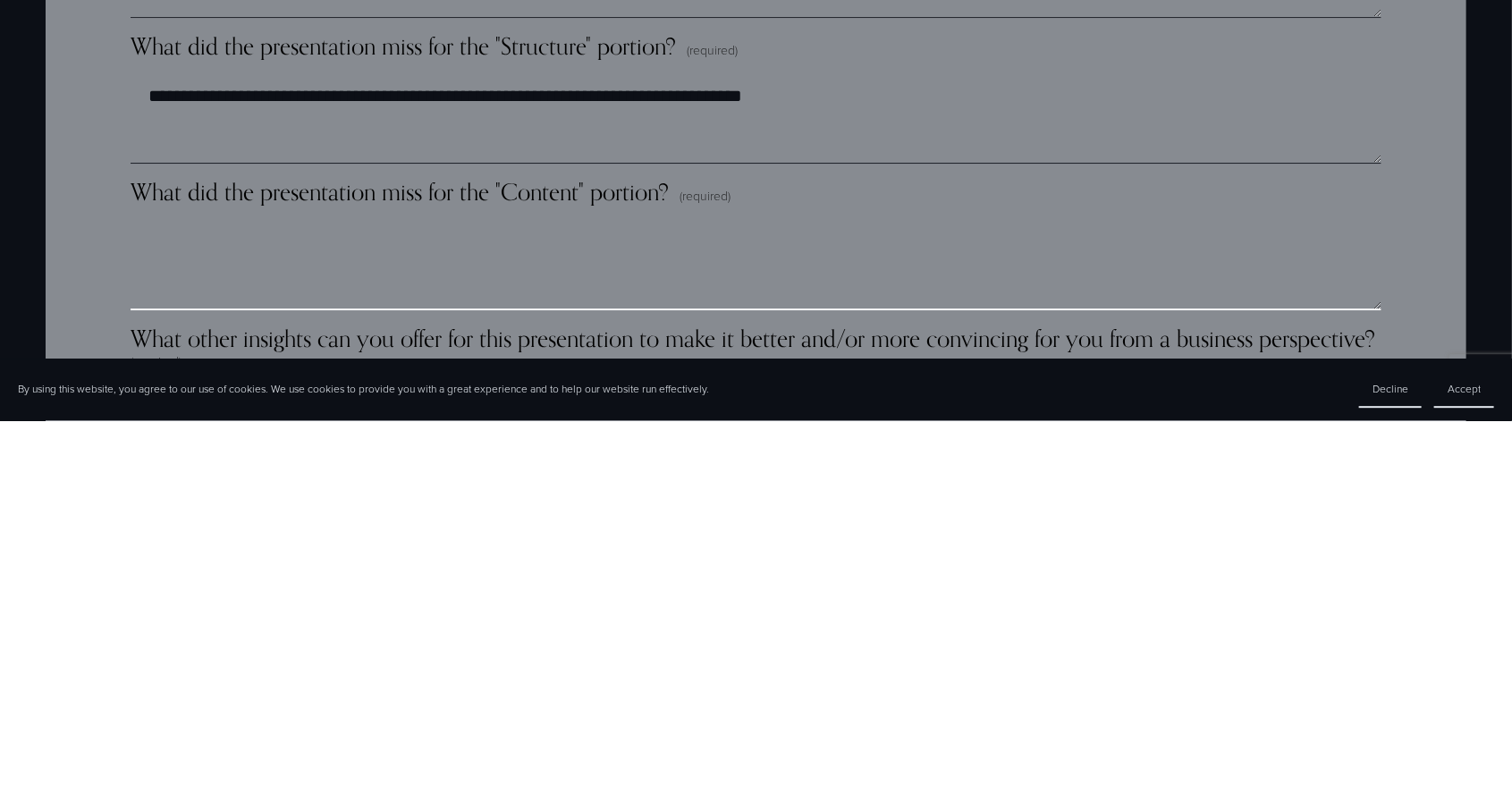 click on "What did the presentation miss for the "Content" portion? (required)" at bounding box center (756, 639) 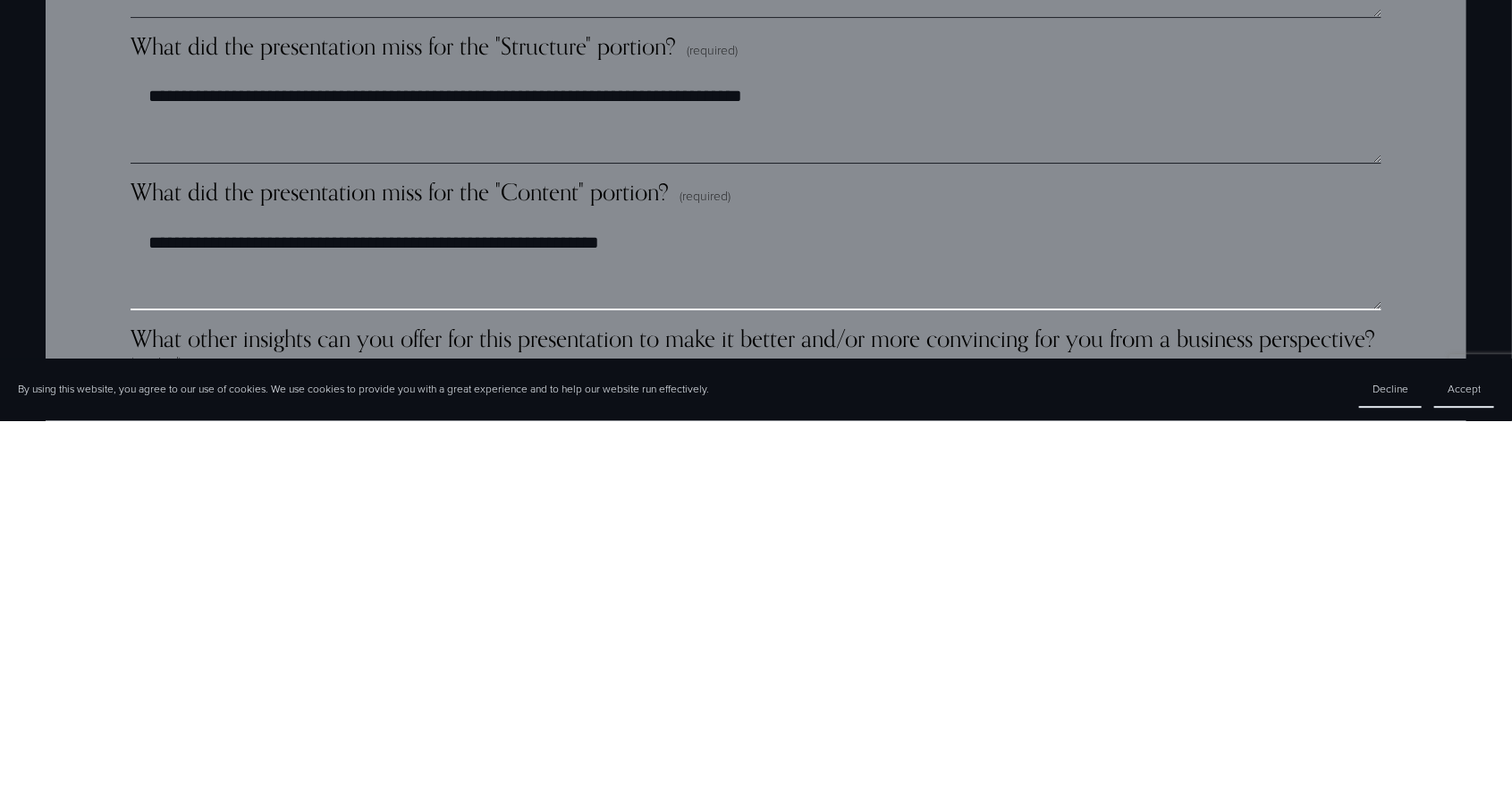 click on "**********" at bounding box center (756, 639) 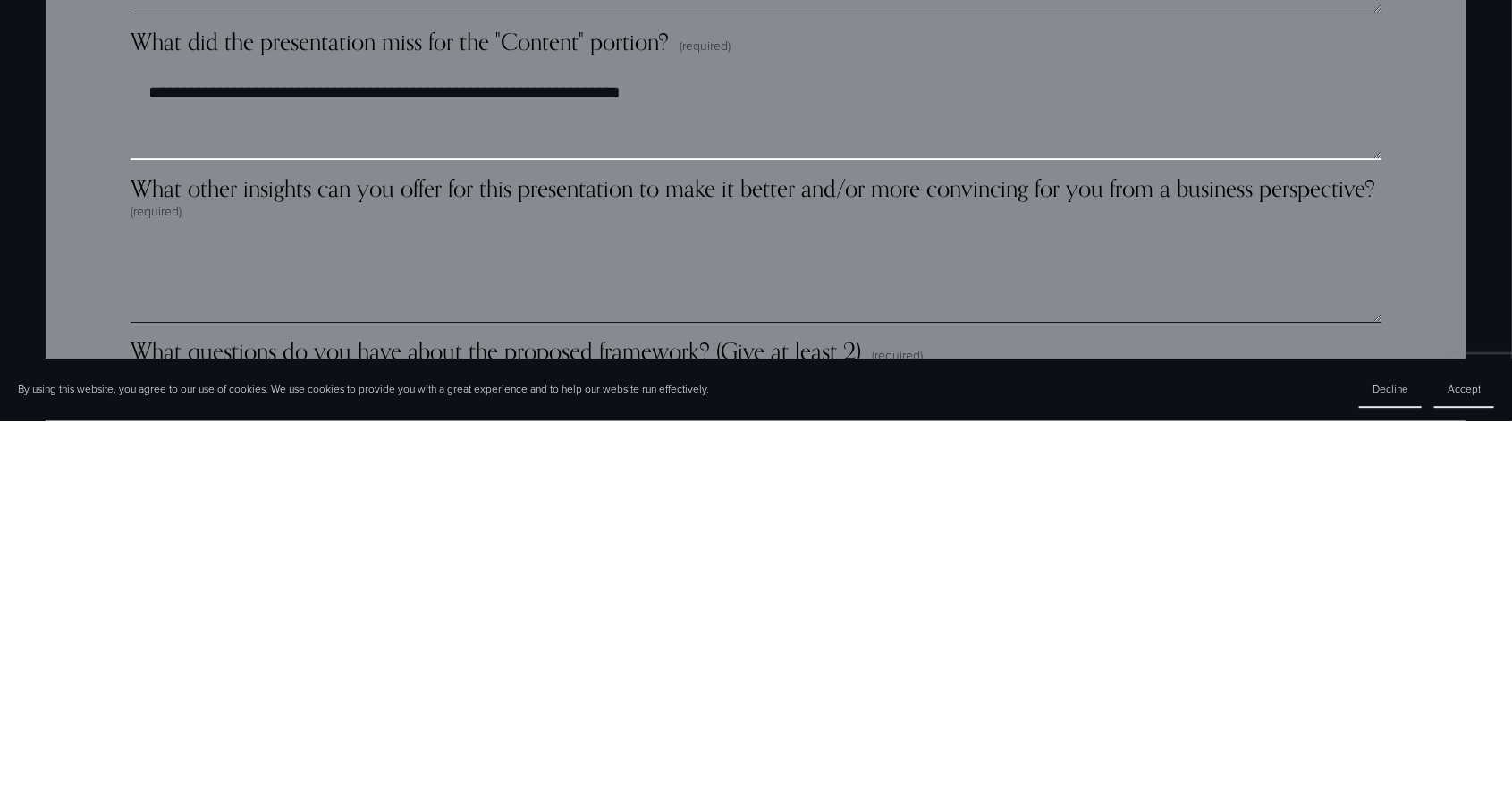 scroll, scrollTop: 2522, scrollLeft: 0, axis: vertical 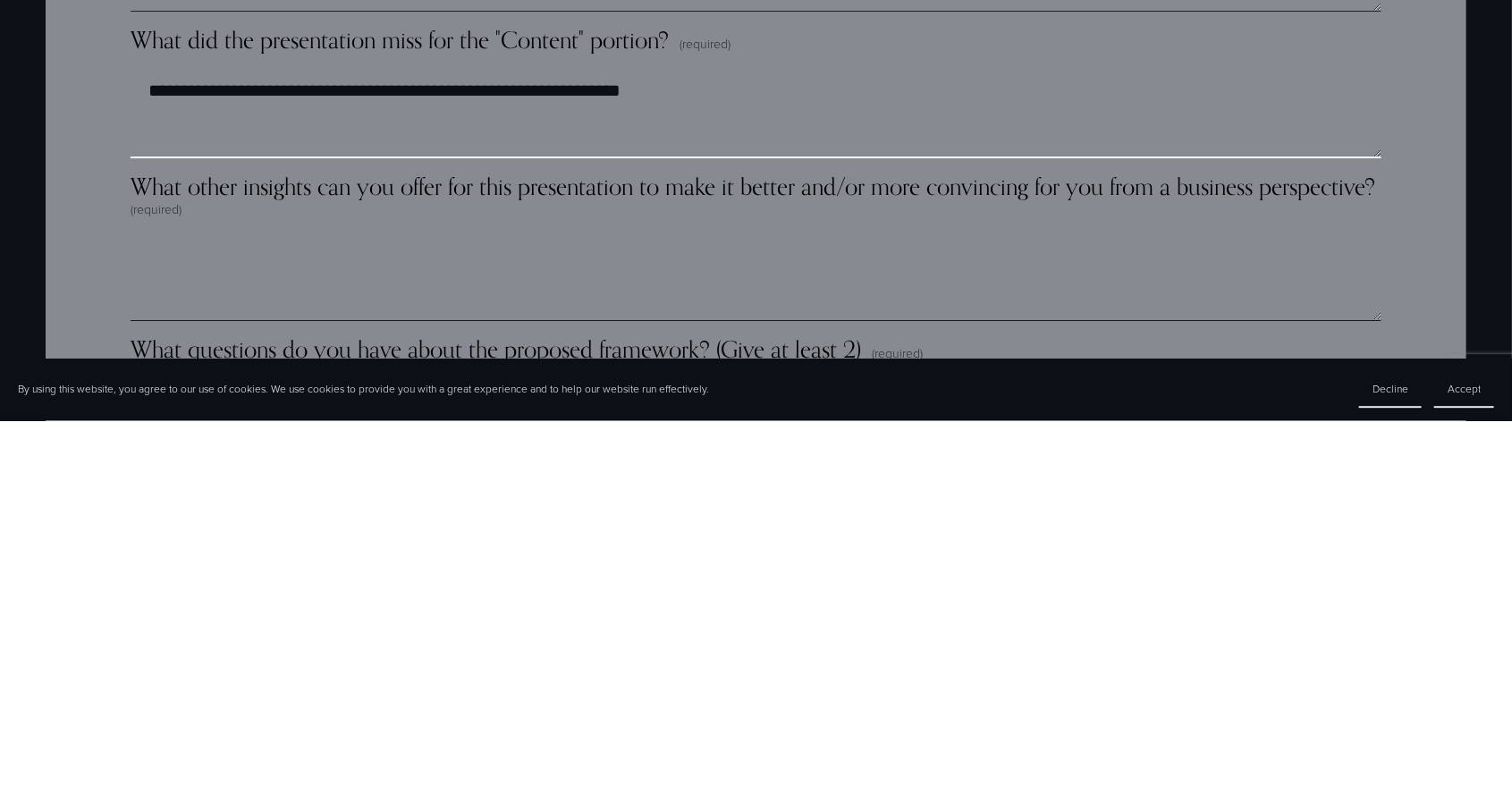 type on "**********" 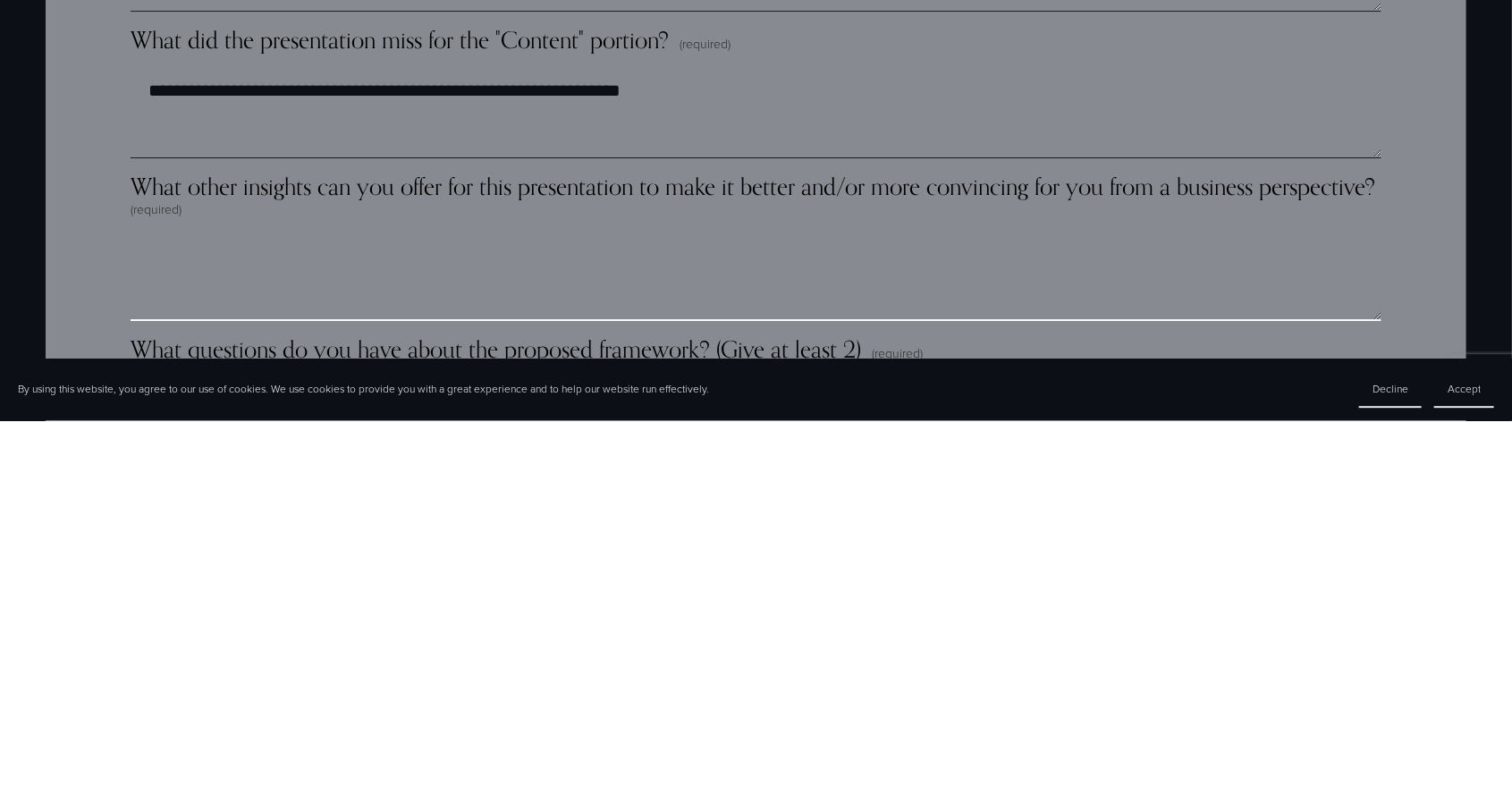 click on "What other insights can you offer for this presentation to make it better and/or more convincing for you from a business perspective? (required)" at bounding box center (756, 650) 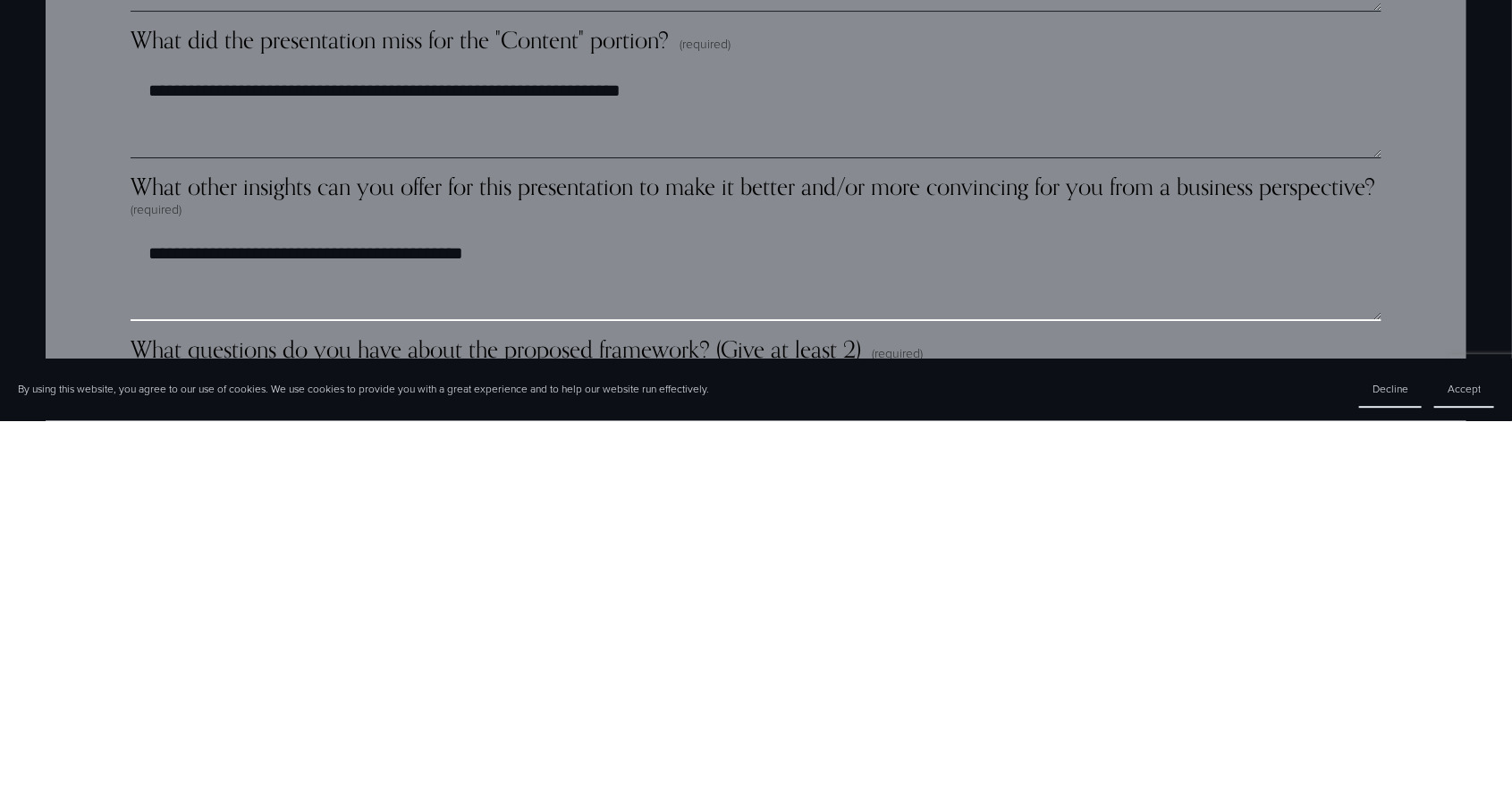 click on "**********" at bounding box center (756, 650) 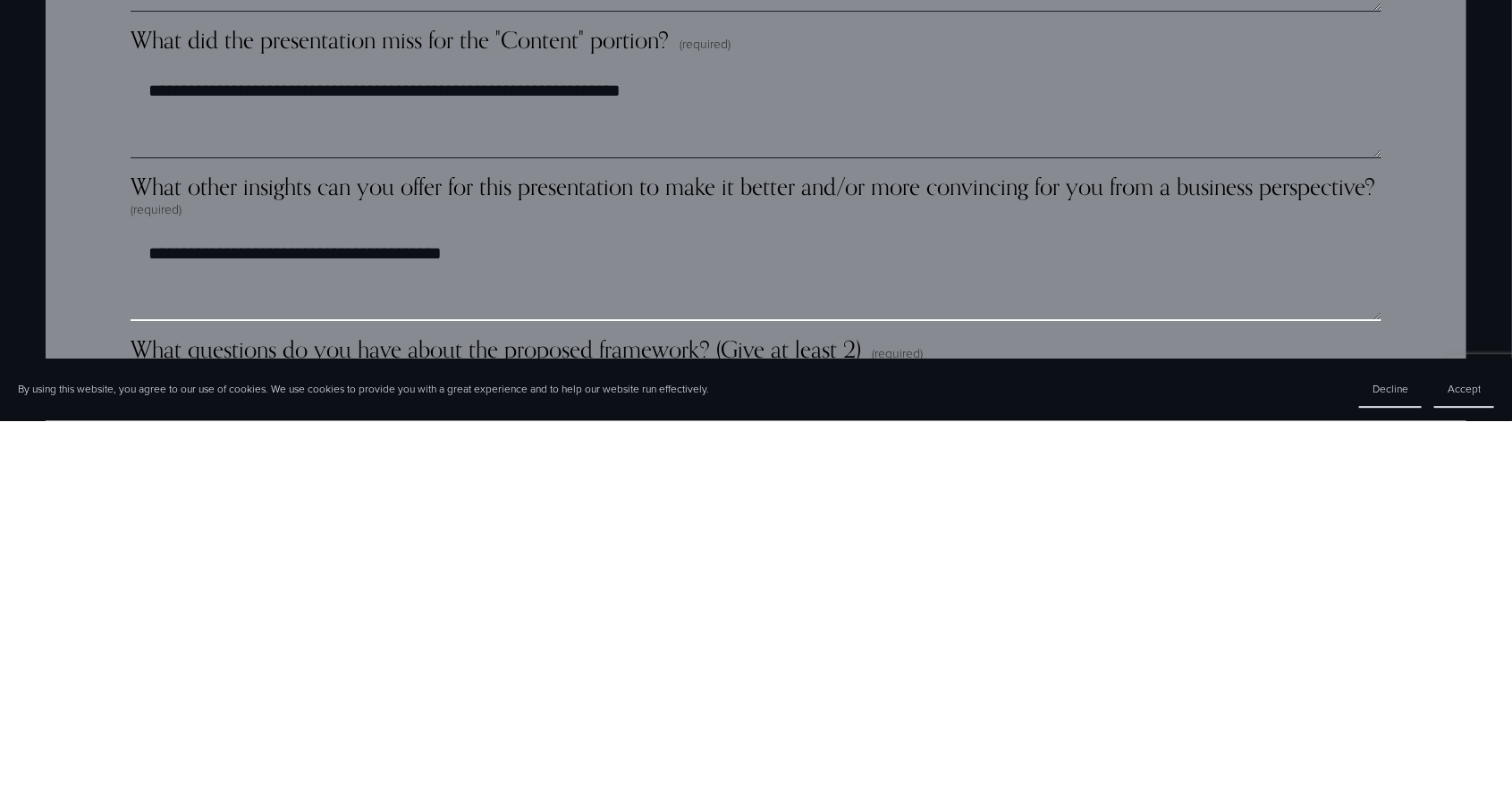 click on "**********" at bounding box center (756, 650) 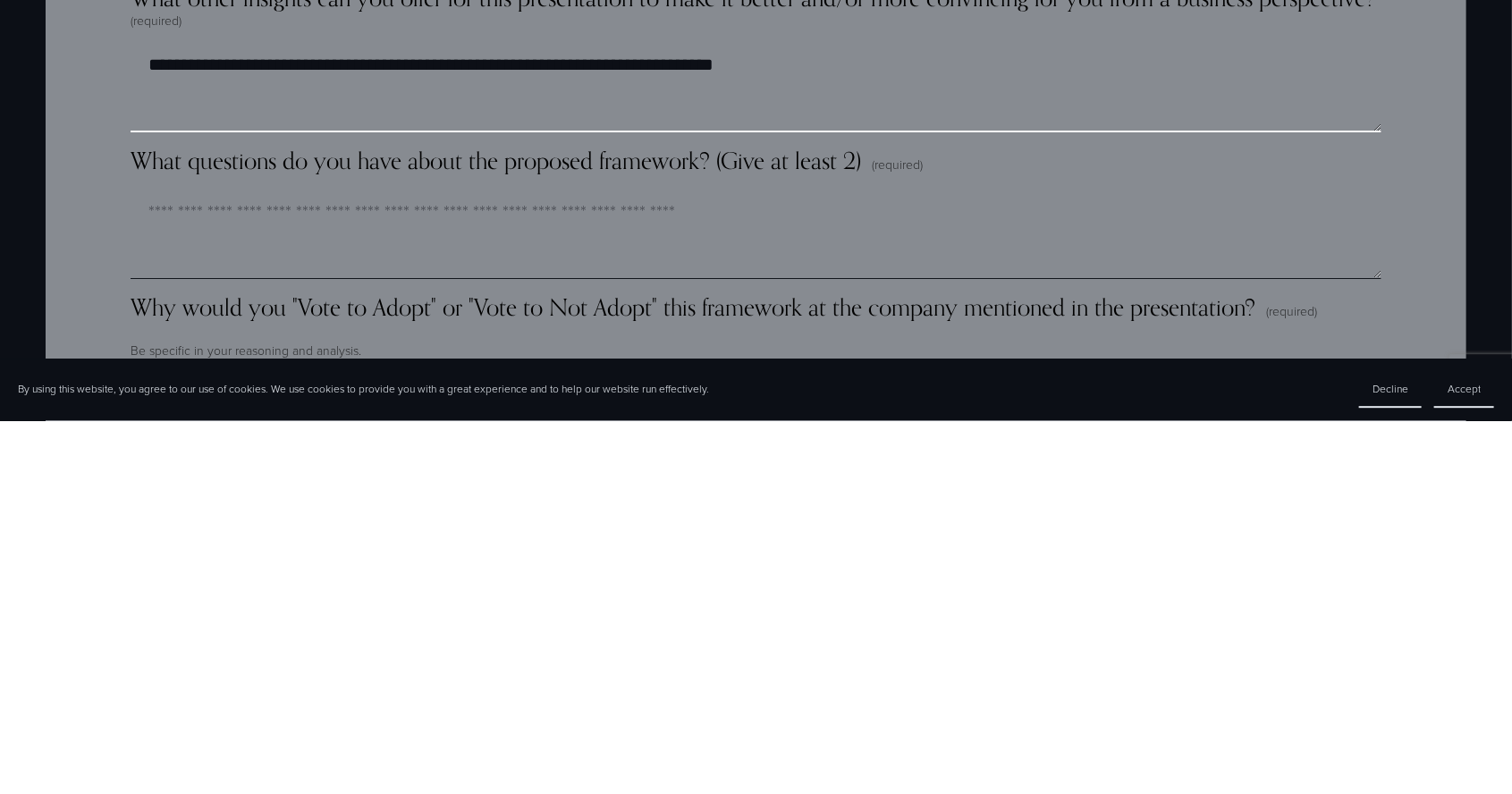 scroll, scrollTop: 2712, scrollLeft: 0, axis: vertical 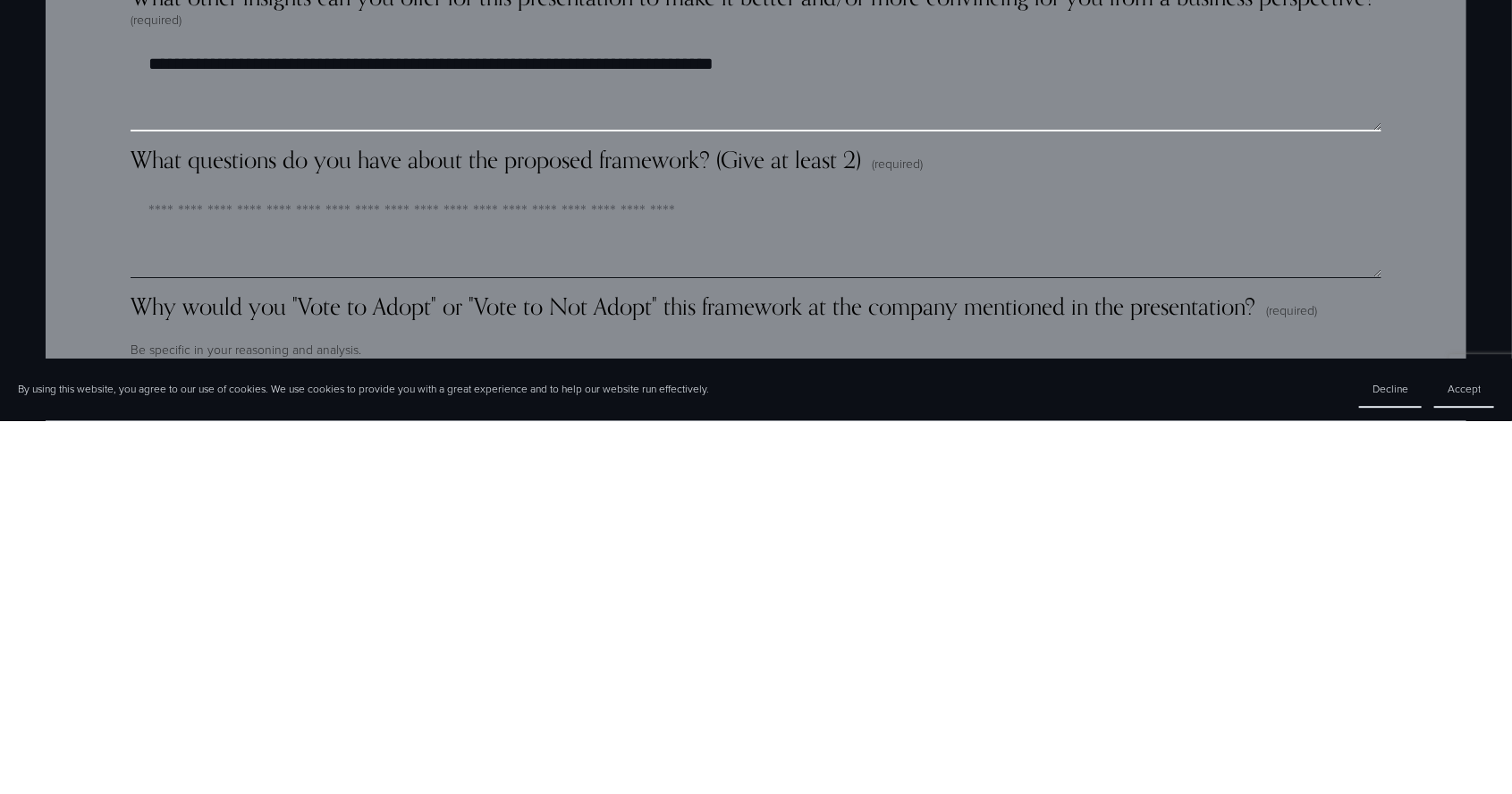 type on "**********" 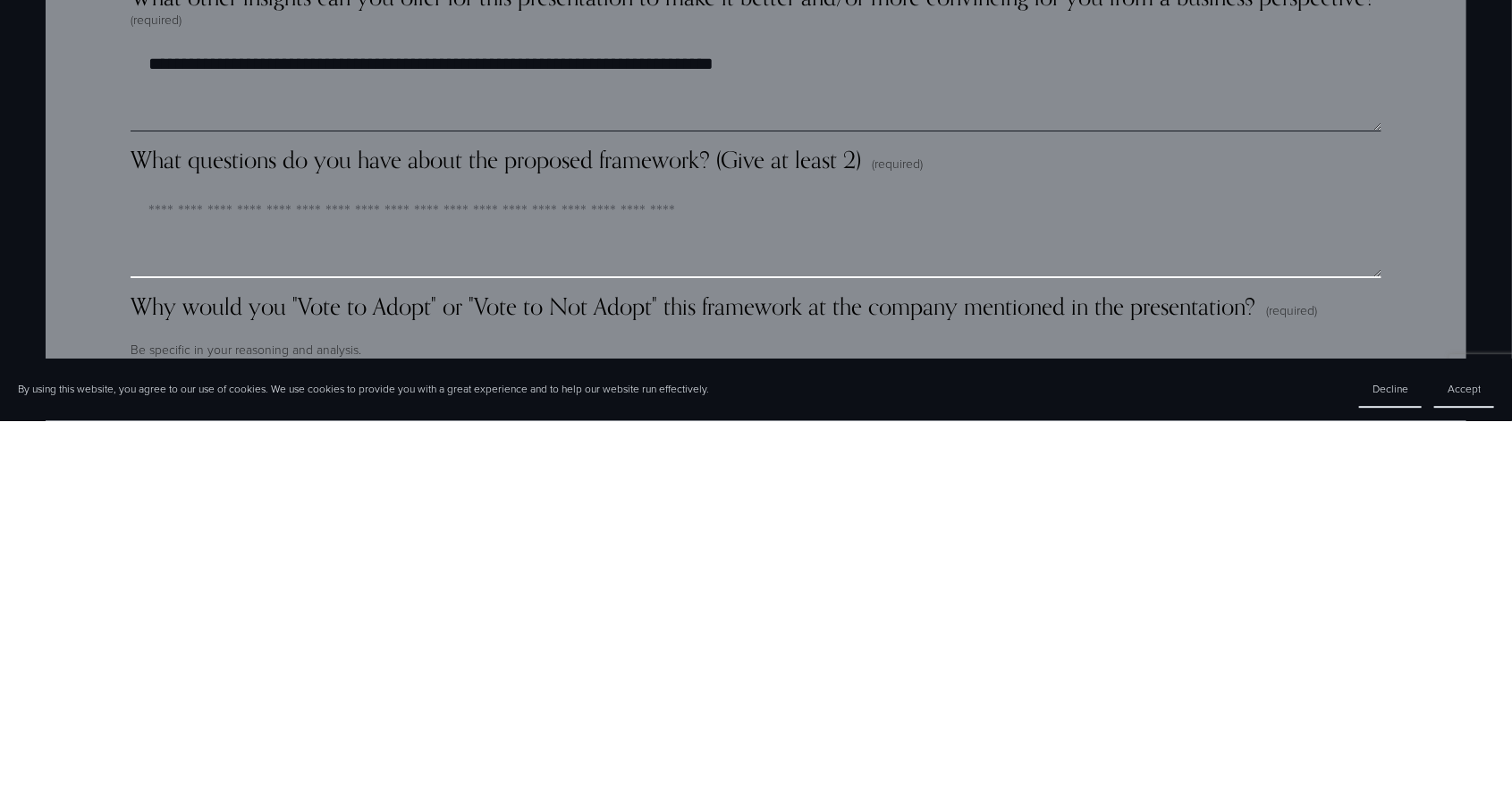 click on "What questions do you have about the proposed framework? (Give at least 2)  (required)" at bounding box center [756, 607] 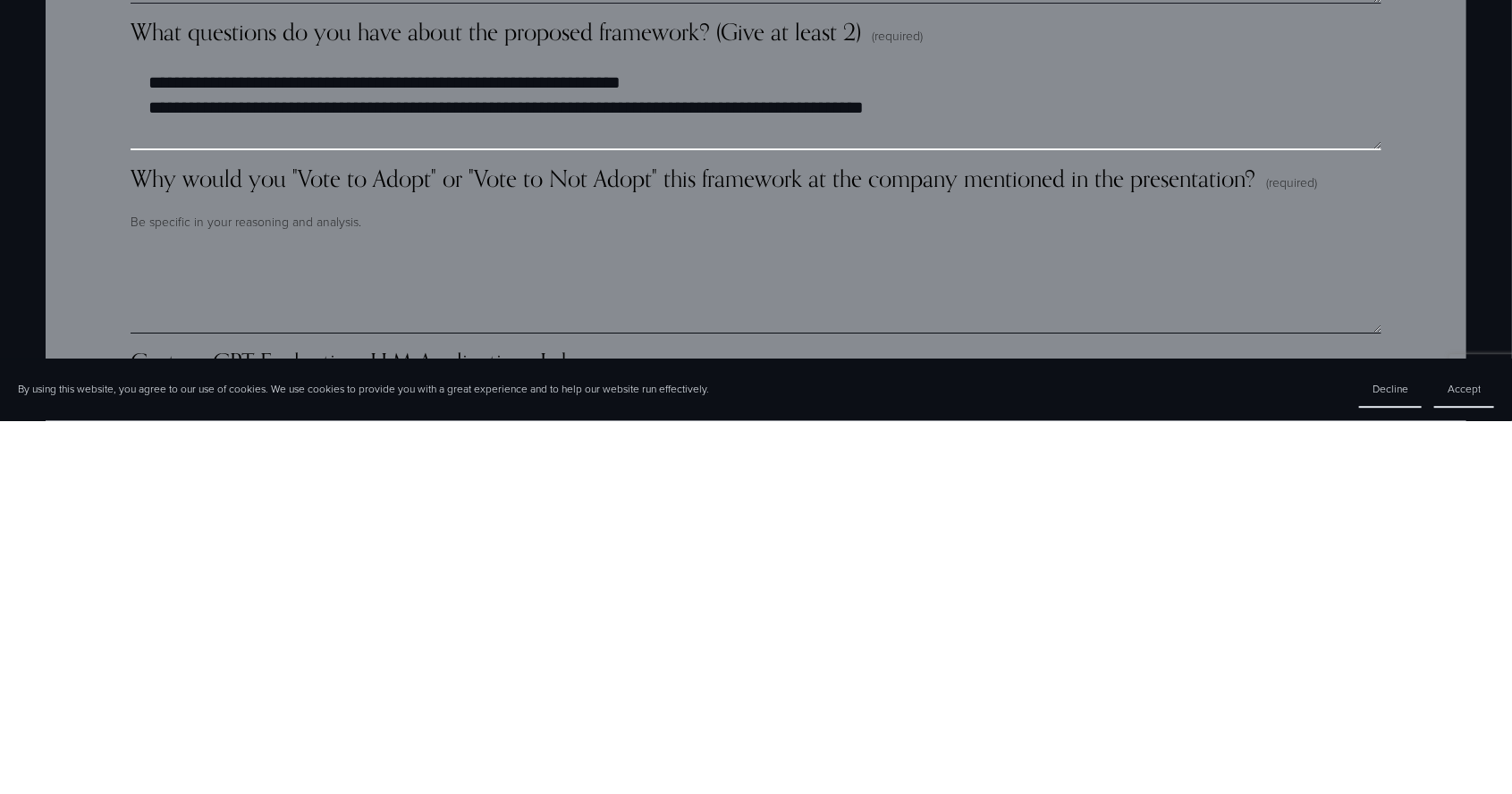 scroll, scrollTop: 2940, scrollLeft: 0, axis: vertical 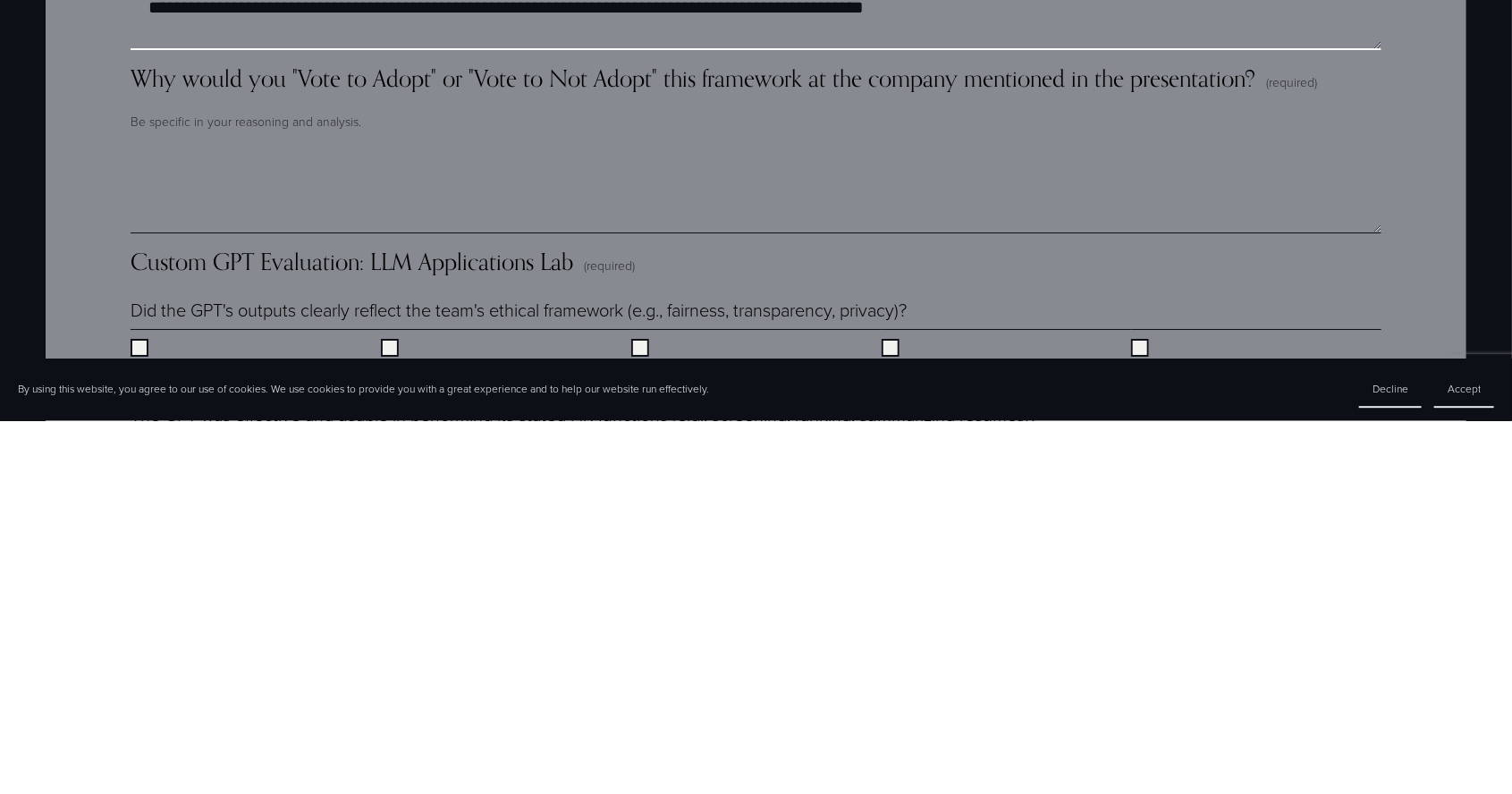 type on "**********" 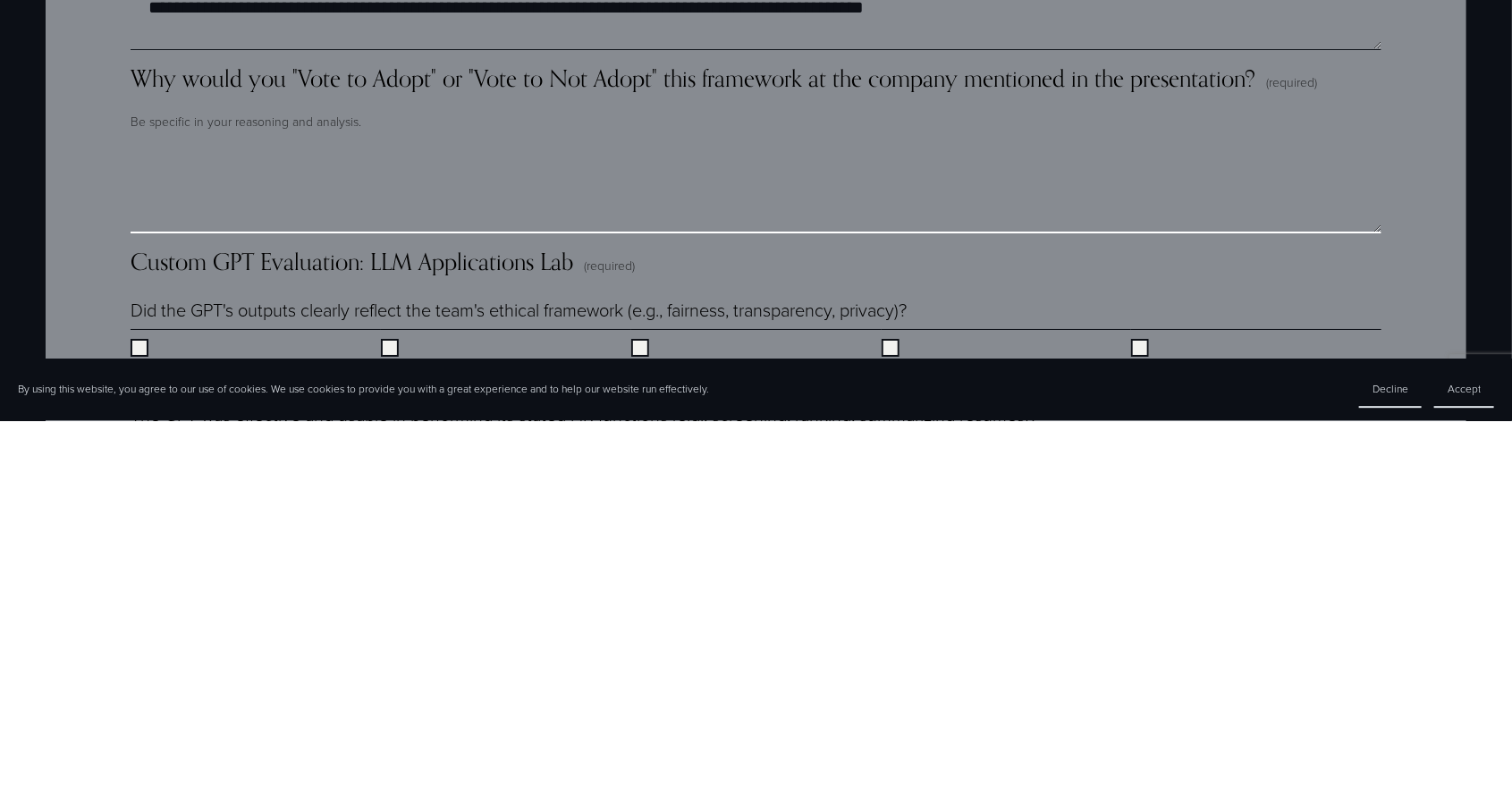 click on "Why would you "Vote to Adopt" or "Vote to Not Adopt" this framework at the company mentioned in the presentation? (required)" at bounding box center (756, 562) 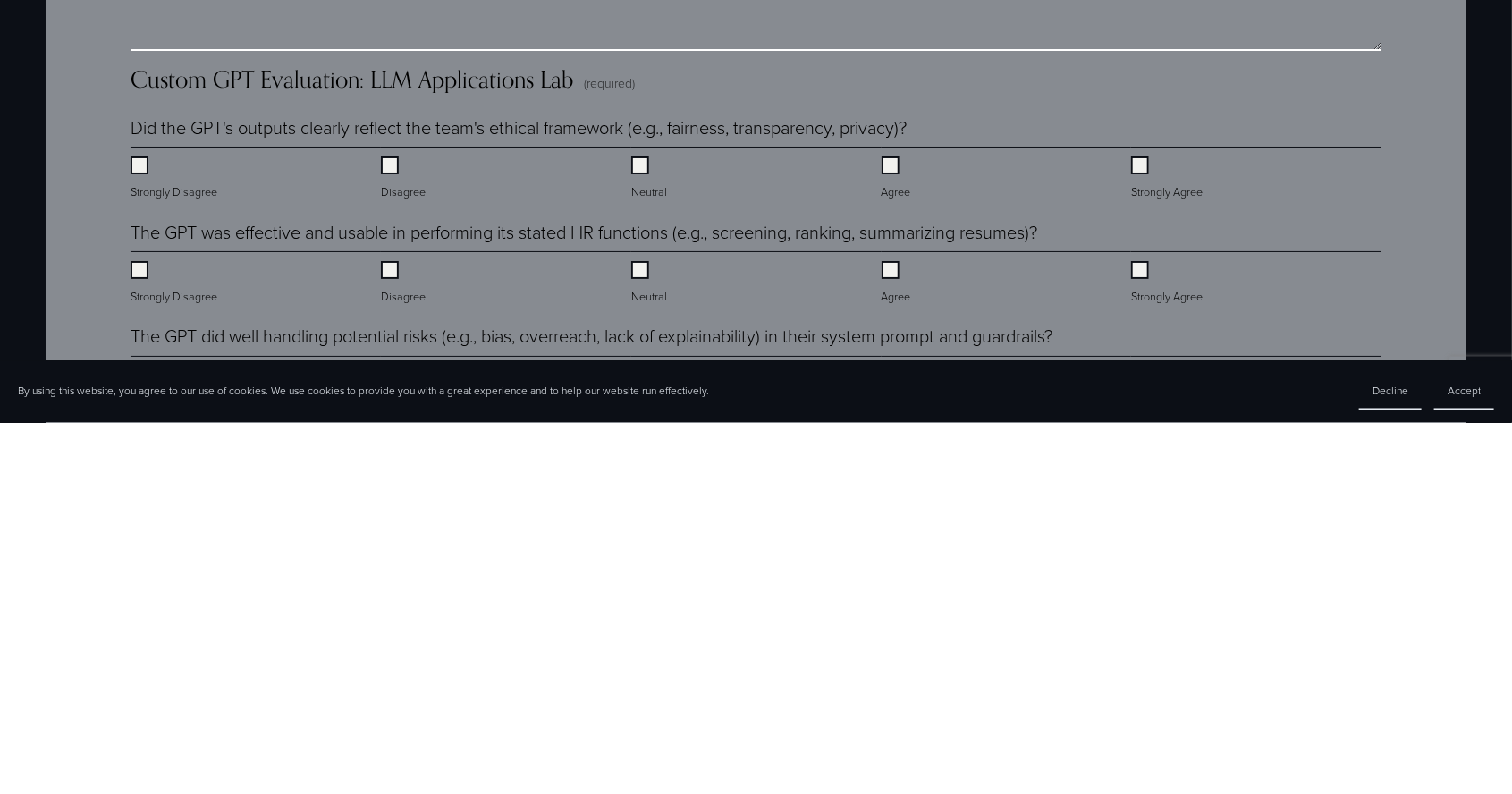 scroll, scrollTop: 3125, scrollLeft: 0, axis: vertical 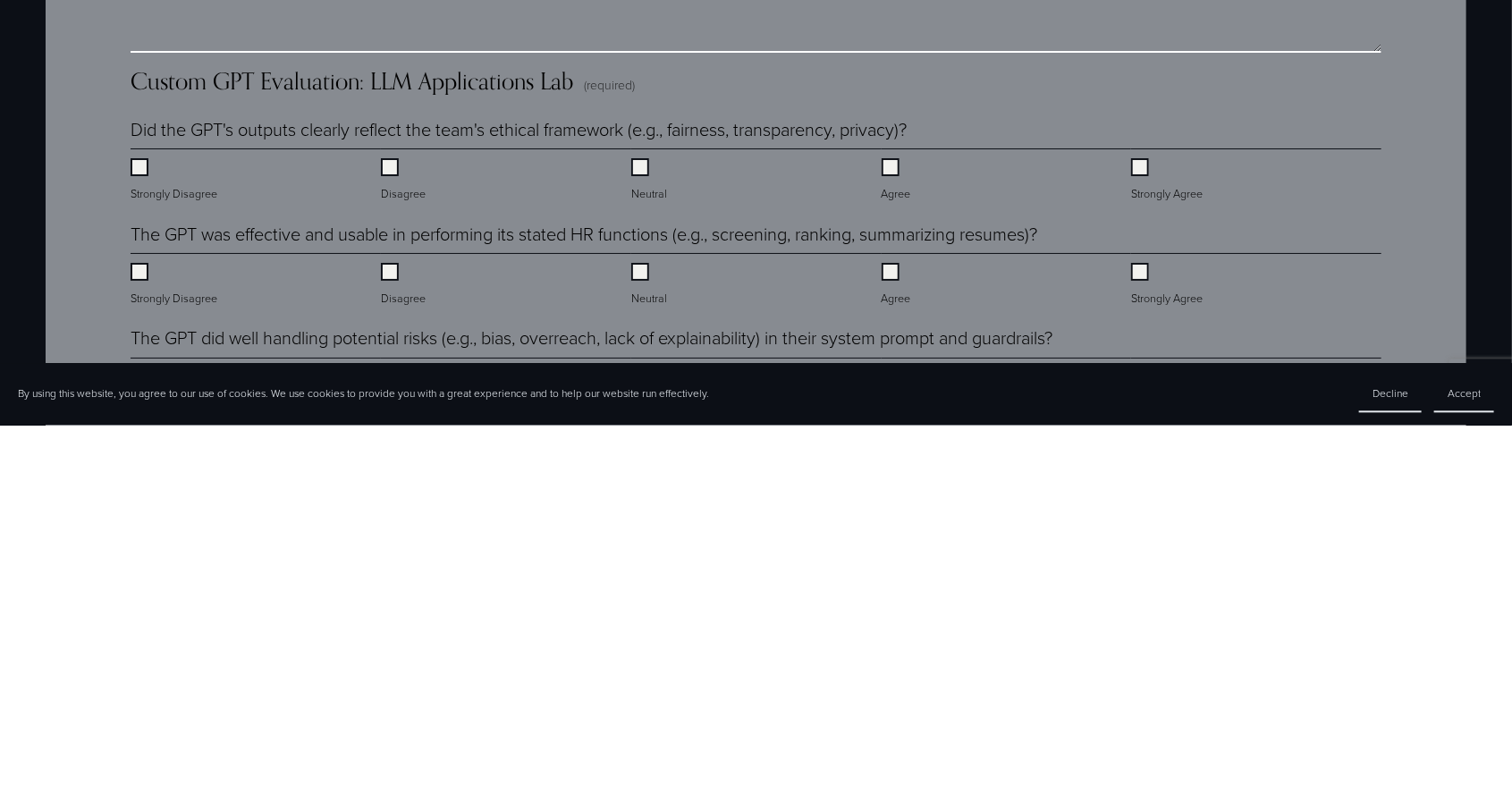 type on "*****" 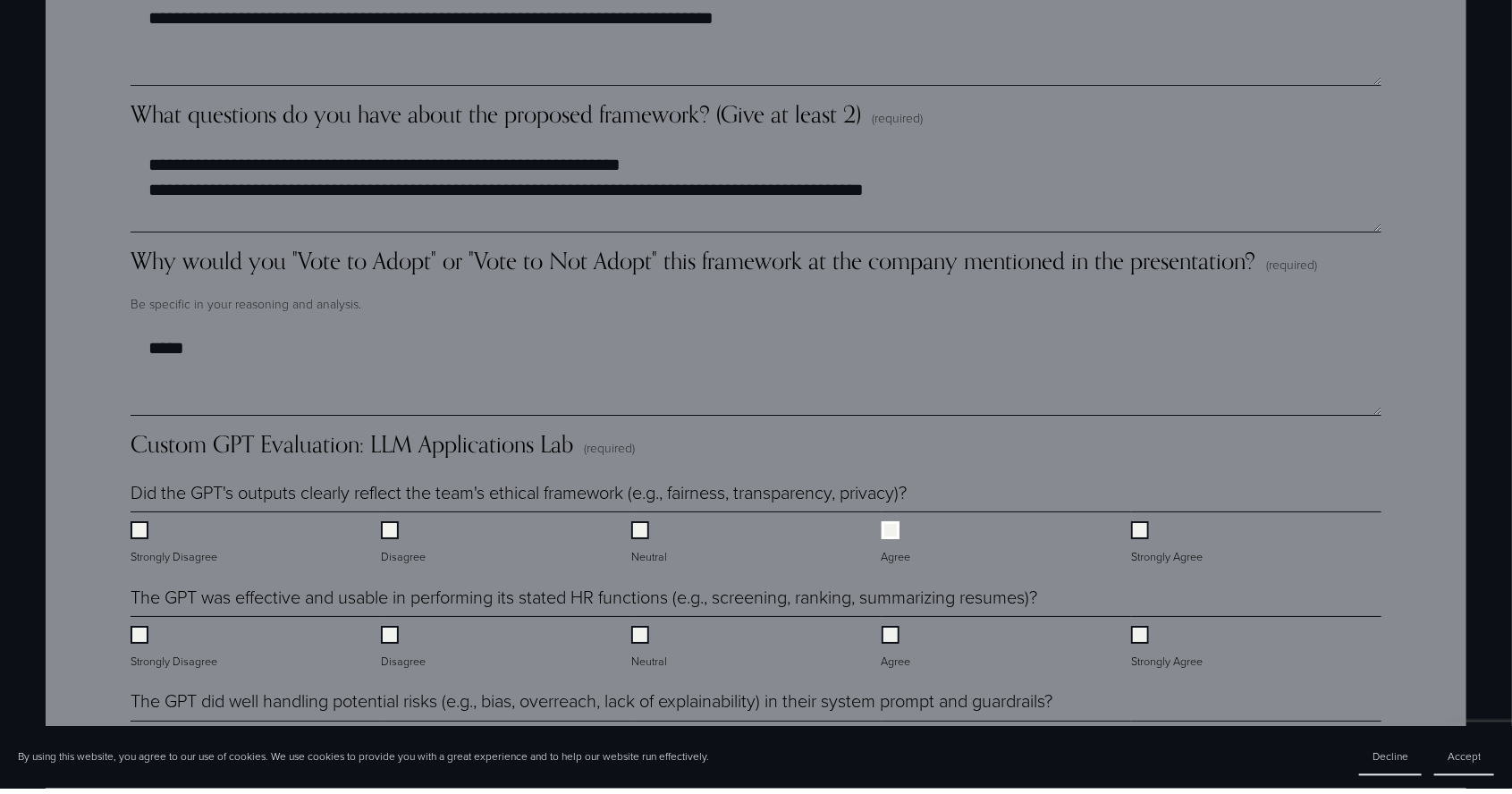 scroll, scrollTop: 3125, scrollLeft: 0, axis: vertical 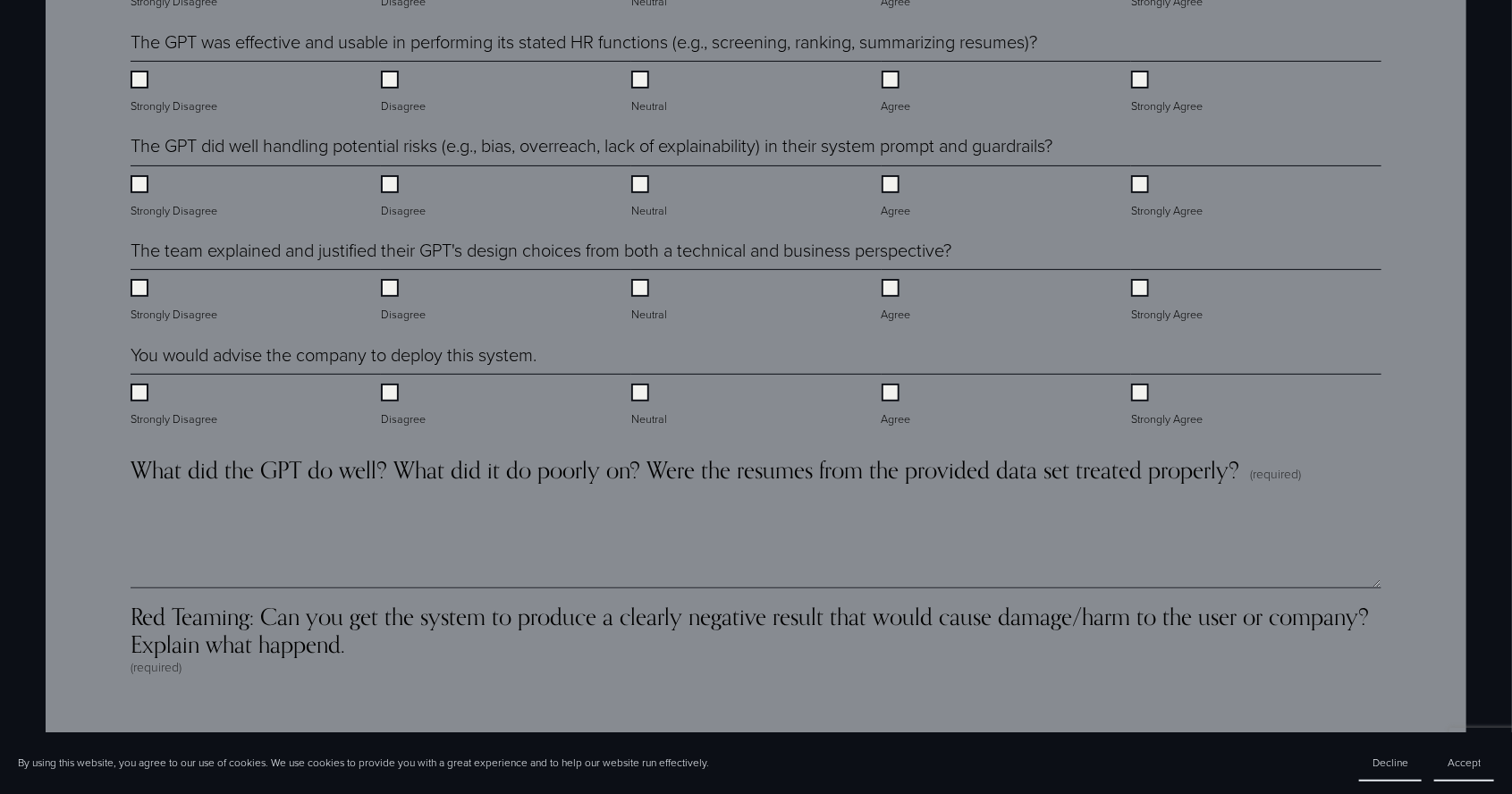 click on "Neutral" at bounding box center [756, 296] 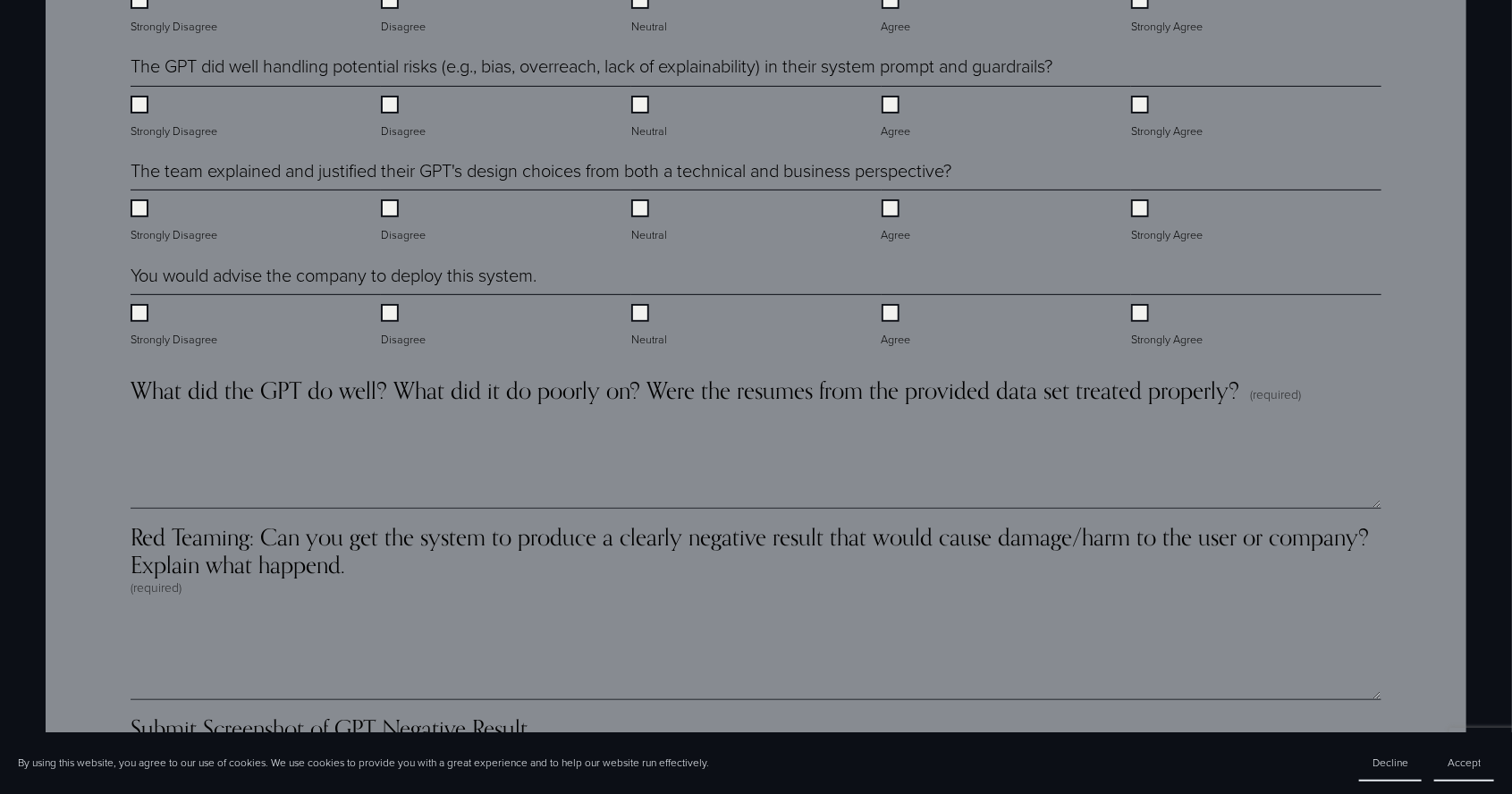 scroll, scrollTop: 3767, scrollLeft: 0, axis: vertical 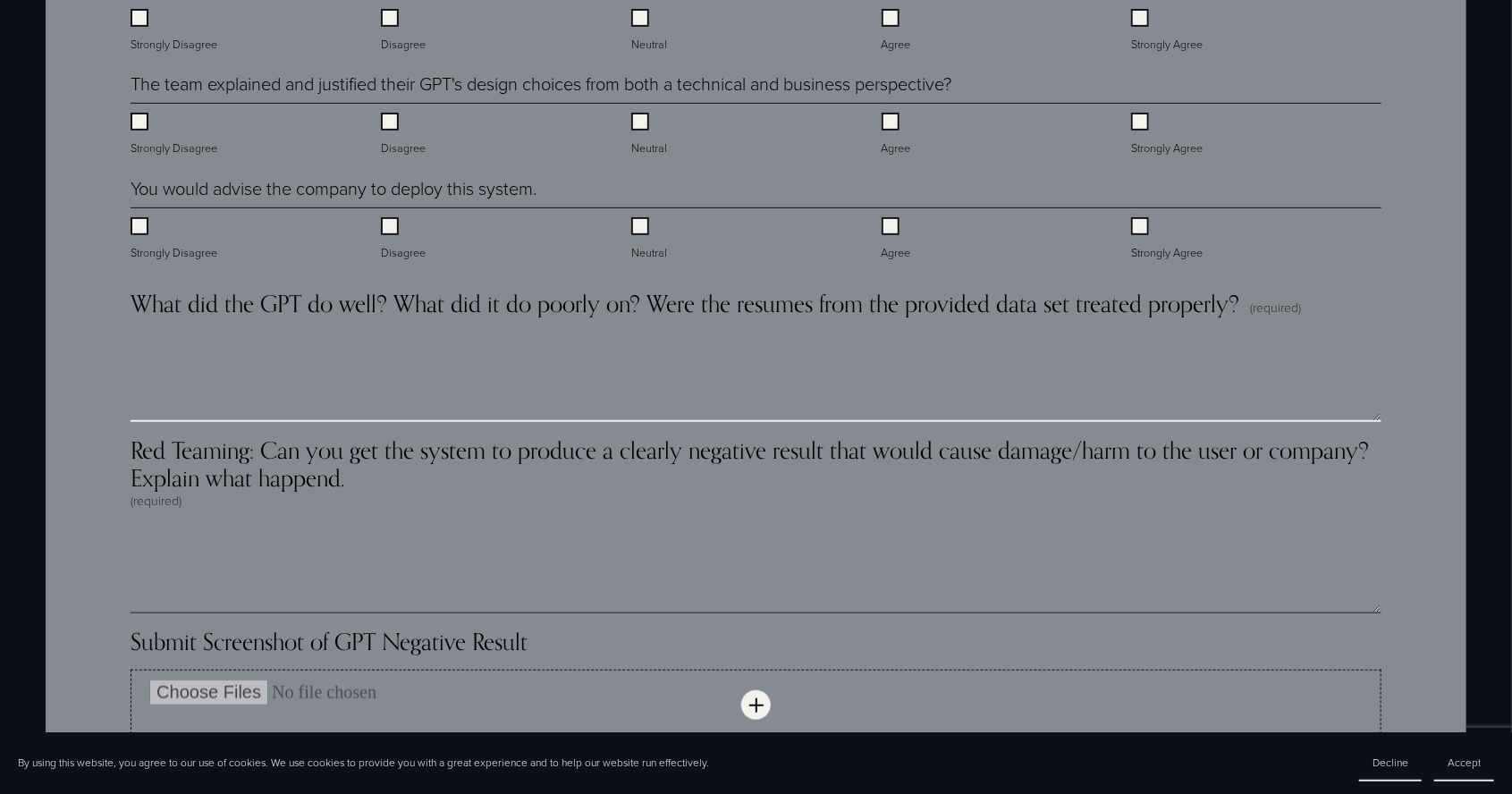 type on "*" 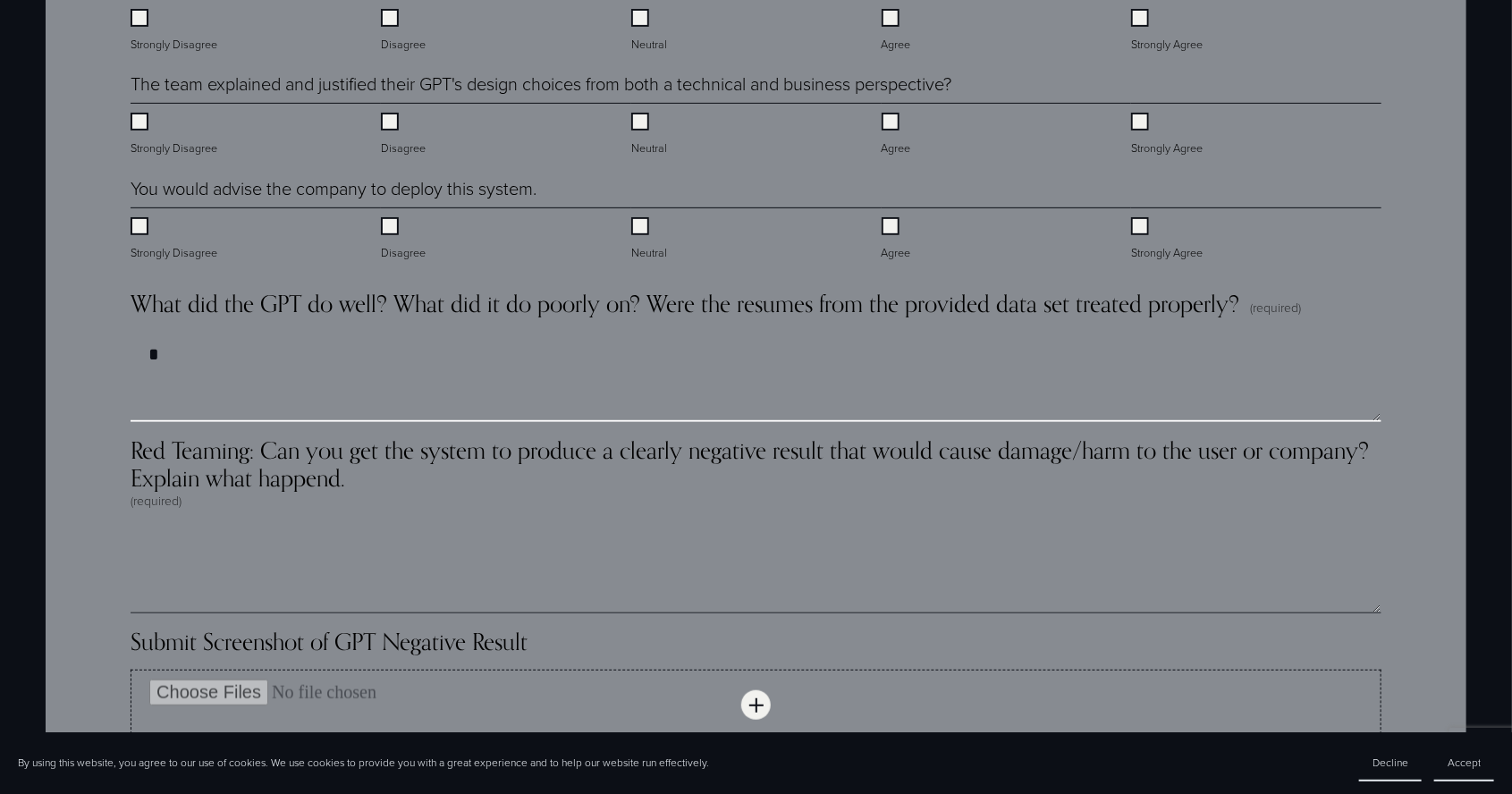 click on "*" at bounding box center (756, 377) 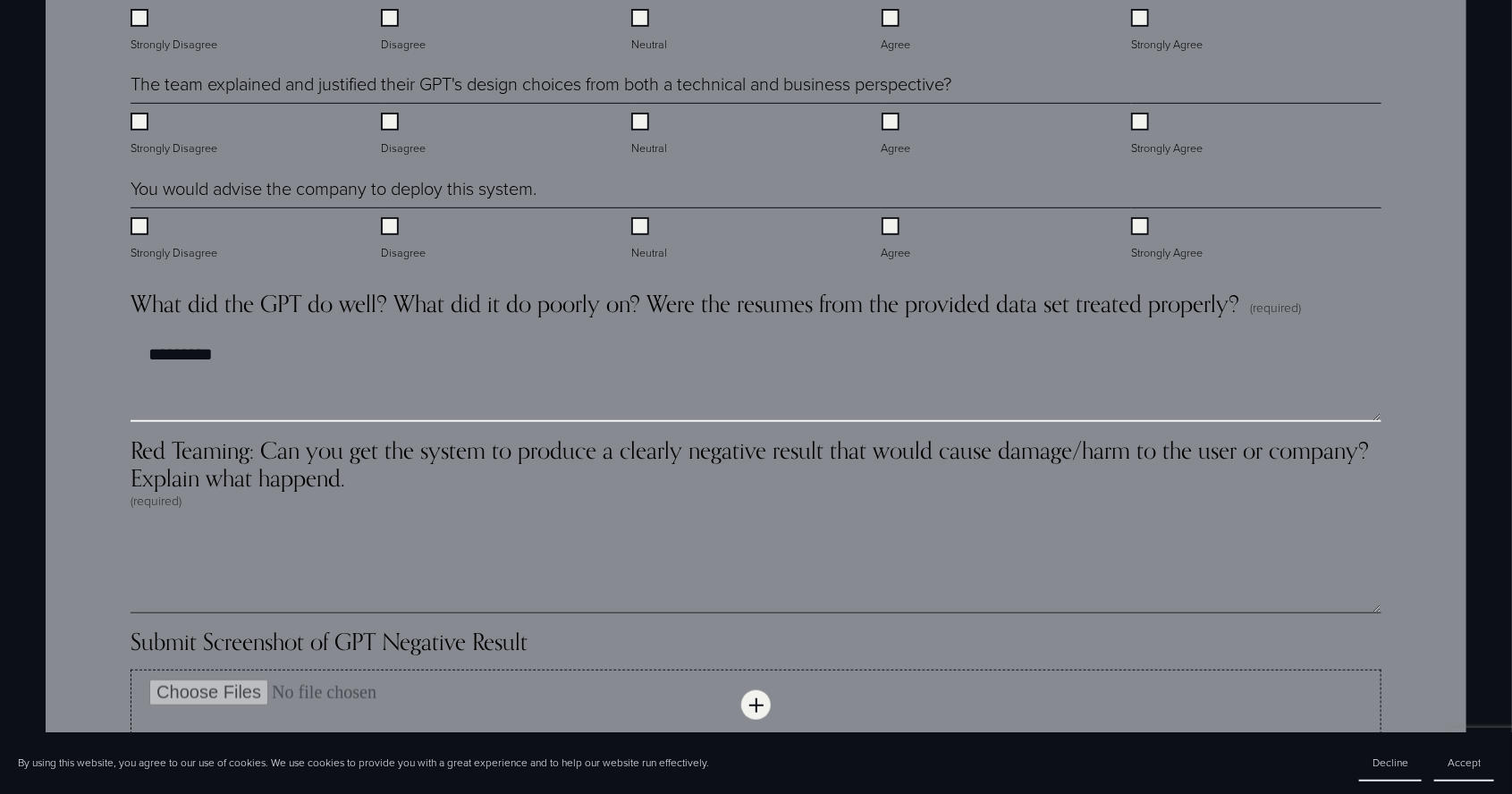 type on "****" 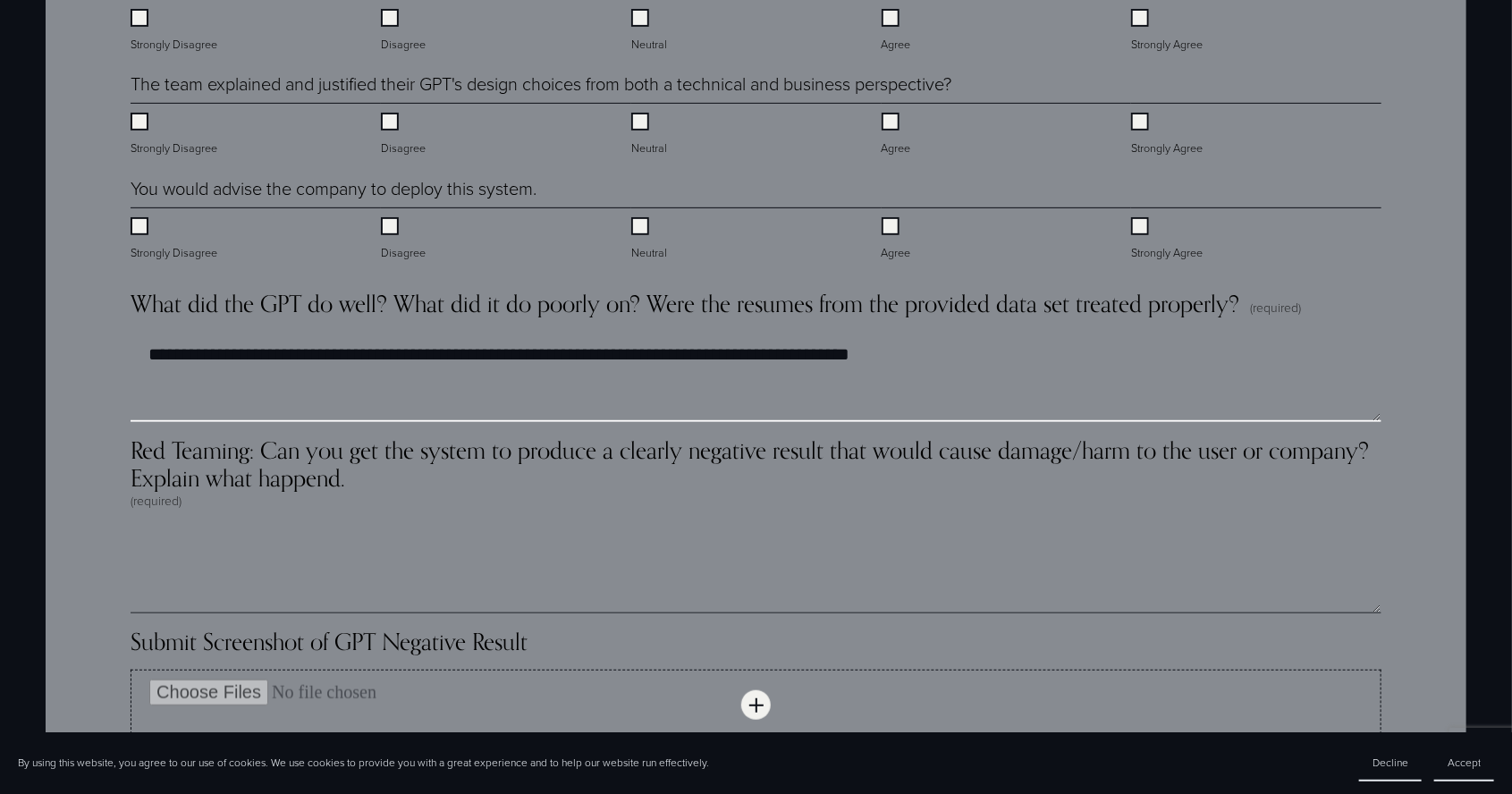 click on "**********" at bounding box center (756, 377) 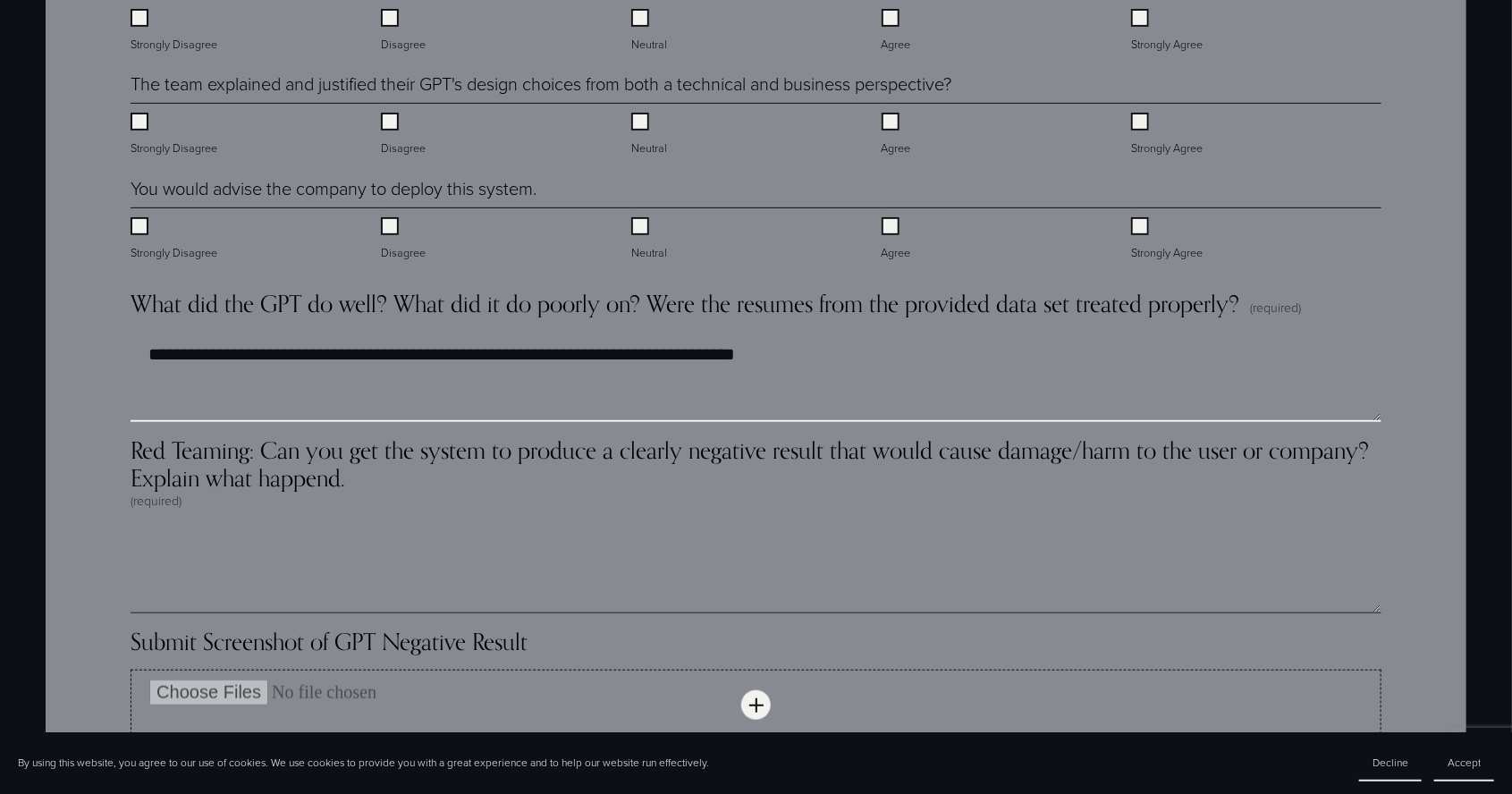 click on "**********" at bounding box center [756, 377] 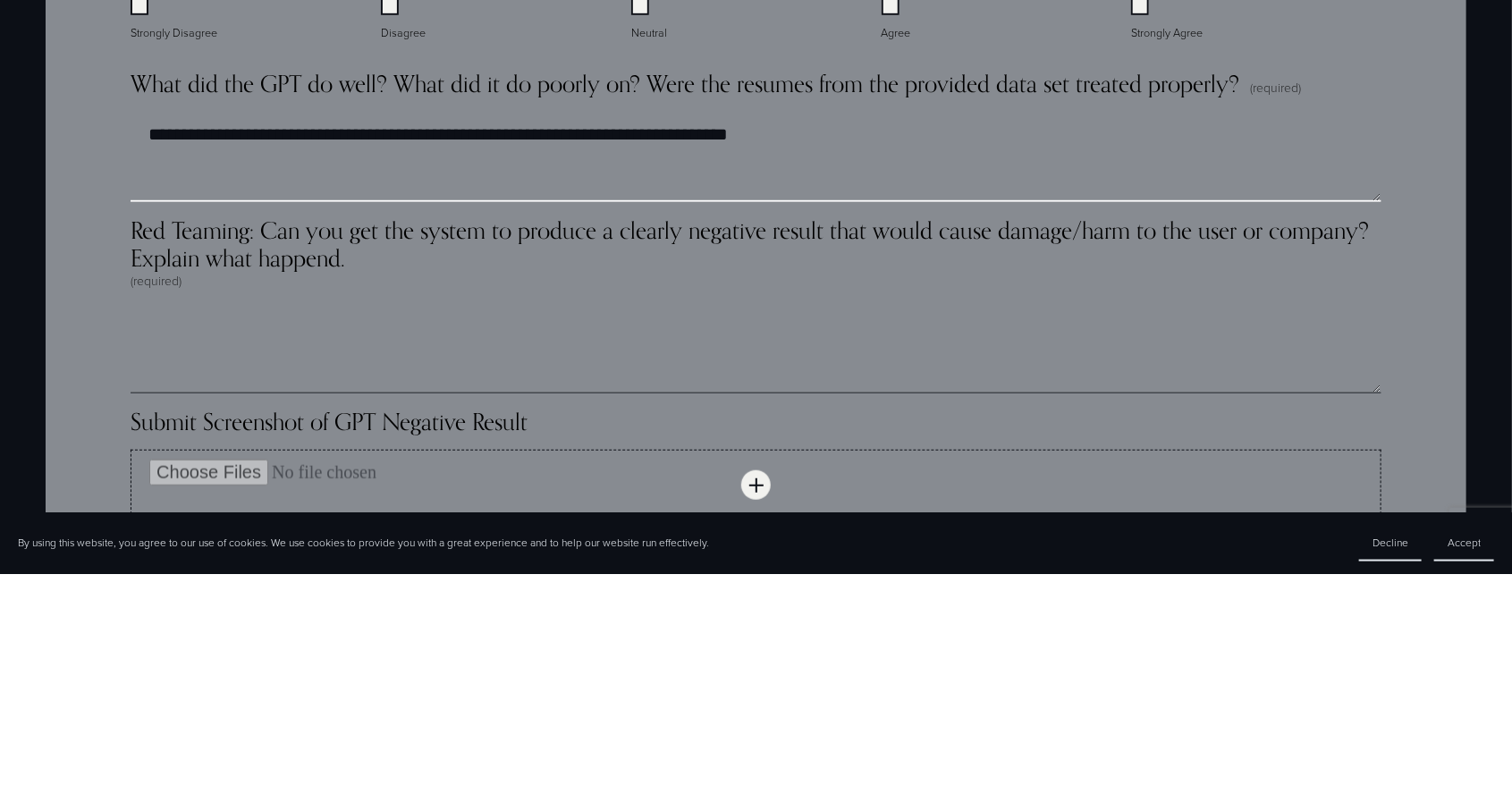 scroll, scrollTop: 3853, scrollLeft: 0, axis: vertical 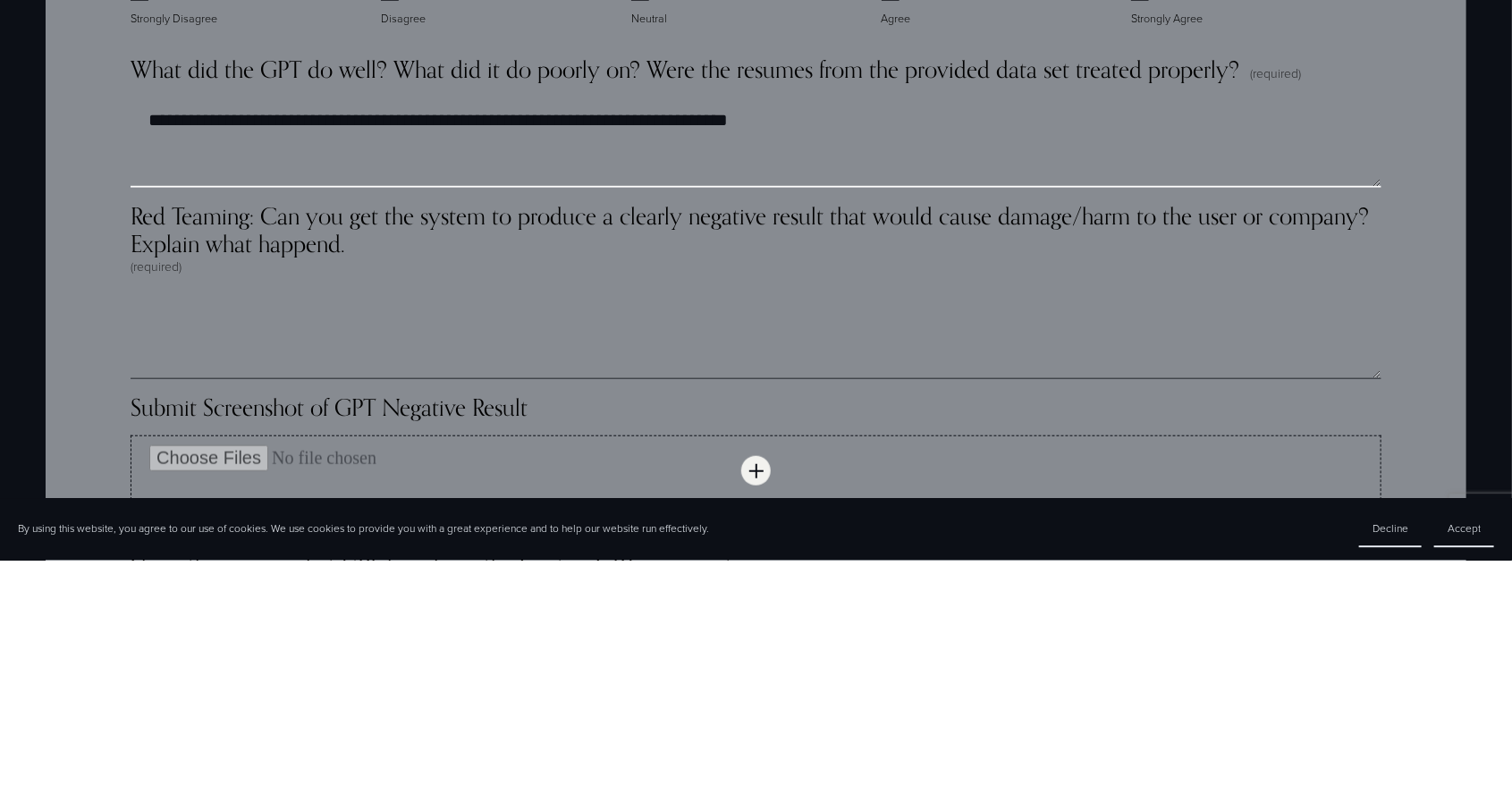 type on "**********" 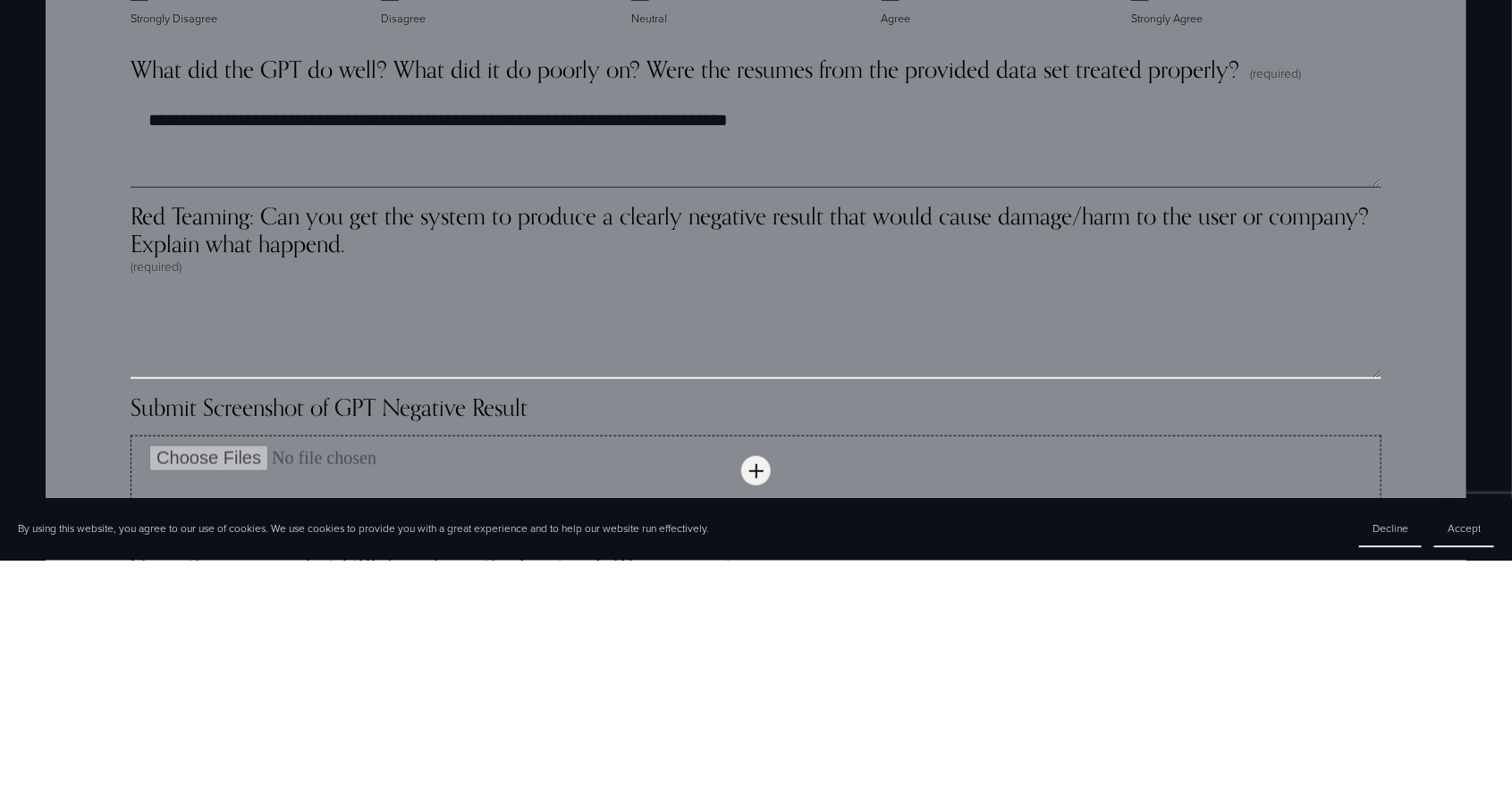 click on "Red Teaming: Can you get the system to produce a clearly negative result that would cause damage/harm to the user or company? Explain what happend. (required)" at bounding box center (756, 569) 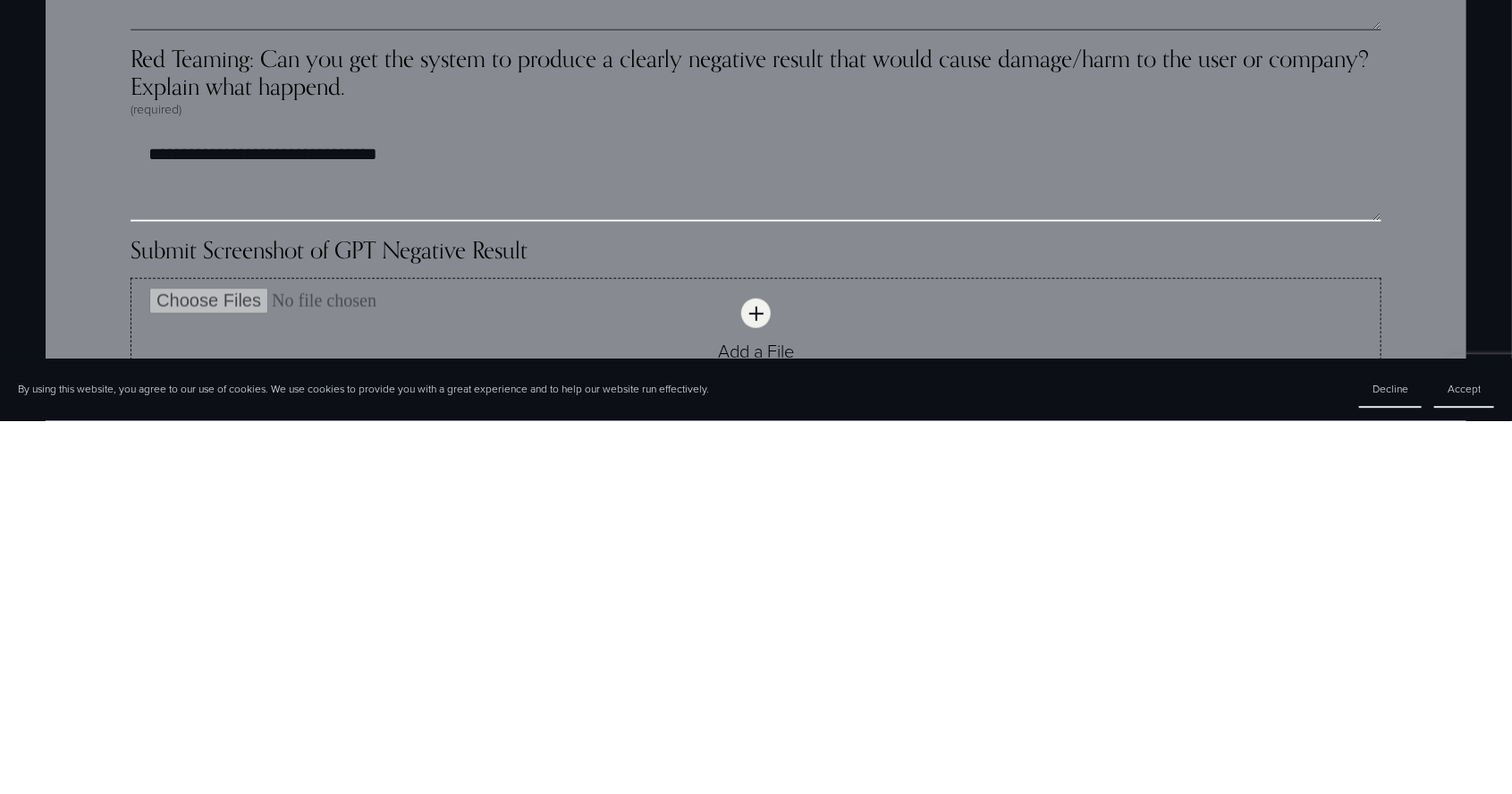 scroll, scrollTop: 3879, scrollLeft: 0, axis: vertical 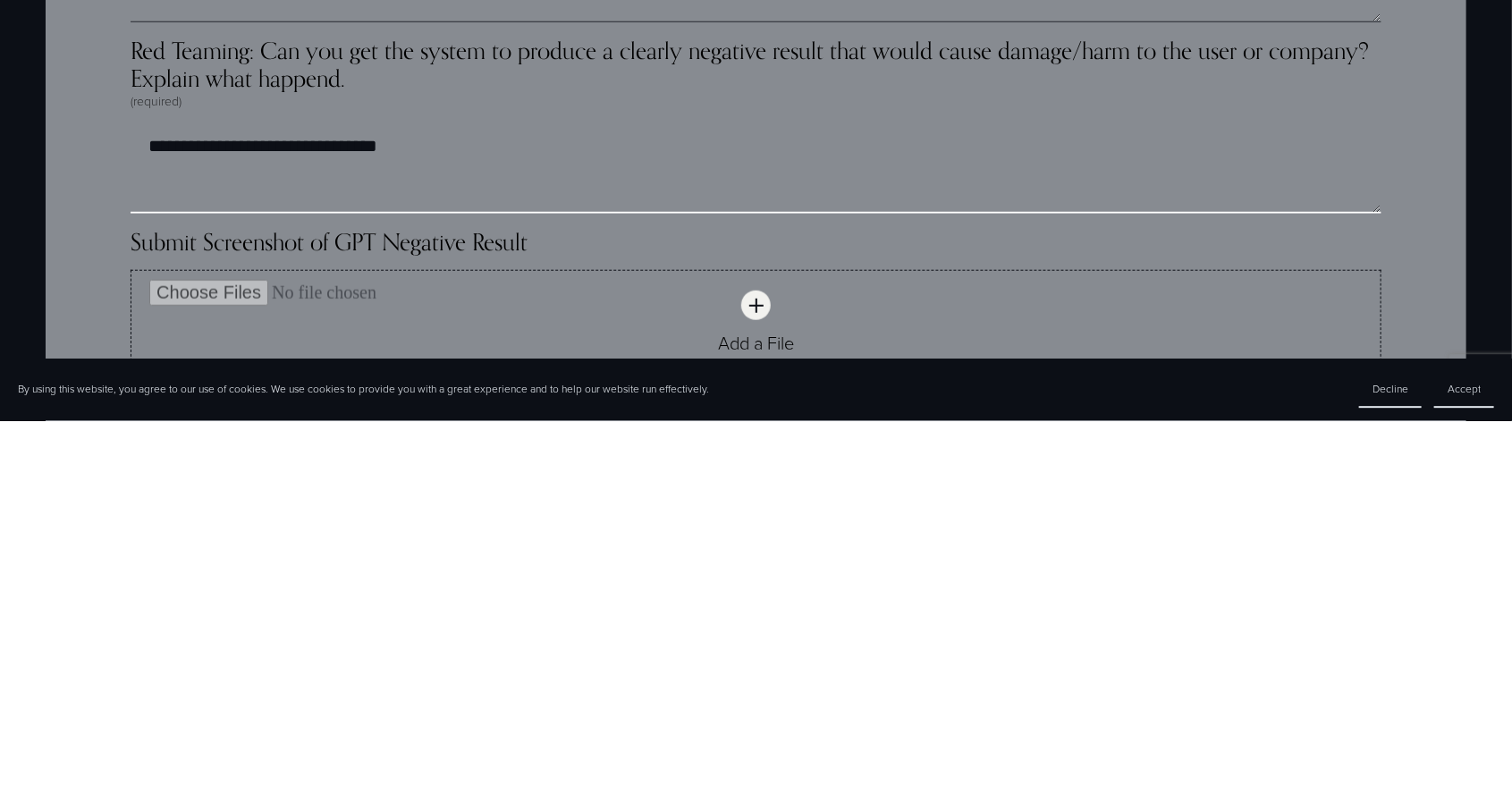 click on "**********" at bounding box center (756, 543) 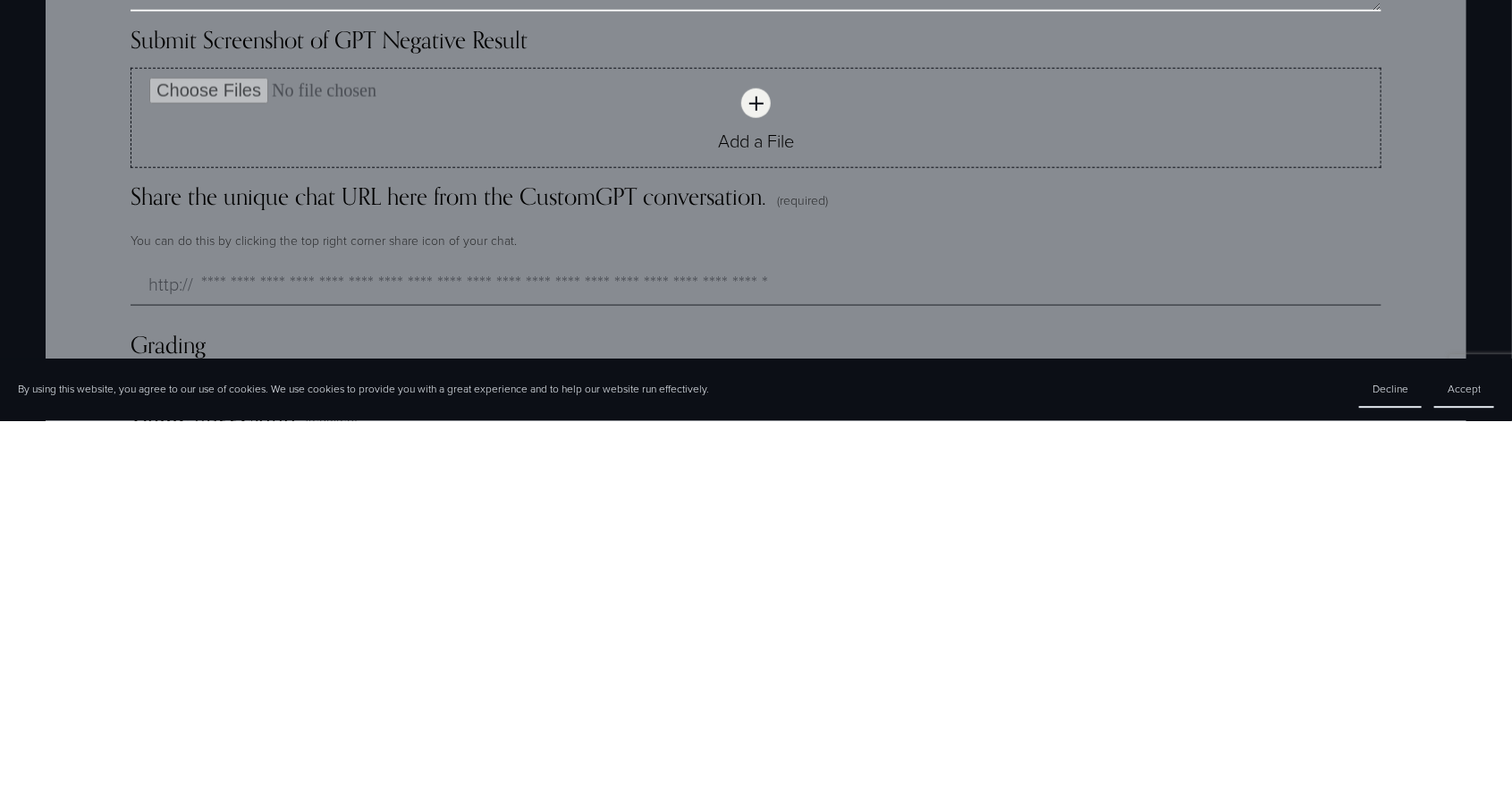 scroll, scrollTop: 4127, scrollLeft: 0, axis: vertical 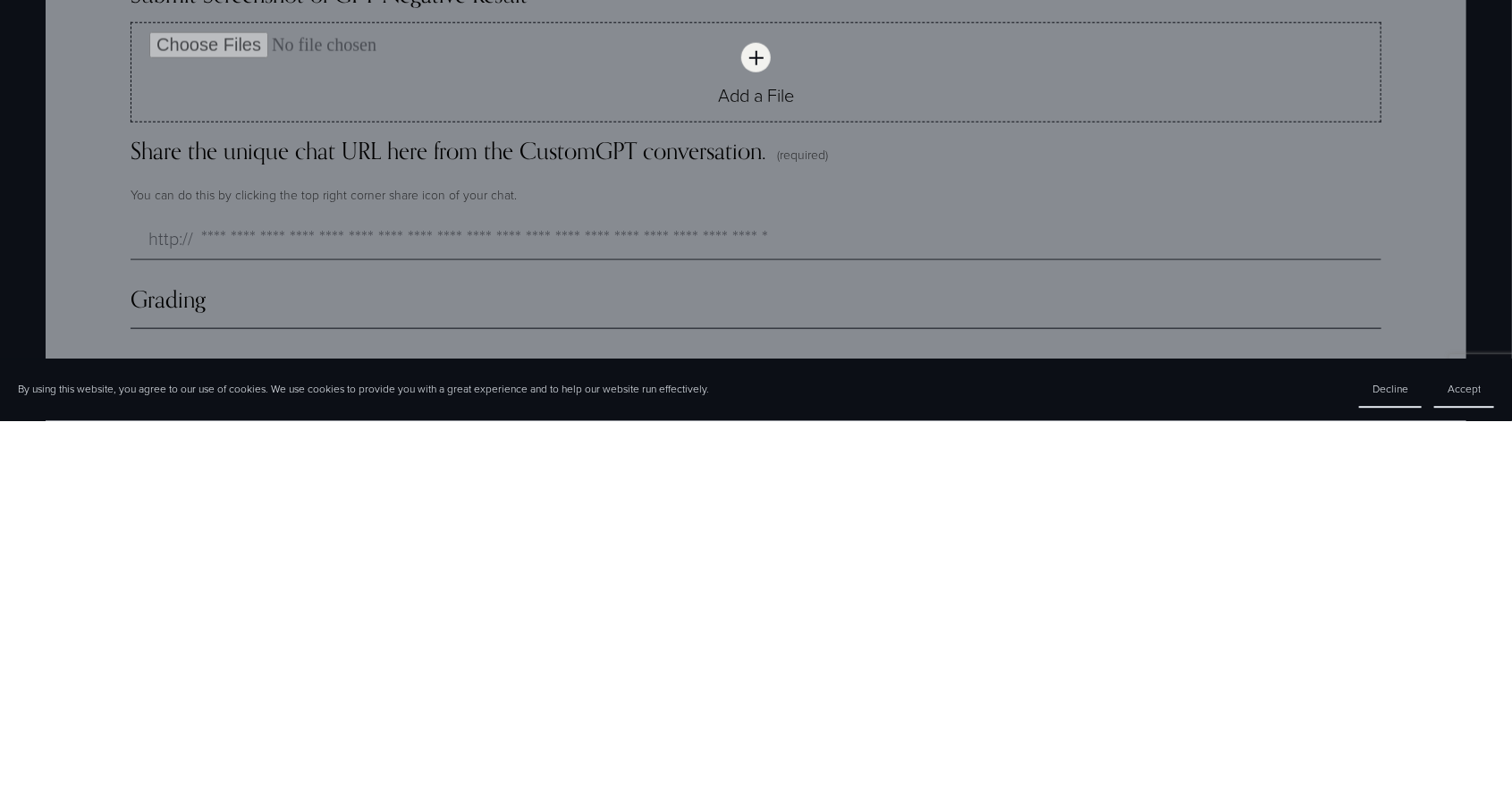 type on "**********" 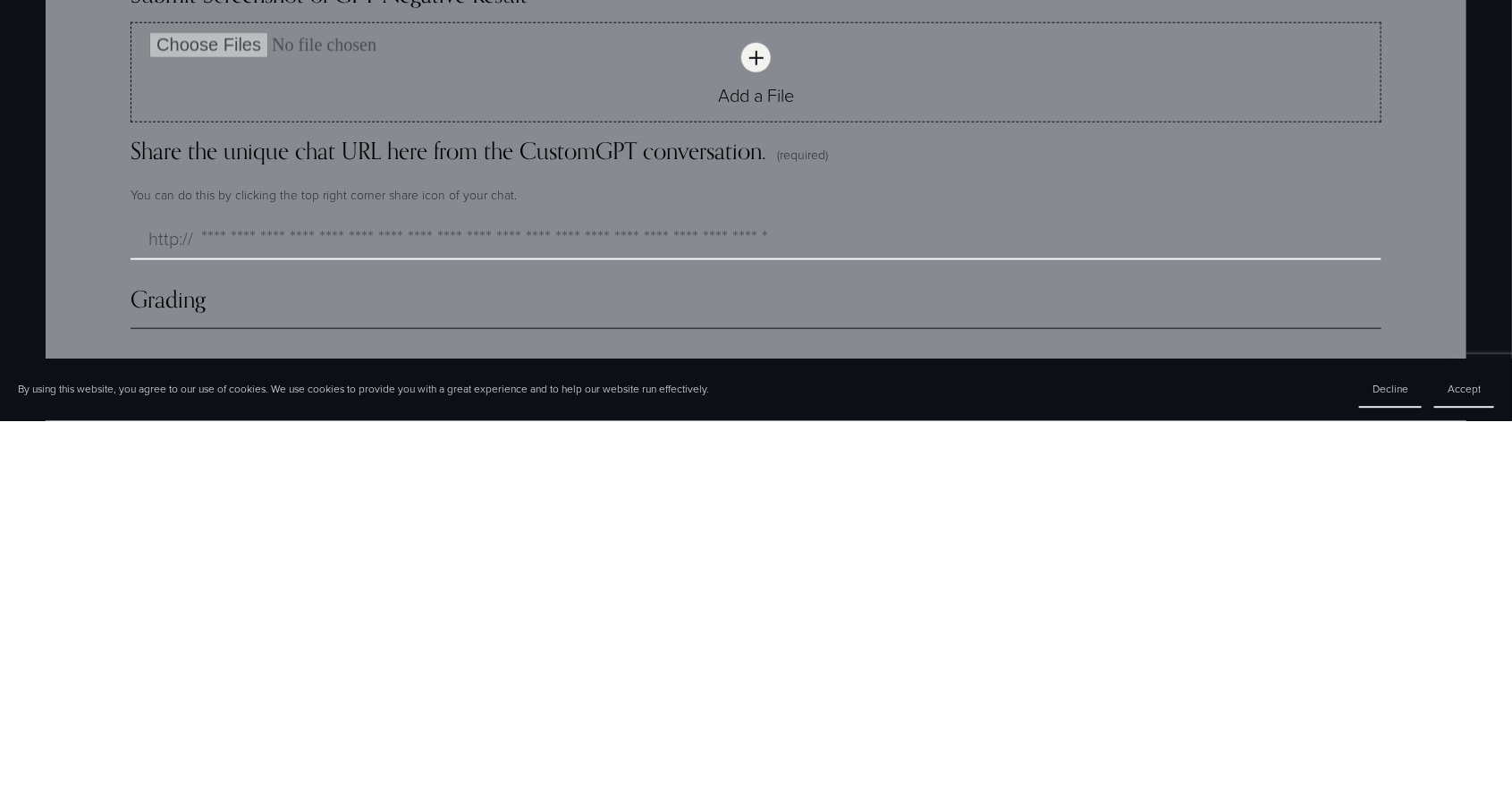 click on "Share the unique chat URL here from the CustomGPT conversation. (required)" at bounding box center (756, 611) 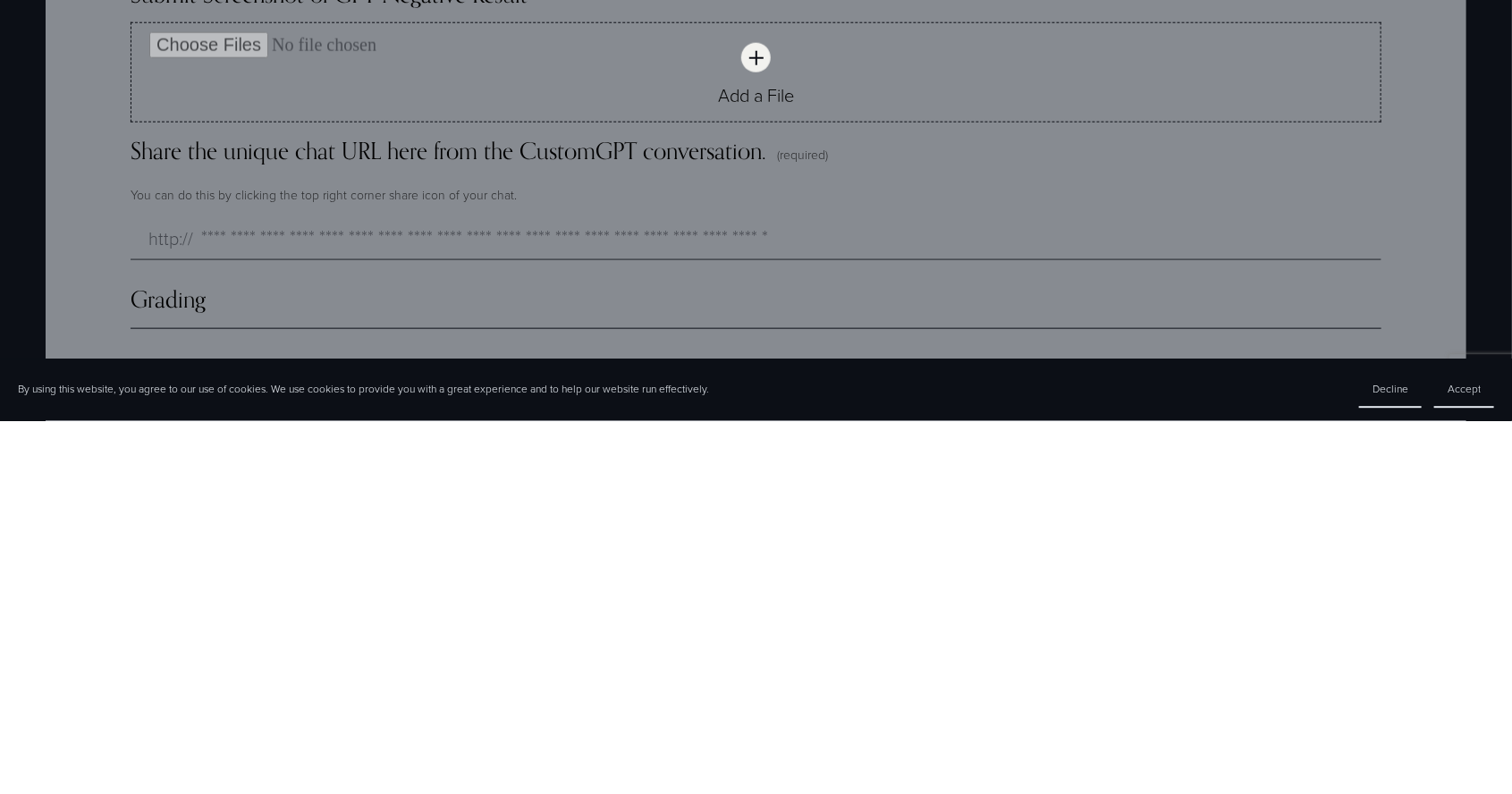 scroll, scrollTop: 4127, scrollLeft: 0, axis: vertical 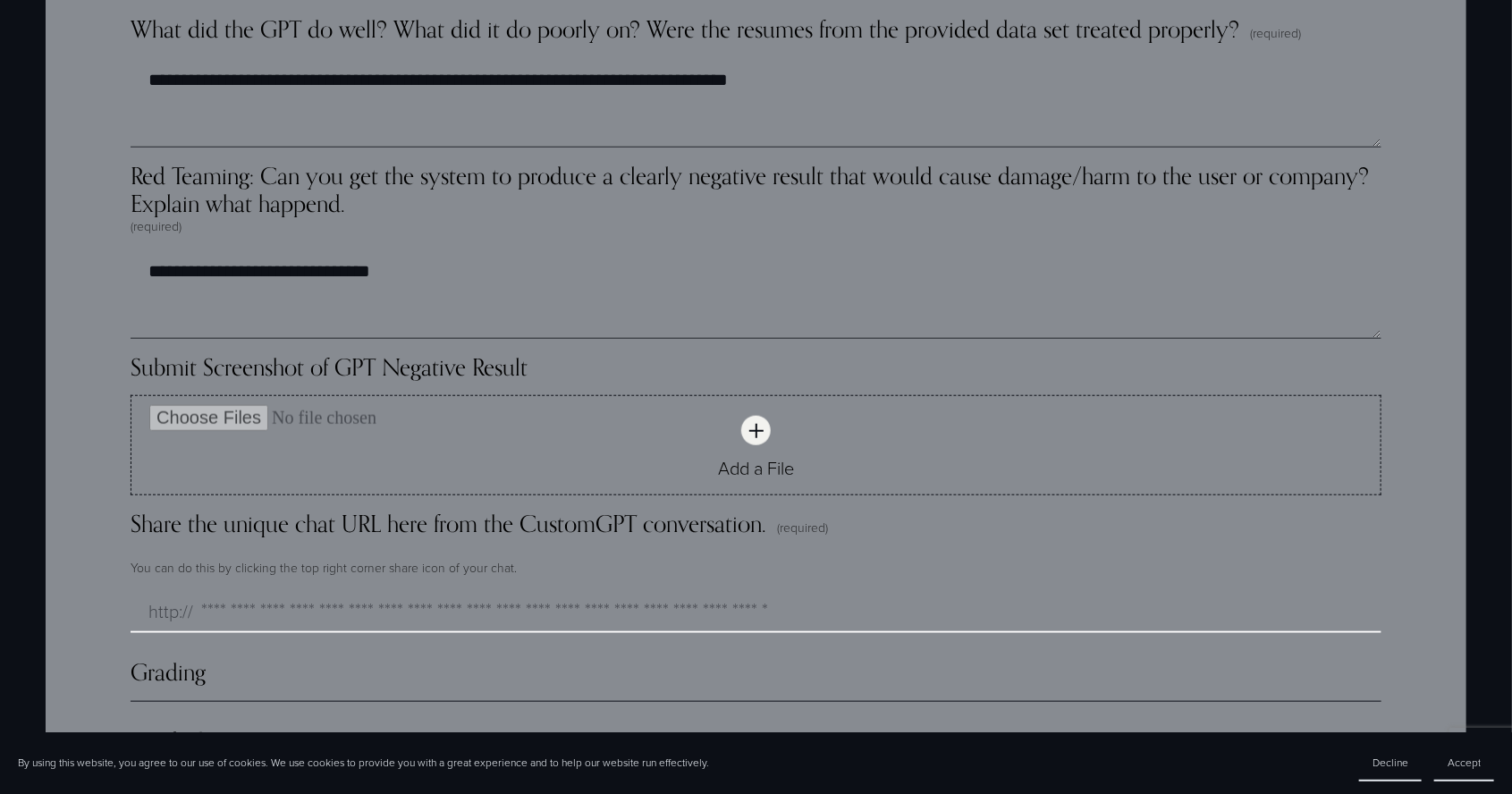 click on "Share the unique chat URL here from the CustomGPT conversation. (required)" at bounding box center (756, 611) 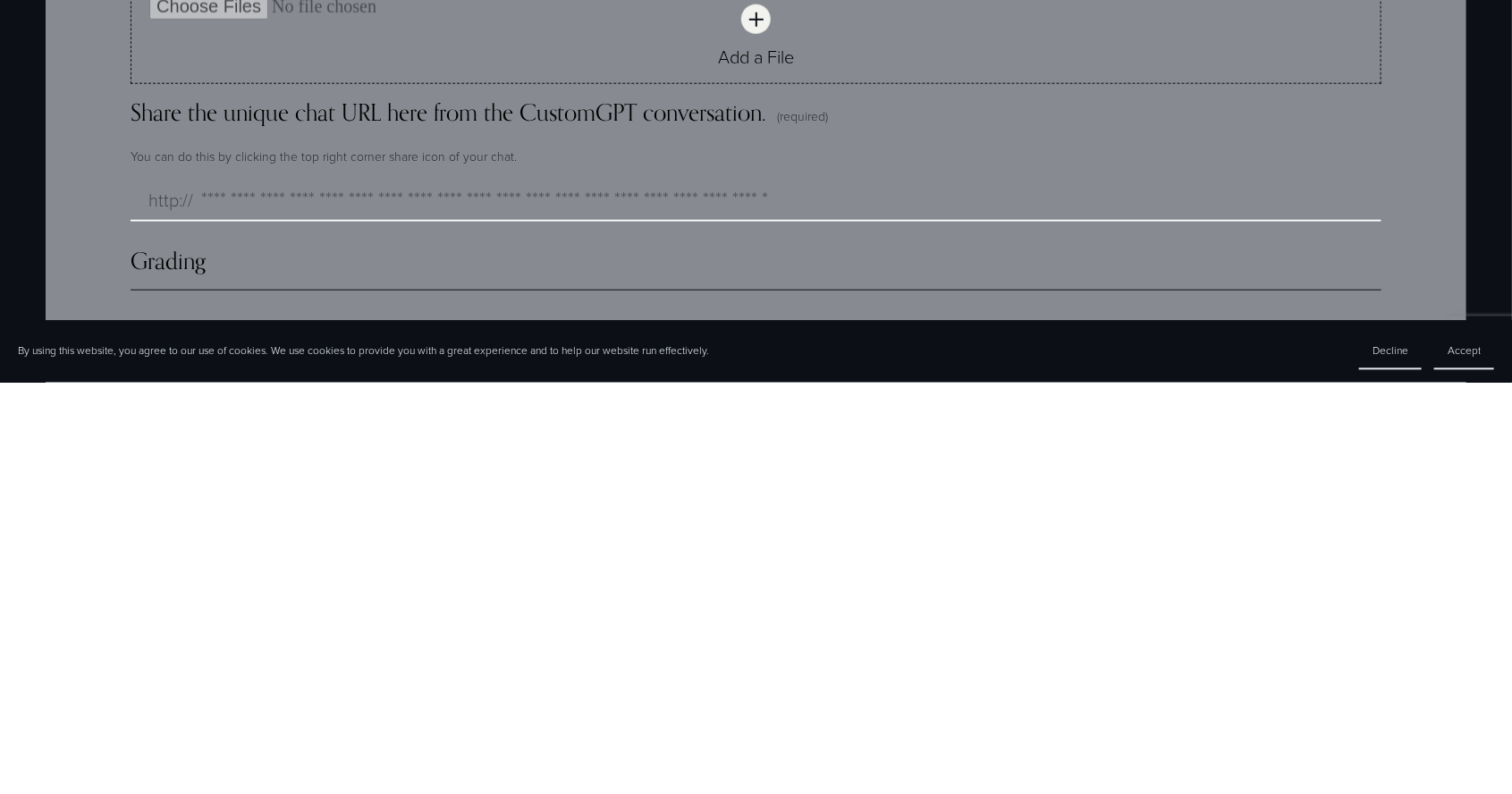 type on "**********" 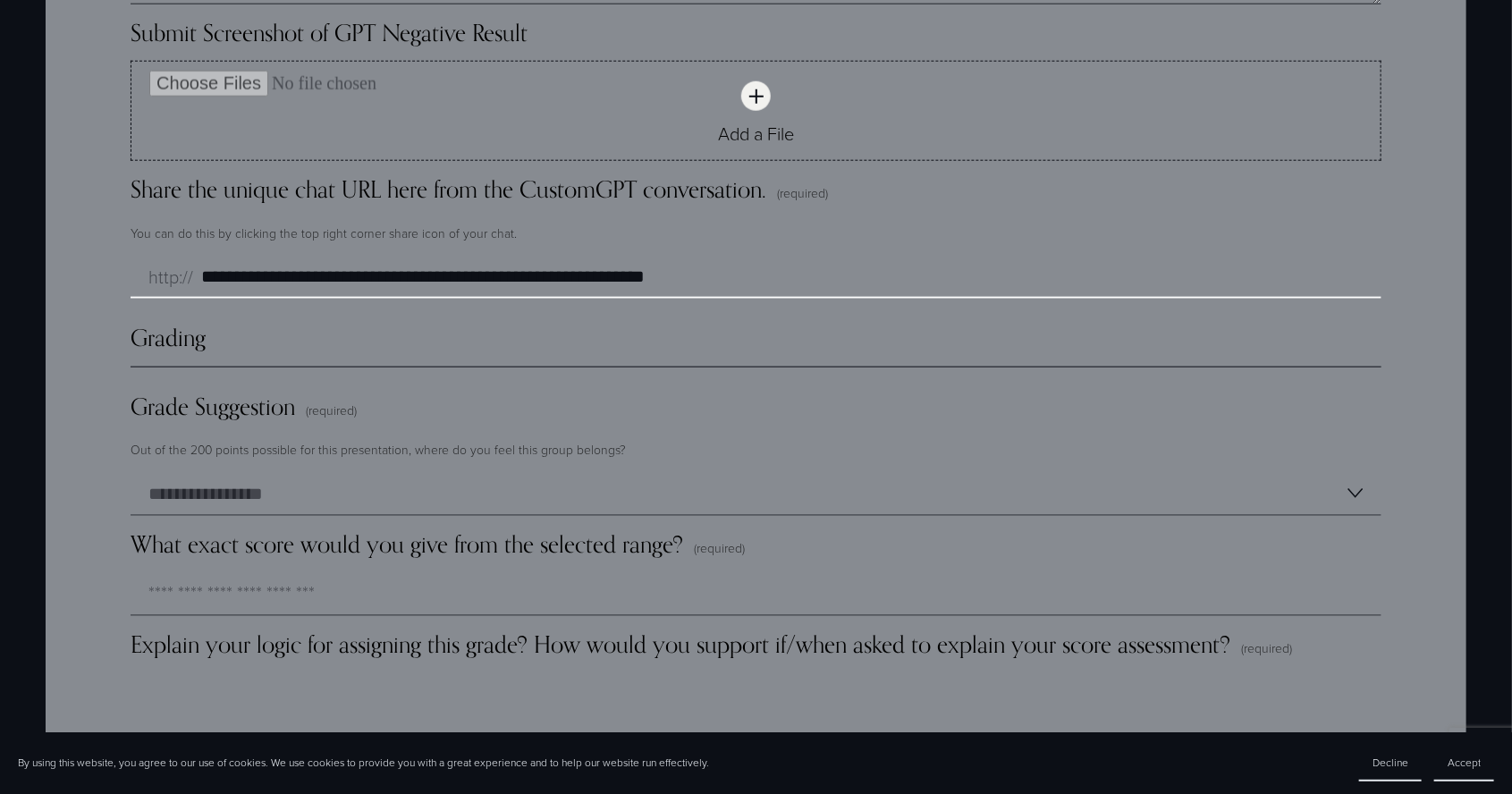 scroll, scrollTop: 4469, scrollLeft: 0, axis: vertical 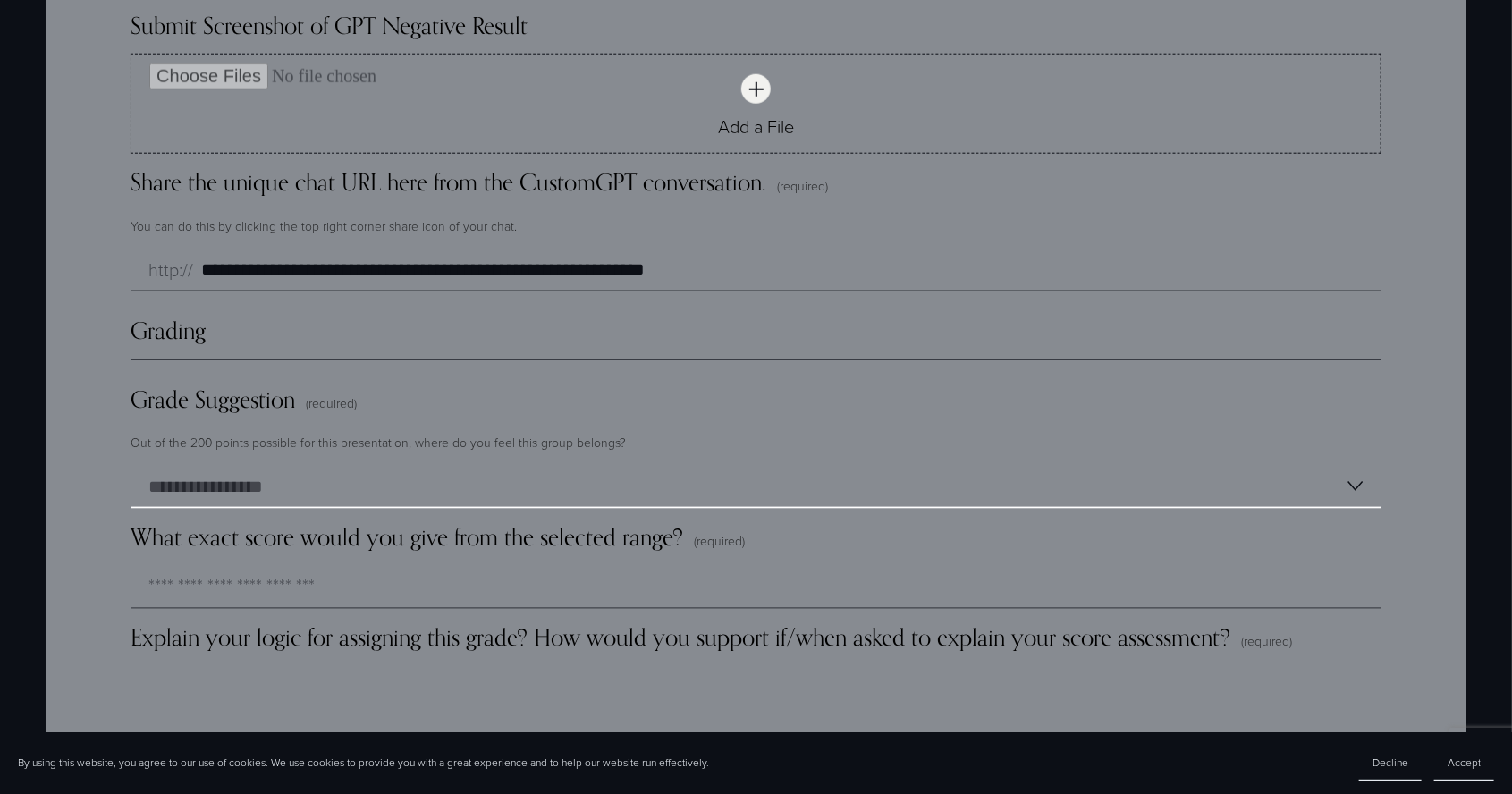 click on "**********" at bounding box center [756, 486] 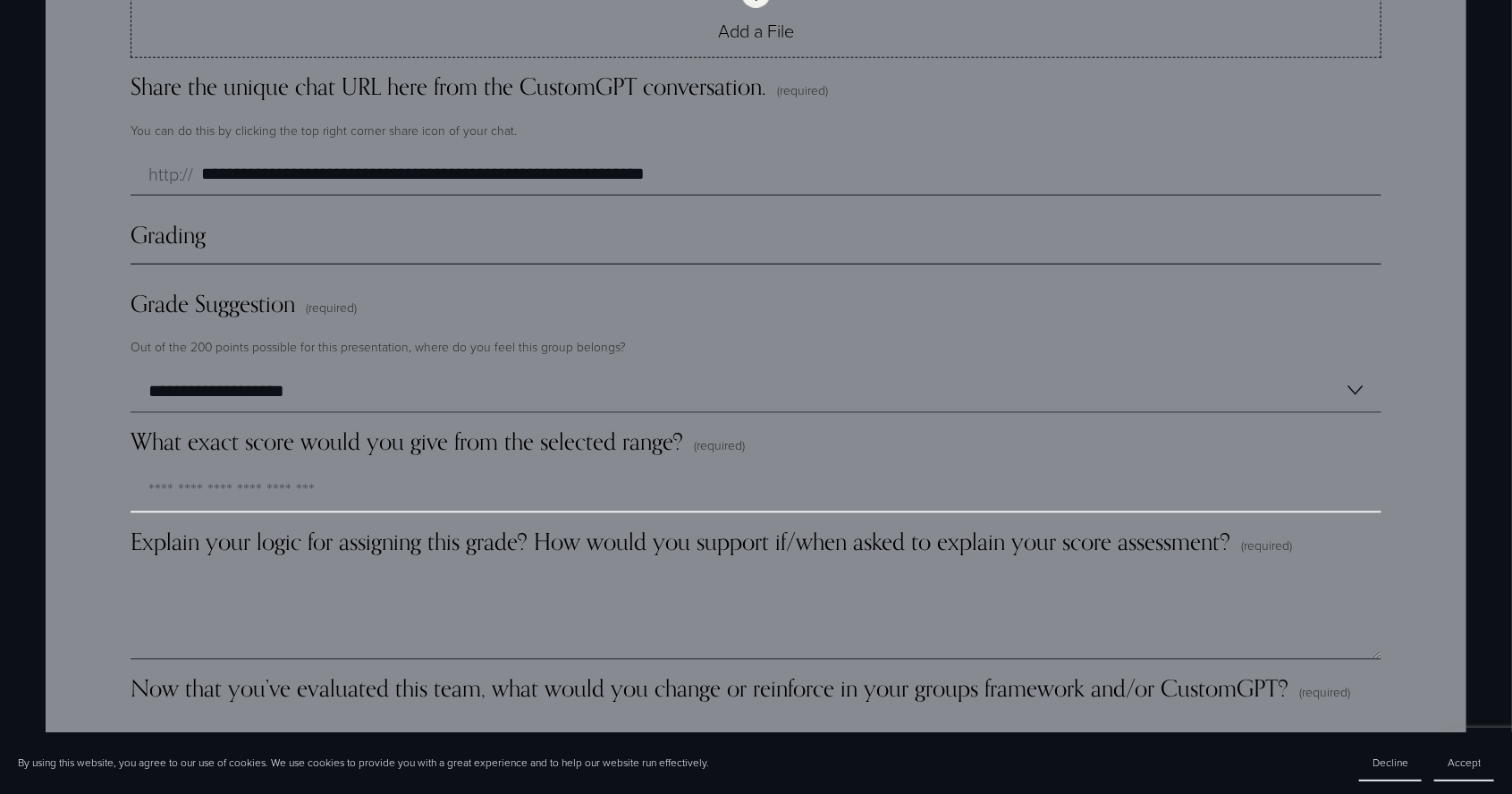 click on "What exact score would you give from the selected range? (required)" at bounding box center [756, 491] 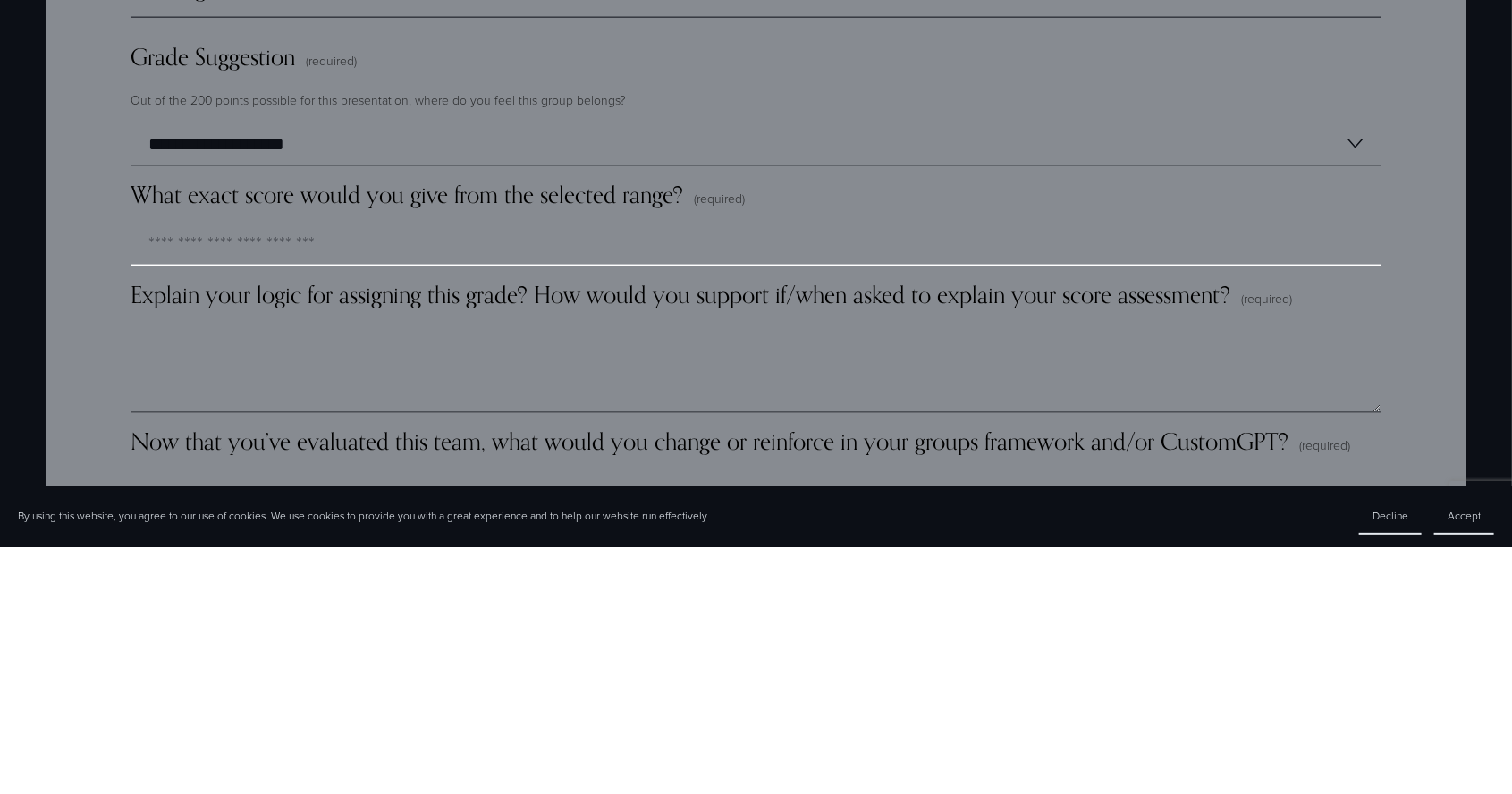 scroll, scrollTop: 4565, scrollLeft: 0, axis: vertical 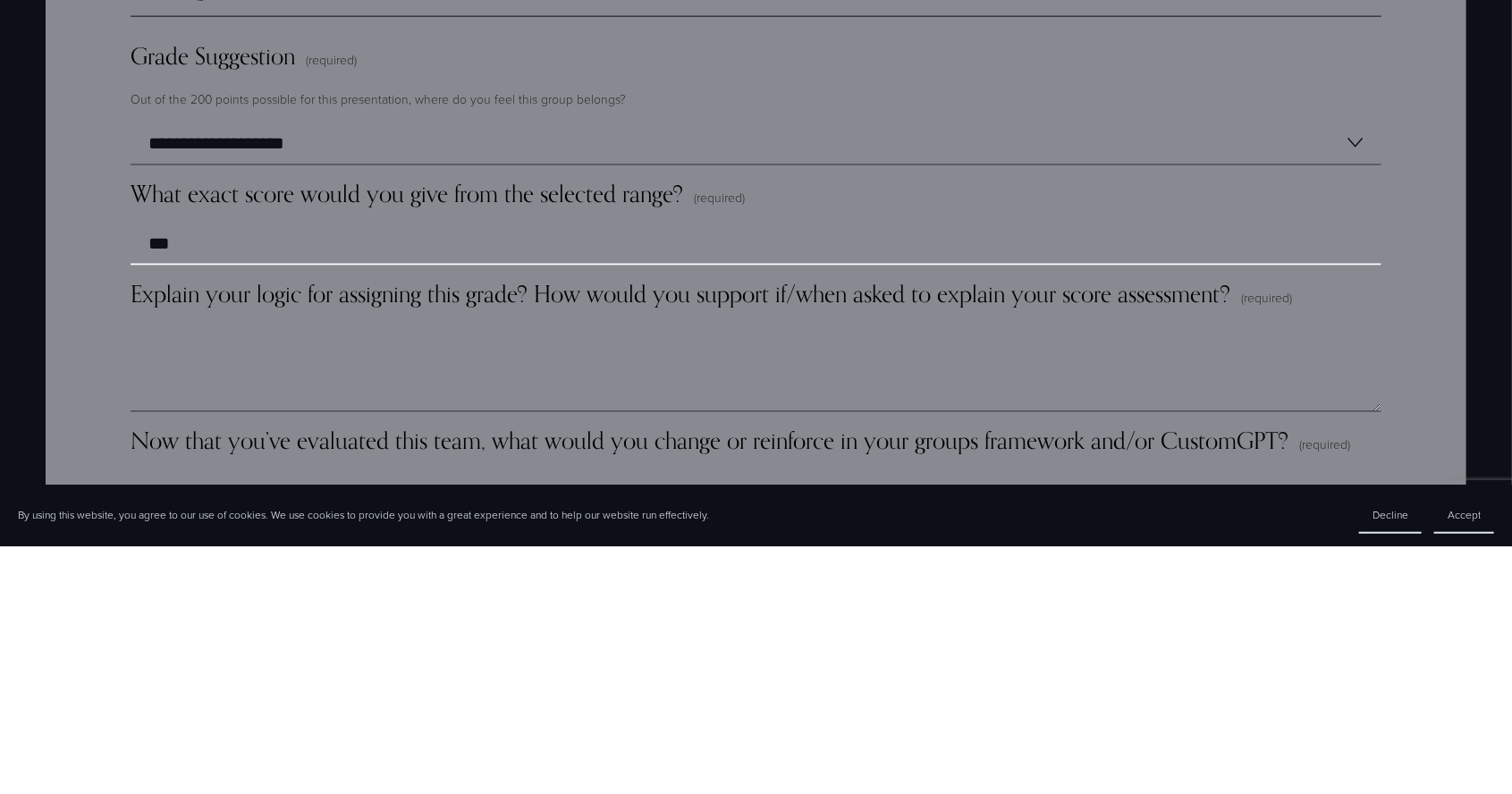 type on "***" 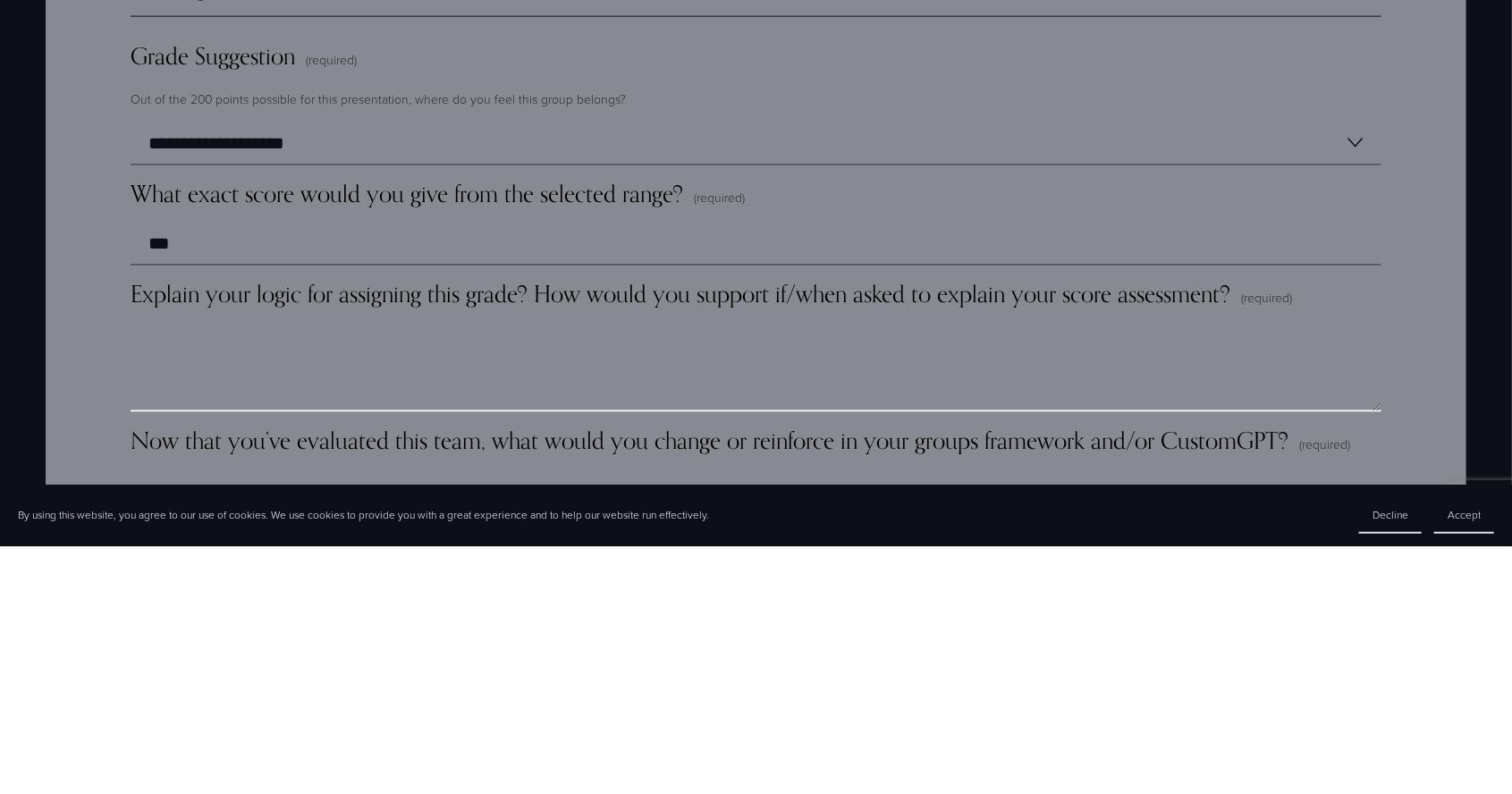 click on "Explain your logic for assigning this grade? How would you support if/when asked to explain  your score assessment? (required)" at bounding box center [756, 615] 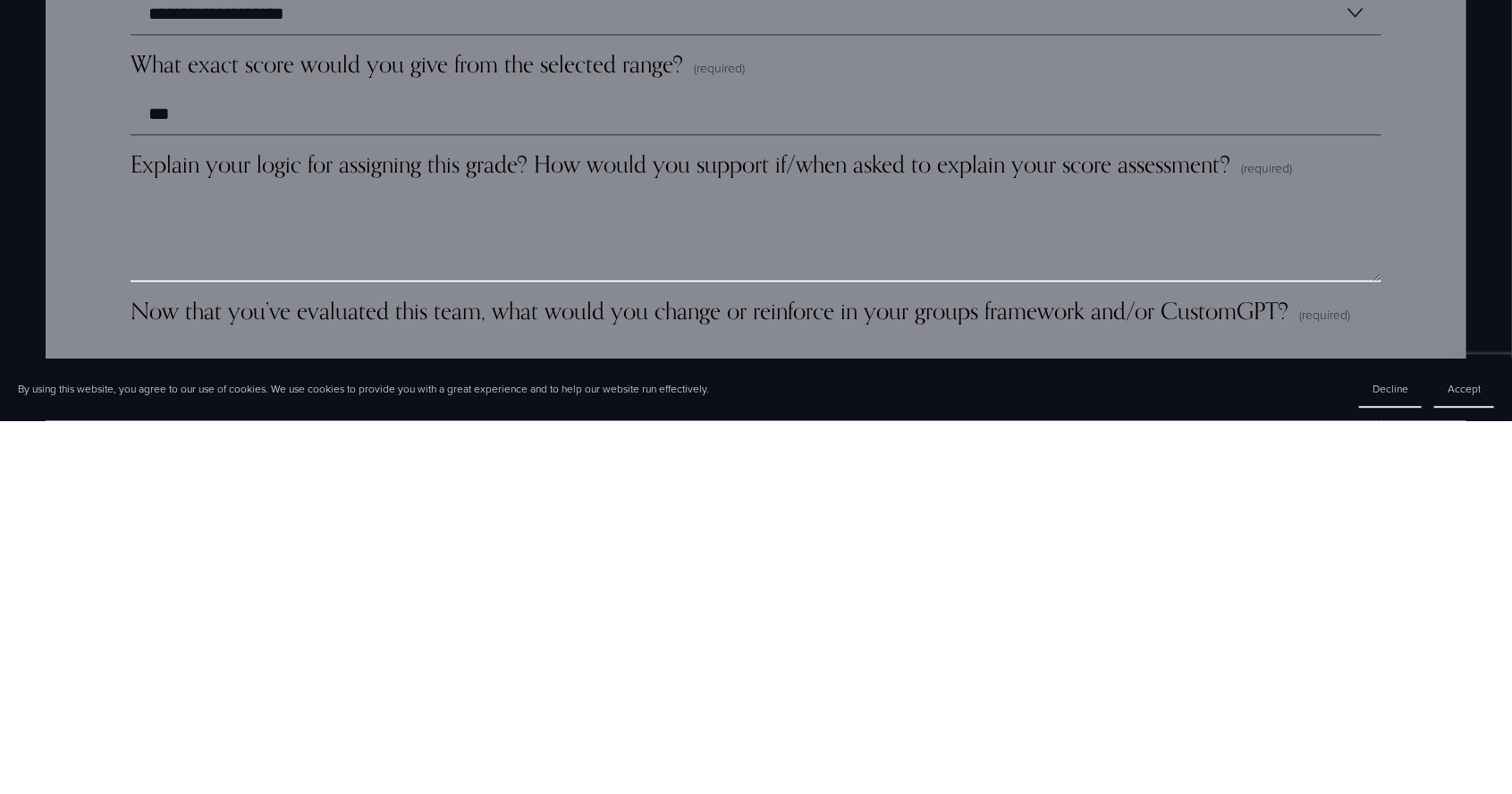 scroll, scrollTop: 4570, scrollLeft: 0, axis: vertical 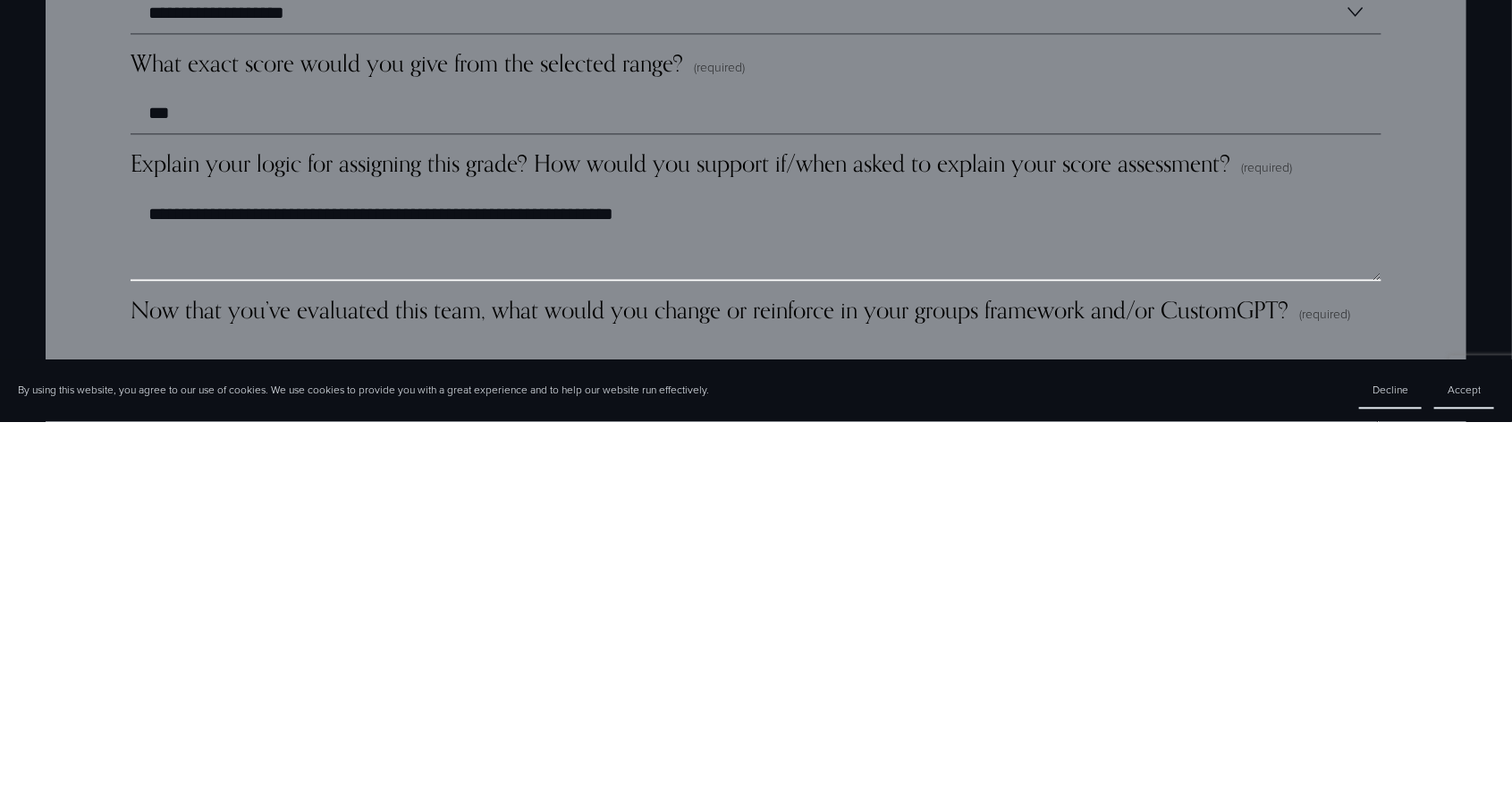 click on "**********" at bounding box center (756, 609) 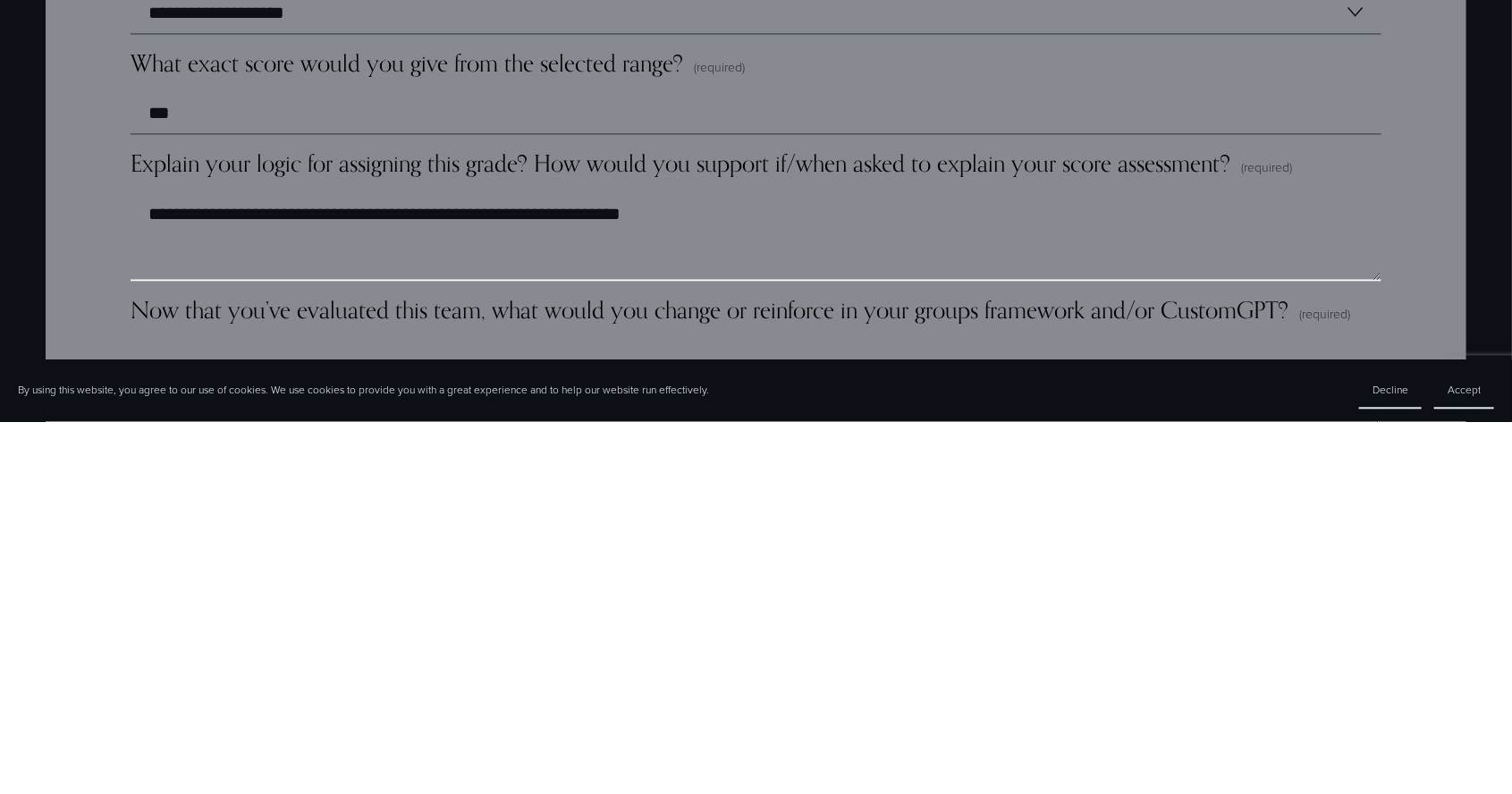 click on "**********" at bounding box center (756, 609) 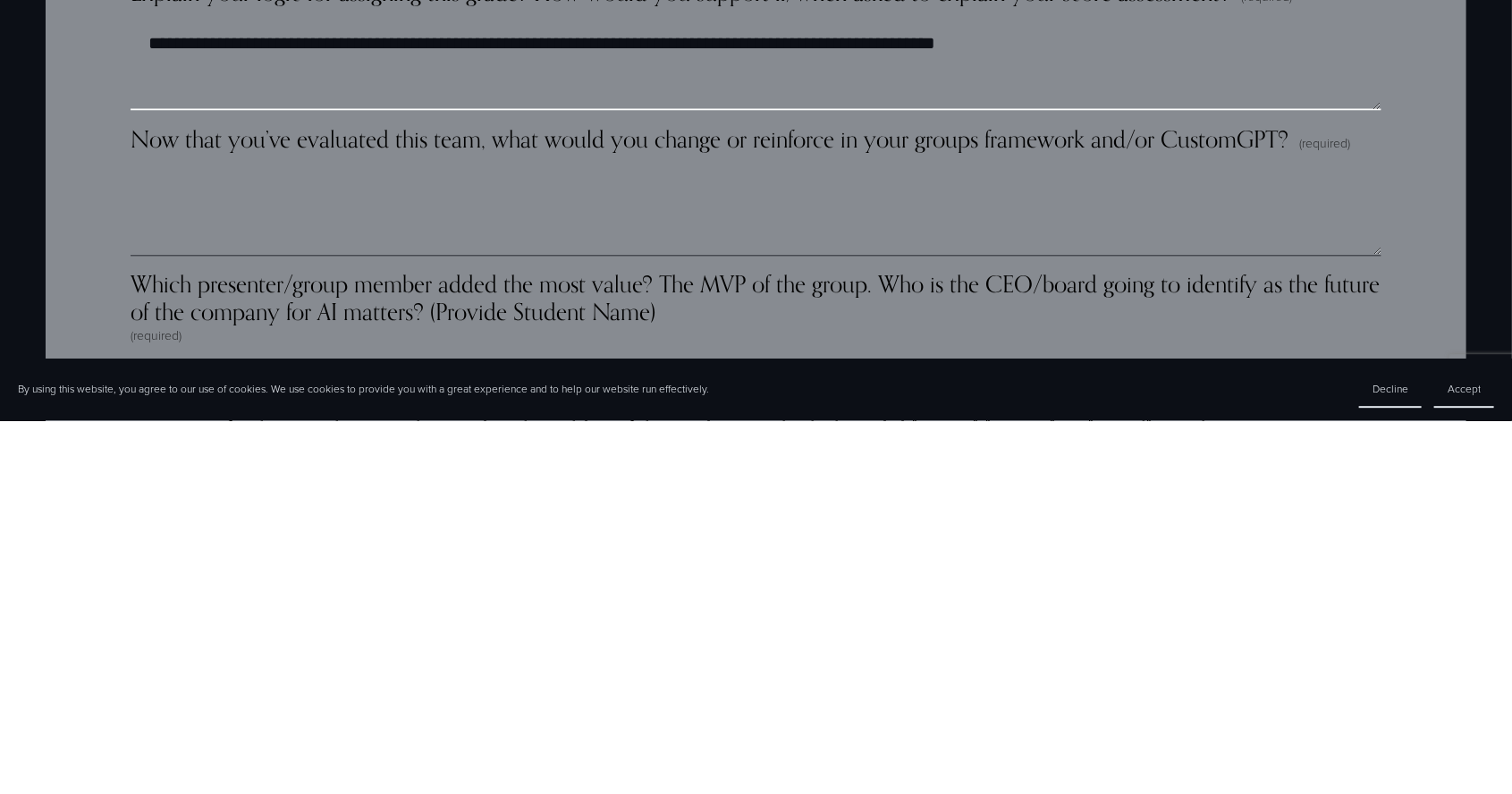 scroll, scrollTop: 4751, scrollLeft: 0, axis: vertical 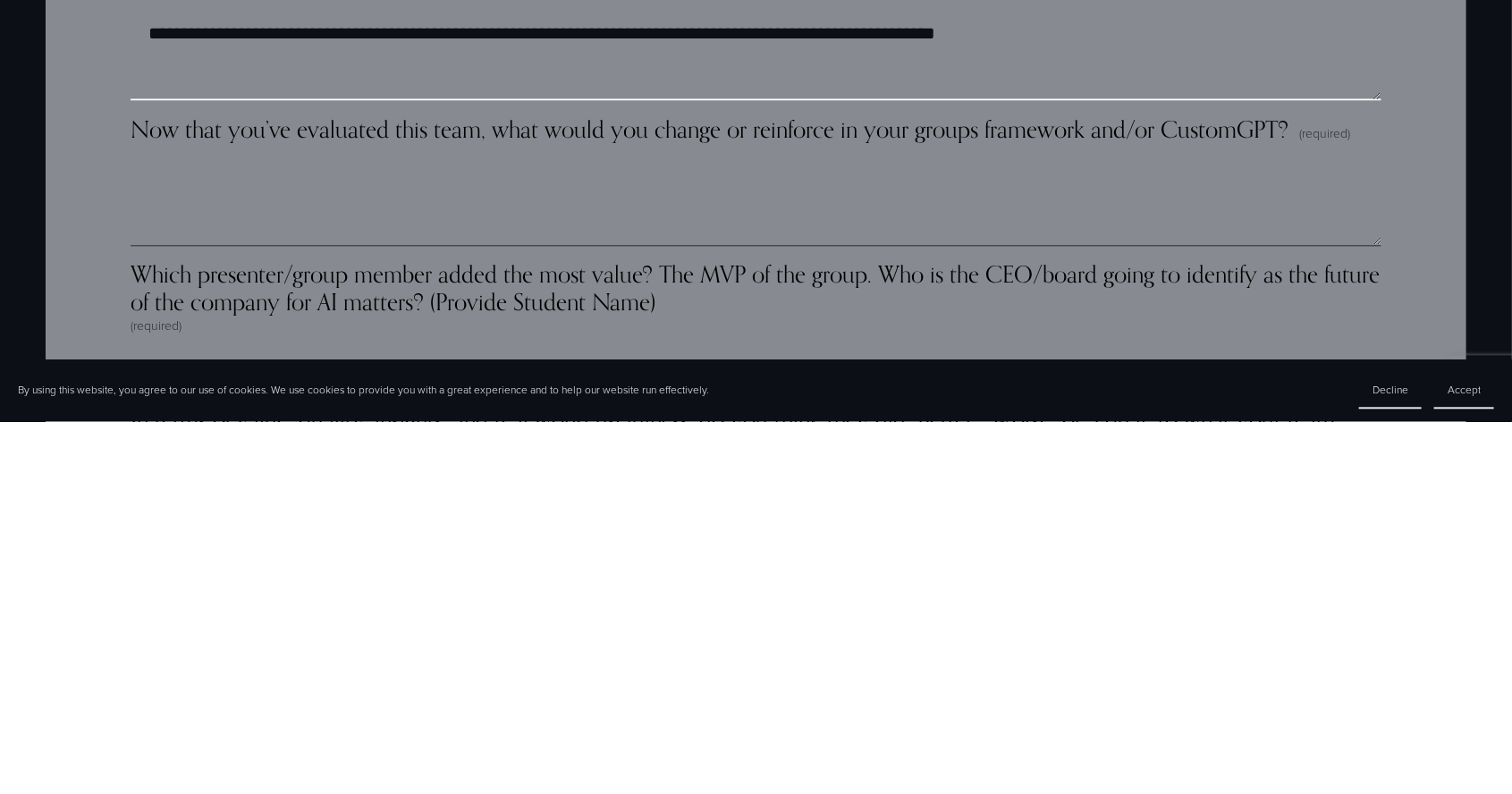 type on "**********" 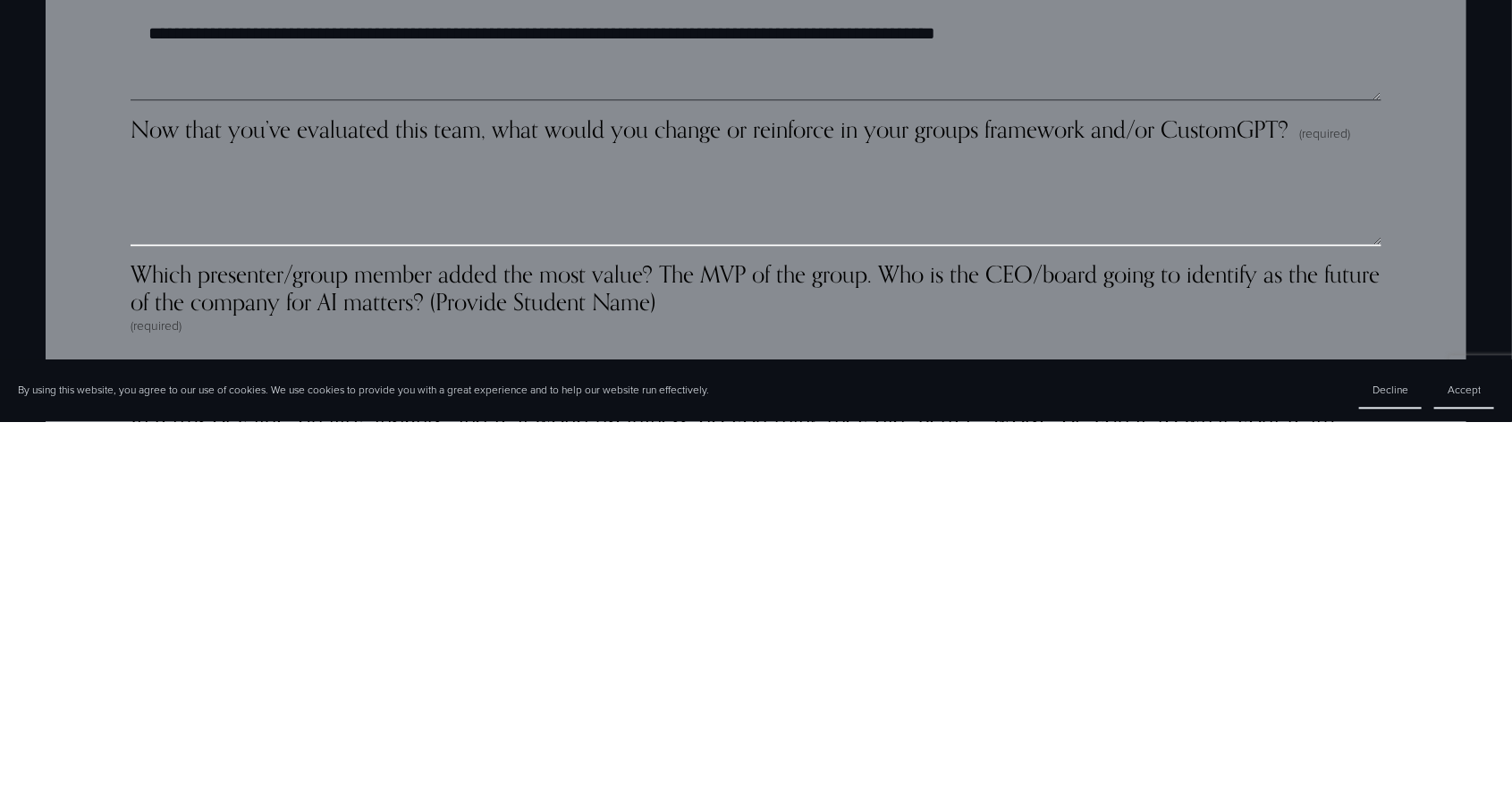 click on "Now that you’ve evaluated this team, what would you change or reinforce in your groups framework and/or CustomGPT? (required)" at bounding box center (756, 574) 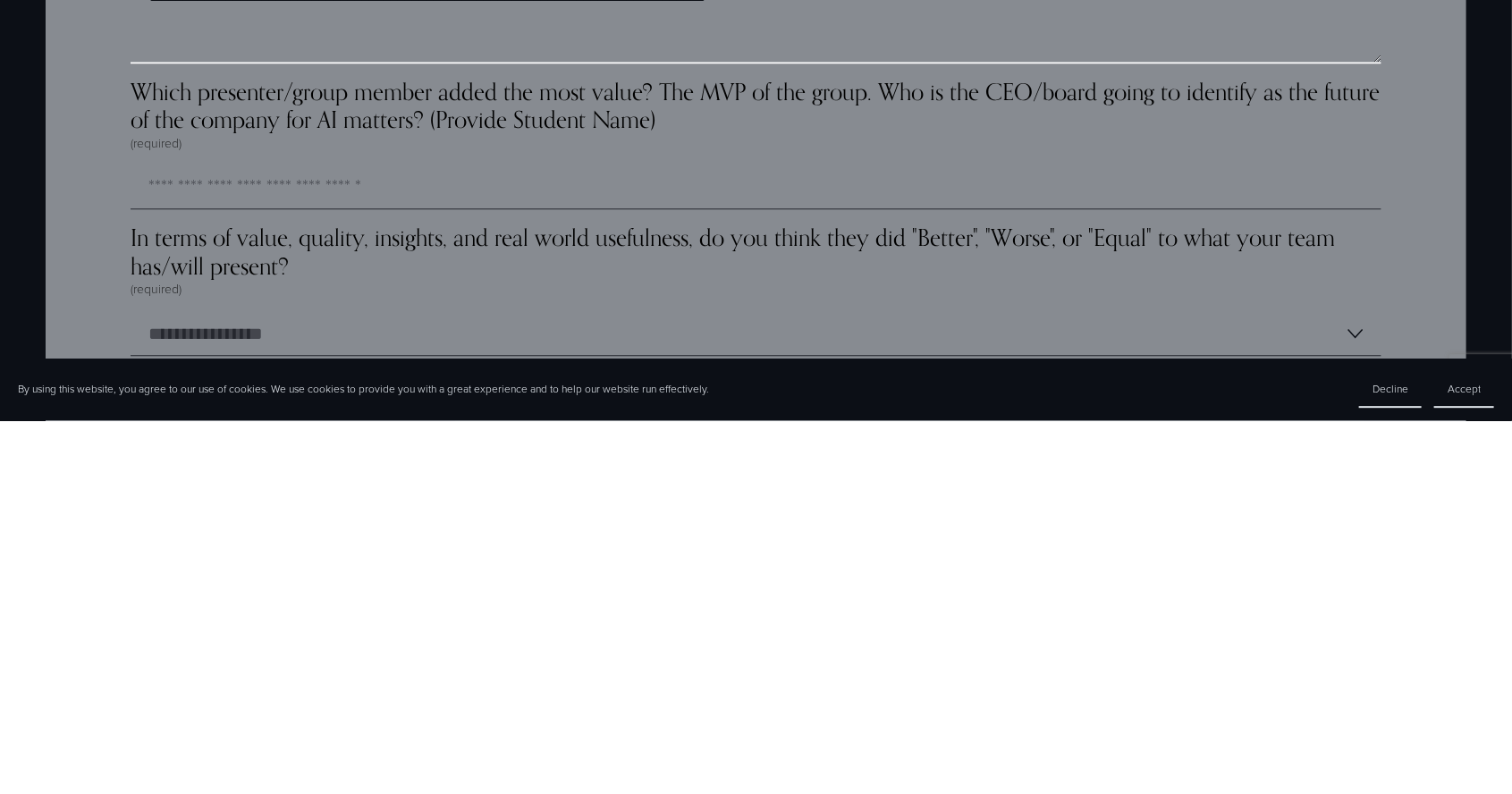 scroll, scrollTop: 4935, scrollLeft: 0, axis: vertical 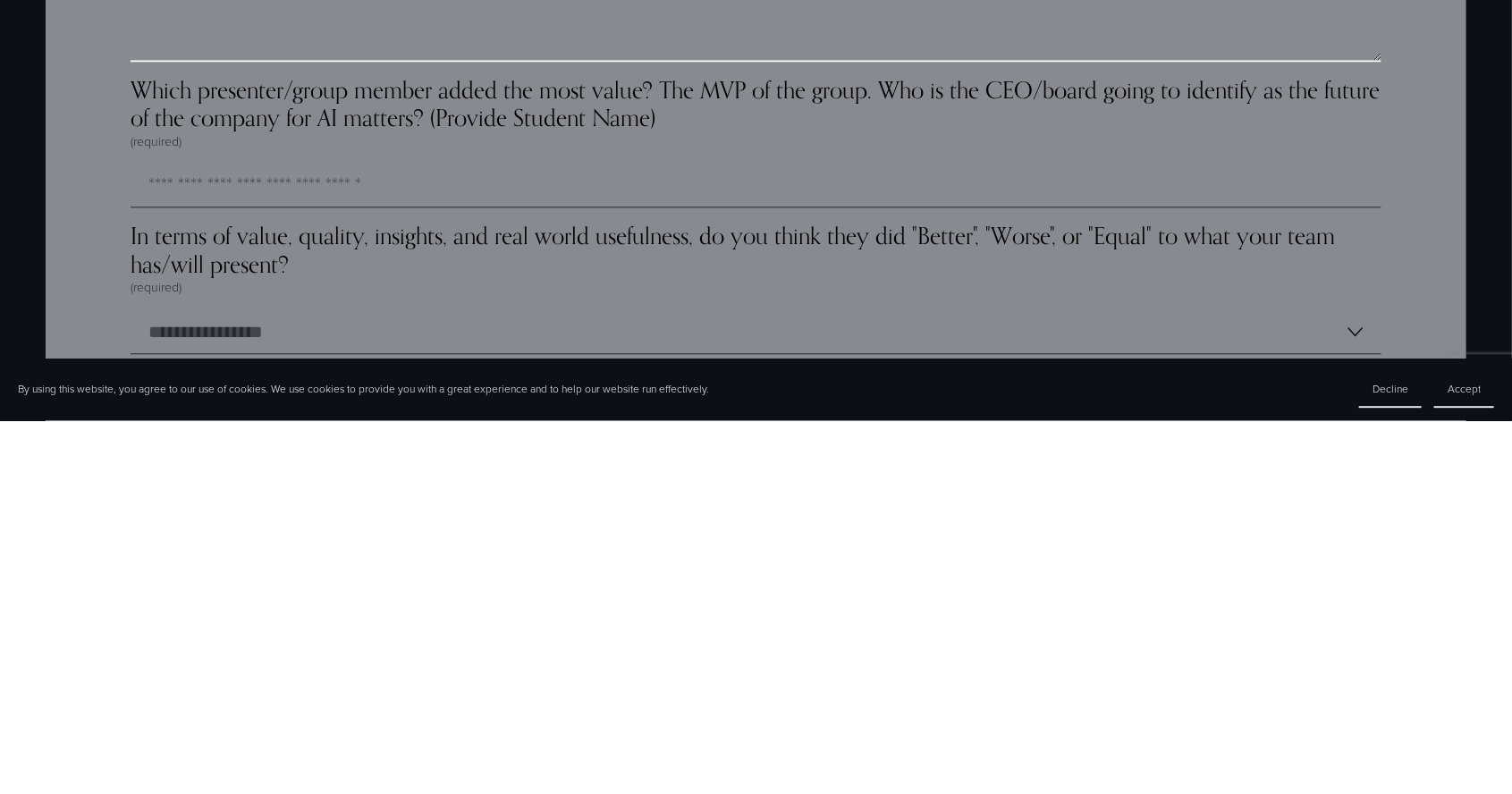 type on "**********" 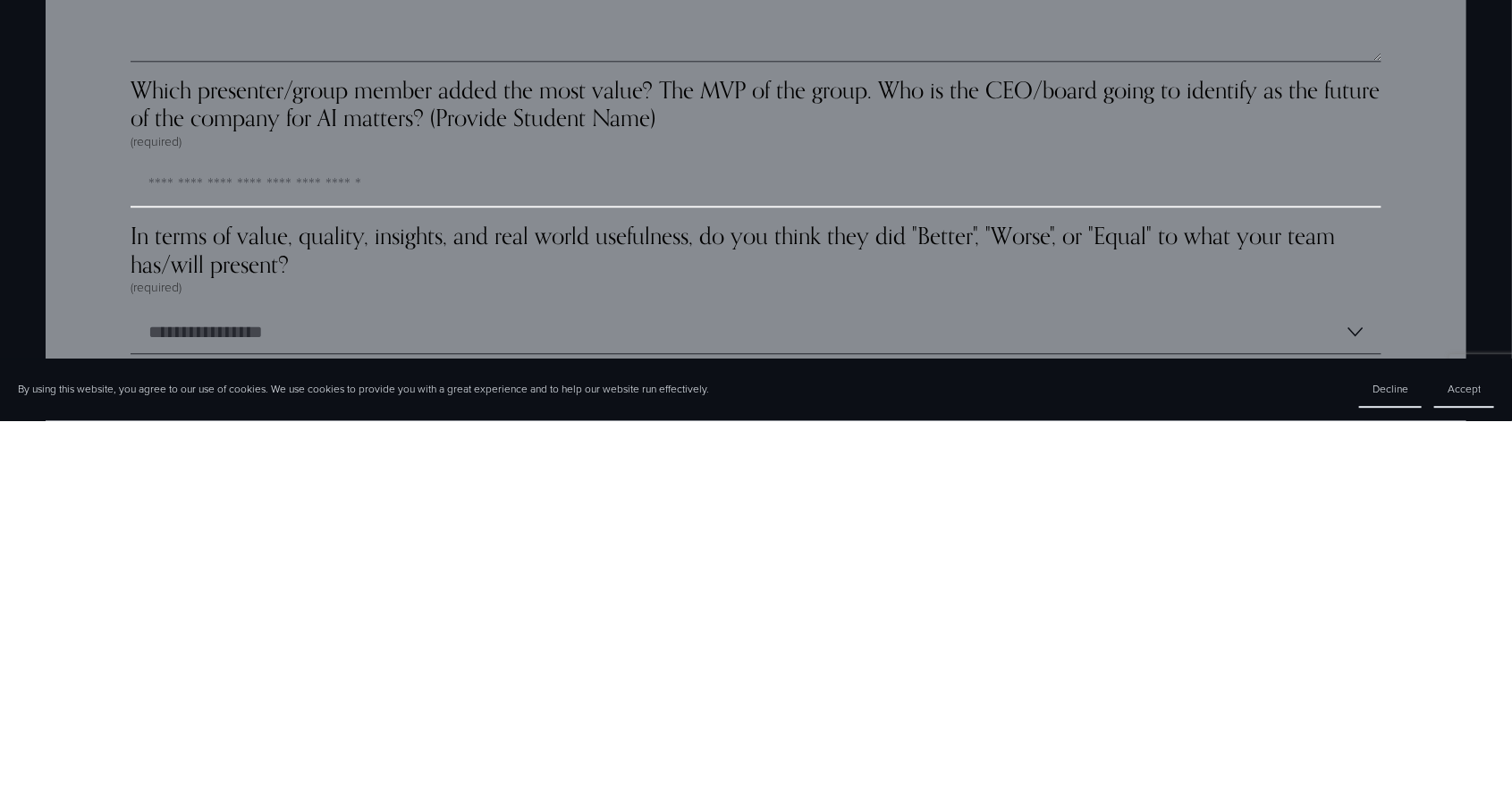 click on "Which presenter/group member added the most value? The MVP of the group. Who is the CEO/board going to identify as the future of the company for AI matters? (Provide Student Name) (required)" at bounding box center [756, 559] 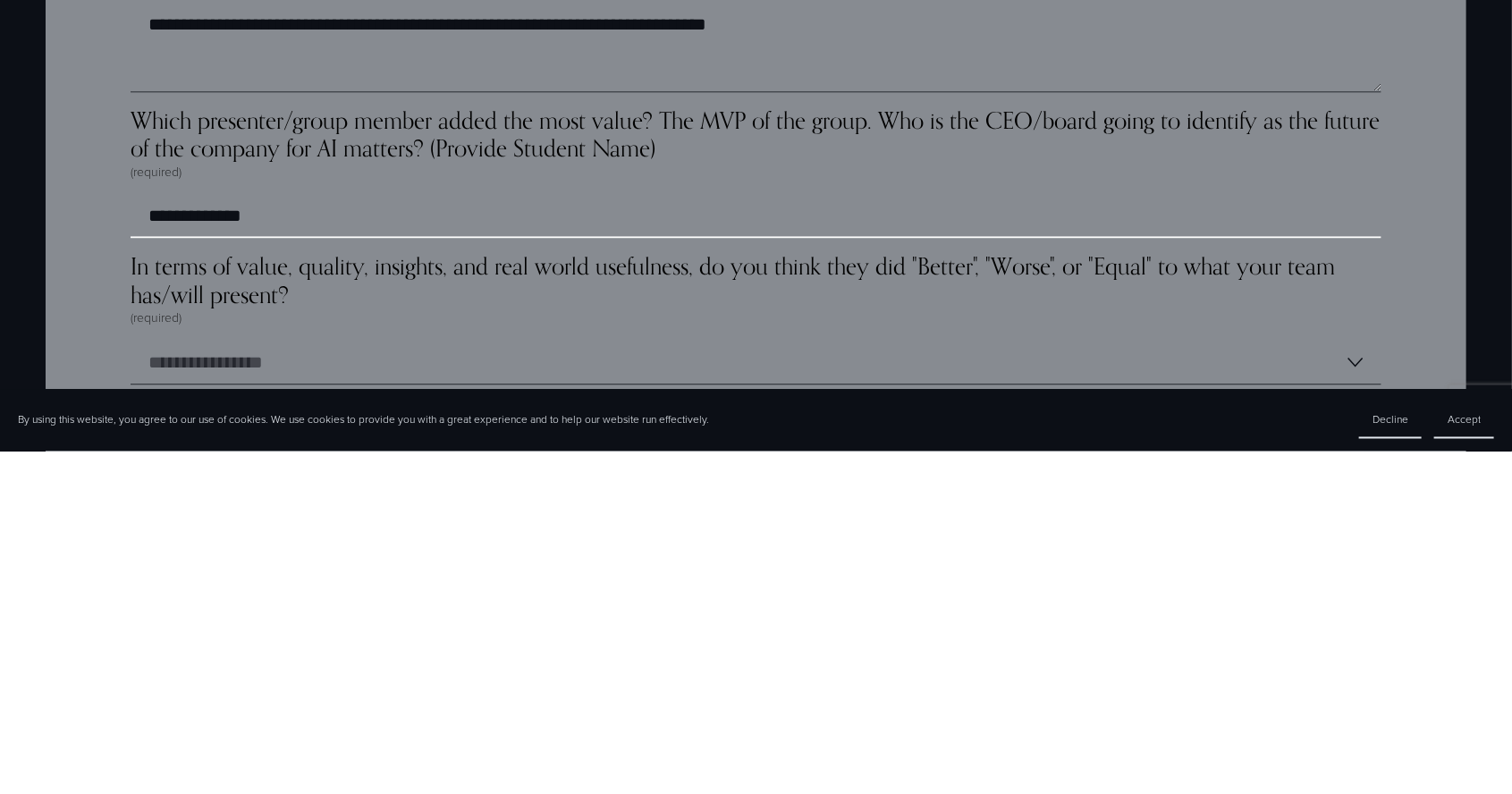 type on "**********" 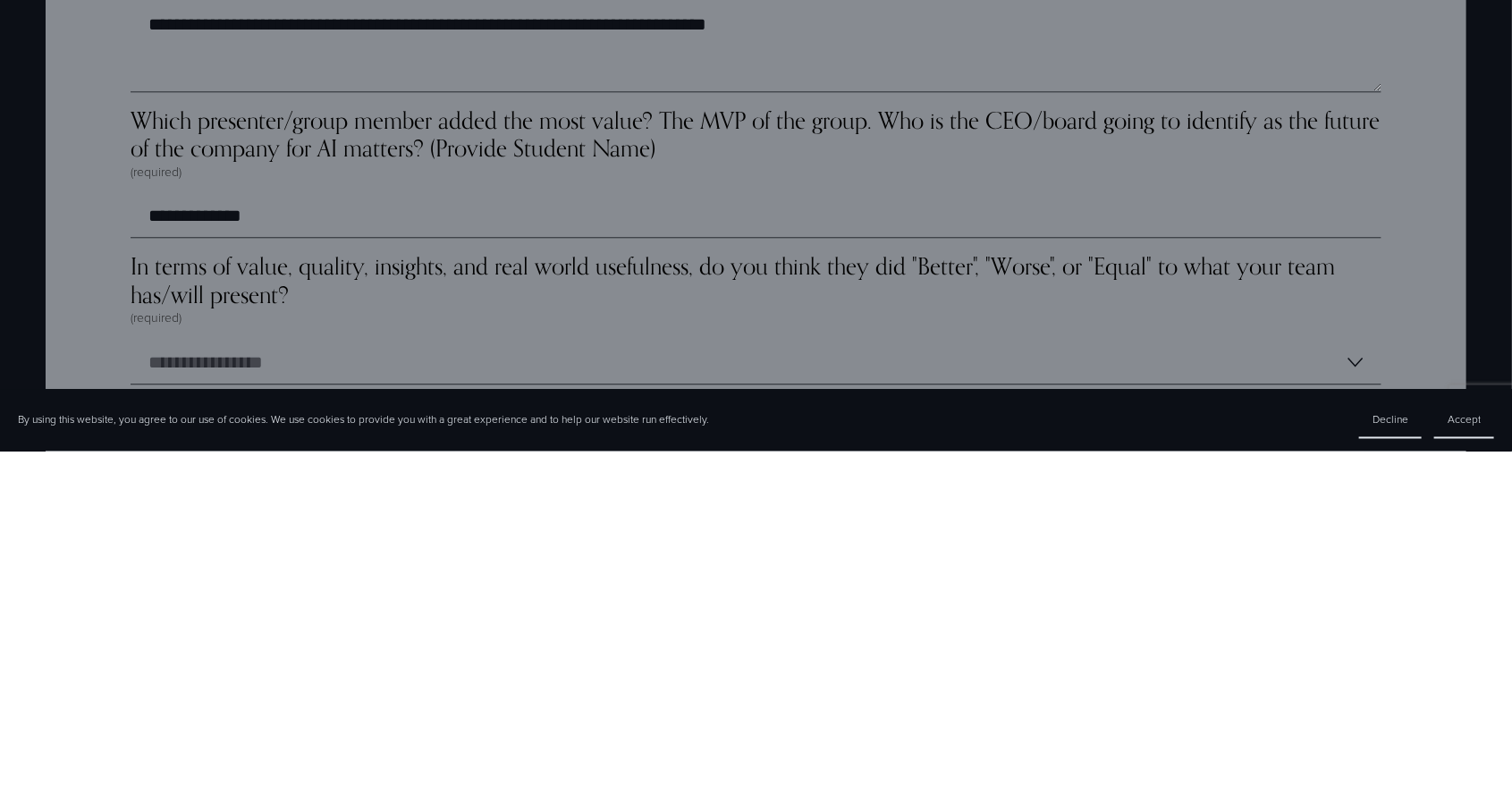 click on "In terms of value, quality, insights, and real world usefulness, do you think they did "Better", "Worse", or "Equal" to what your team has/will present?" at bounding box center [756, 623] 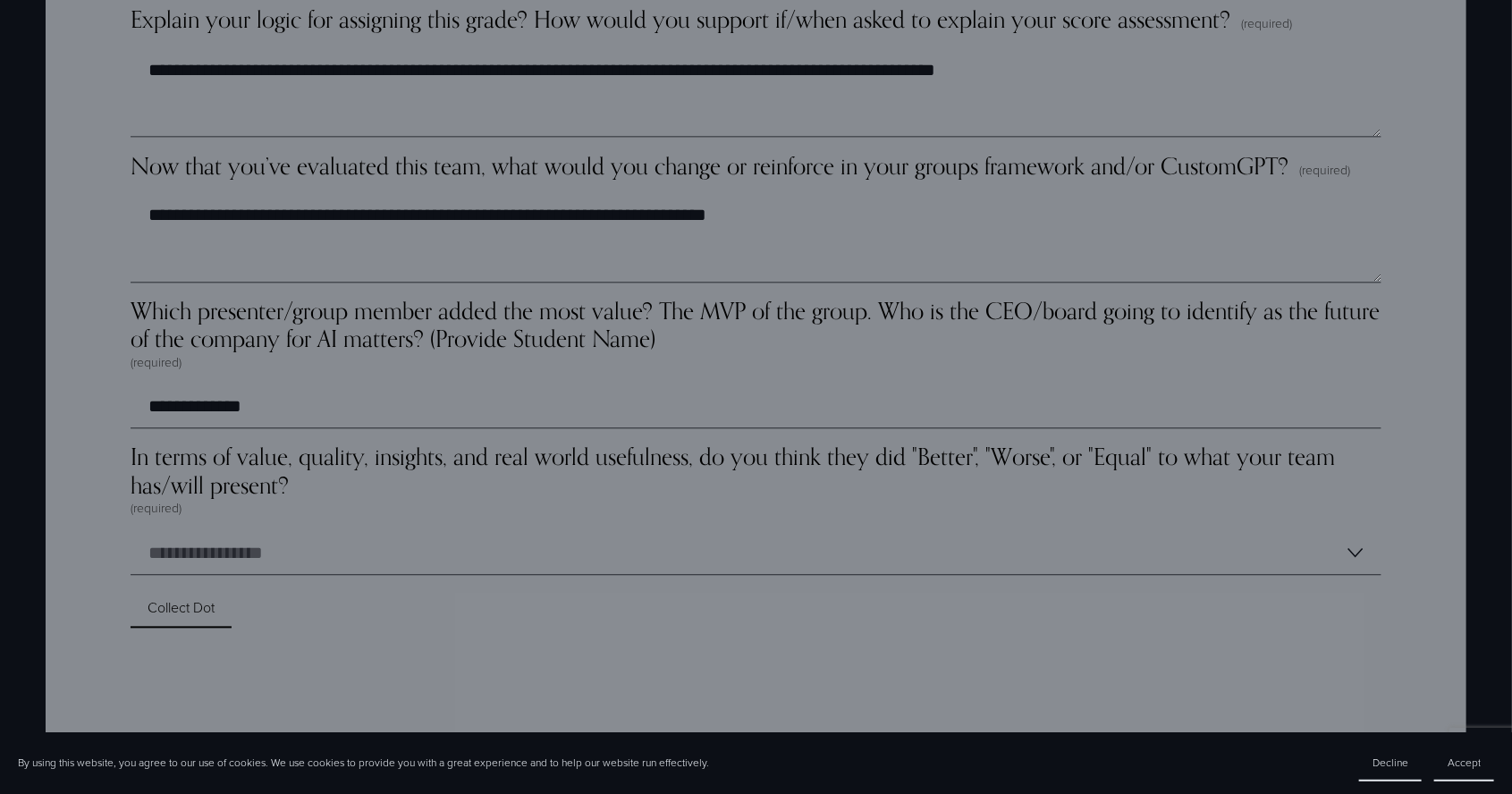 scroll, scrollTop: 5091, scrollLeft: 0, axis: vertical 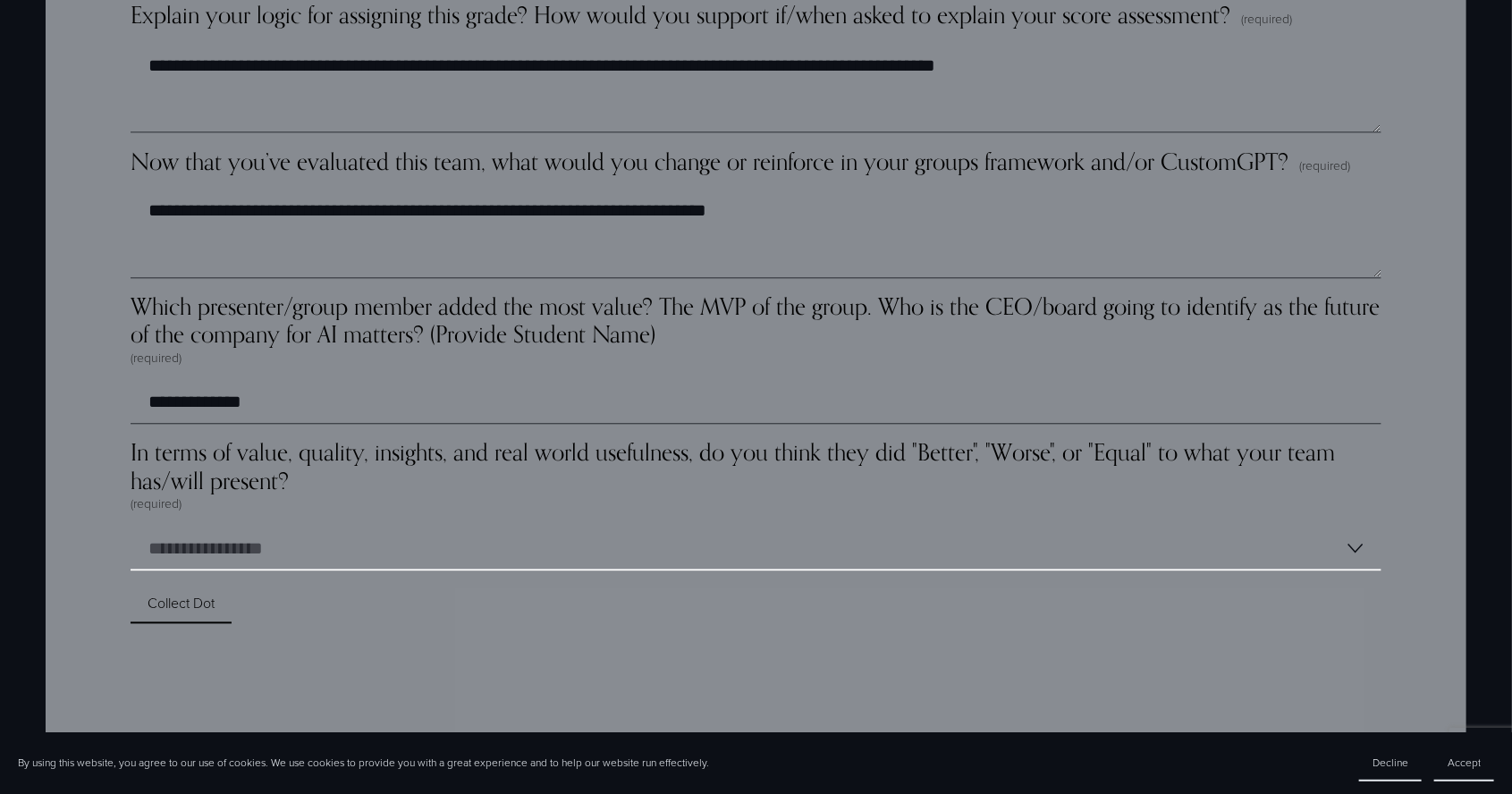 click on "**********" at bounding box center [756, 549] 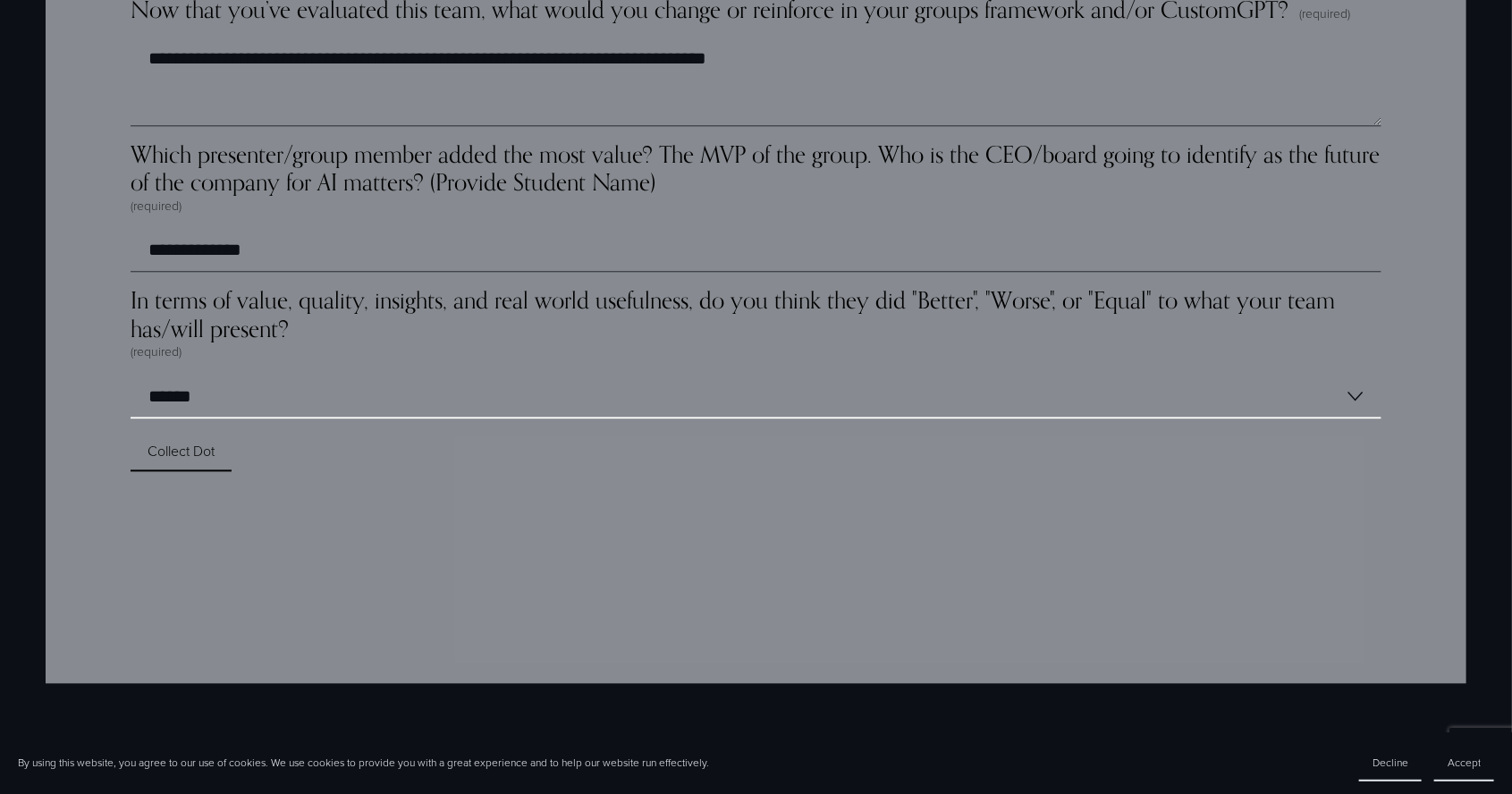 scroll, scrollTop: 5241, scrollLeft: 0, axis: vertical 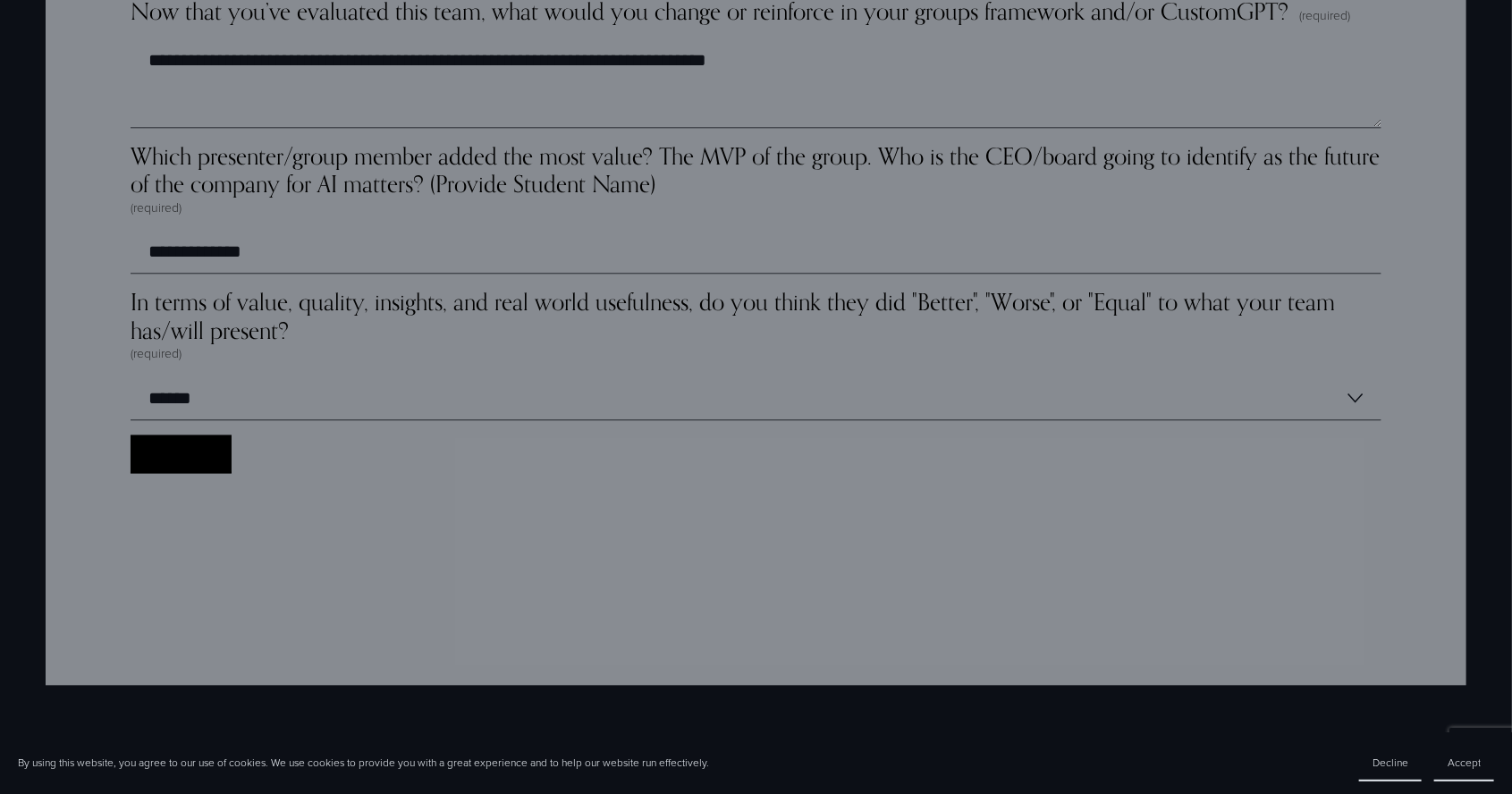 click on "Collect Dot Collect Dot" at bounding box center [181, 454] 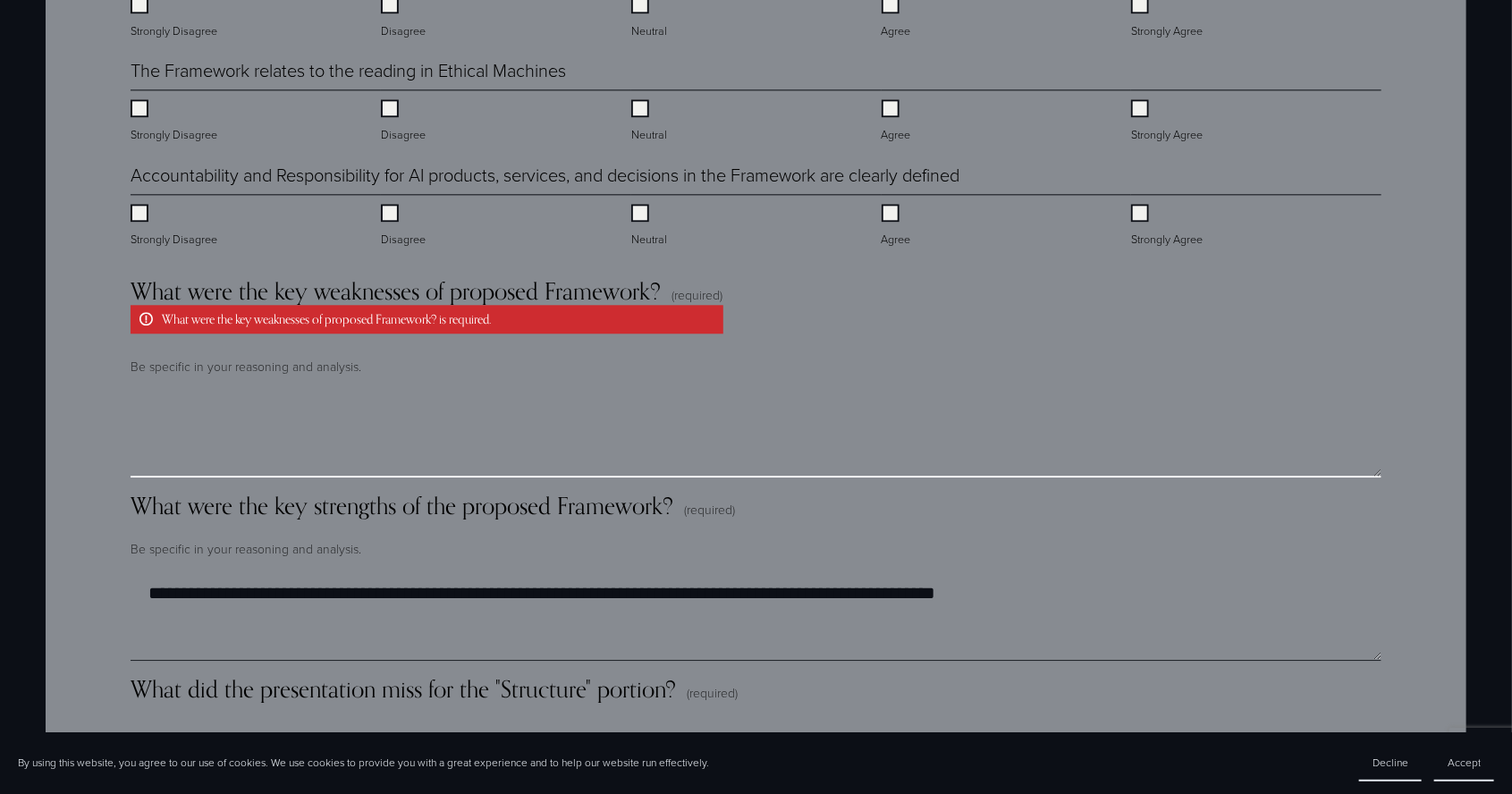 click on "What were the key weaknesses of proposed Framework? (required) What were the key weaknesses of proposed Framework? is required." at bounding box center (756, 433) 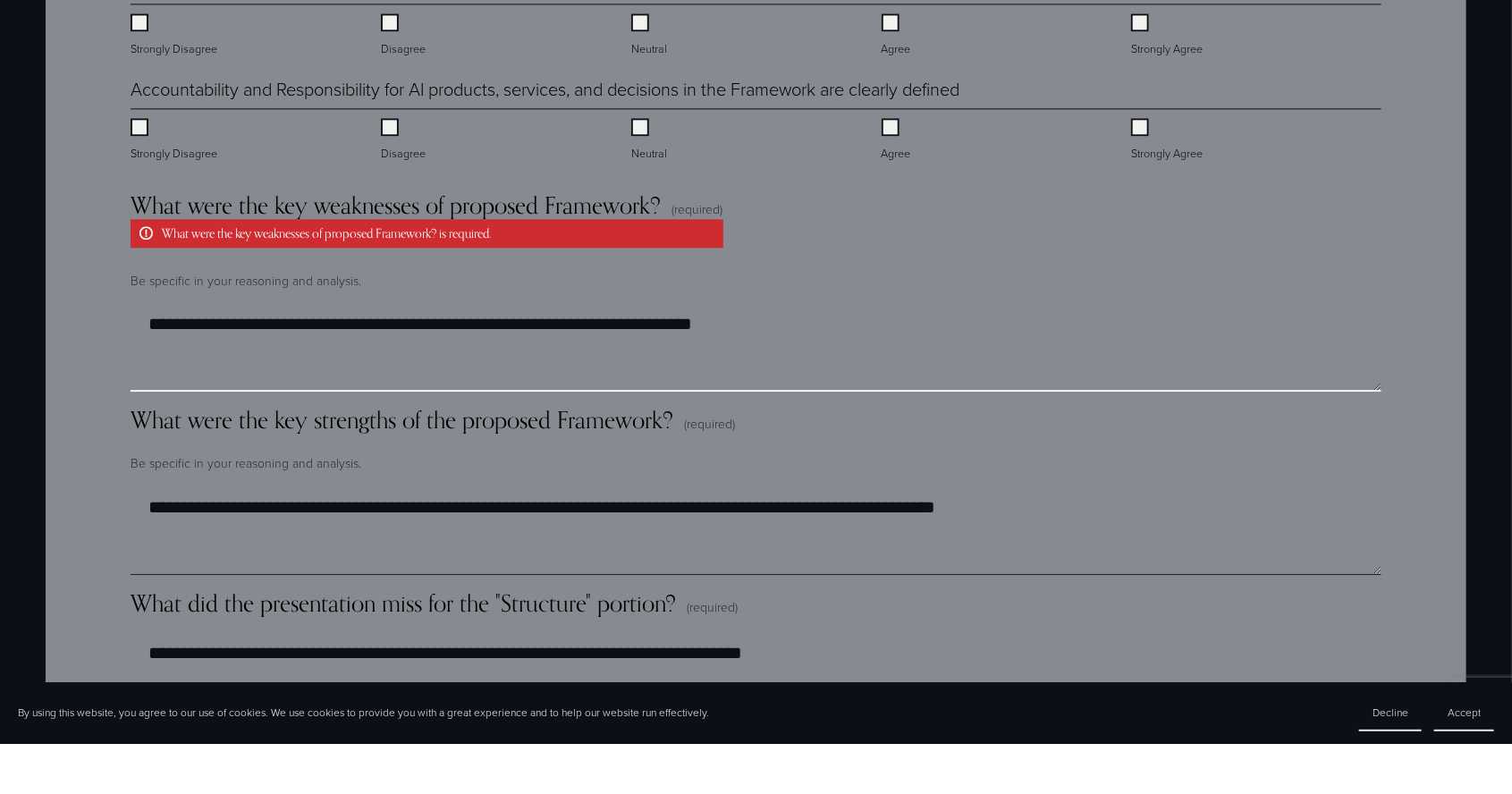 click on "**********" at bounding box center [756, 397] 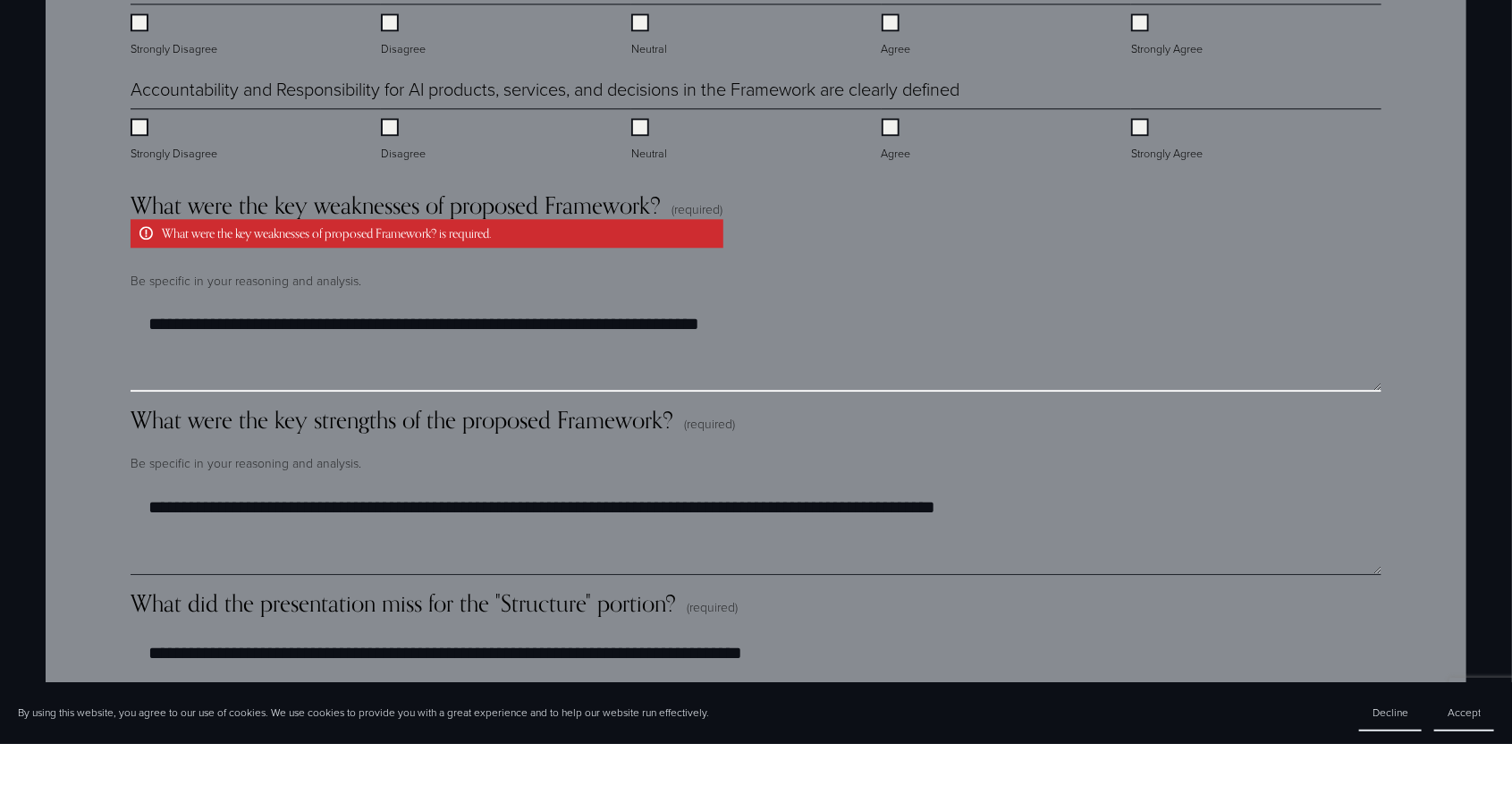 click on "**********" at bounding box center [756, 397] 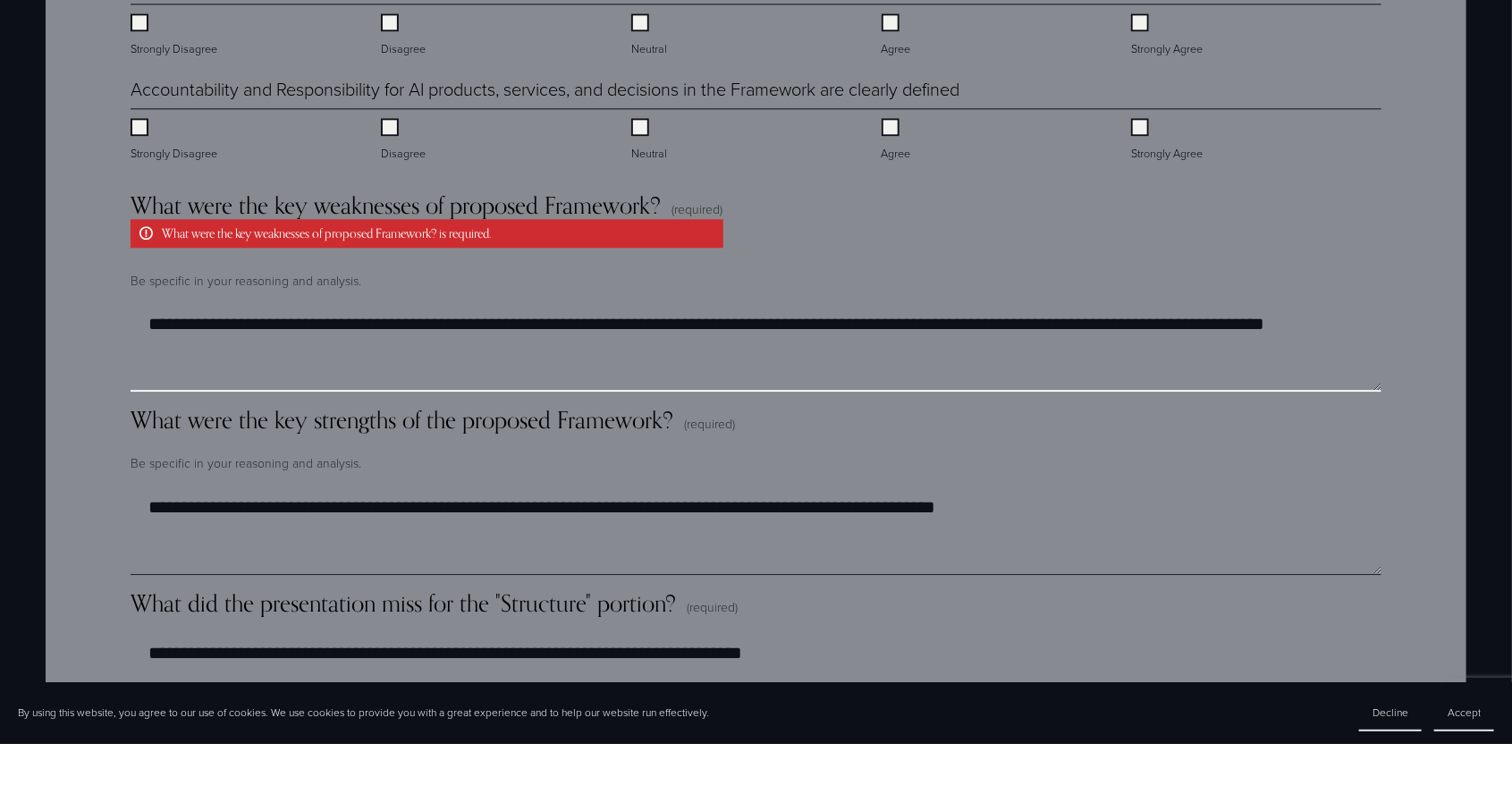 click on "**********" at bounding box center [756, 397] 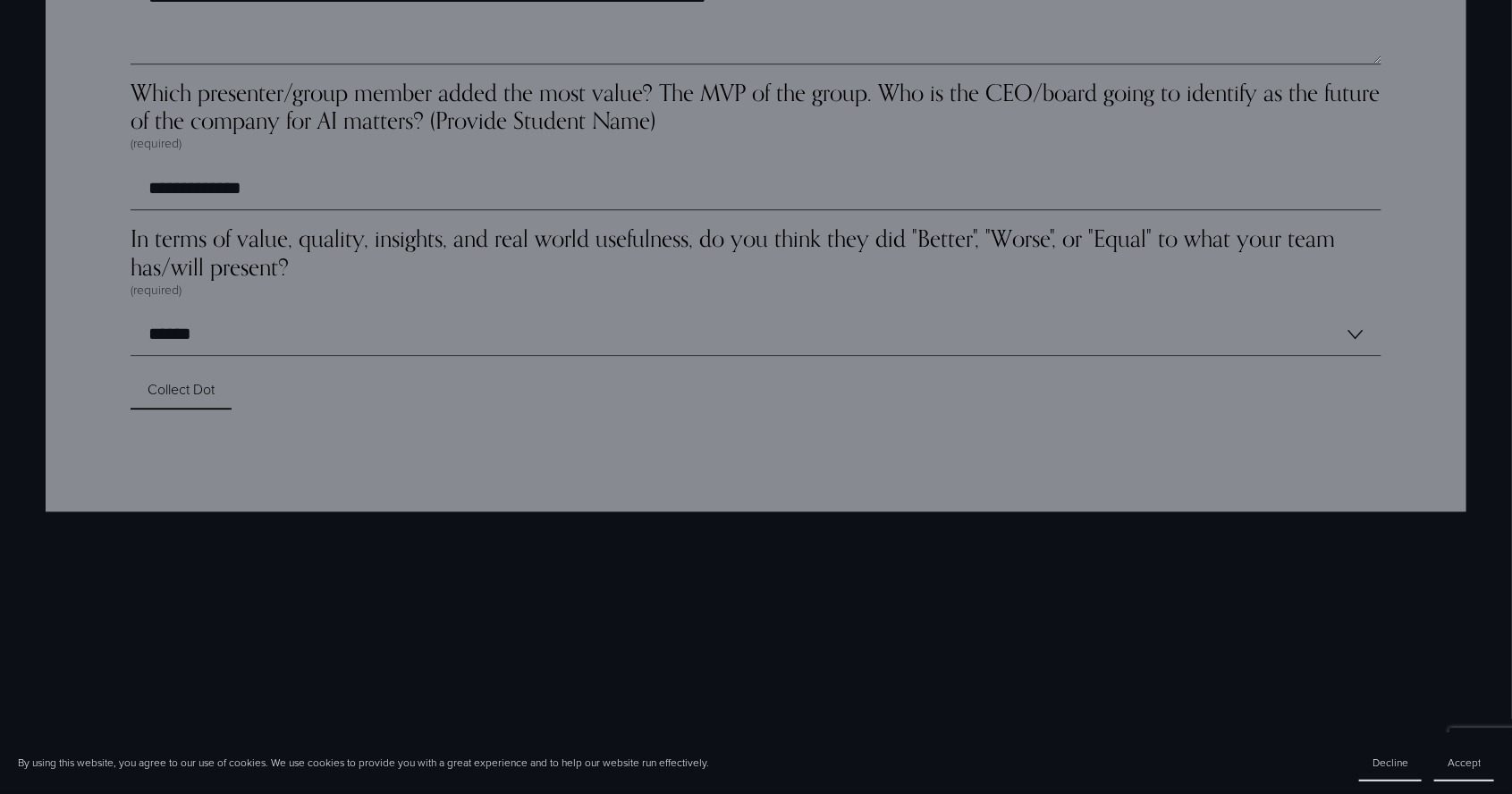 scroll, scrollTop: 5413, scrollLeft: 0, axis: vertical 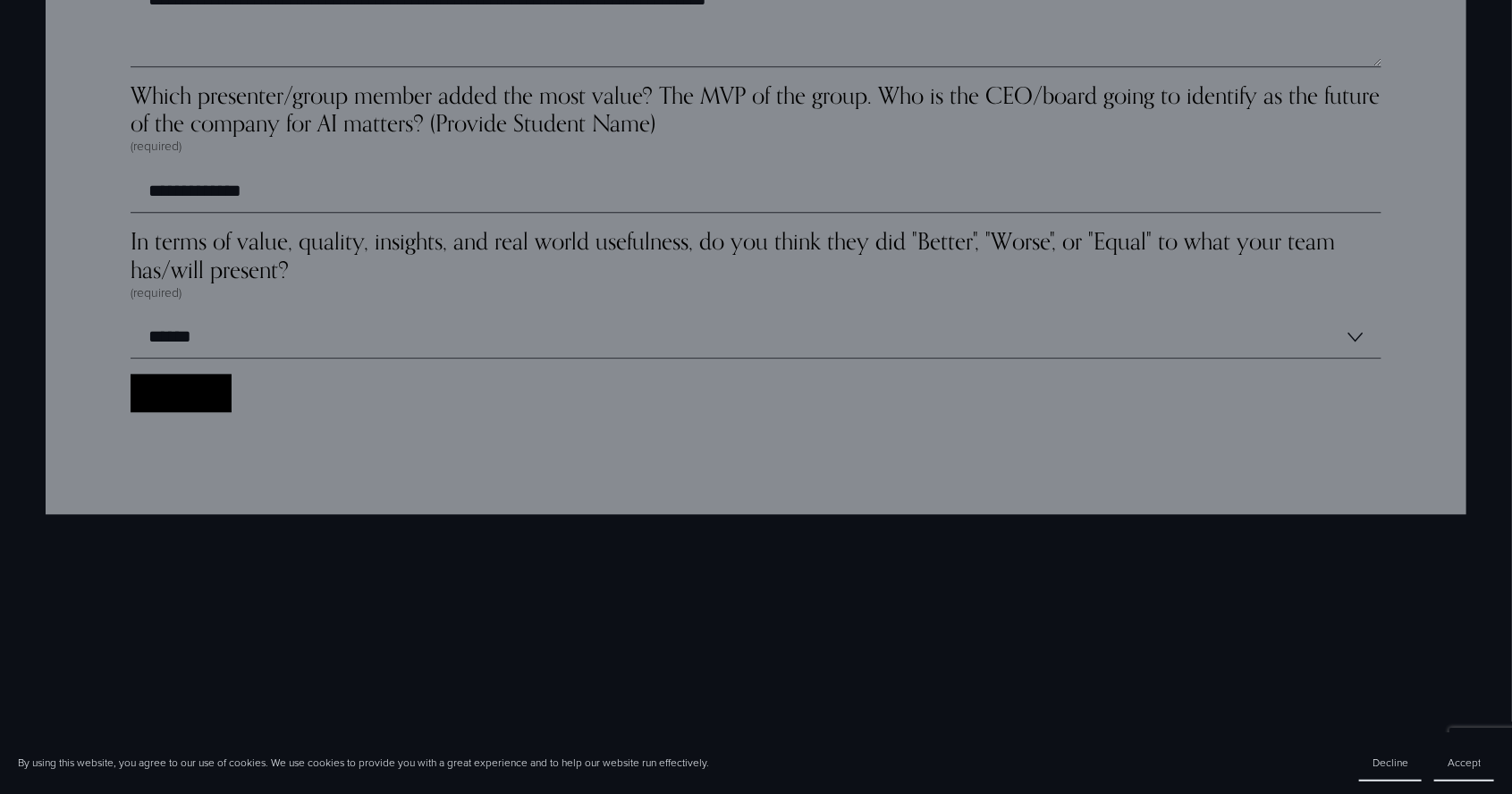 type on "**********" 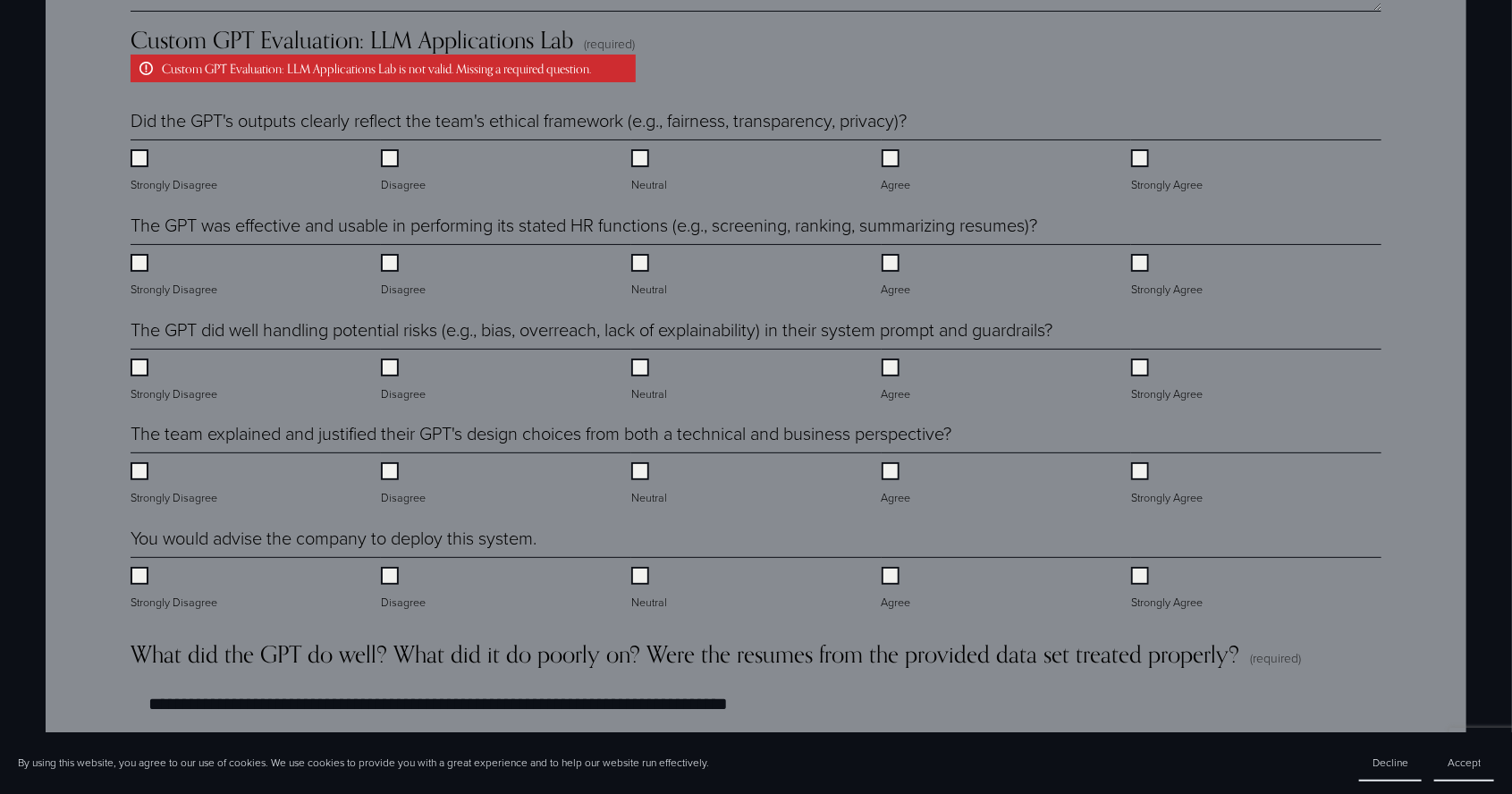 scroll, scrollTop: 3582, scrollLeft: 0, axis: vertical 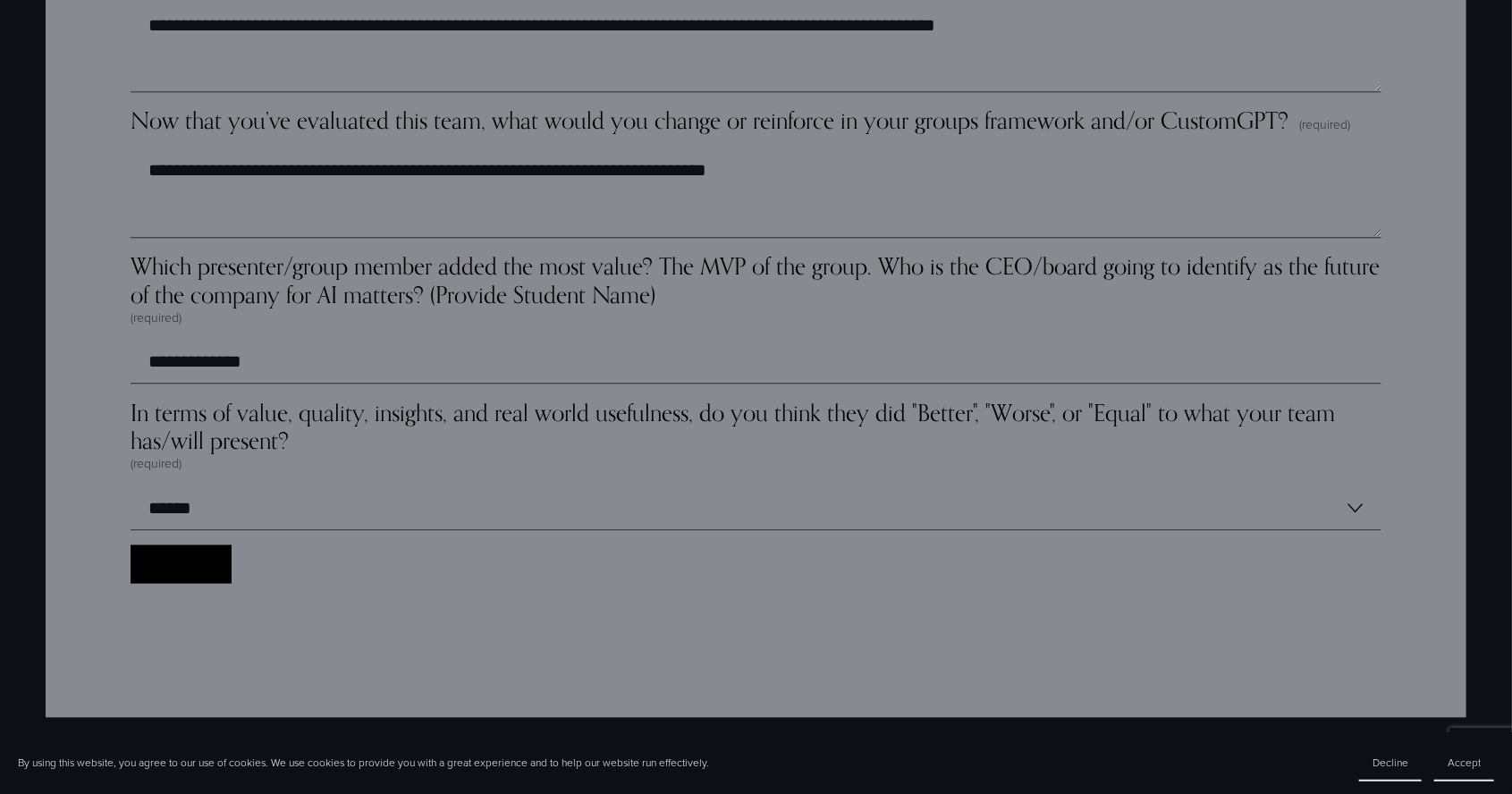 click on "Collect Dot Collect Dot" at bounding box center (181, 564) 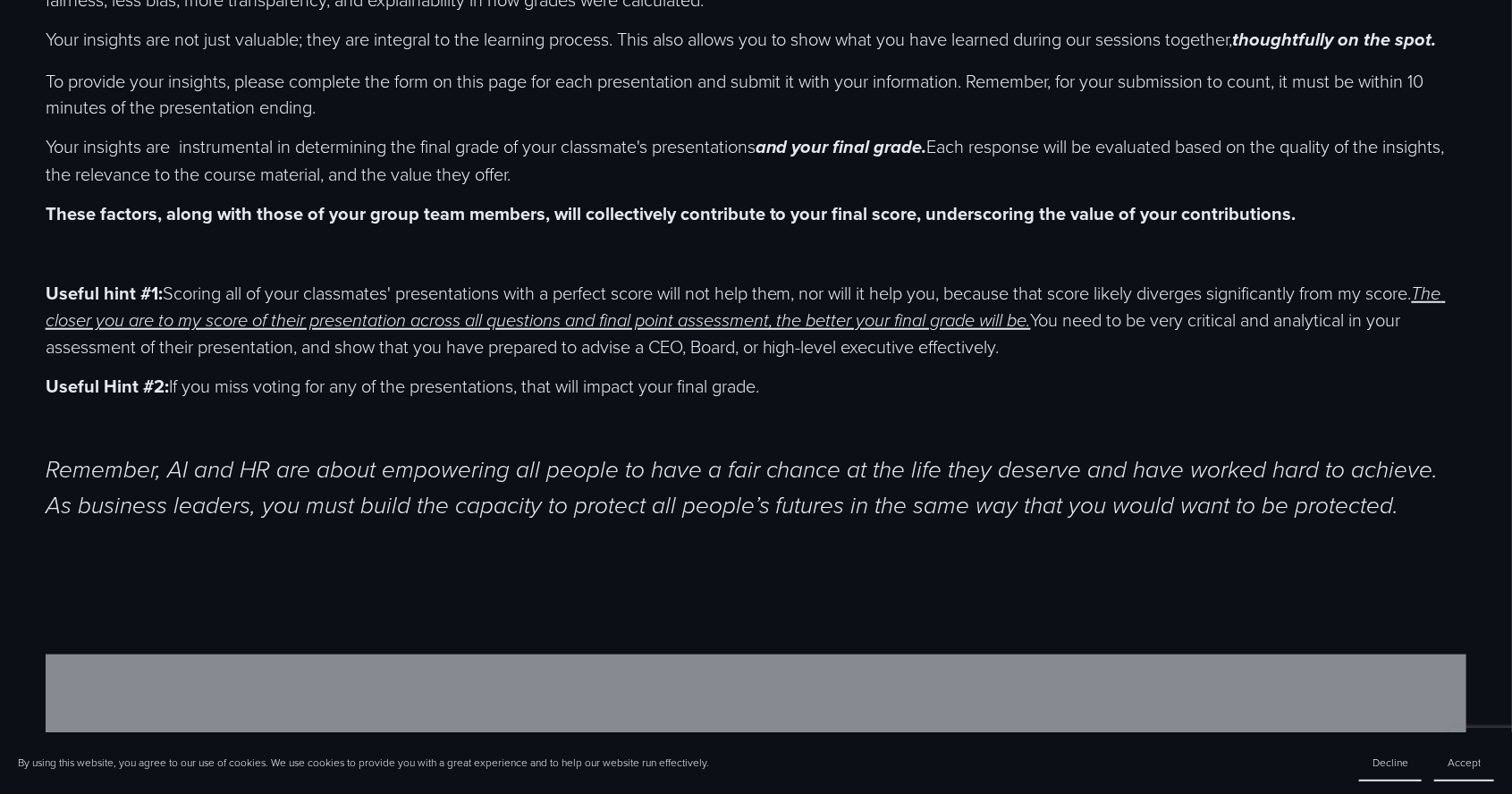 scroll, scrollTop: 0, scrollLeft: 0, axis: both 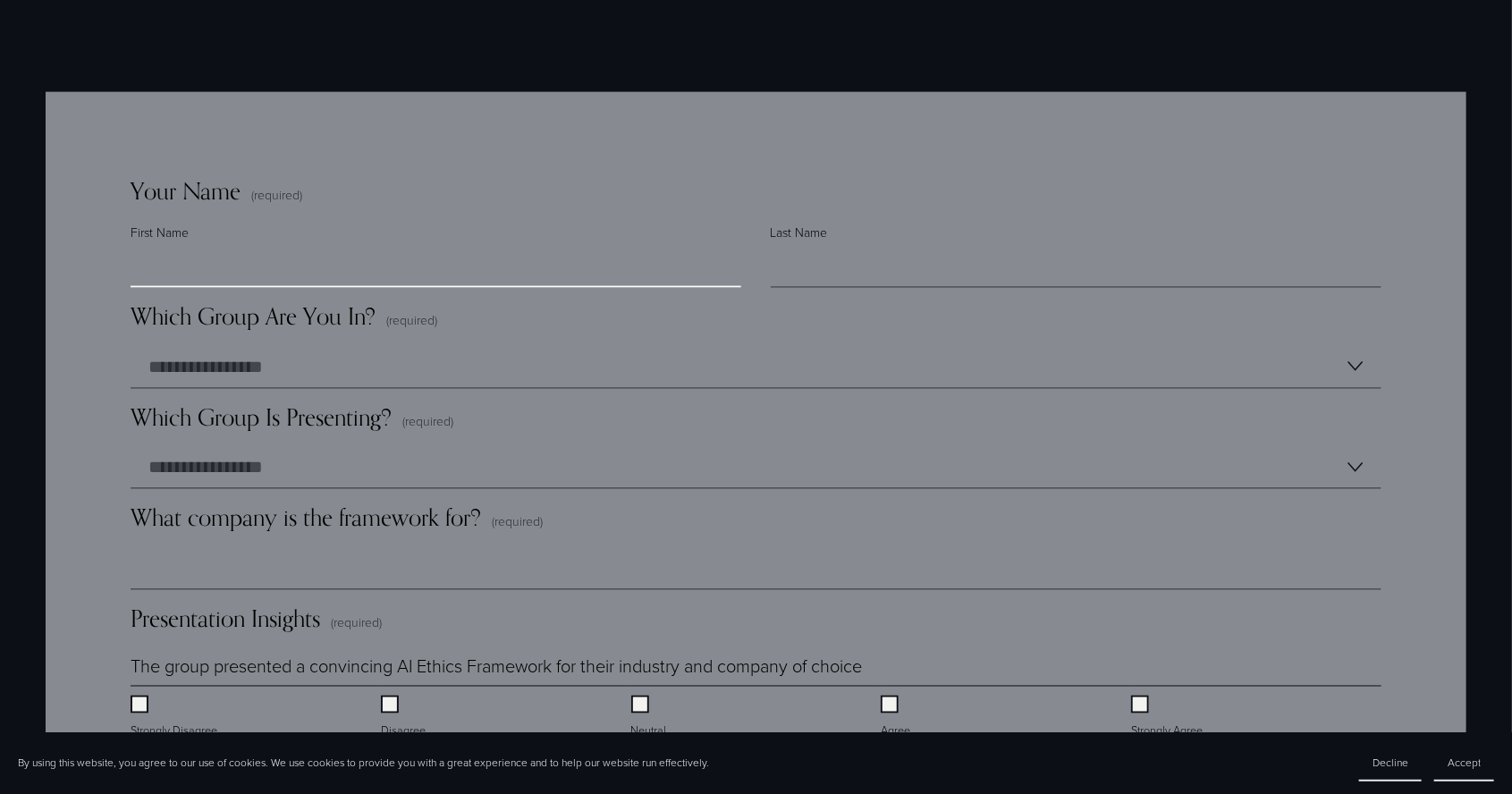 click on "First Name" at bounding box center [435, 266] 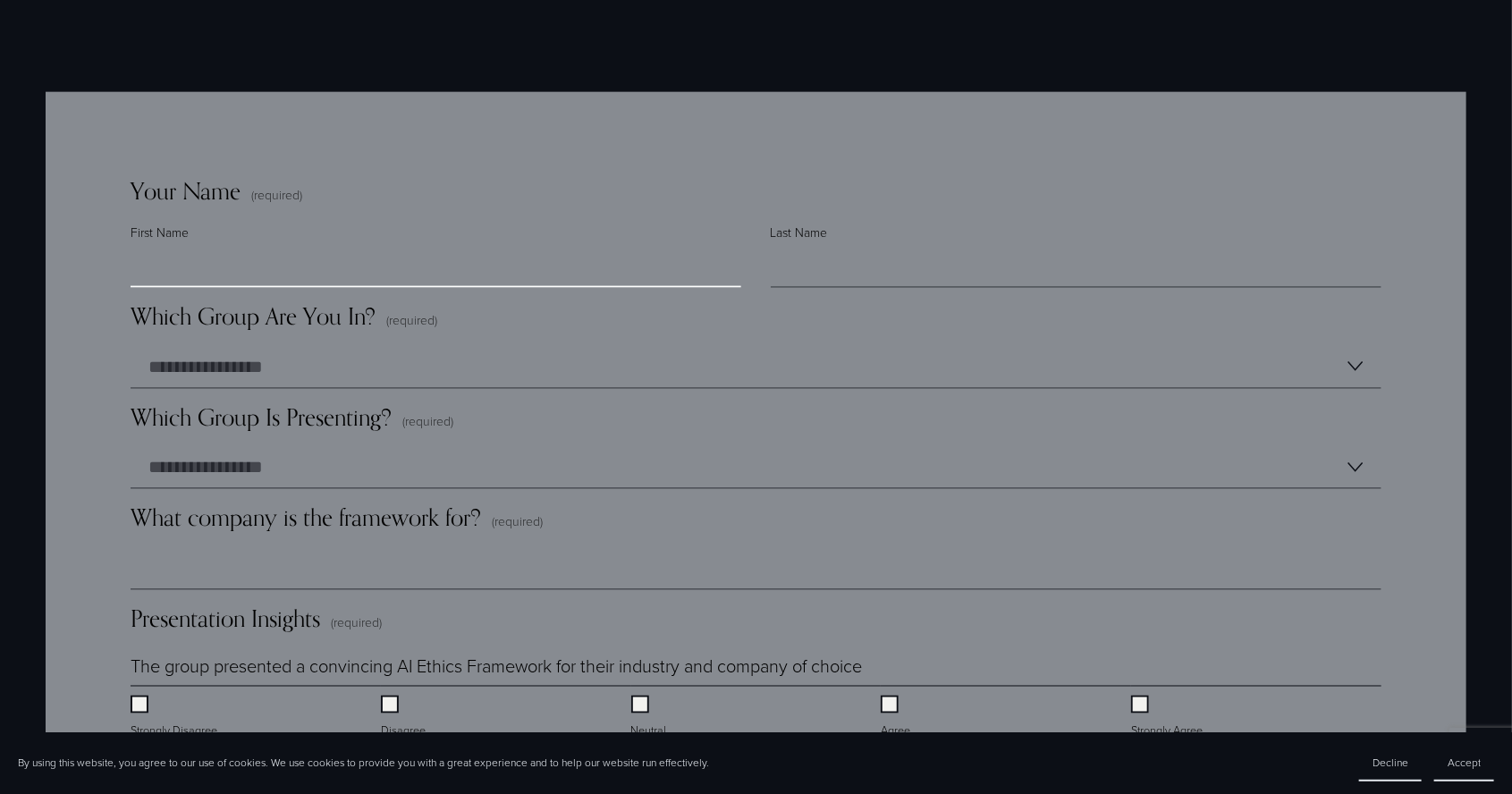 type on "**********" 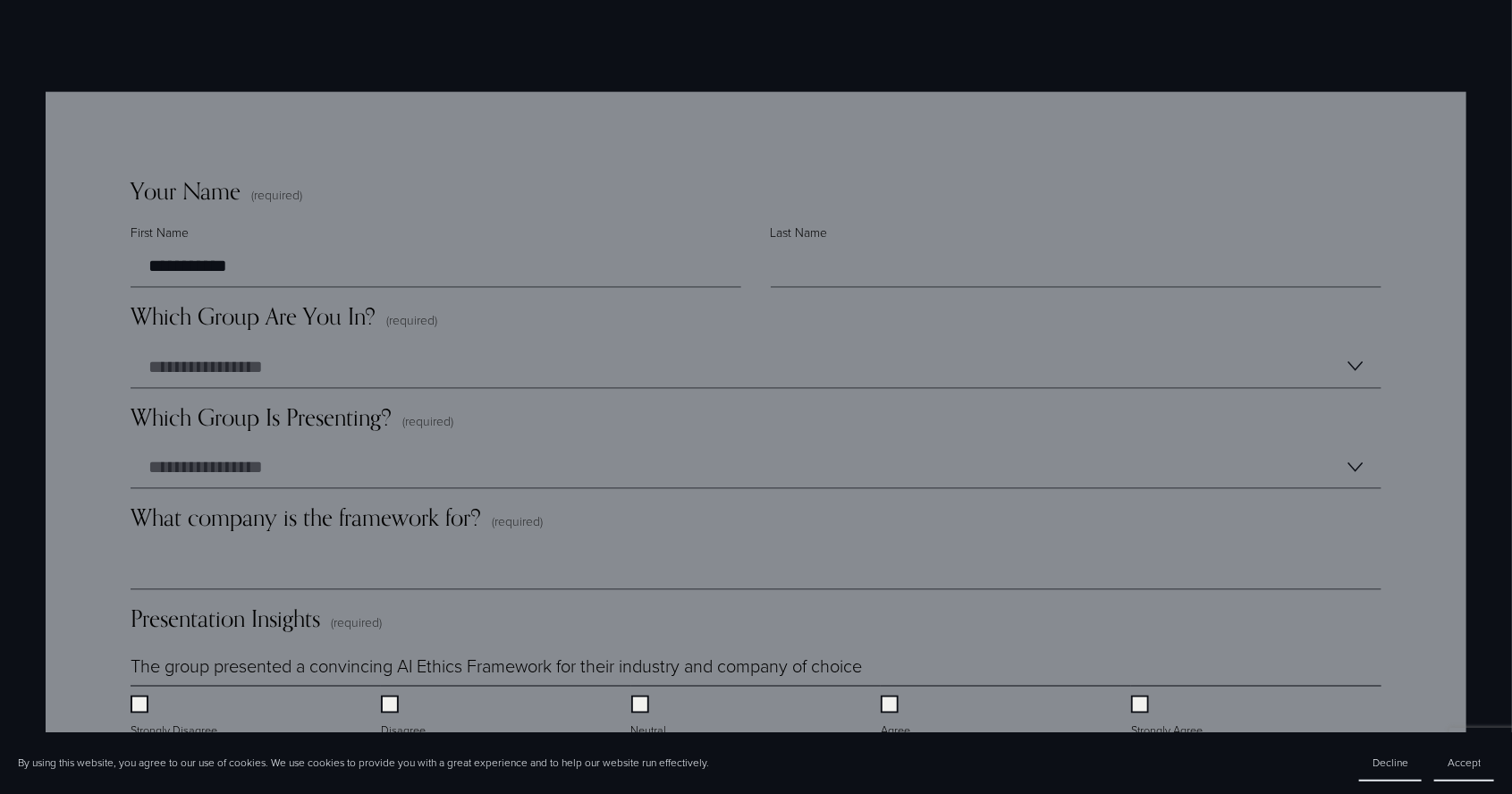 click on "Last Name" at bounding box center [1076, 234] 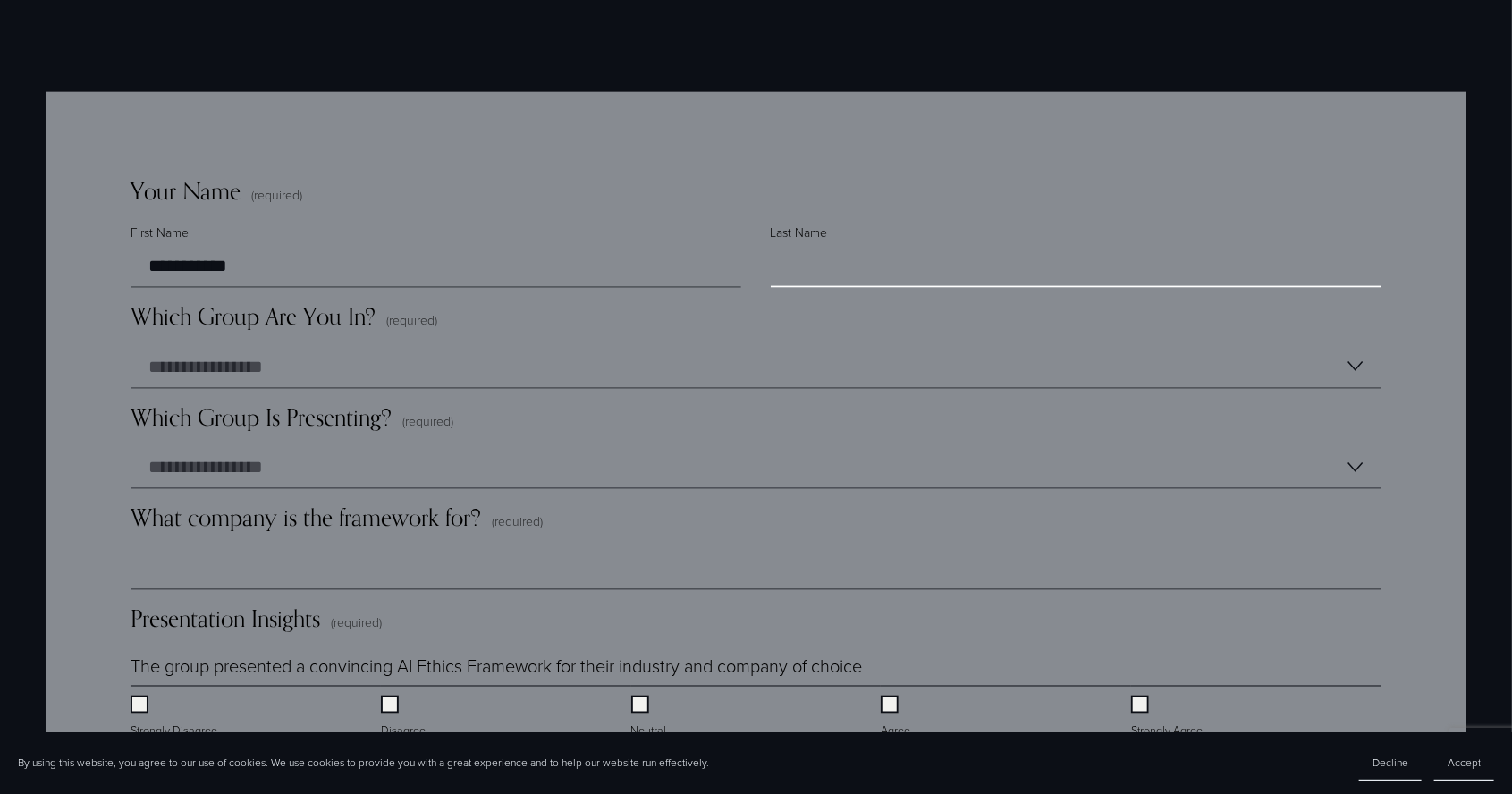 click on "Last Name" at bounding box center (1076, 266) 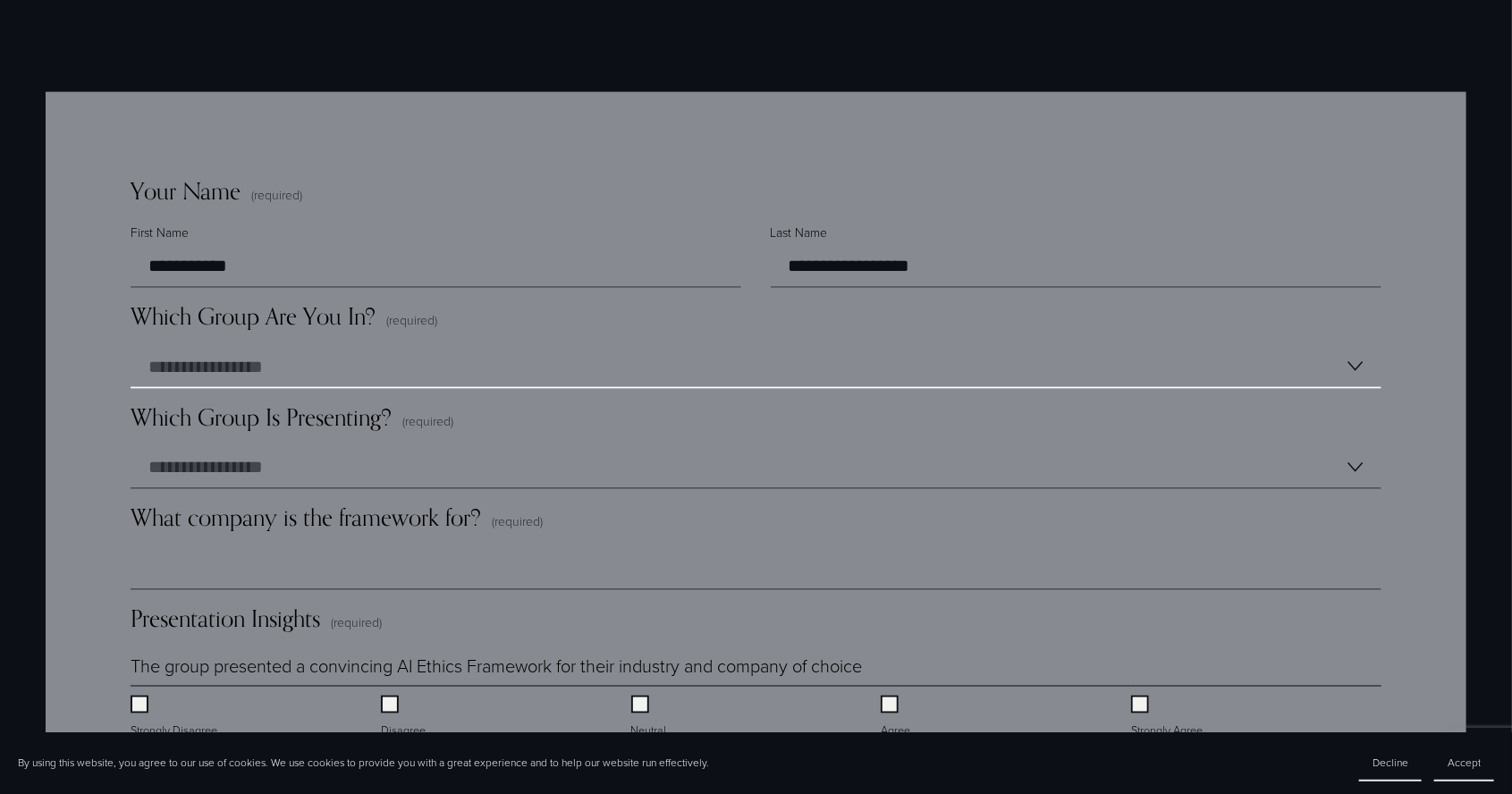 click on "**********" at bounding box center [756, 367] 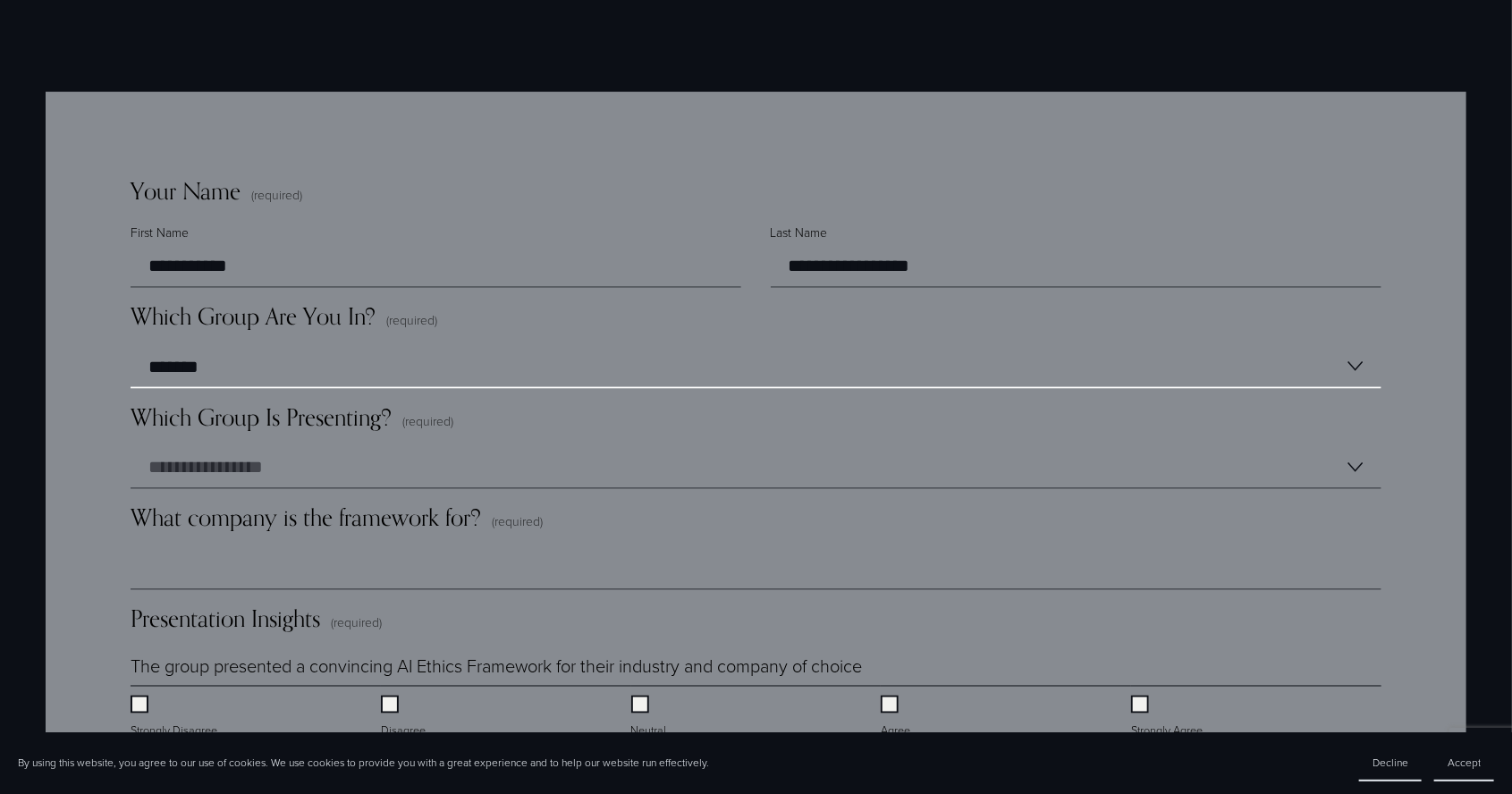 click on "******* ******* ******* *******" at bounding box center (756, 367) 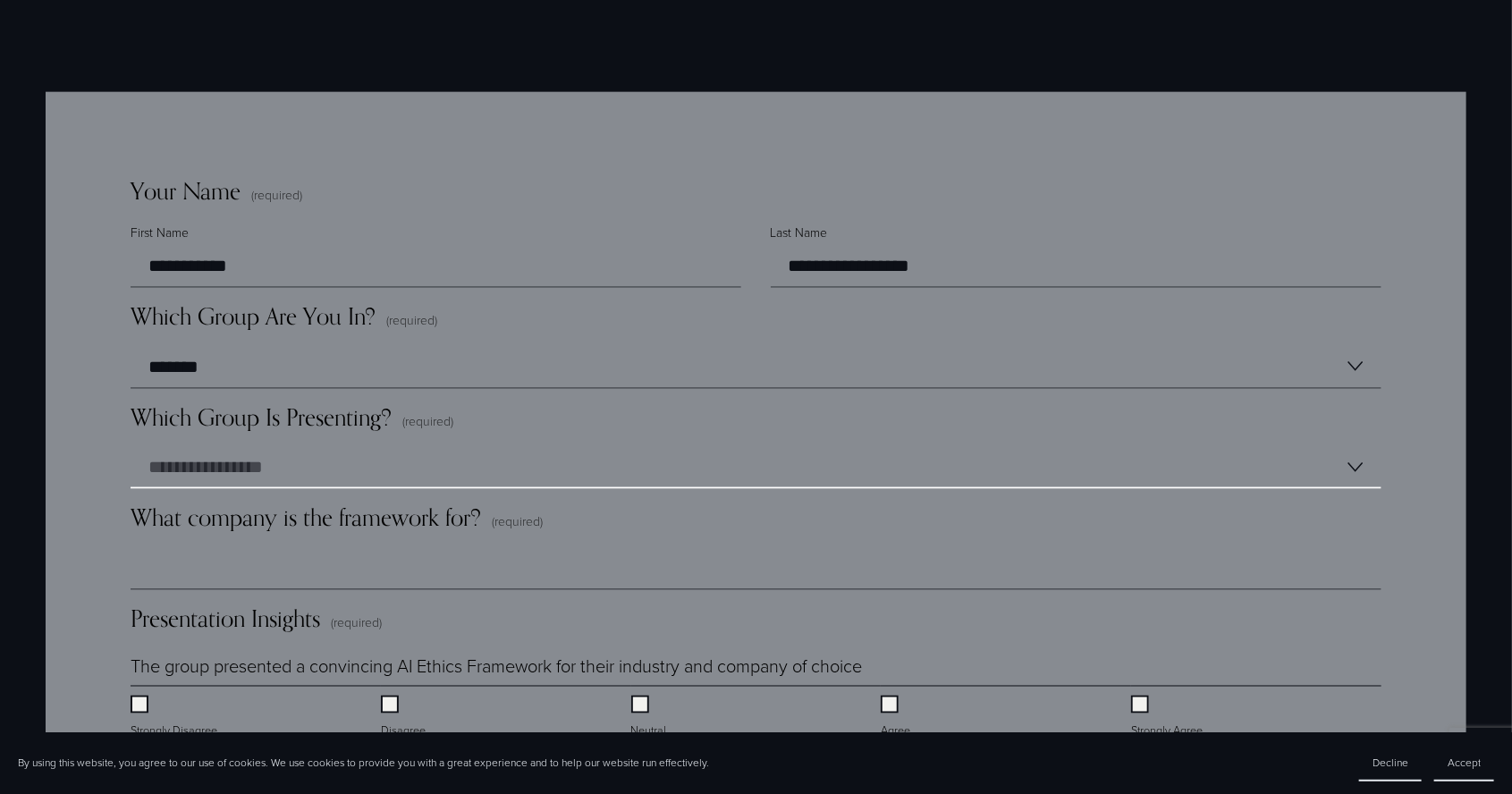 click on "**********" at bounding box center [756, 467] 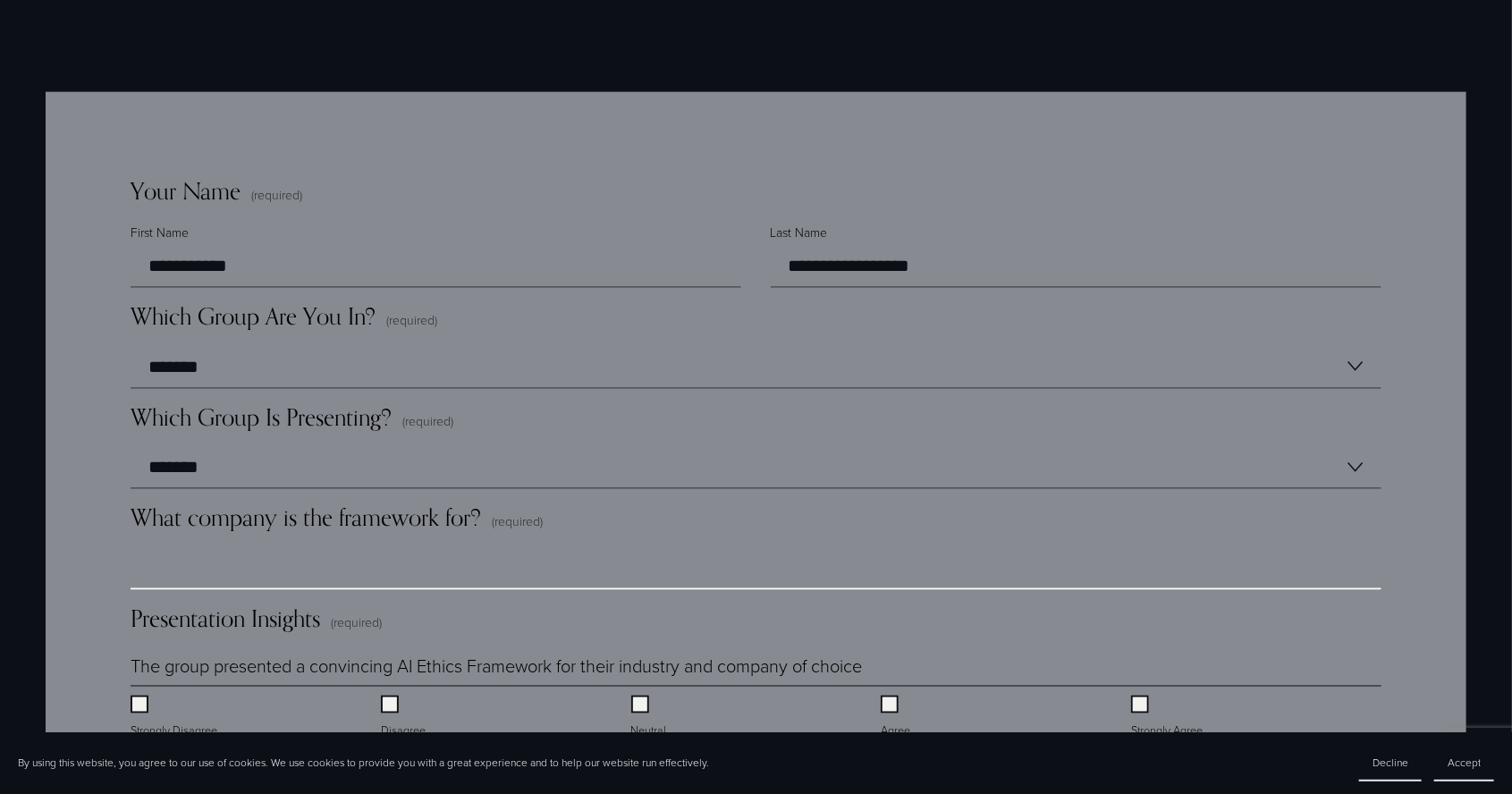 type on "*" 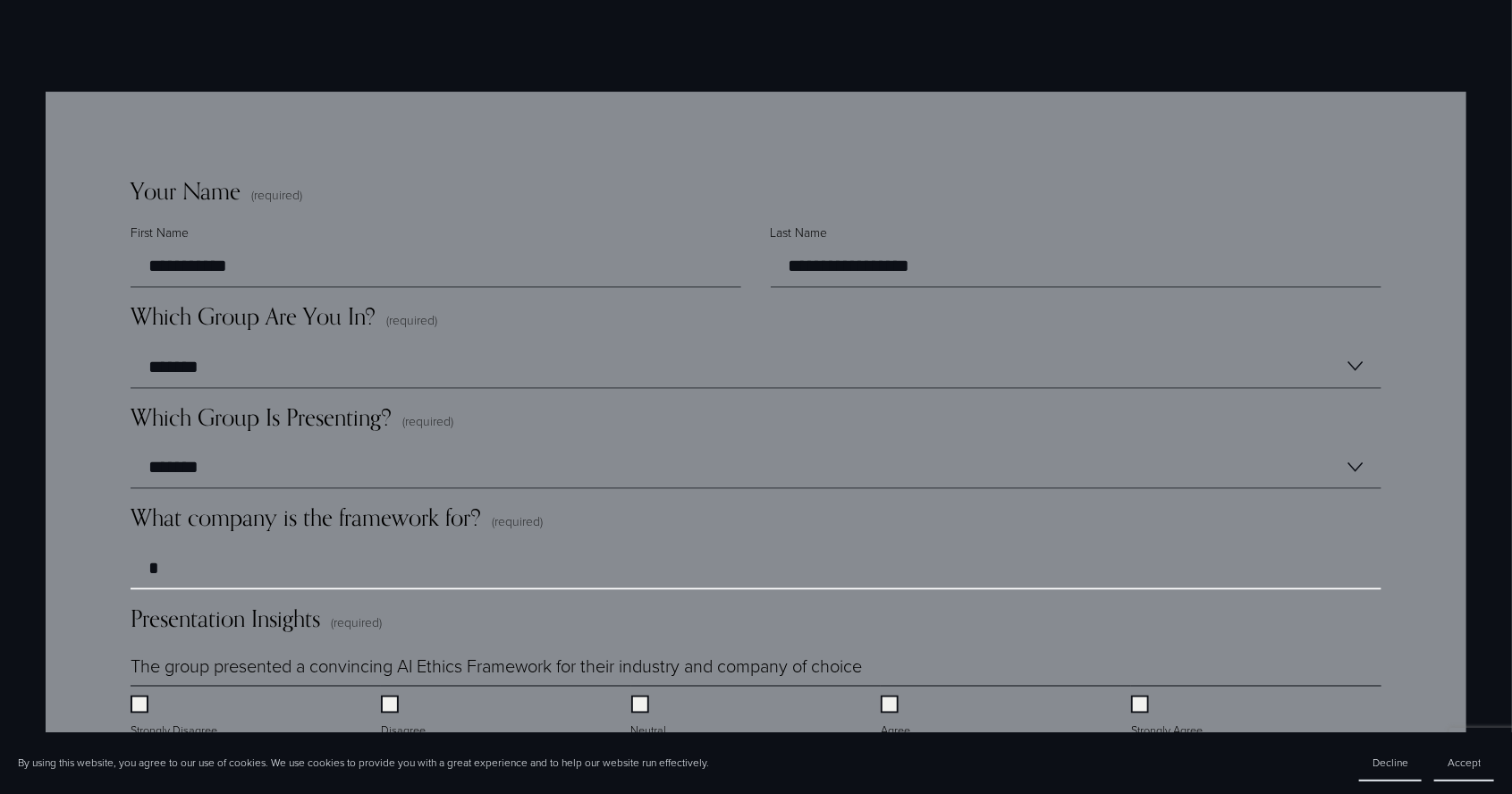 click on "*" at bounding box center (756, 568) 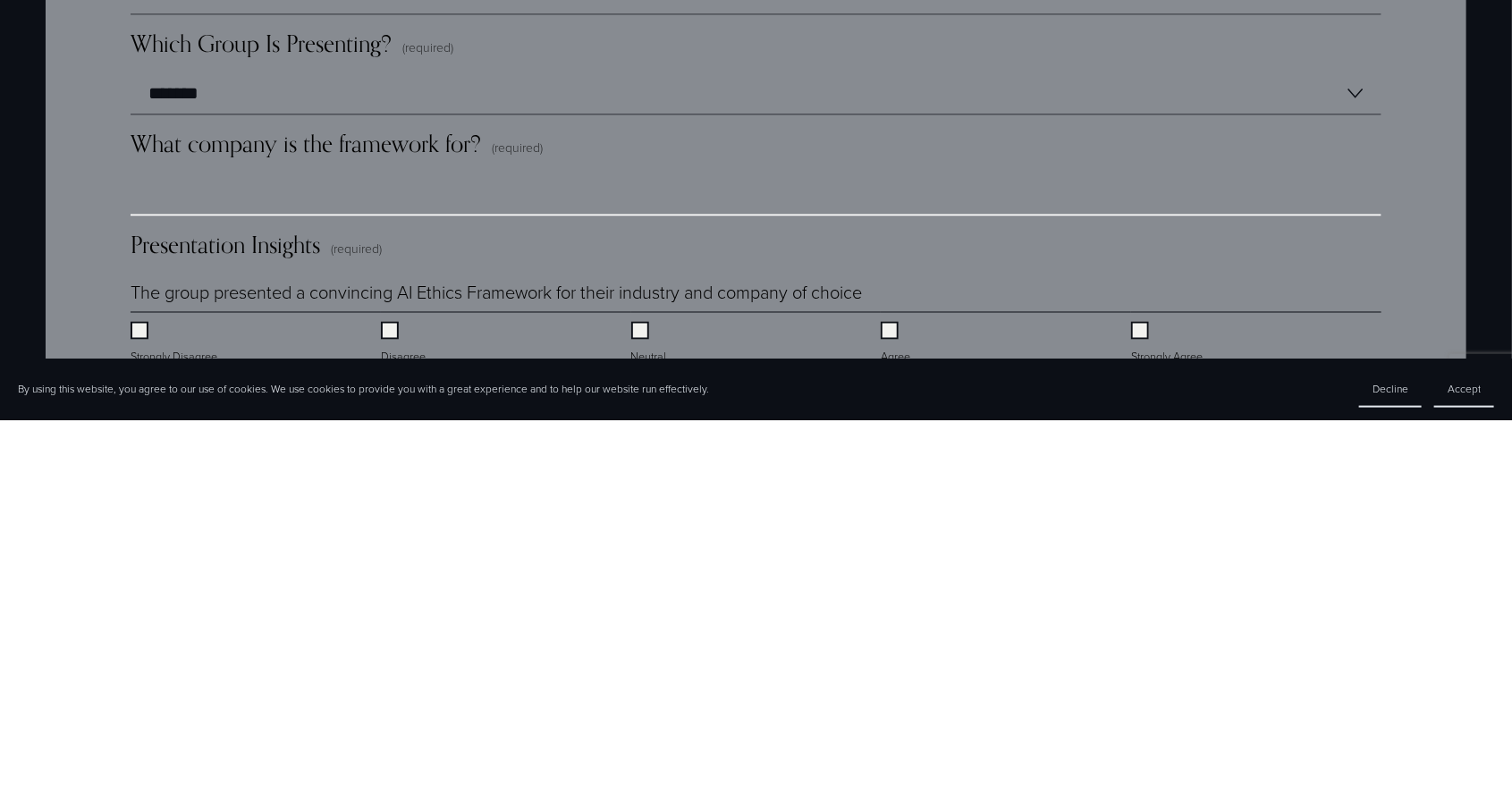 scroll, scrollTop: 1119, scrollLeft: 0, axis: vertical 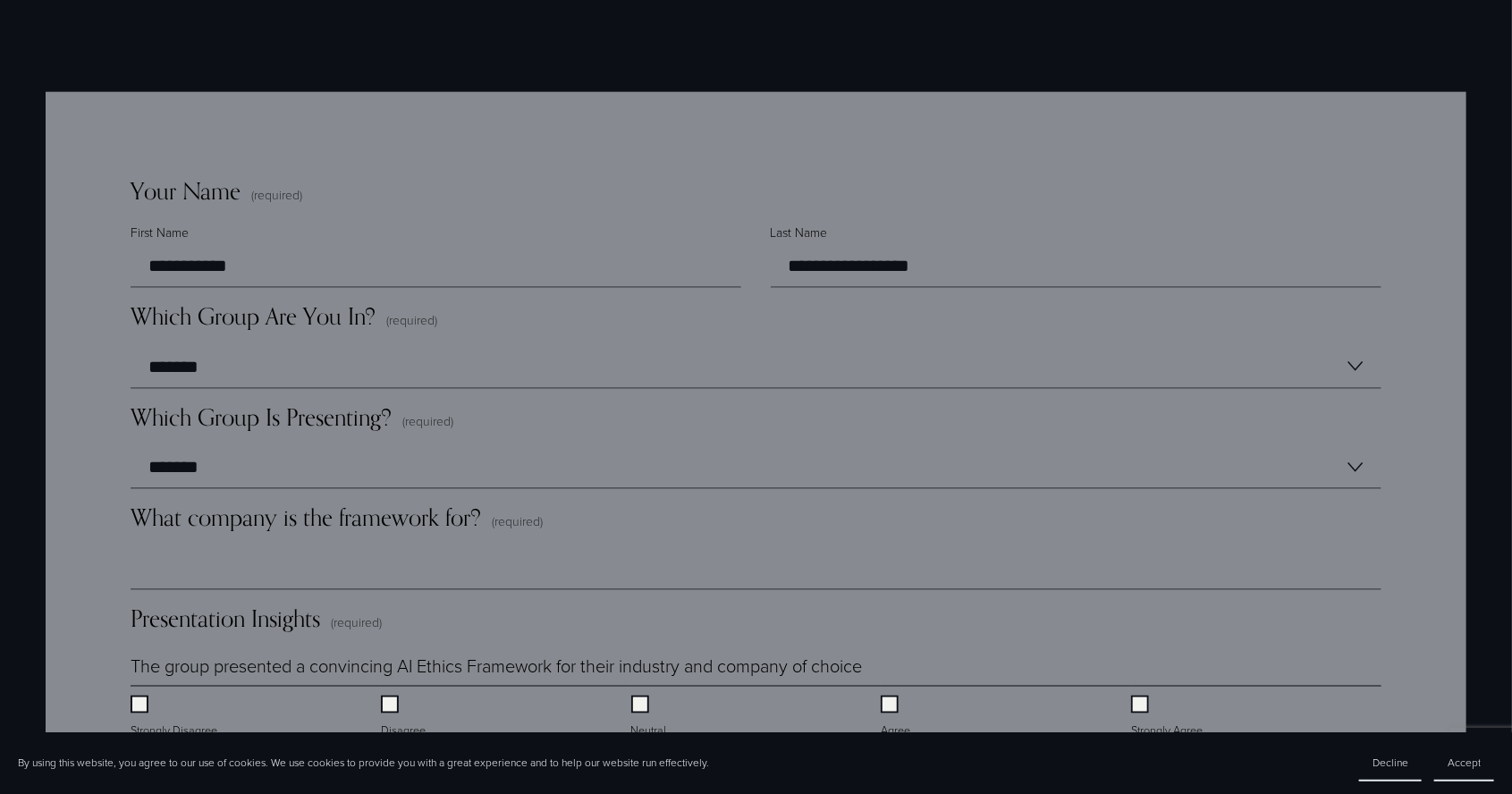 click on "What company is the framework for? (required)" at bounding box center [756, 524] 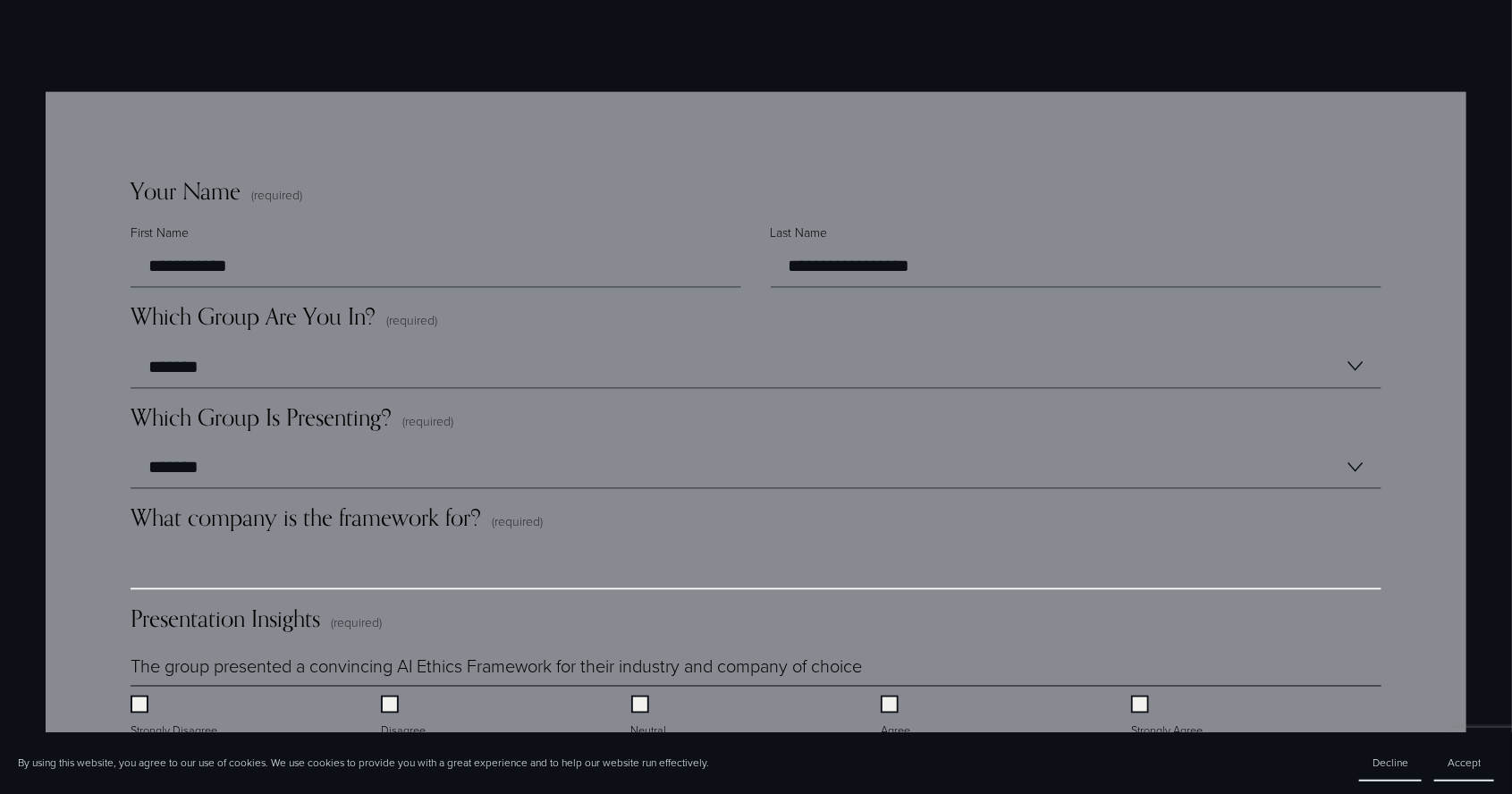 click on "What company is the framework for? (required)" at bounding box center [756, 568] 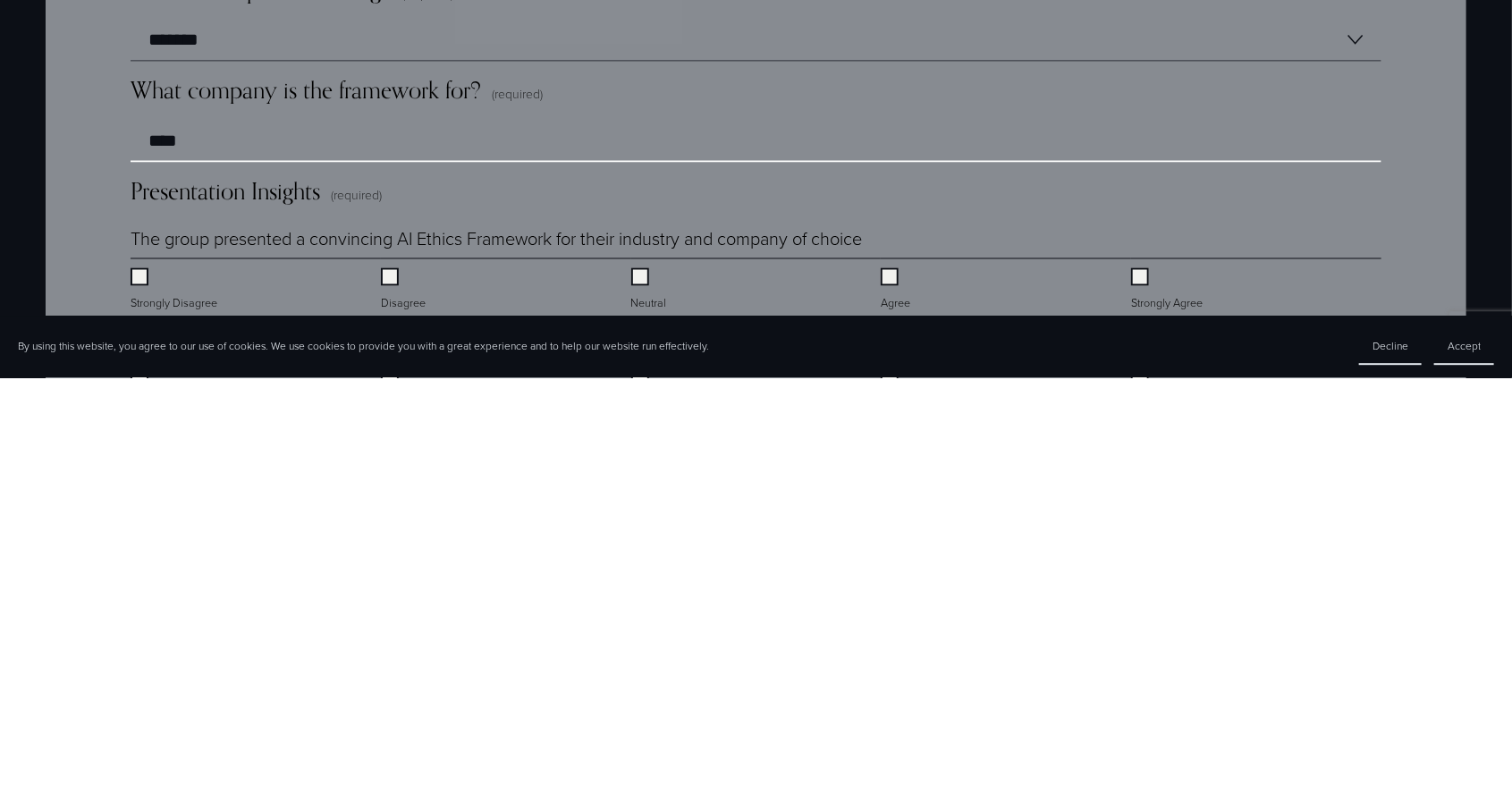 scroll, scrollTop: 1131, scrollLeft: 0, axis: vertical 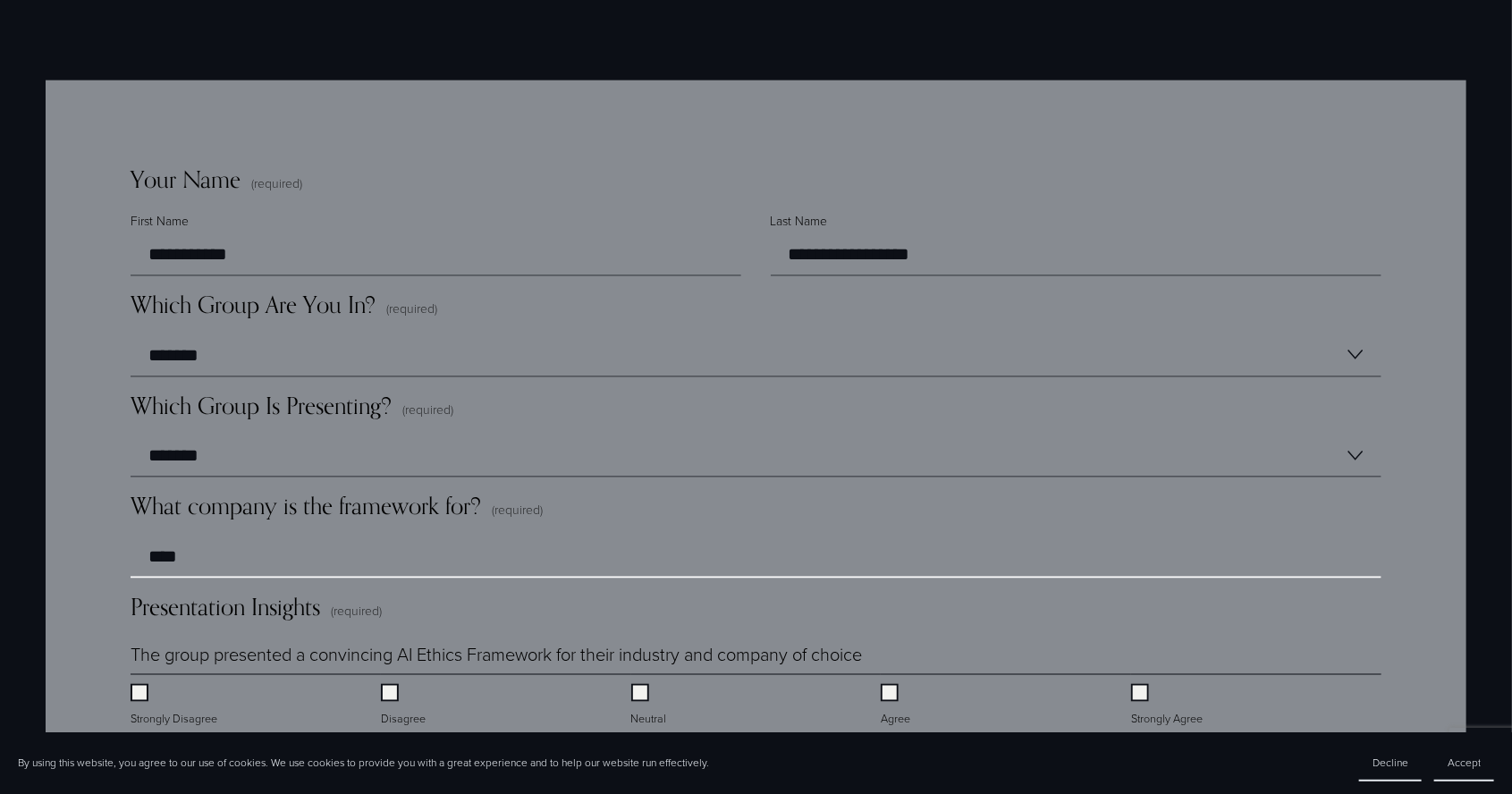 type on "****" 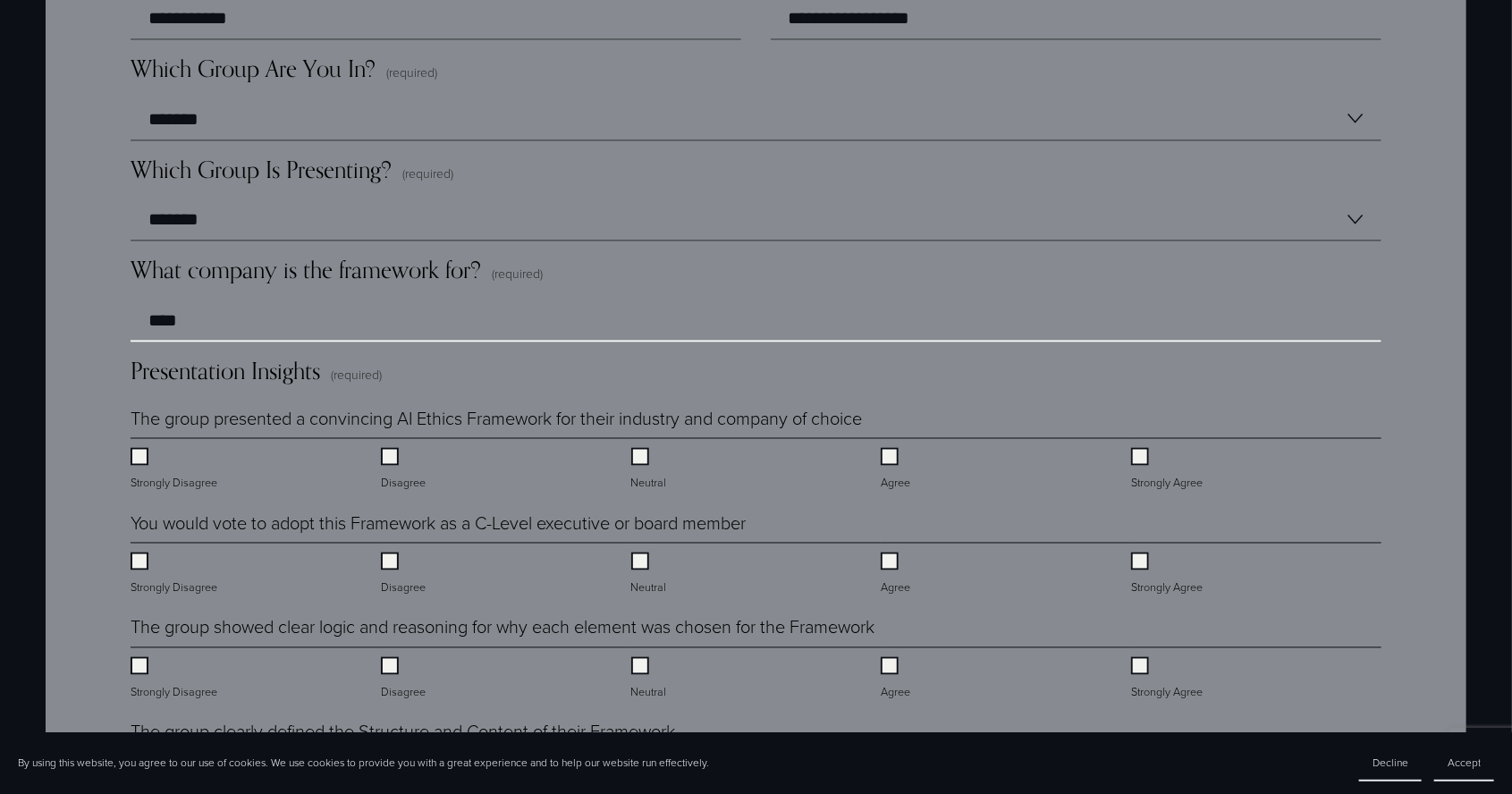 scroll, scrollTop: 1402, scrollLeft: 0, axis: vertical 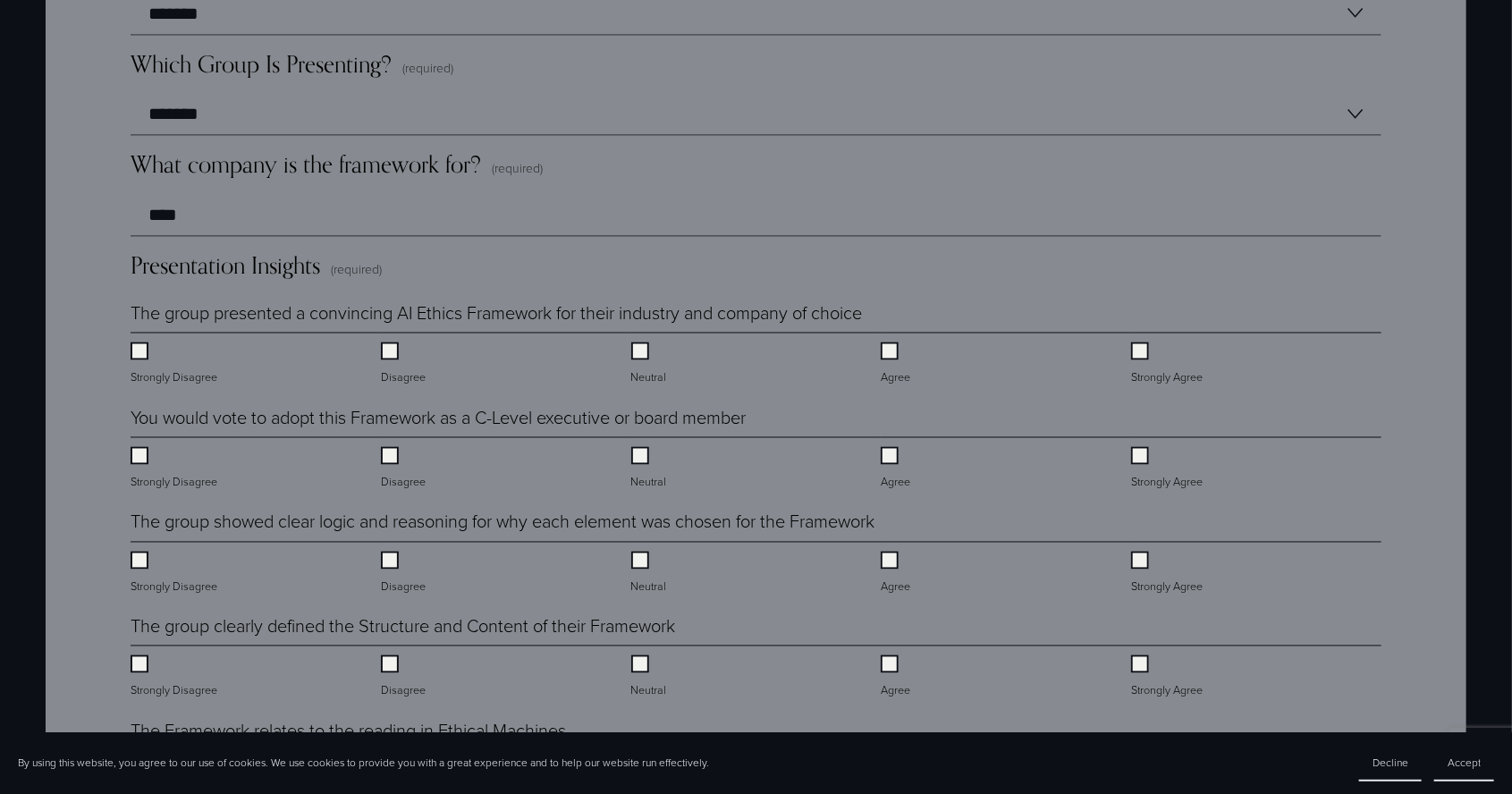click on "Neutral" at bounding box center (651, 469) 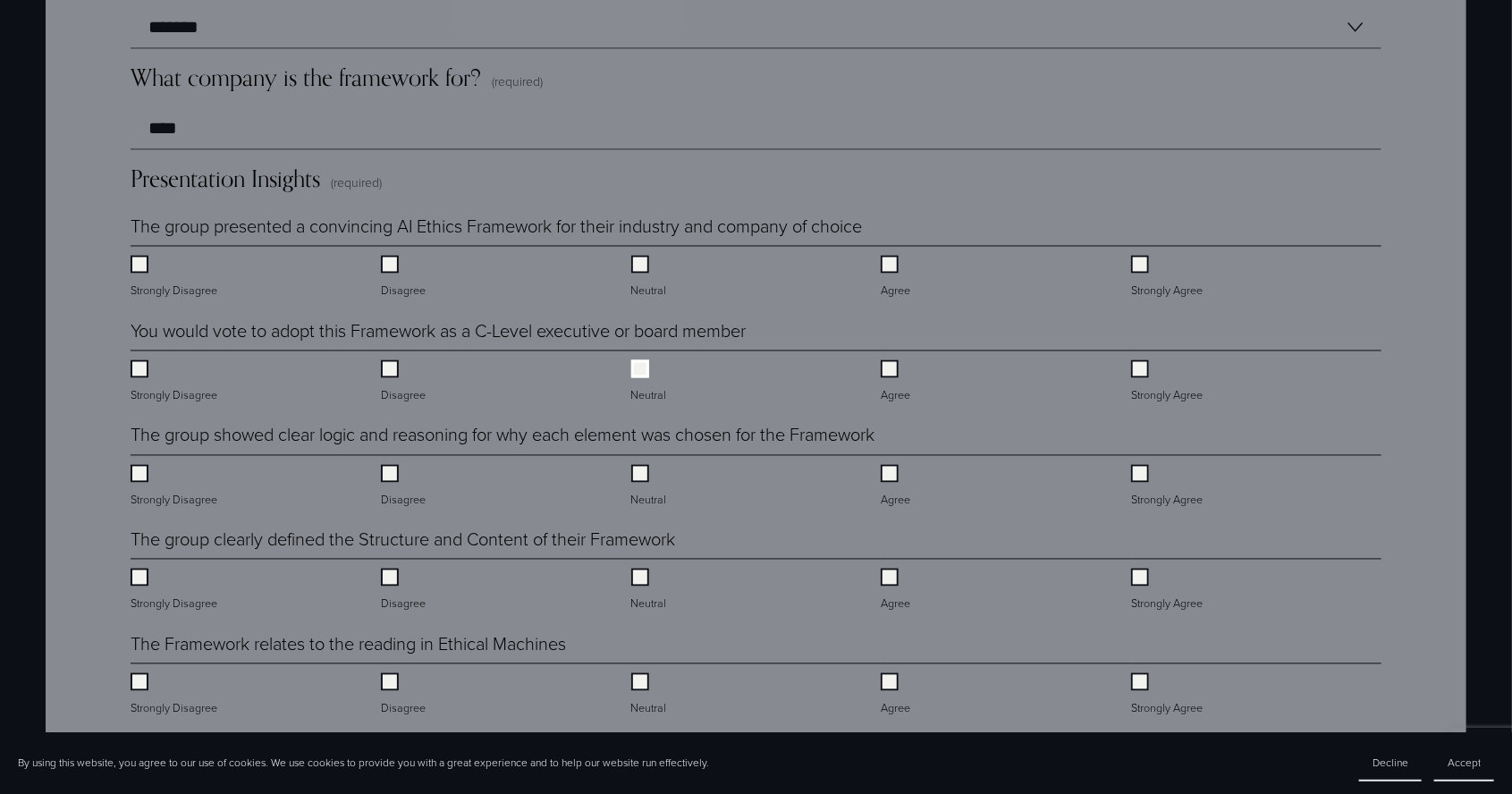 scroll, scrollTop: 1572, scrollLeft: 0, axis: vertical 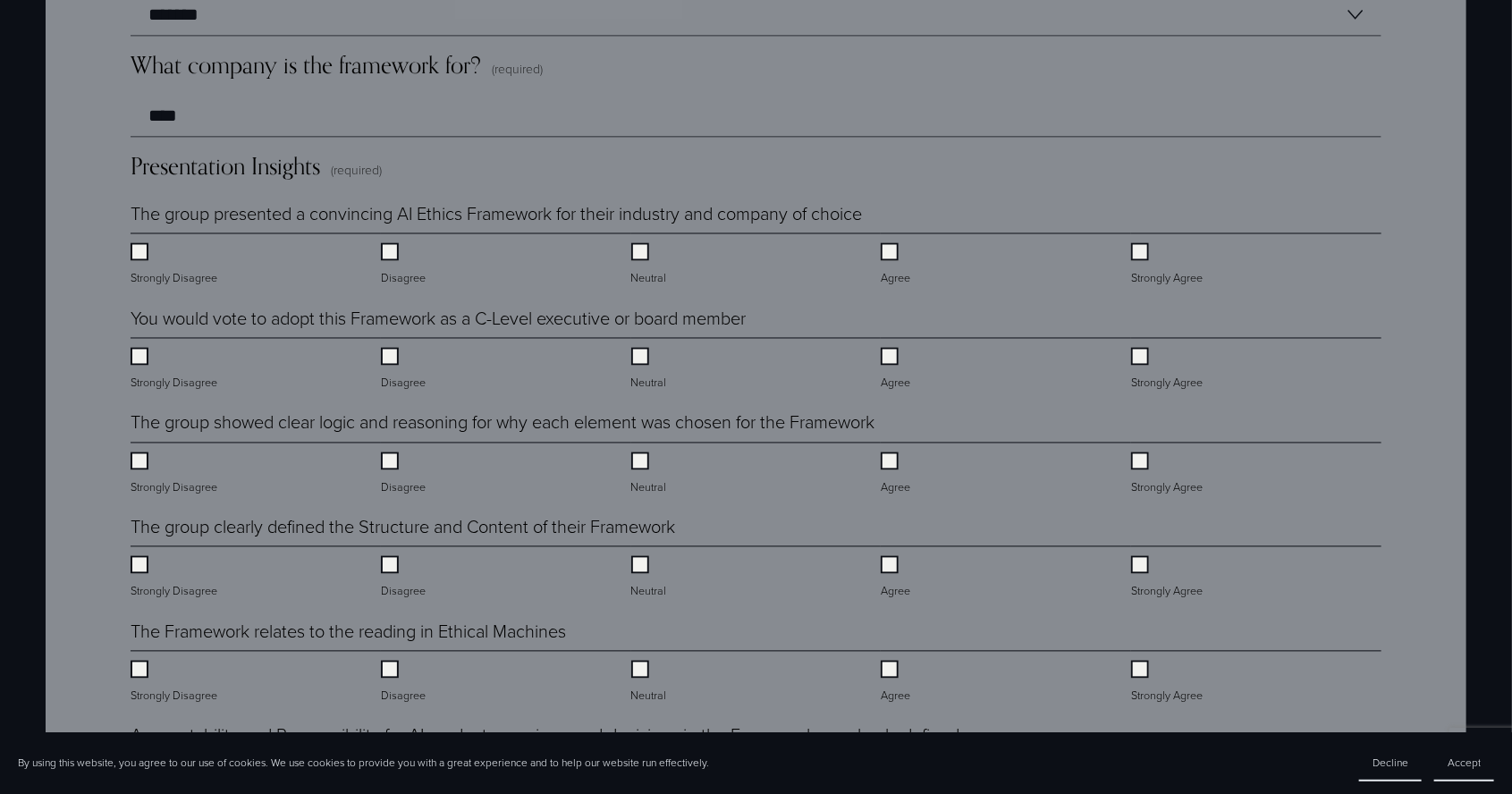 click on "Disagree" at bounding box center [405, 370] 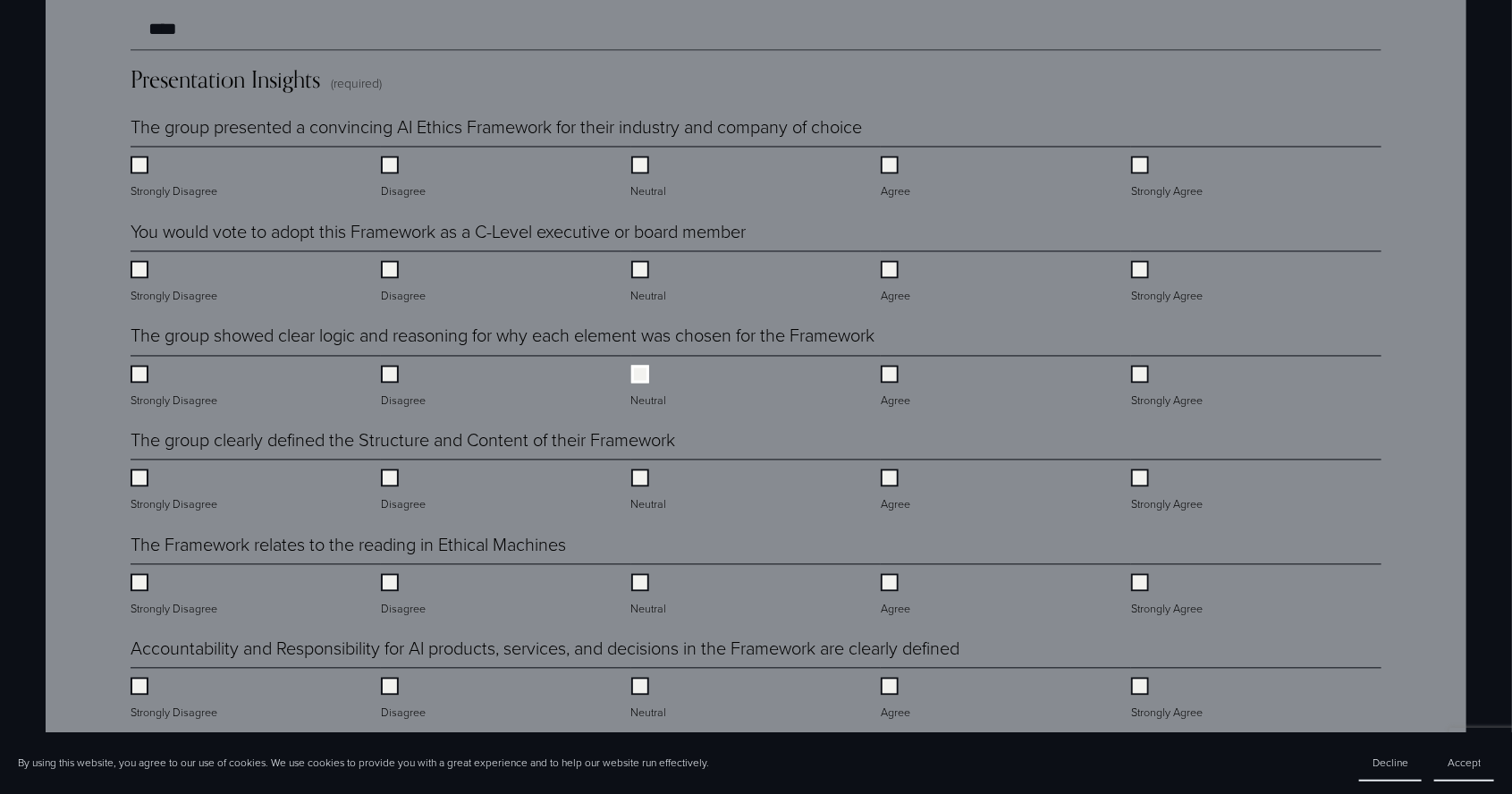 scroll, scrollTop: 1663, scrollLeft: 0, axis: vertical 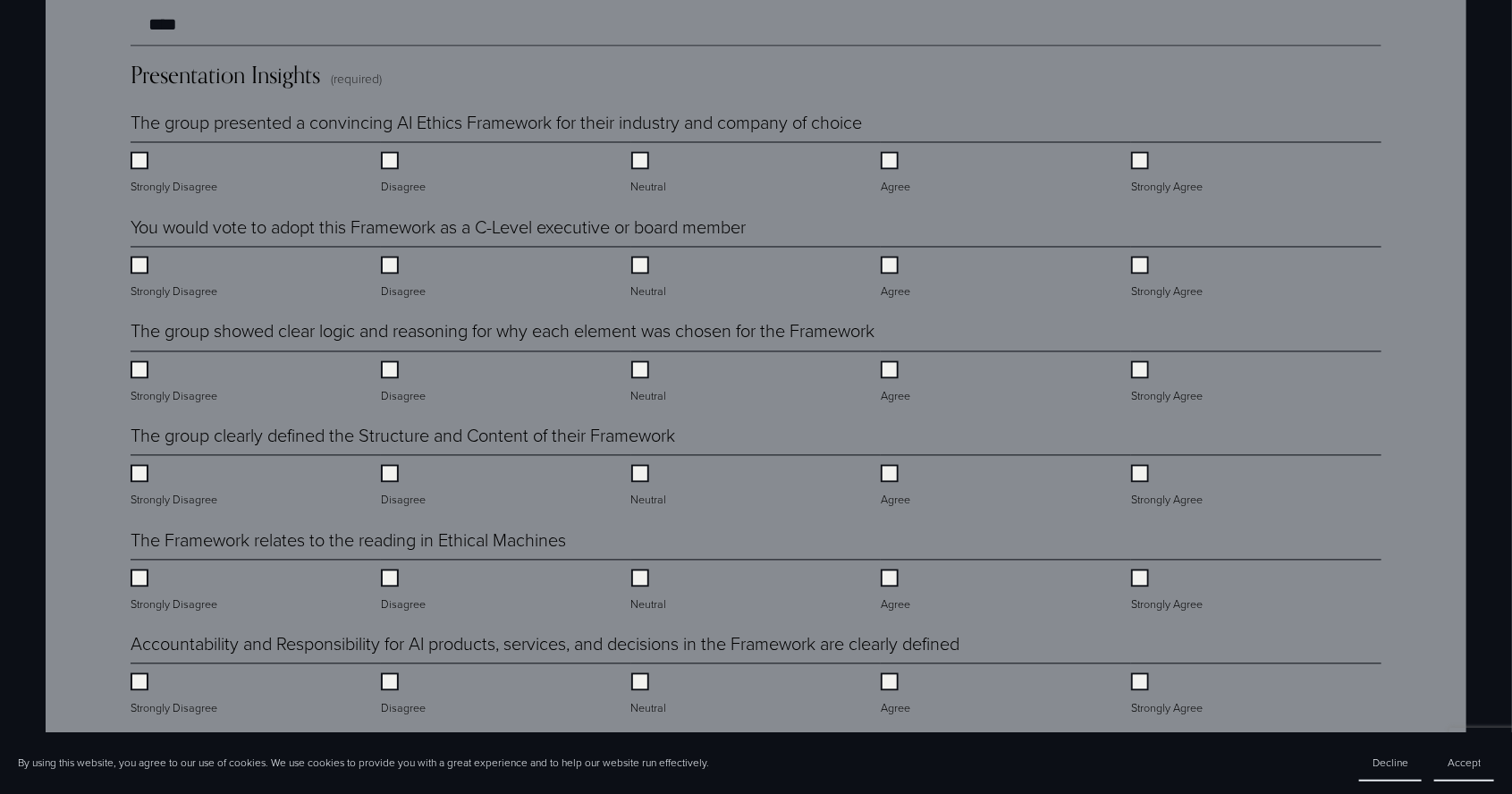 click on "Disagree" at bounding box center [506, 482] 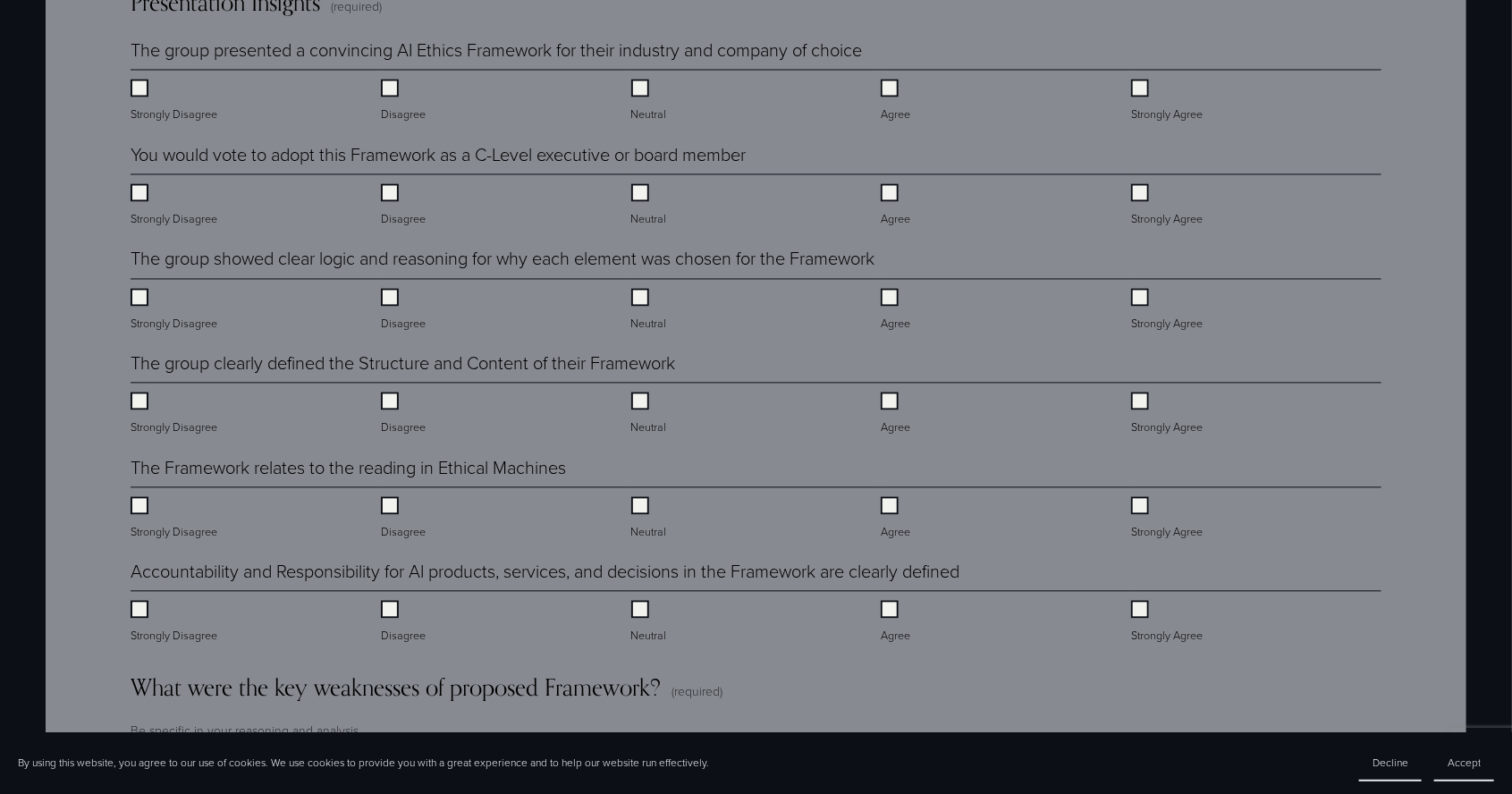 scroll, scrollTop: 1747, scrollLeft: 0, axis: vertical 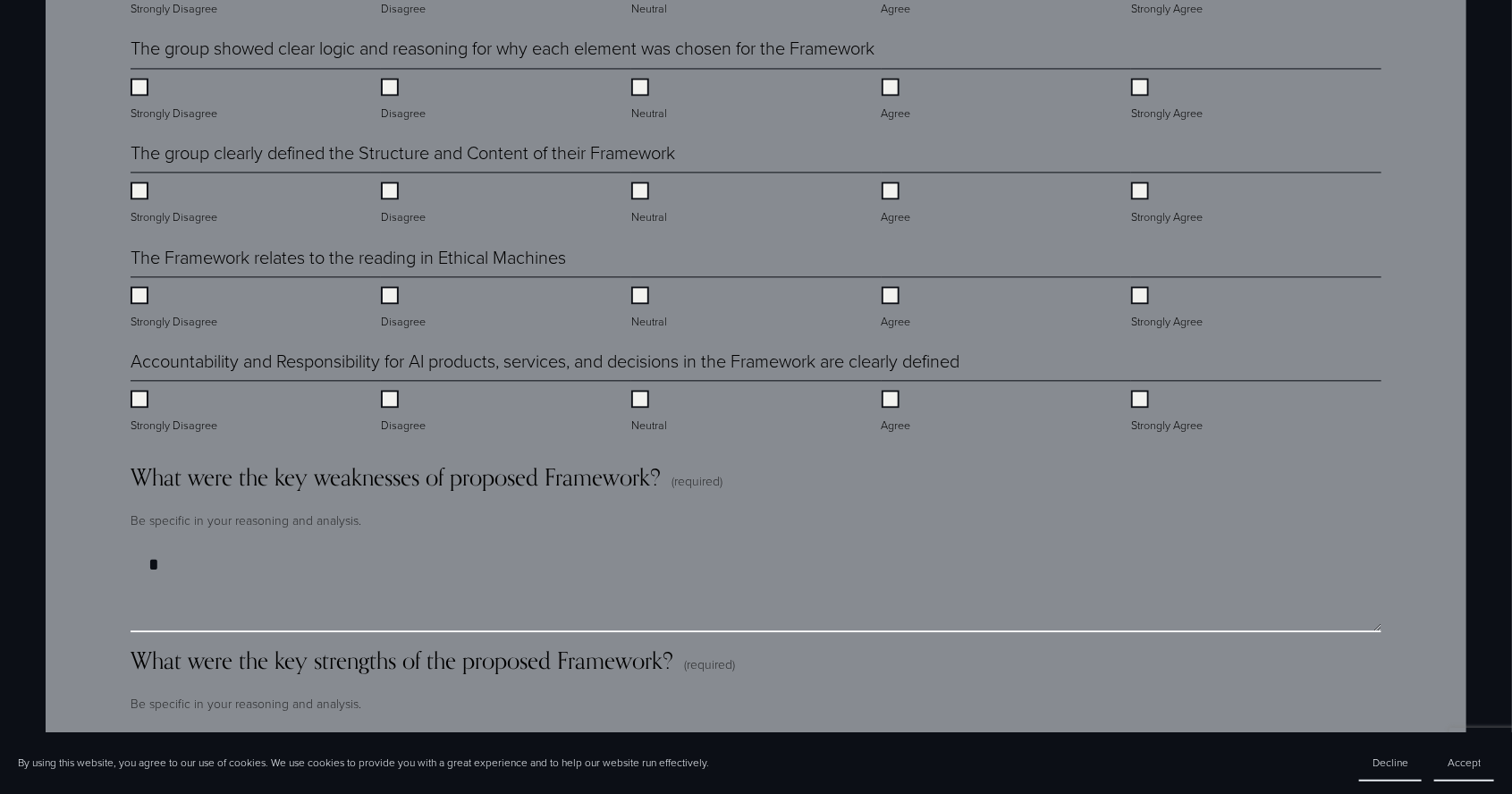 type on "*" 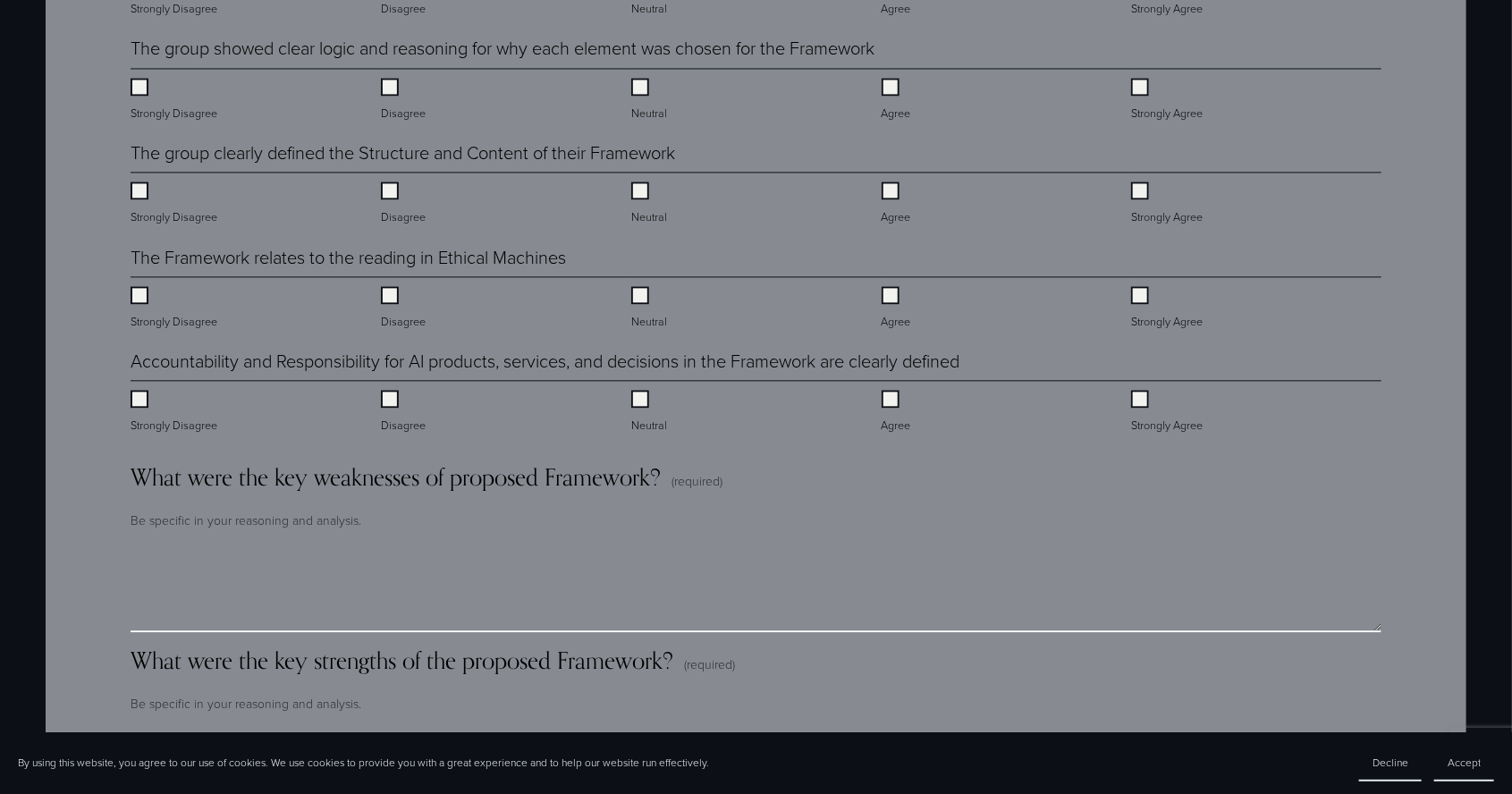 click on "What were the key weaknesses of proposed Framework? (required)" at bounding box center (756, 587) 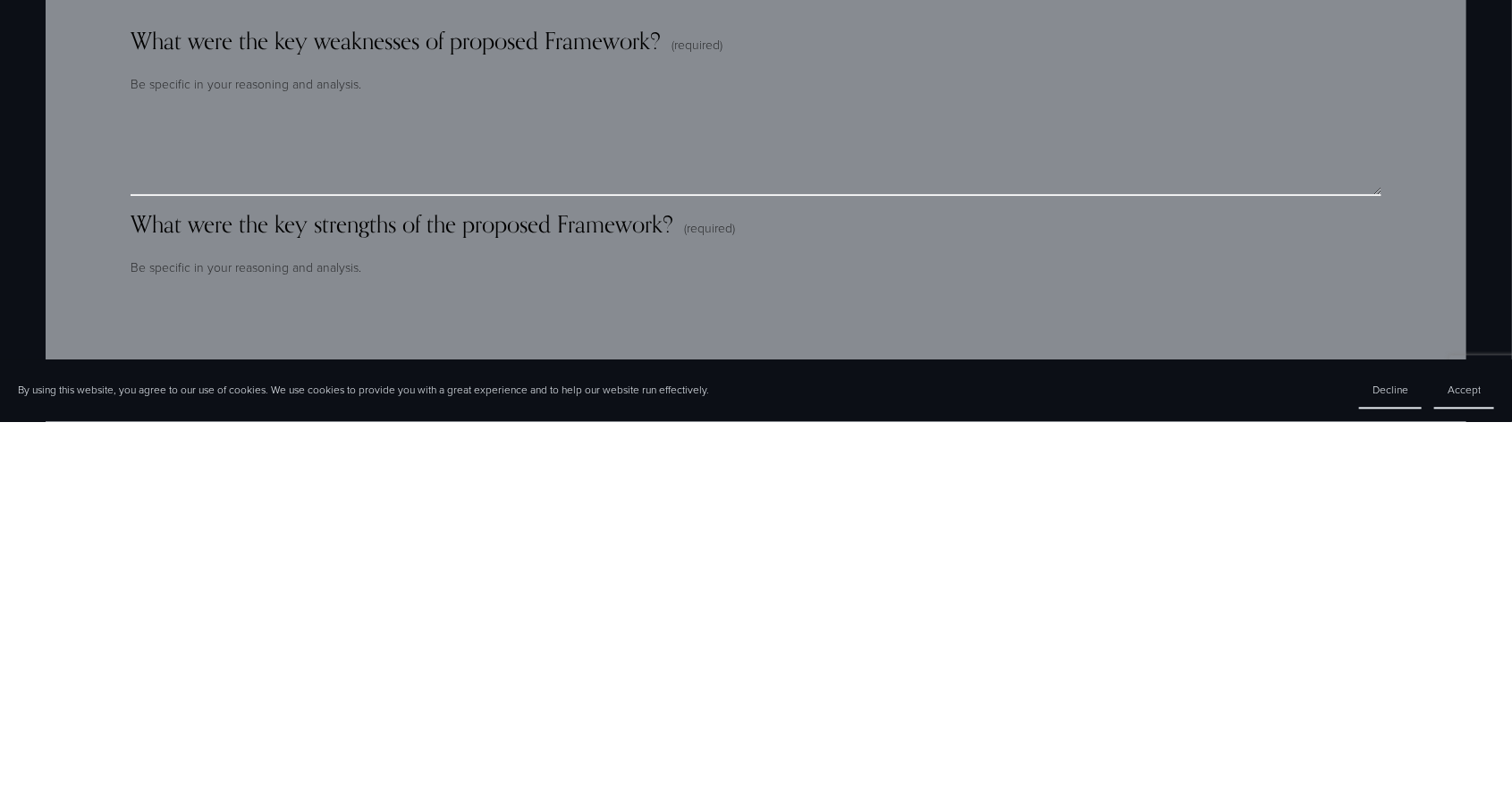 scroll, scrollTop: 2010, scrollLeft: 0, axis: vertical 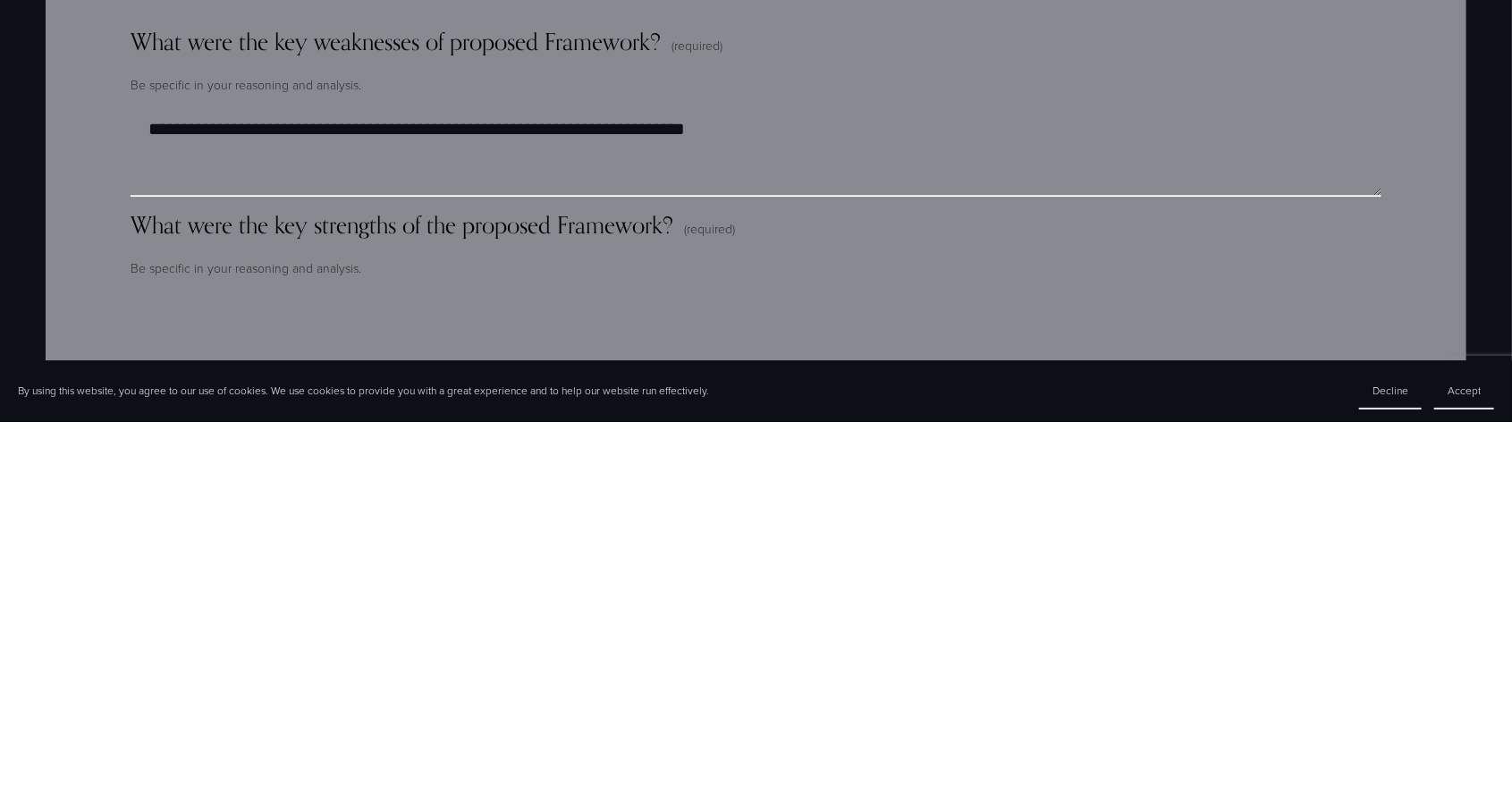 click on "**********" at bounding box center (756, 524) 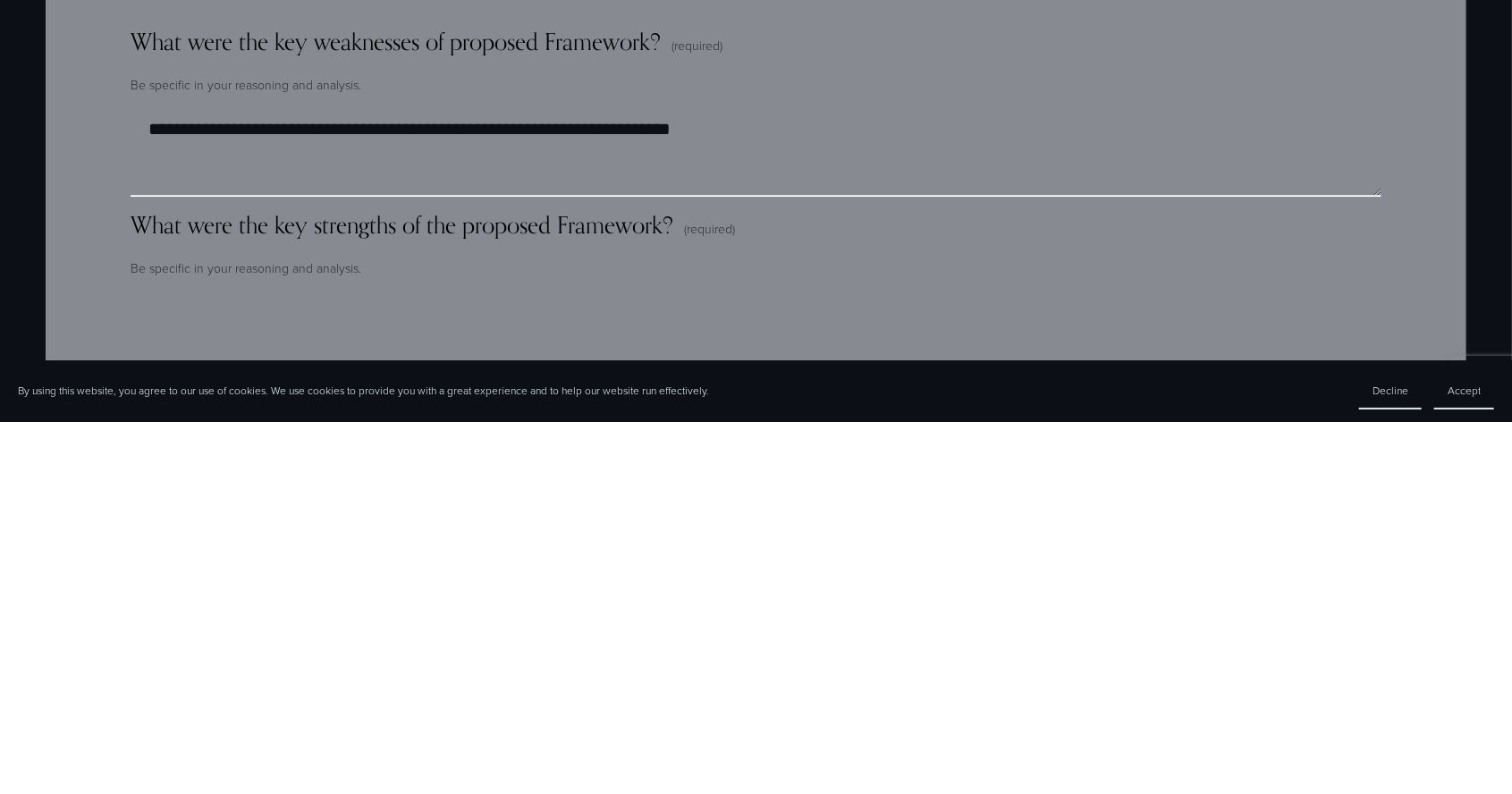 click on "**********" at bounding box center [756, 524] 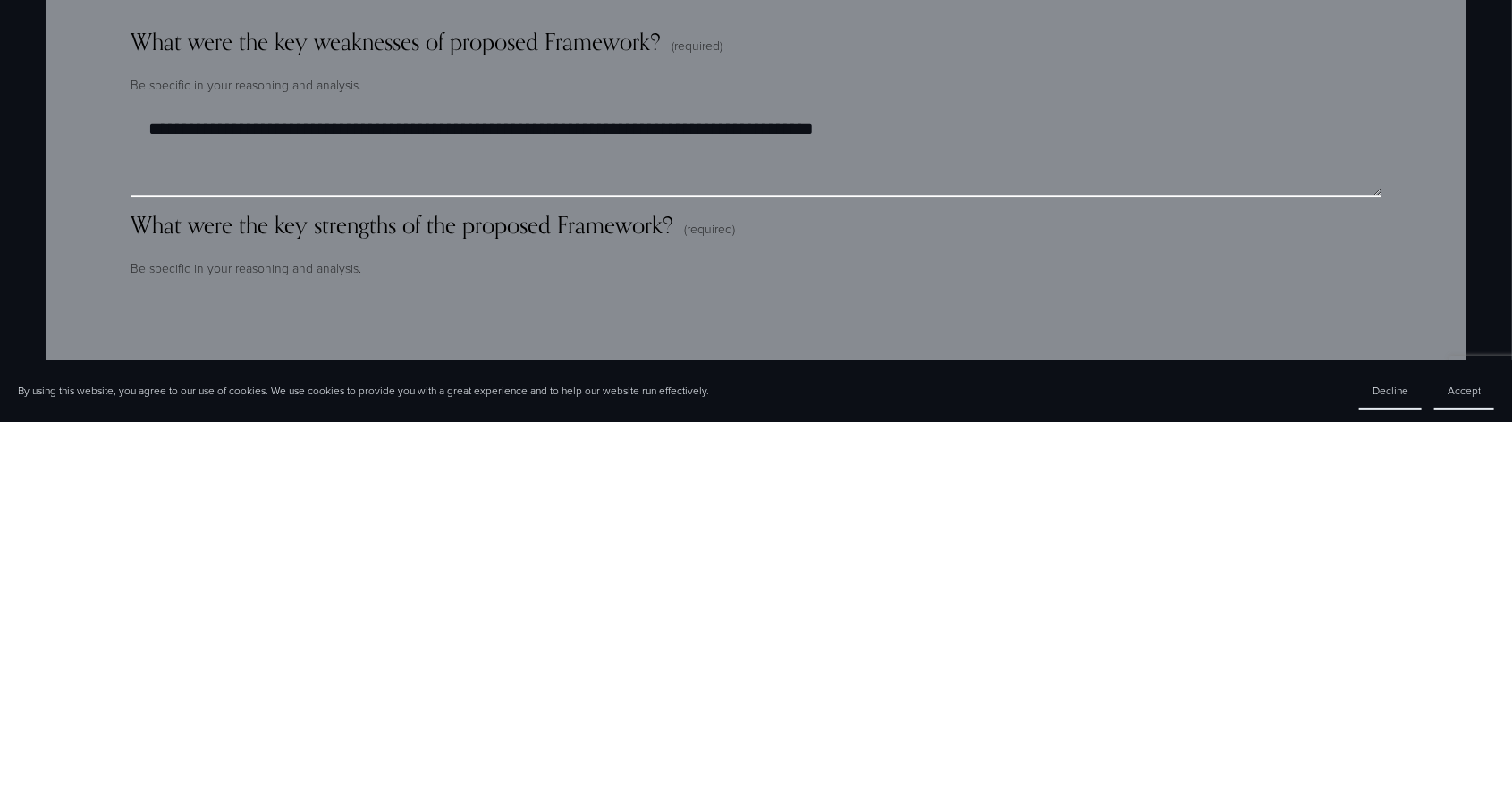 click on "**********" at bounding box center [756, 524] 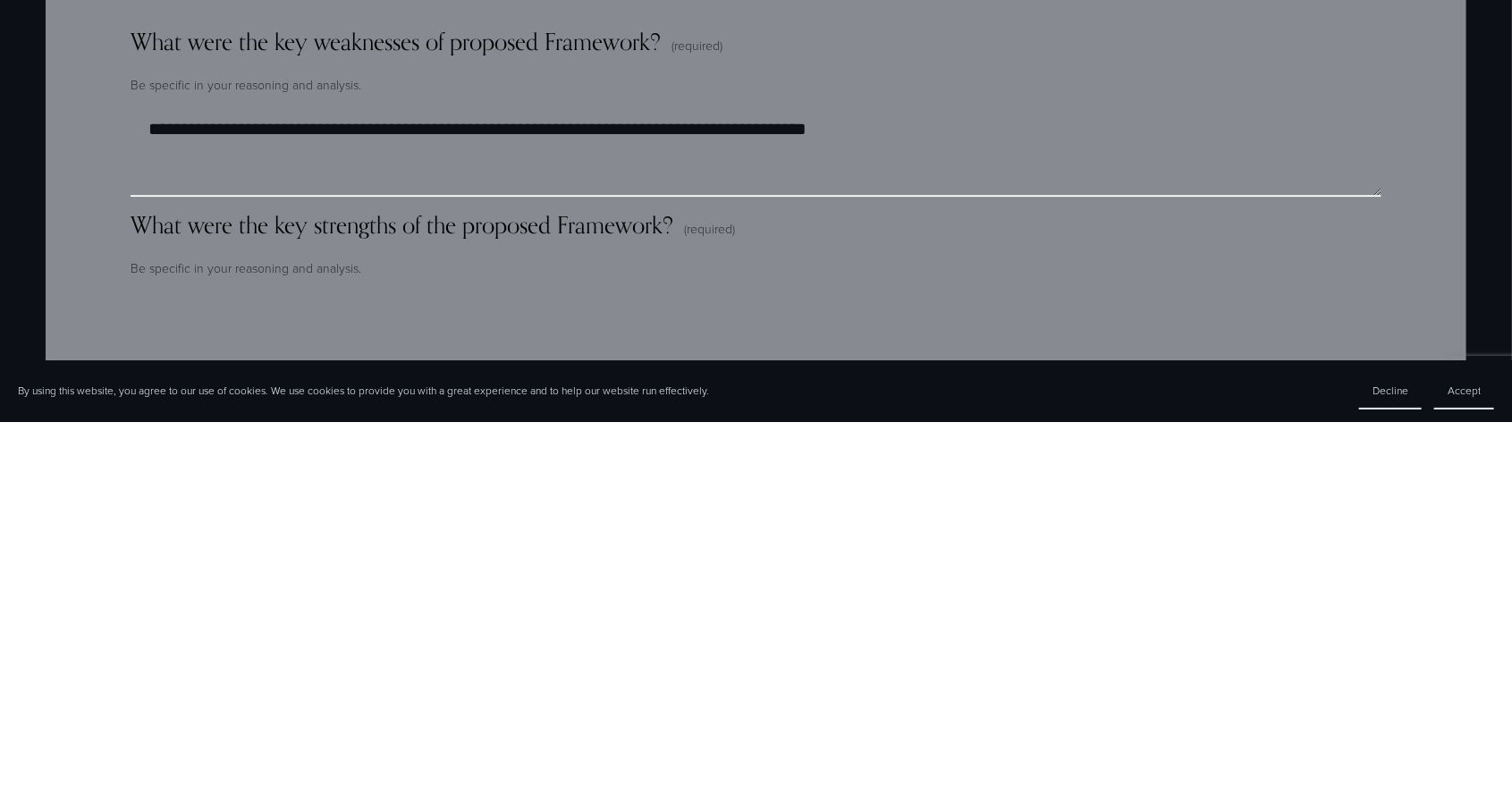 click on "**********" at bounding box center [756, 524] 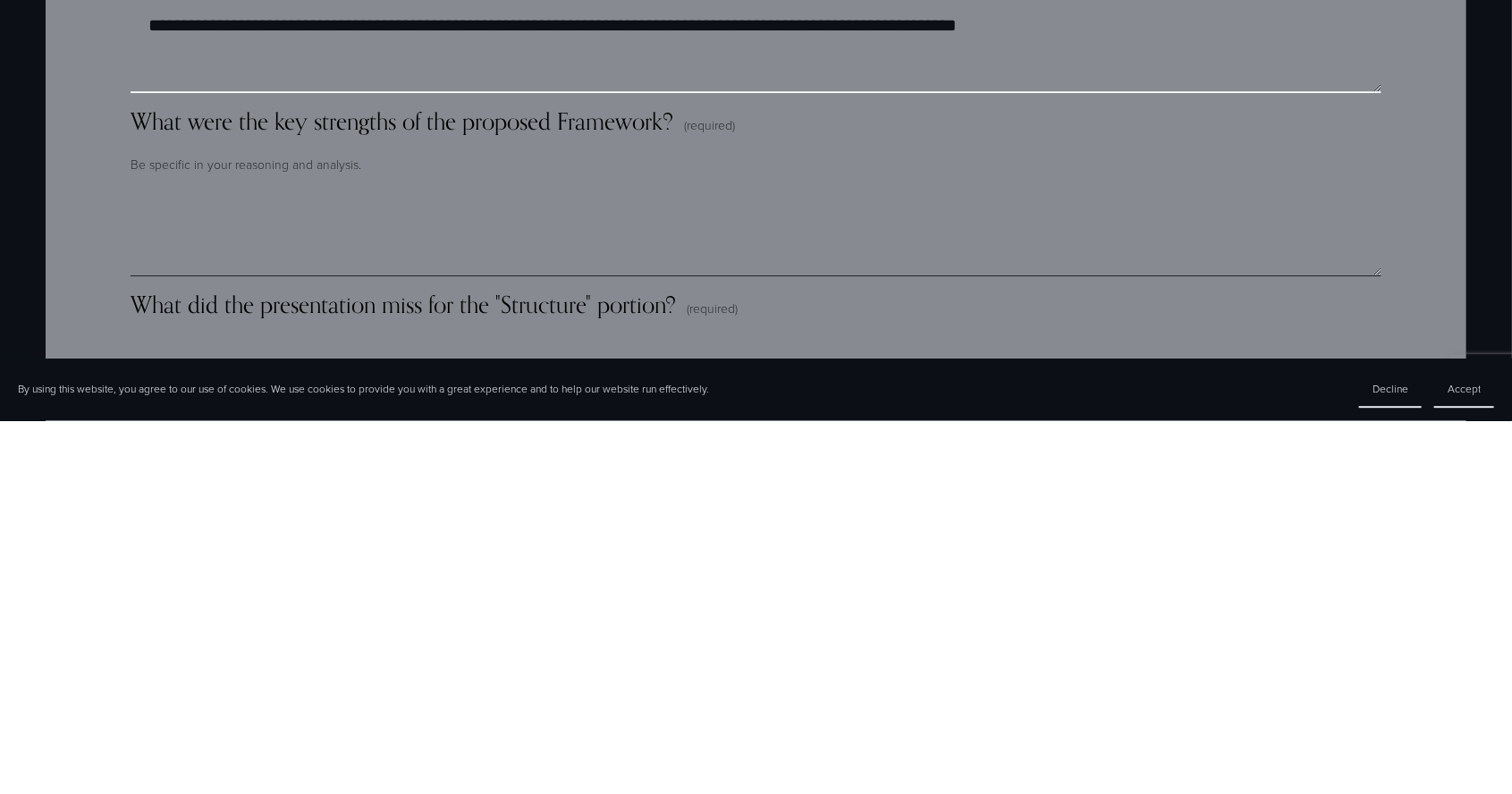 scroll, scrollTop: 2112, scrollLeft: 0, axis: vertical 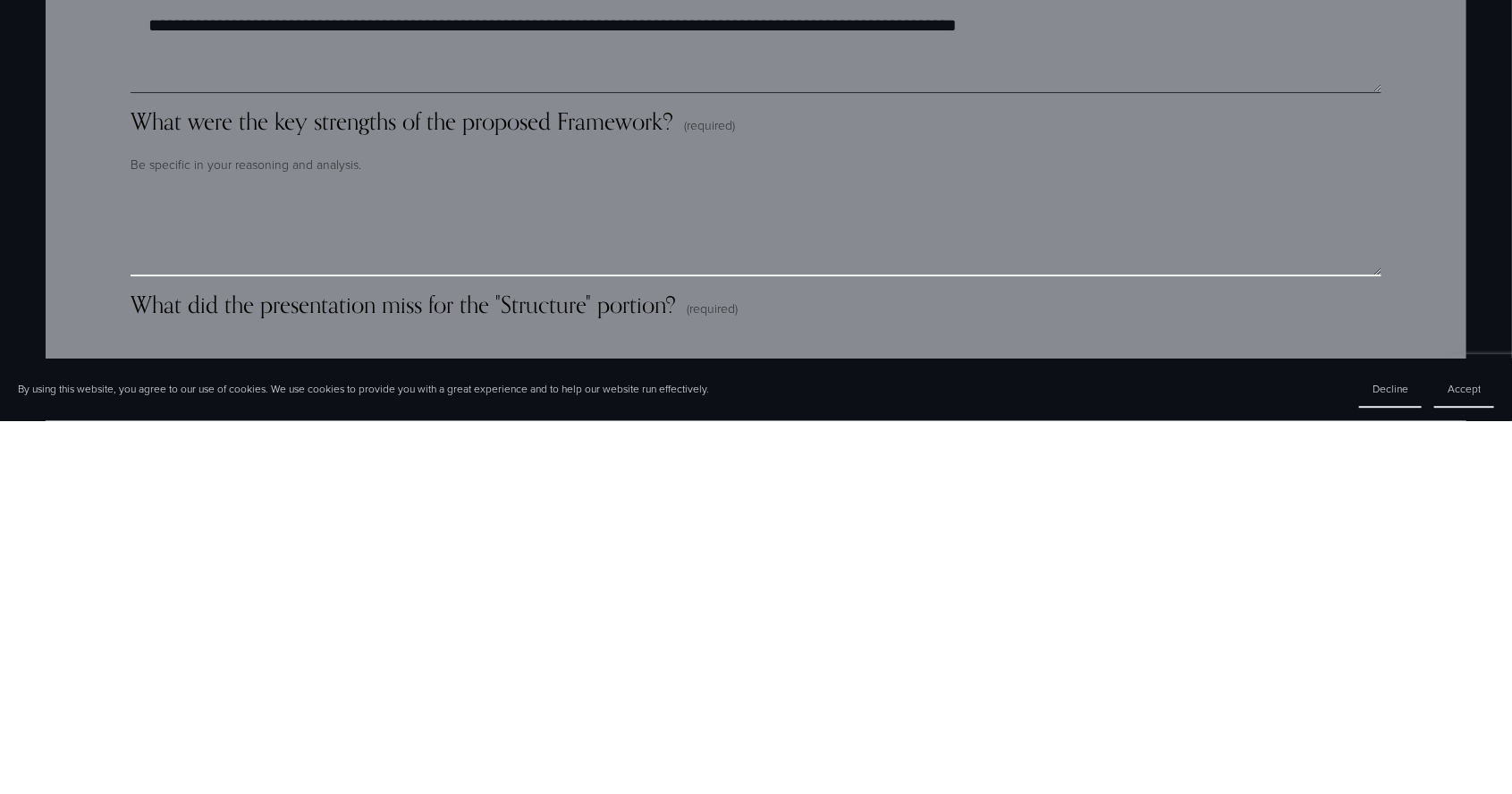 click on "What were the key strengths of the proposed Framework? (required)" at bounding box center (756, 605) 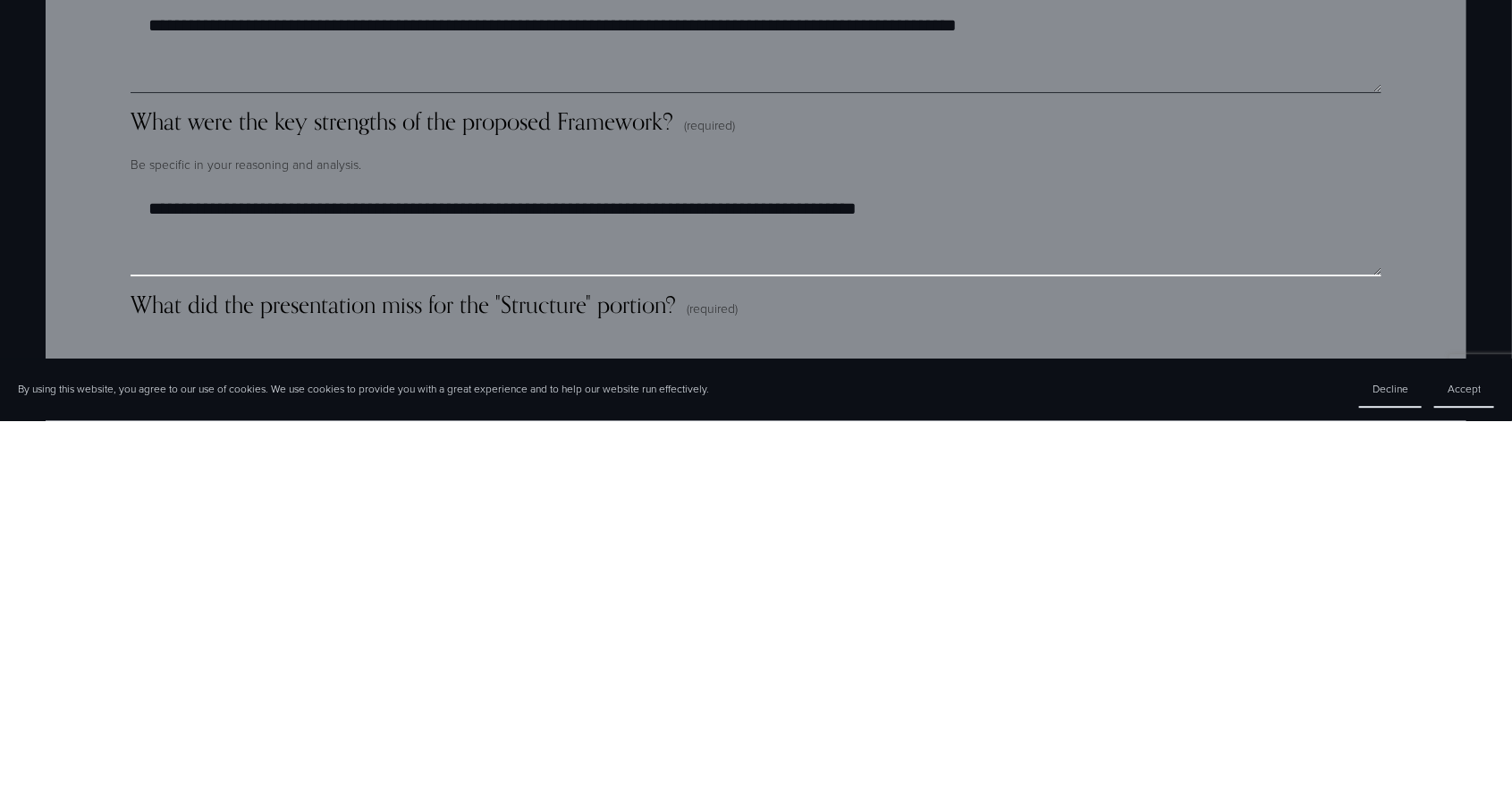 click on "**********" at bounding box center [756, 605] 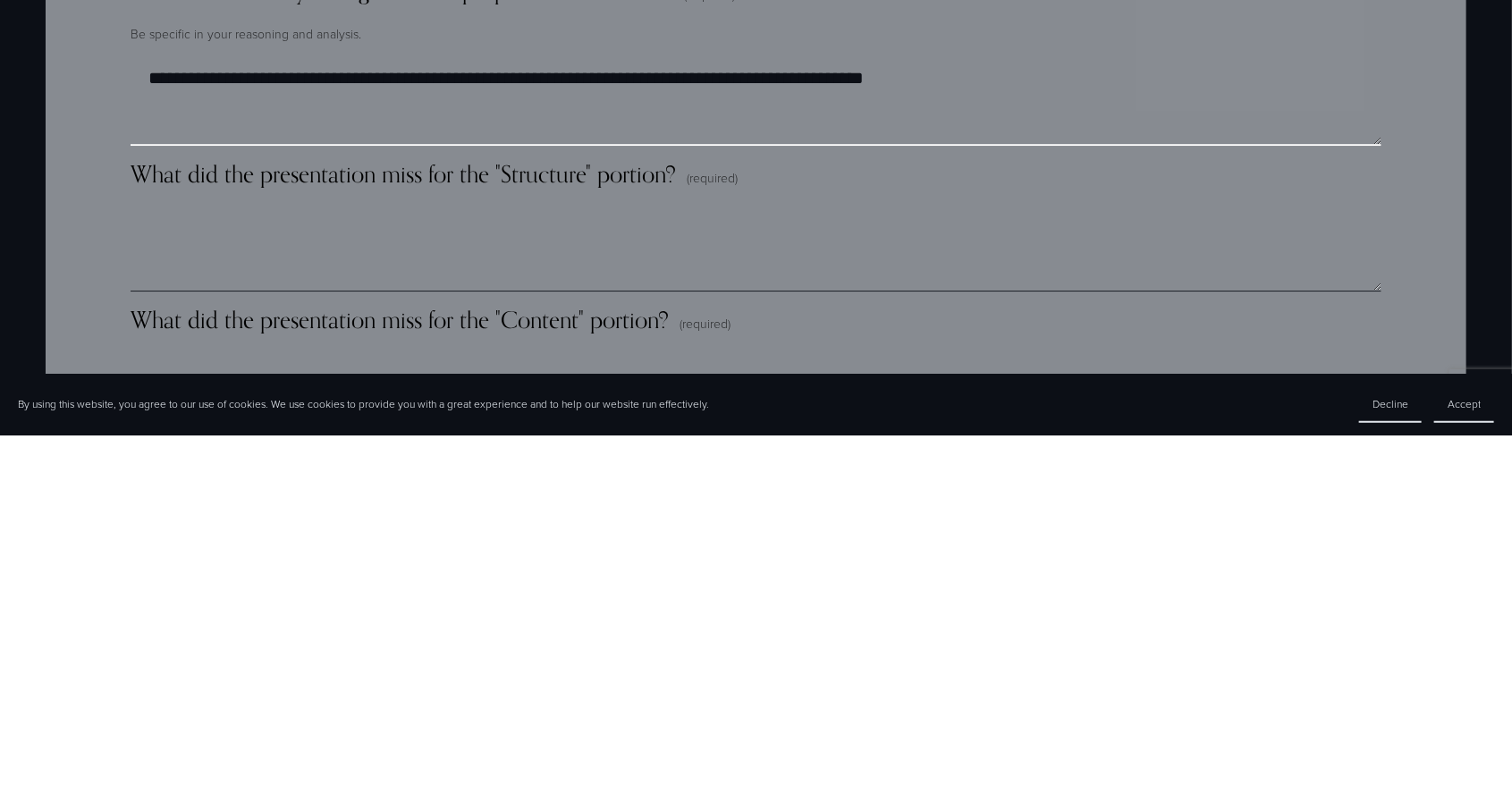 scroll, scrollTop: 2258, scrollLeft: 0, axis: vertical 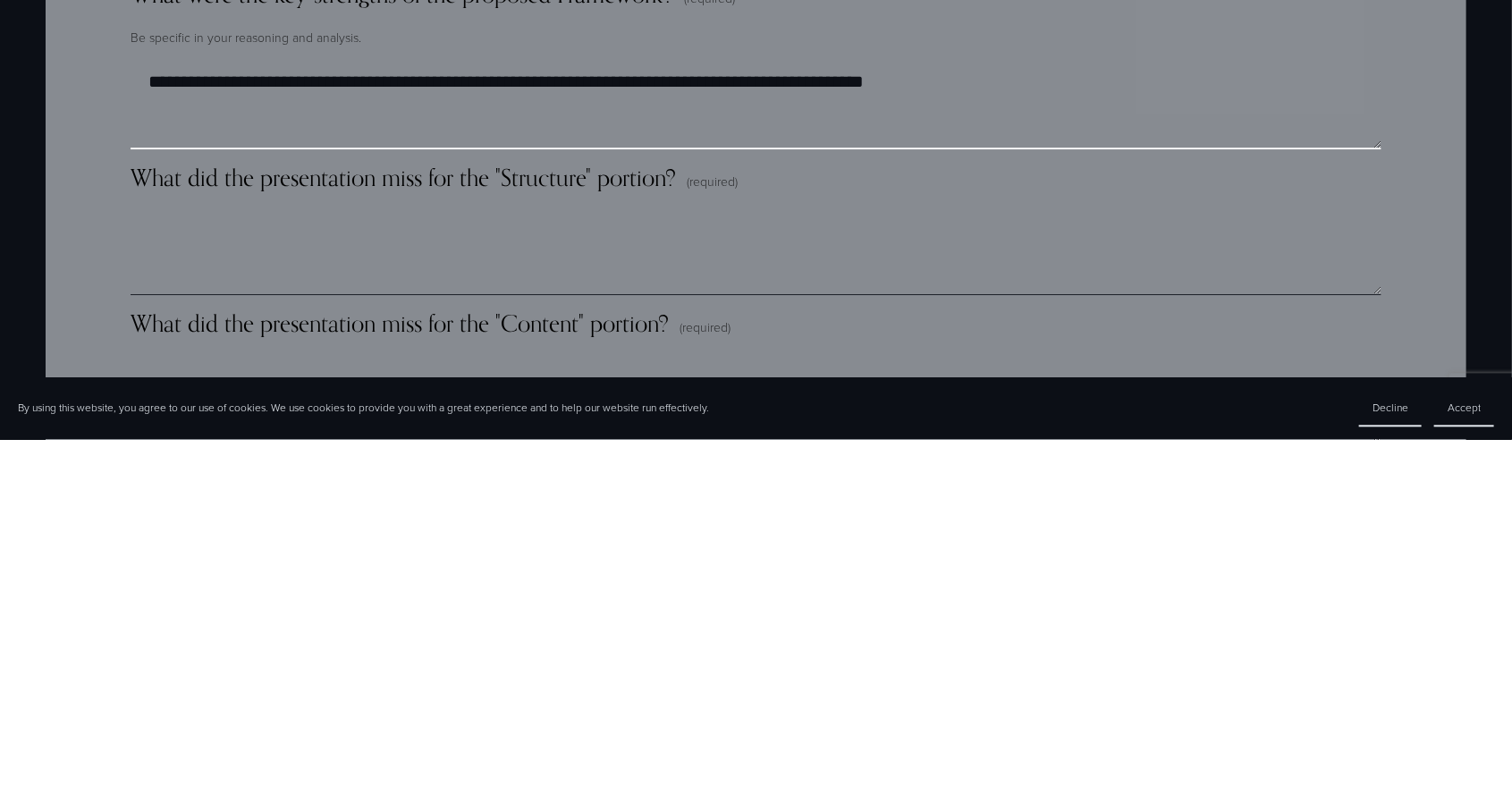 type on "**********" 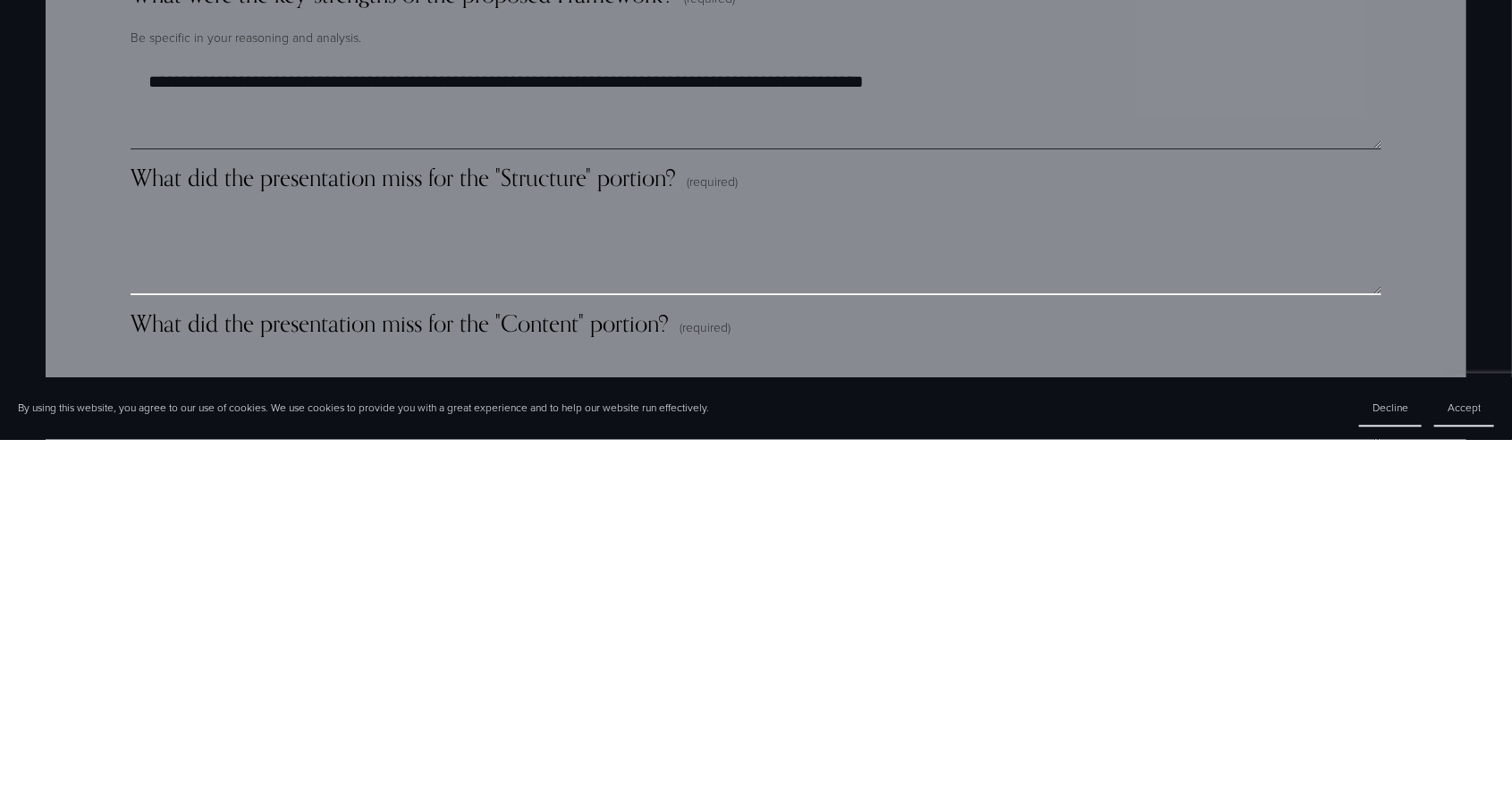 click on "What did the presentation miss for the "Structure" portion? (required)" at bounding box center [756, 605] 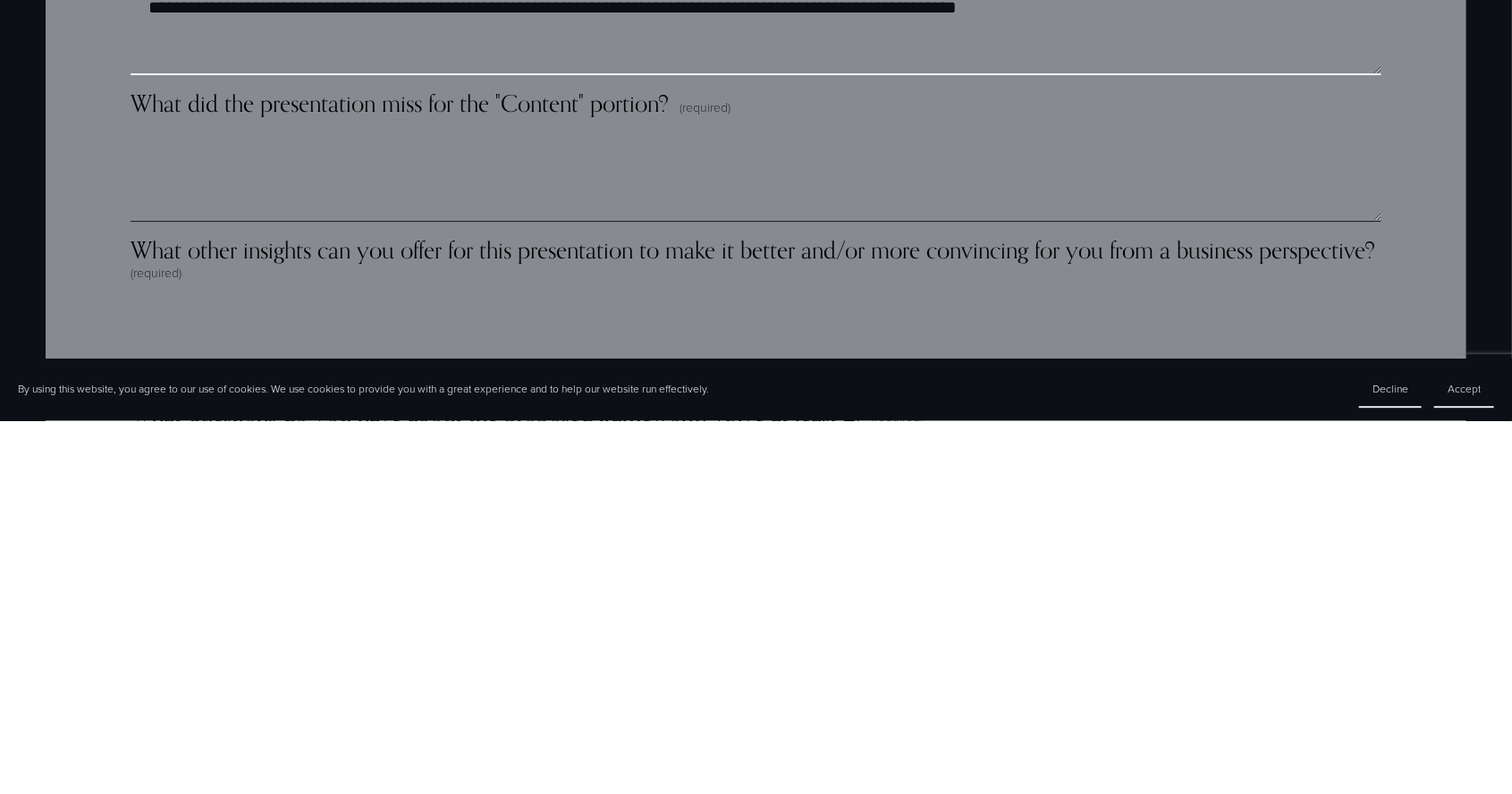 scroll, scrollTop: 2466, scrollLeft: 0, axis: vertical 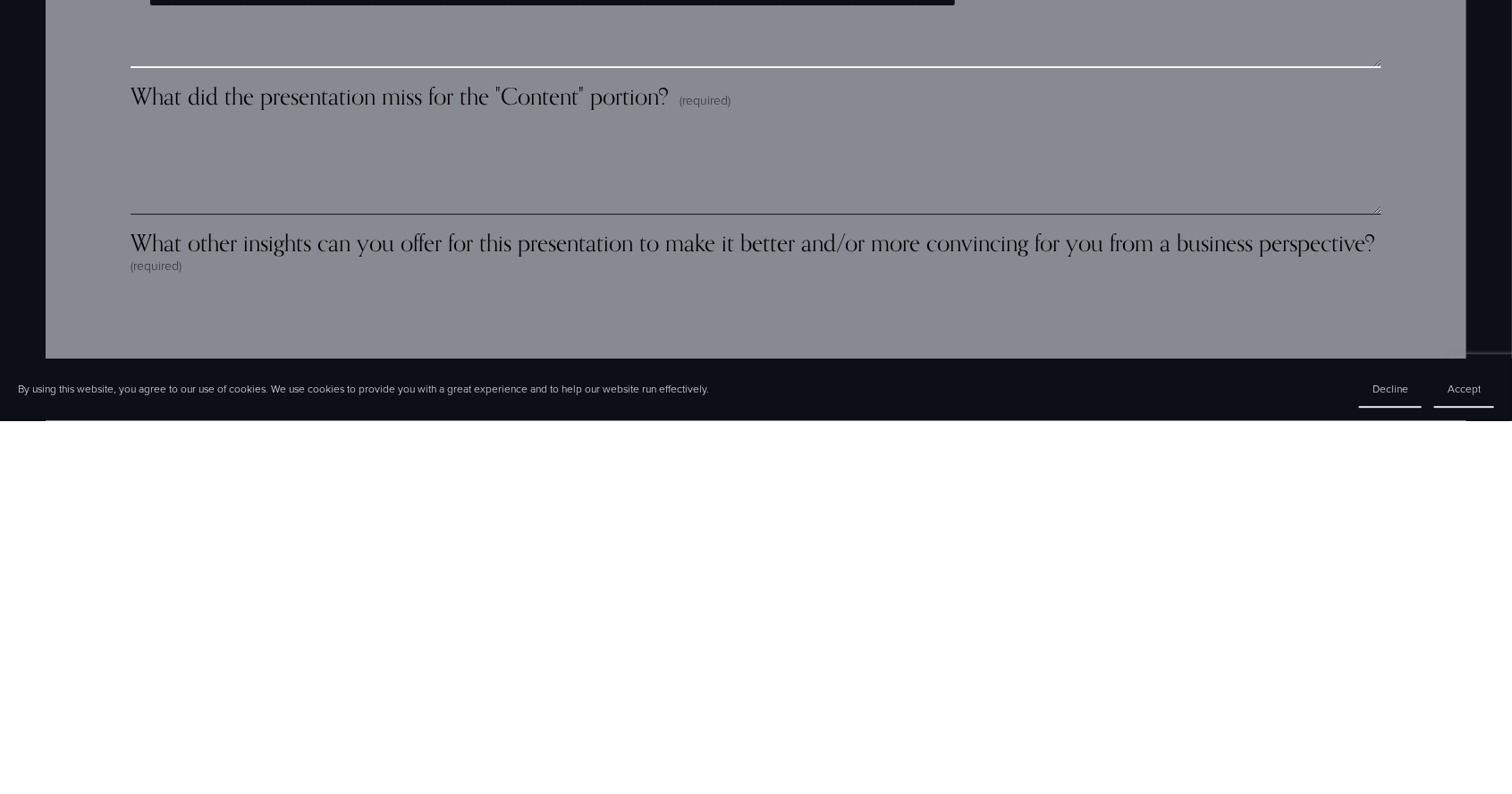 type on "**********" 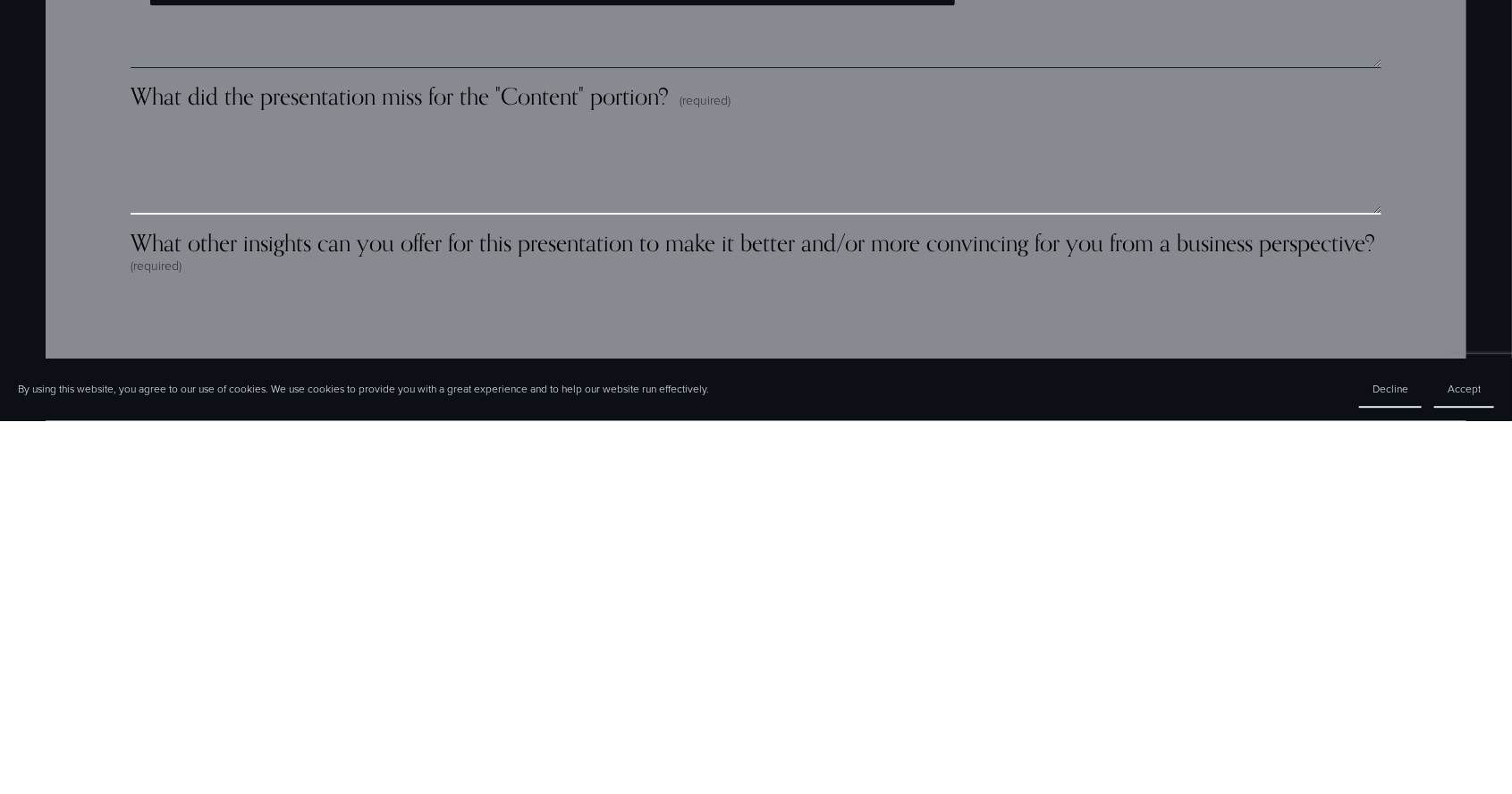 click on "What did the presentation miss for the "Content" portion? (required)" at bounding box center (756, 544) 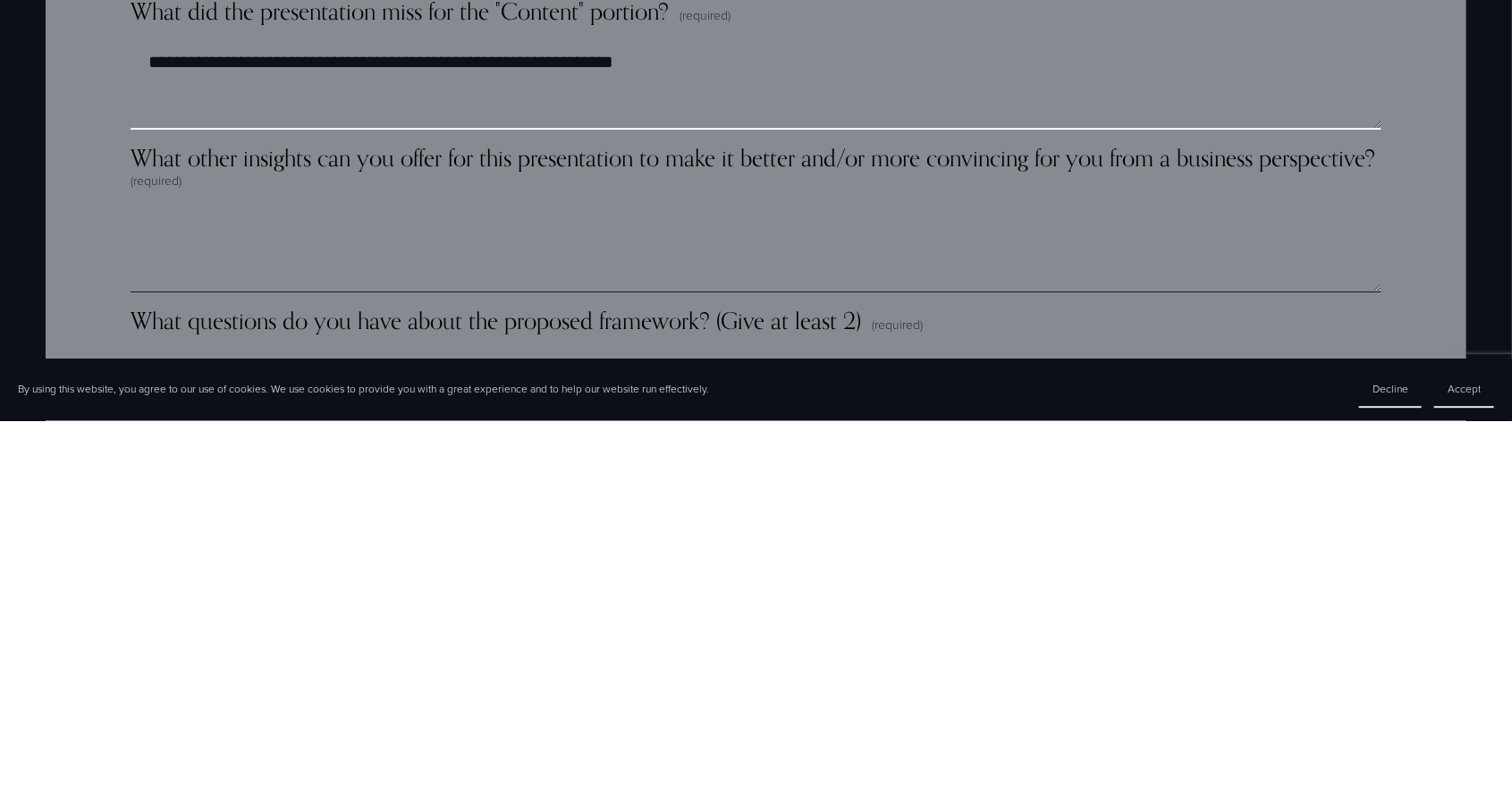 scroll, scrollTop: 2562, scrollLeft: 0, axis: vertical 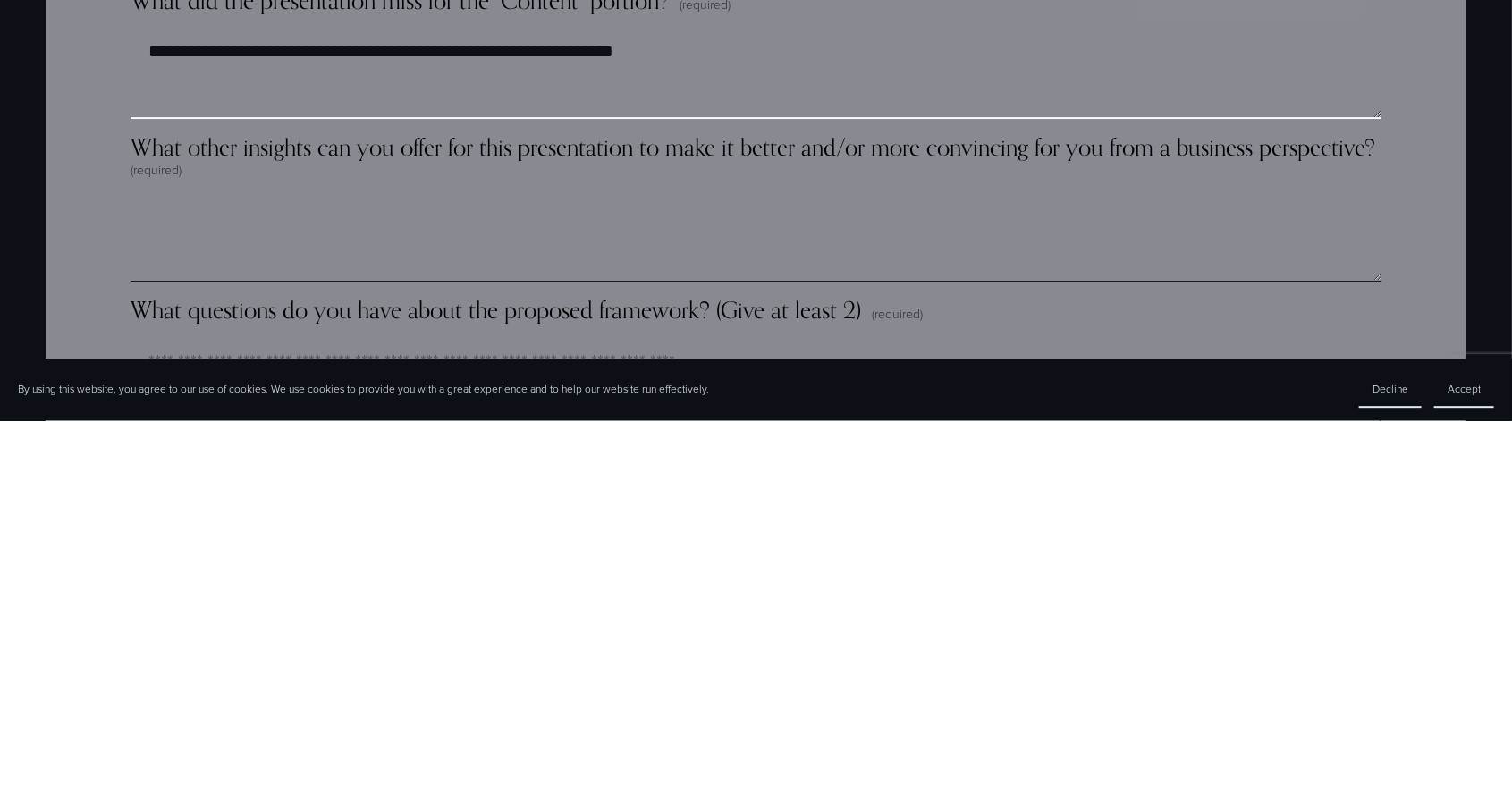 type on "**********" 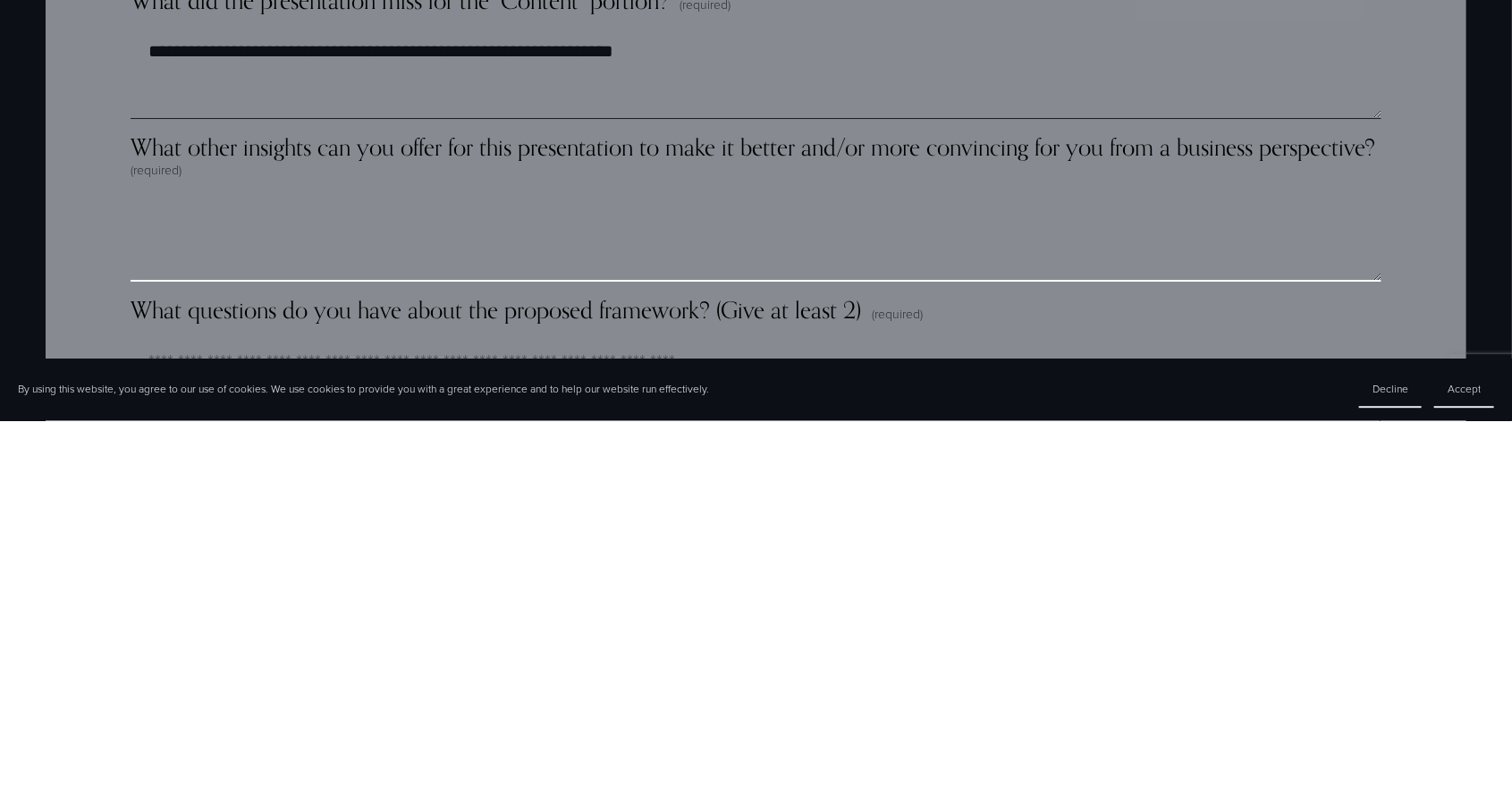 click on "What other insights can you offer for this presentation to make it better and/or more convincing for you from a business perspective? (required)" at bounding box center (756, 611) 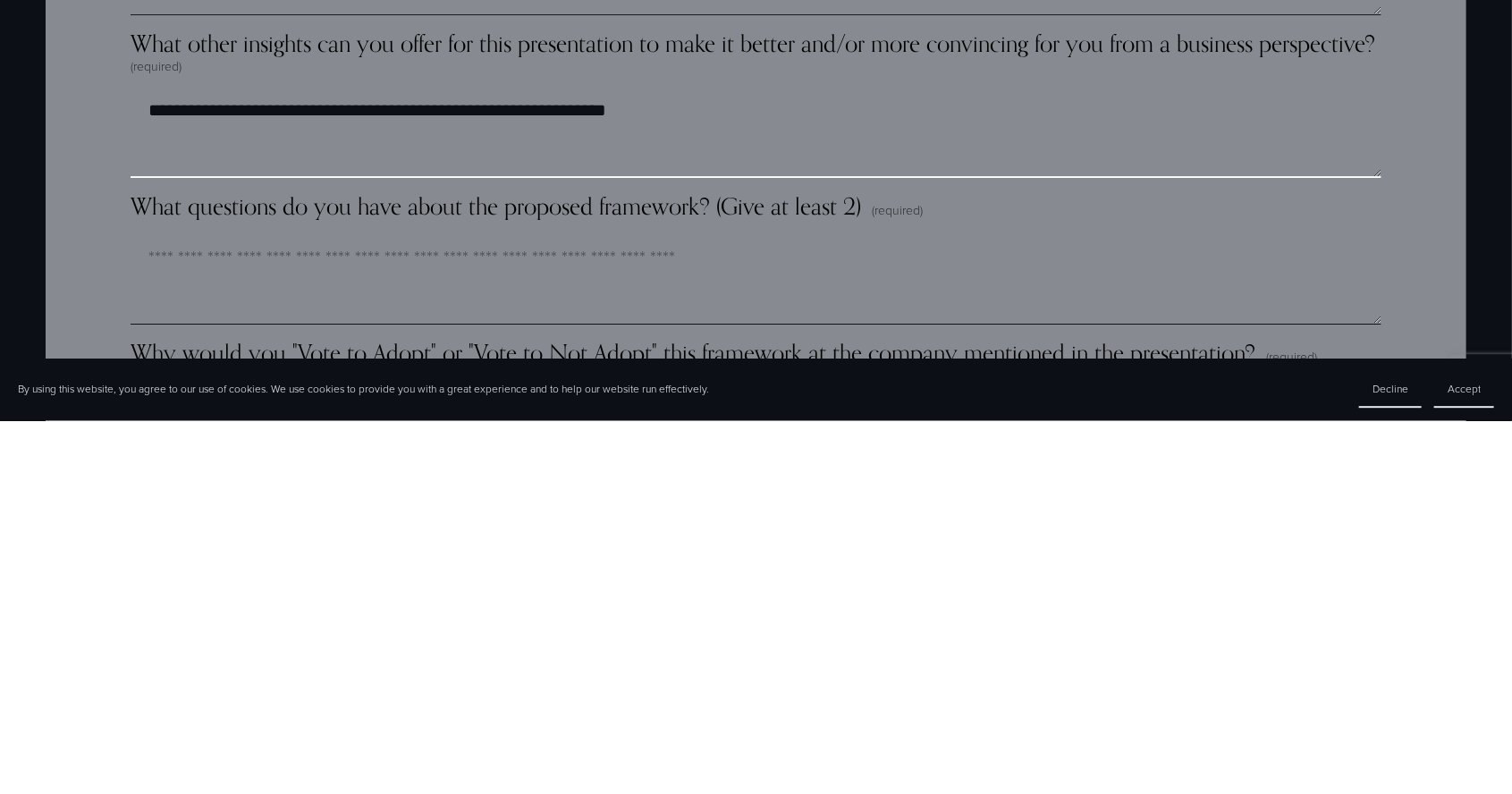scroll, scrollTop: 2666, scrollLeft: 0, axis: vertical 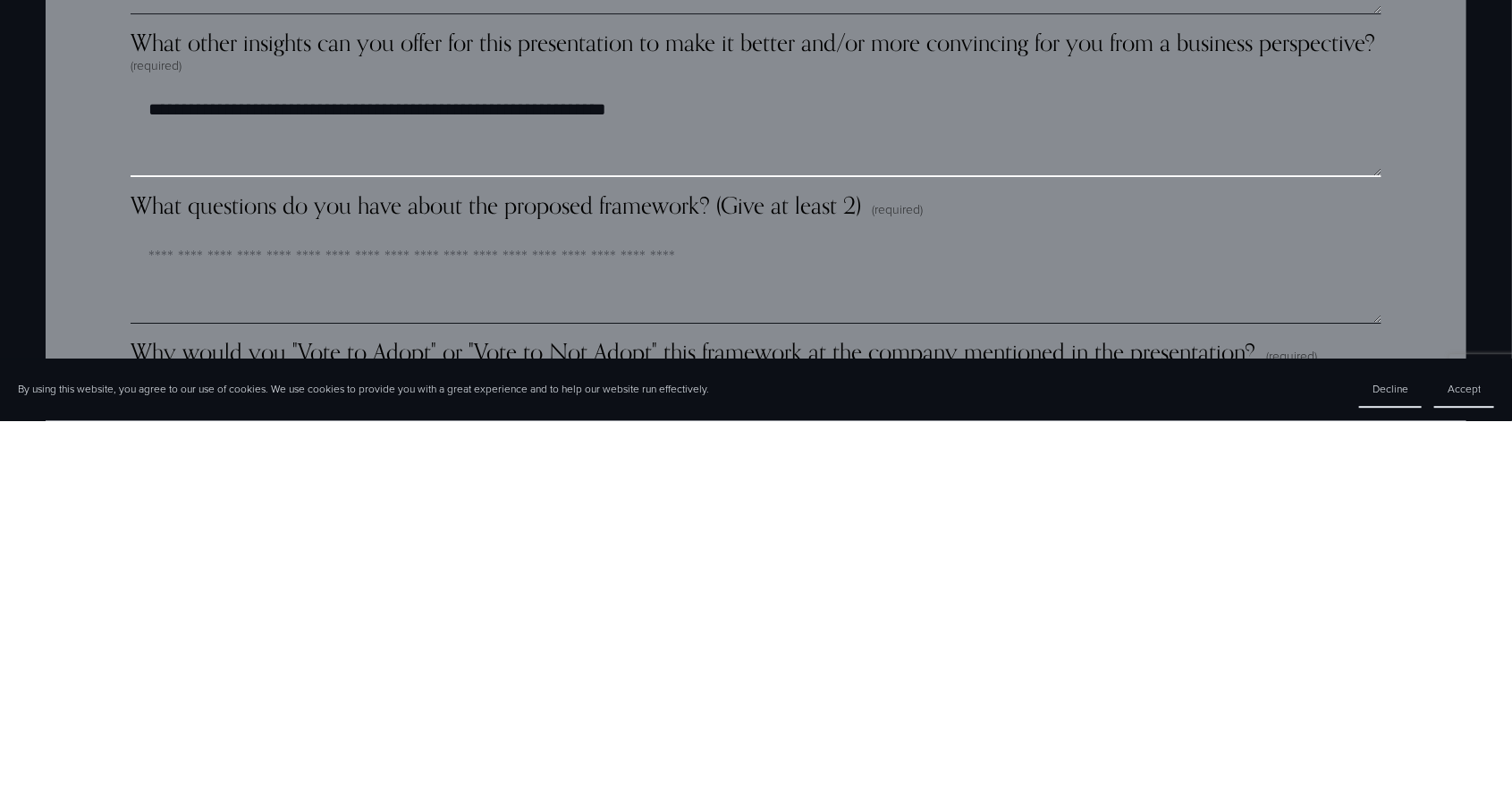 type on "**********" 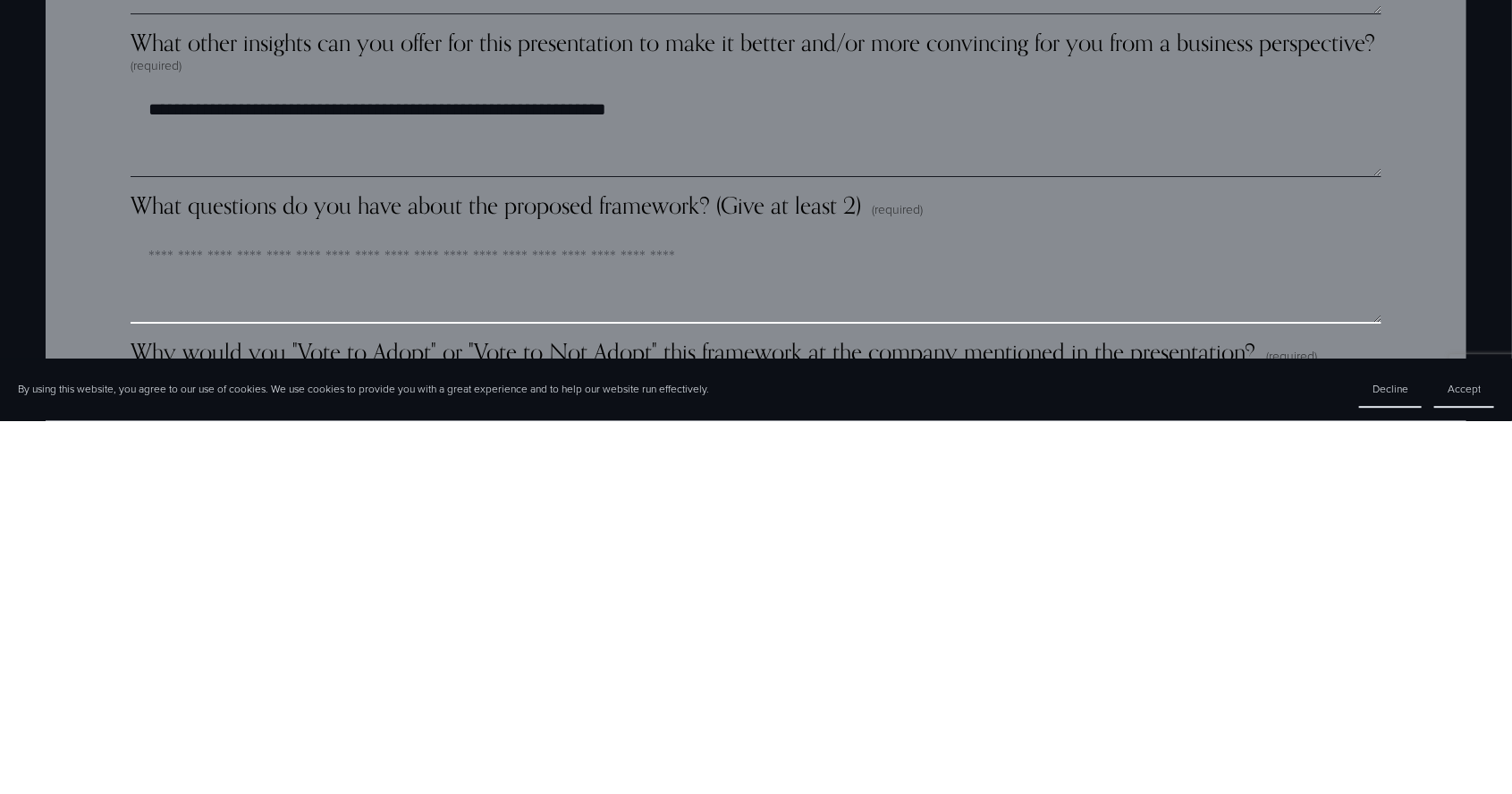 click on "What questions do you have about the proposed framework? (Give at least 2)  (required)" at bounding box center (756, 653) 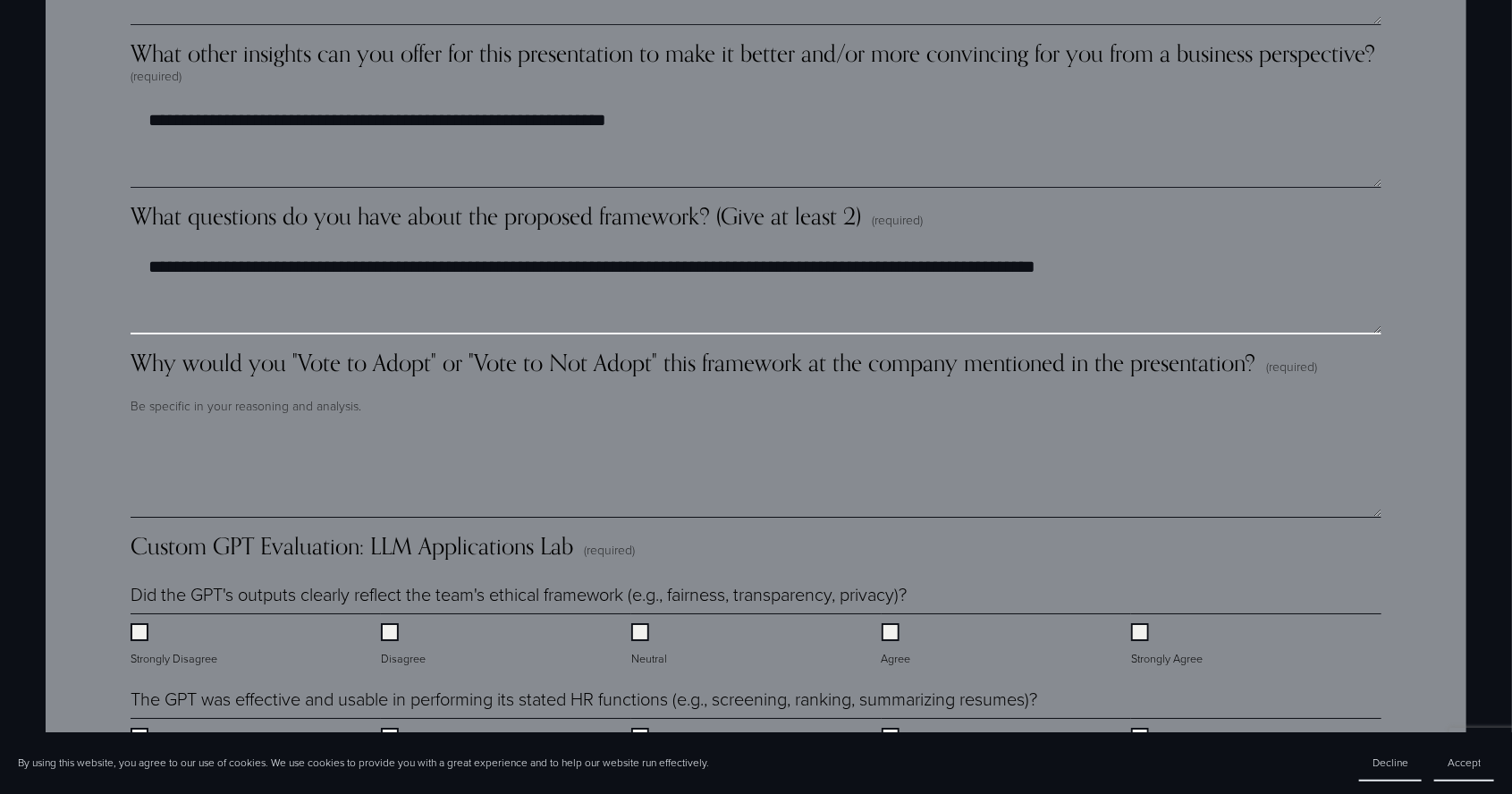 scroll, scrollTop: 3027, scrollLeft: 0, axis: vertical 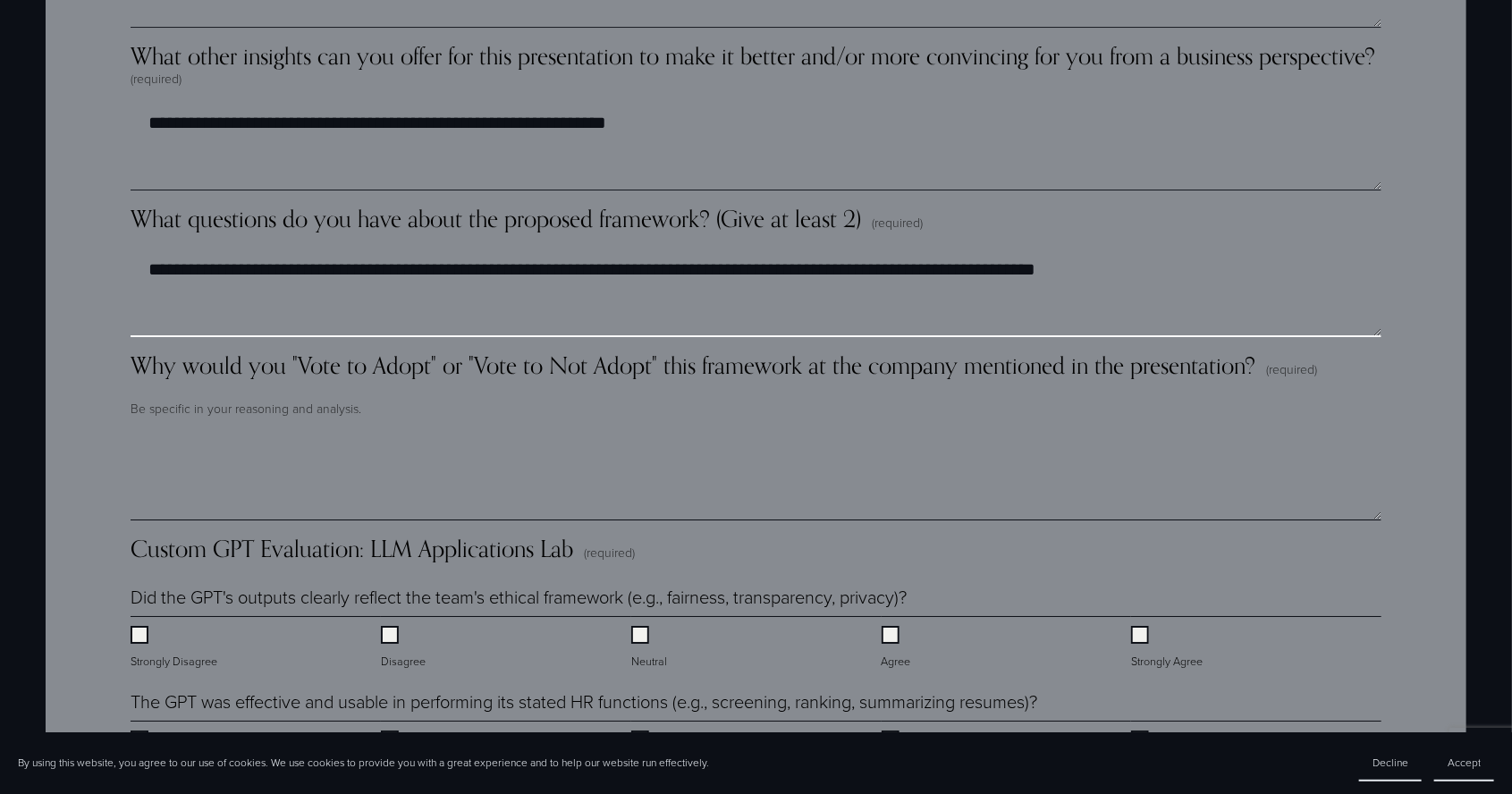 type on "**********" 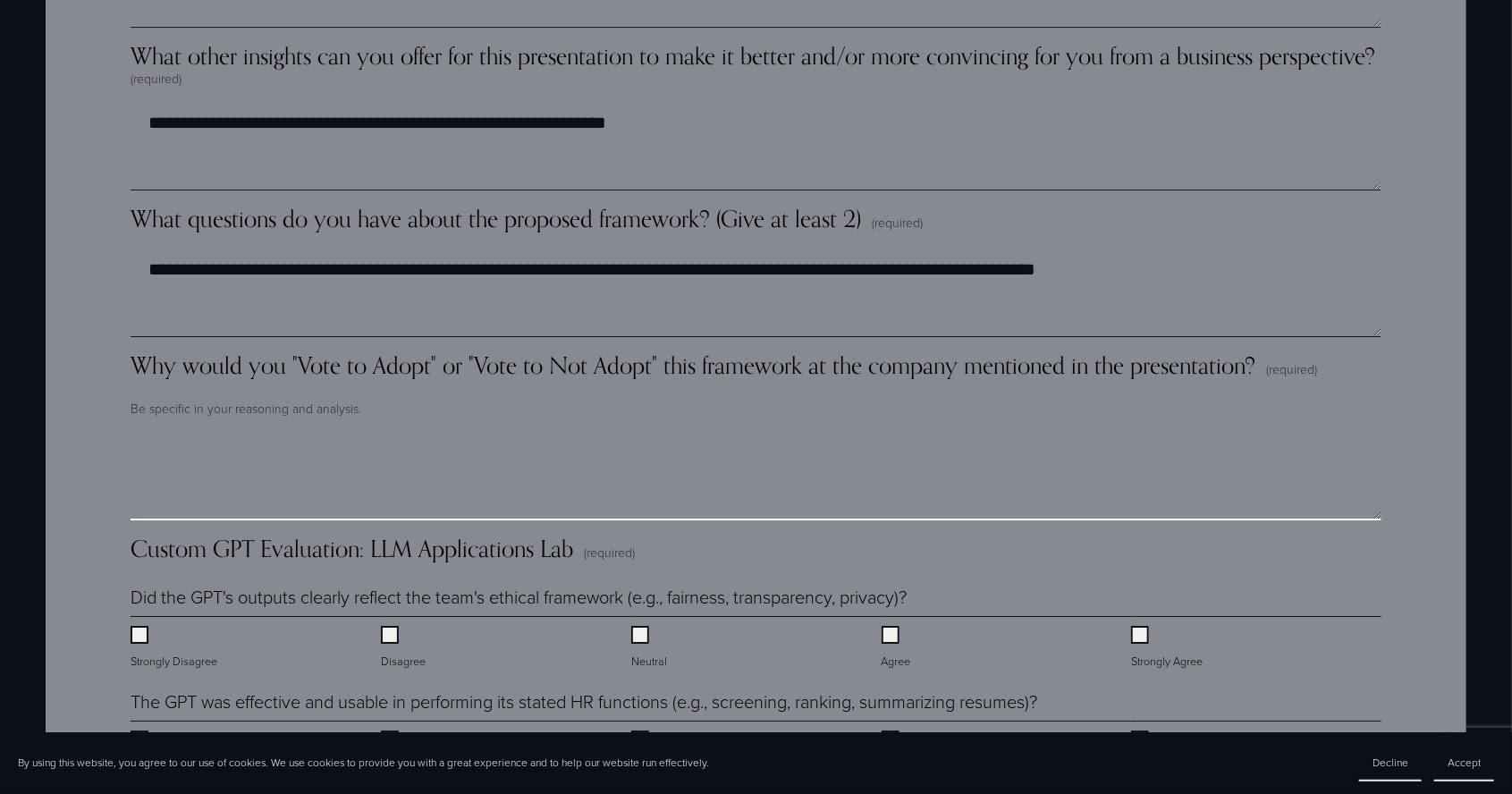 click on "Why would you "Vote to Adopt" or "Vote to Not Adopt" this framework at the company mentioned in the presentation? (required)" at bounding box center [756, 476] 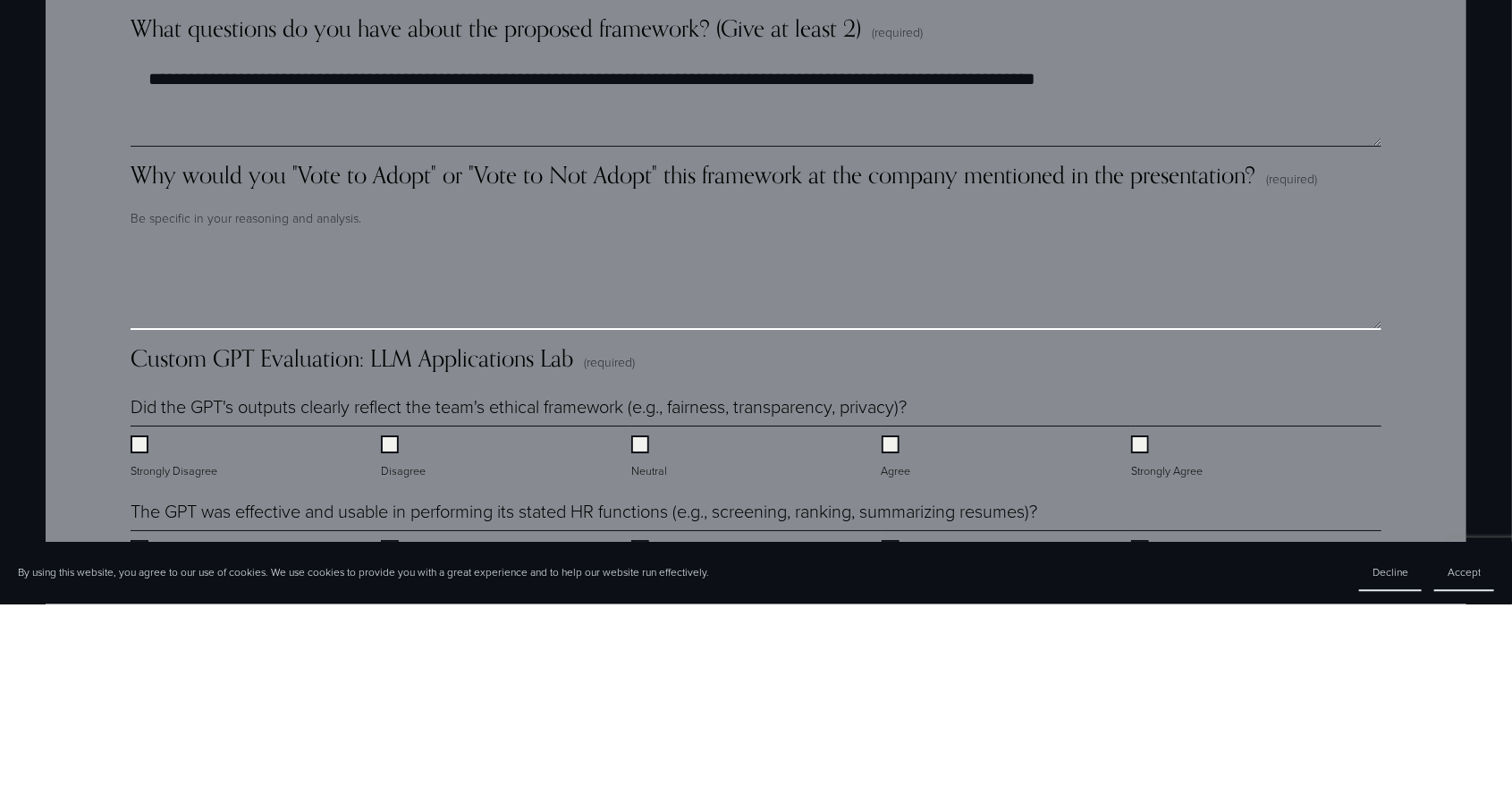 scroll, scrollTop: 3027, scrollLeft: 0, axis: vertical 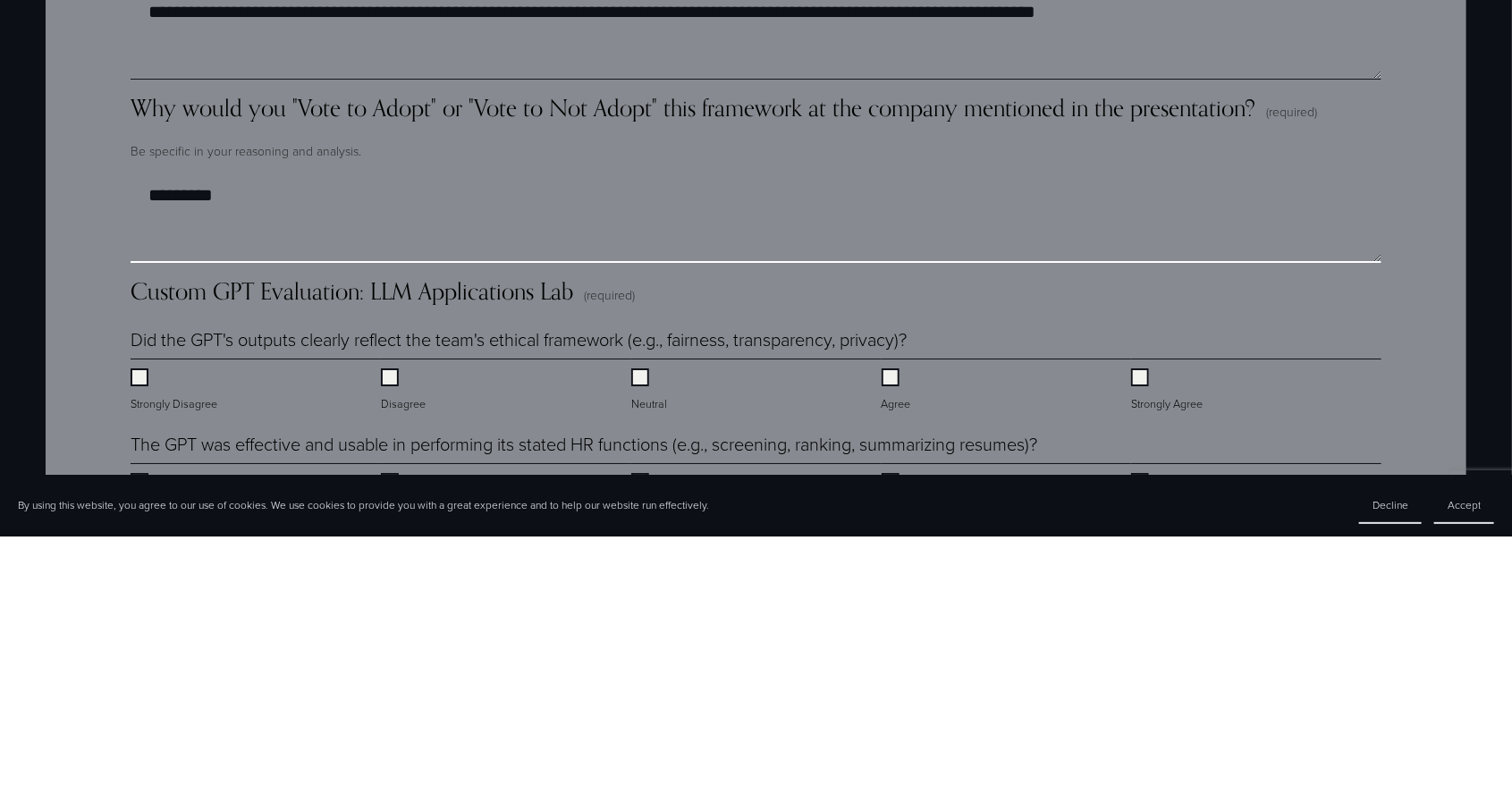click on "*********" at bounding box center [756, 476] 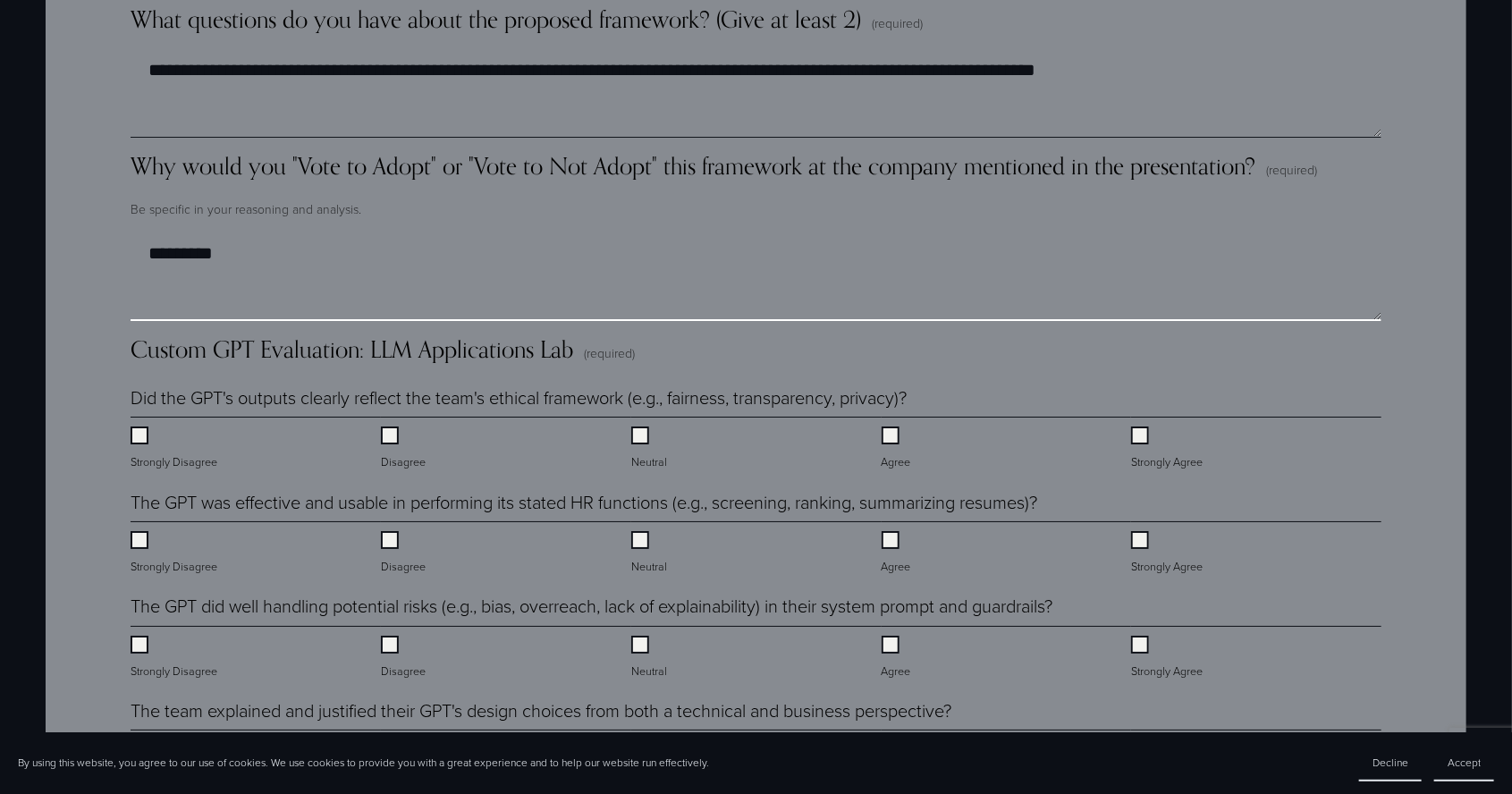 scroll, scrollTop: 3246, scrollLeft: 0, axis: vertical 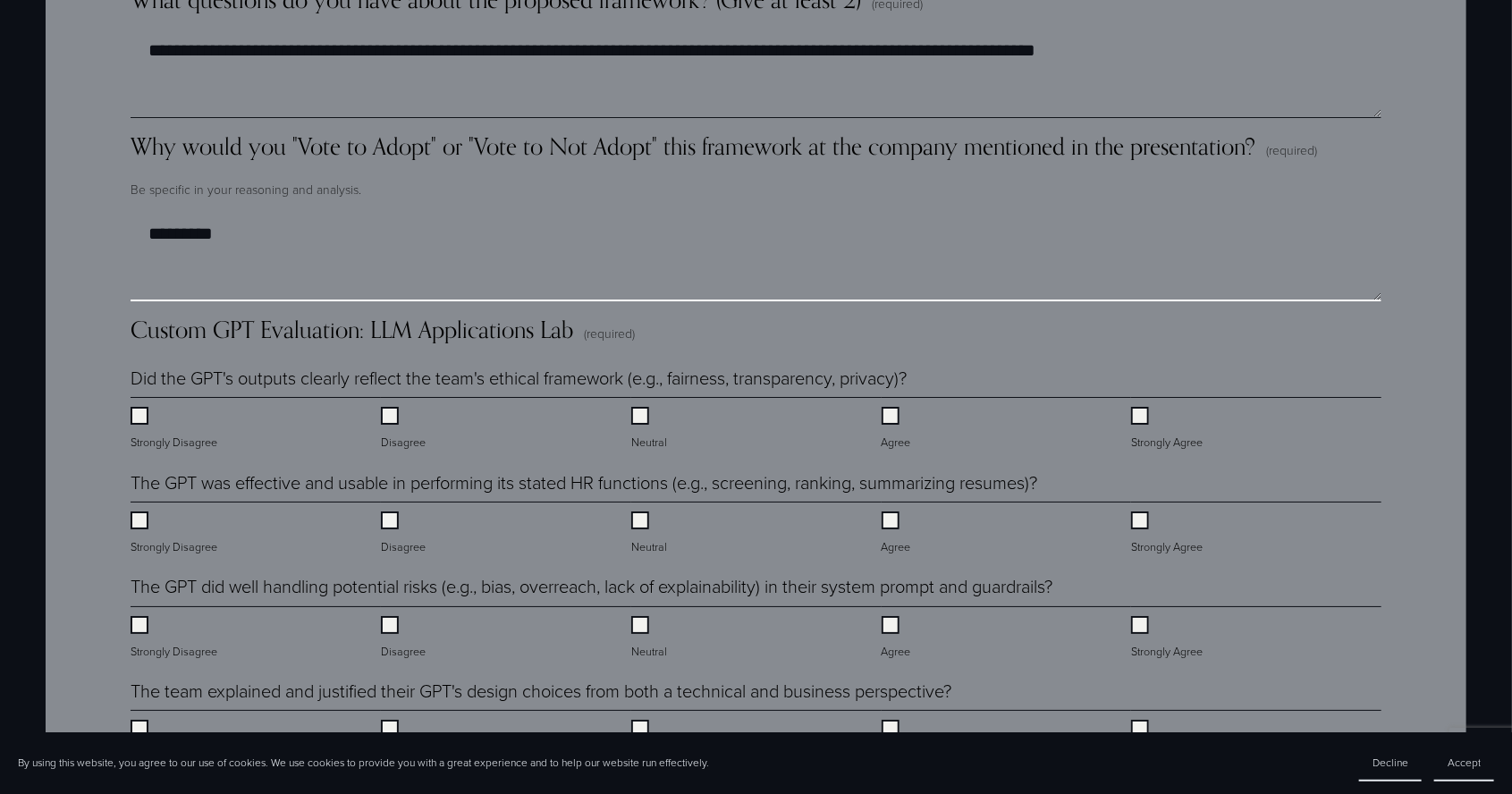 type on "*********" 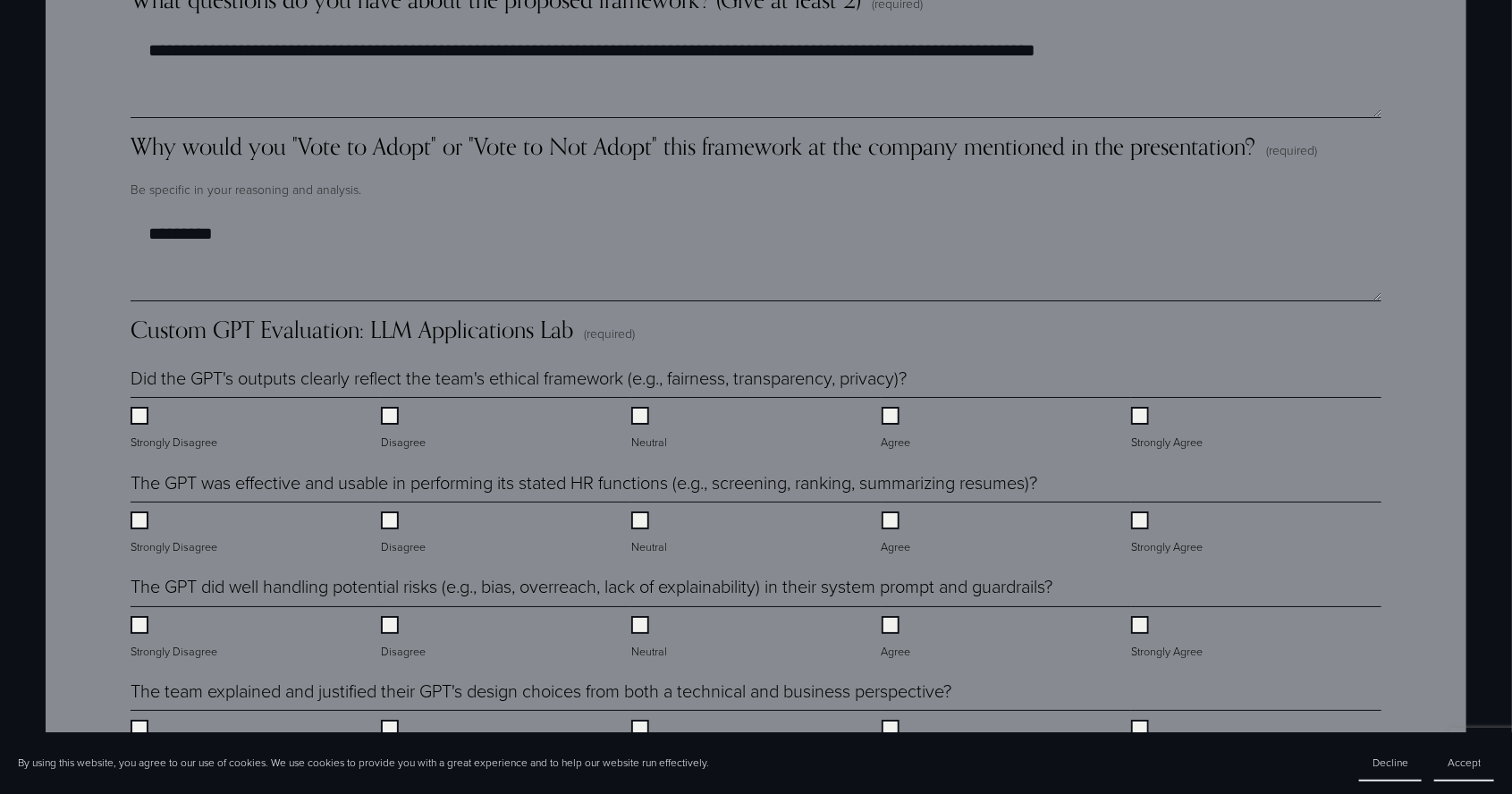 click on "Disagree" at bounding box center (405, 429) 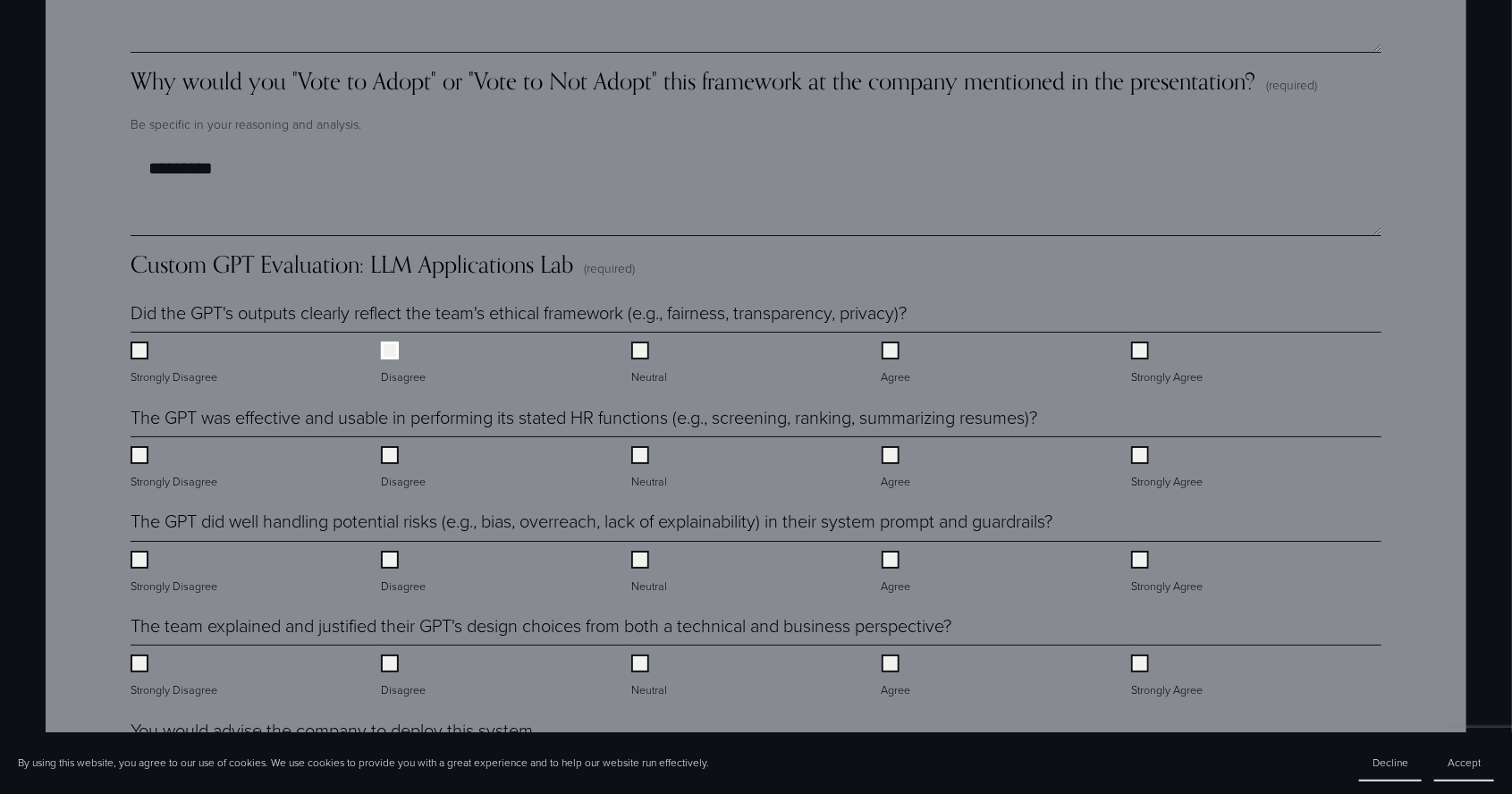 scroll, scrollTop: 3319, scrollLeft: 0, axis: vertical 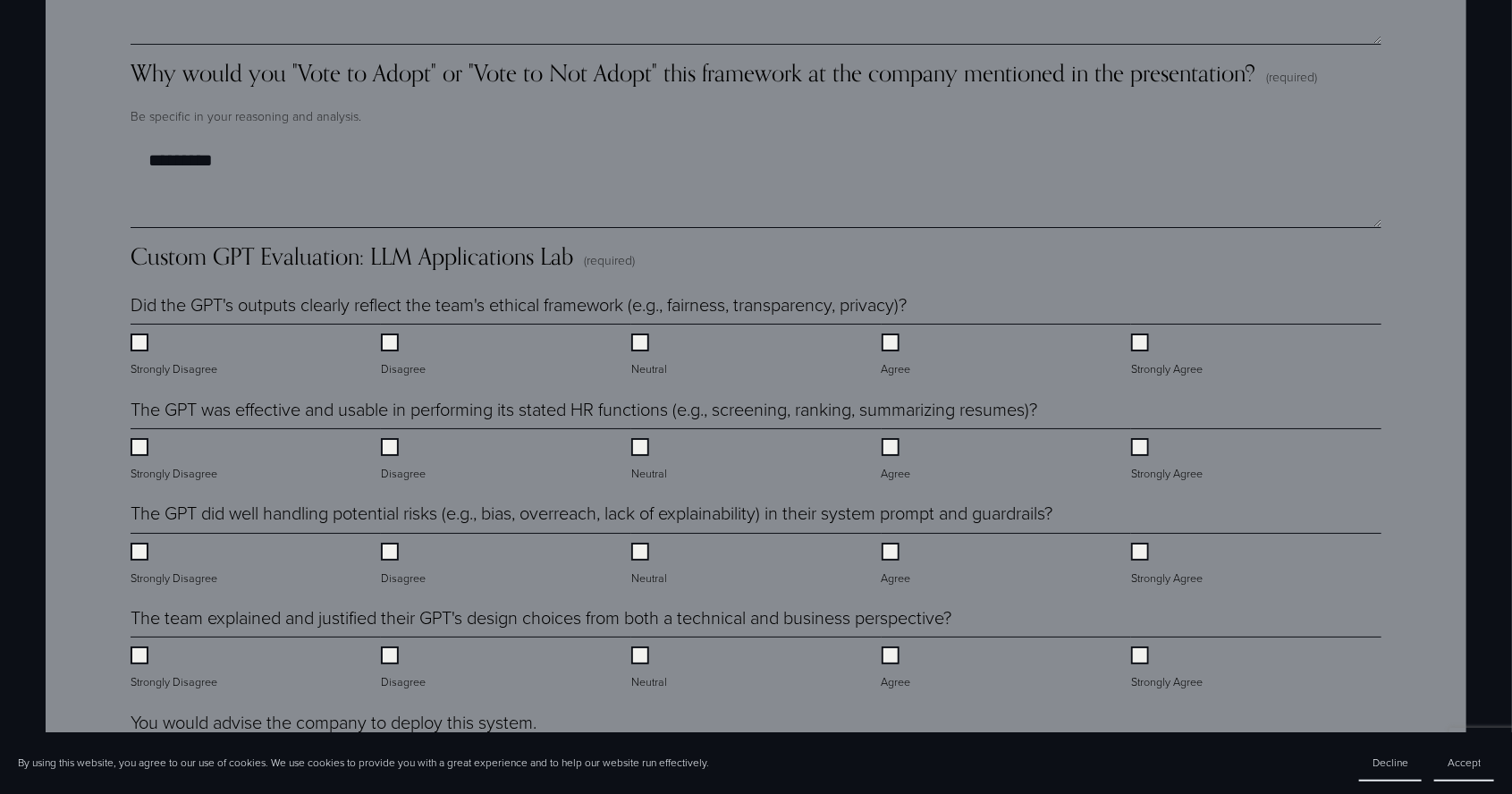 click on "Neutral" at bounding box center [756, 455] 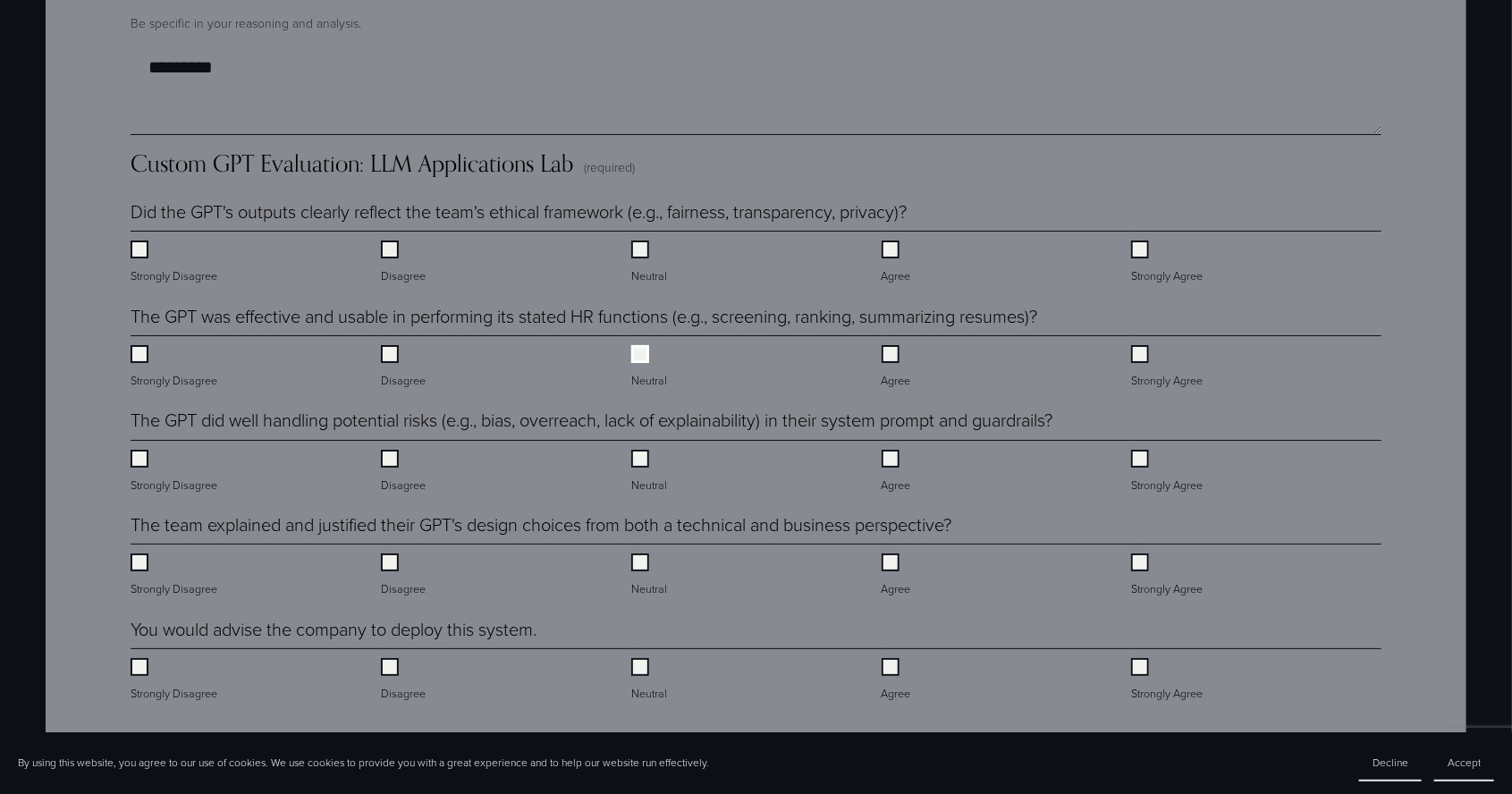 scroll, scrollTop: 3416, scrollLeft: 0, axis: vertical 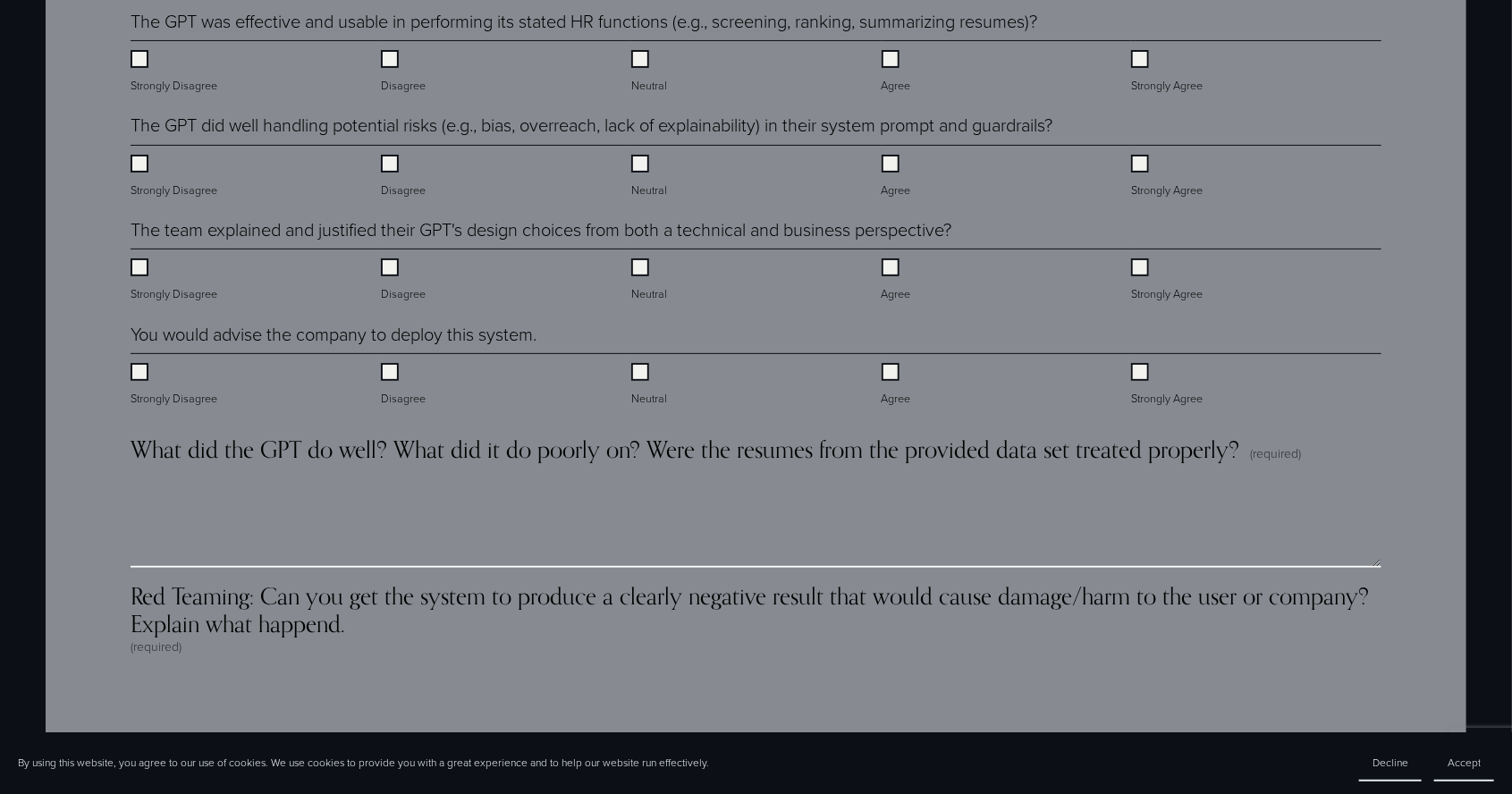type on "*" 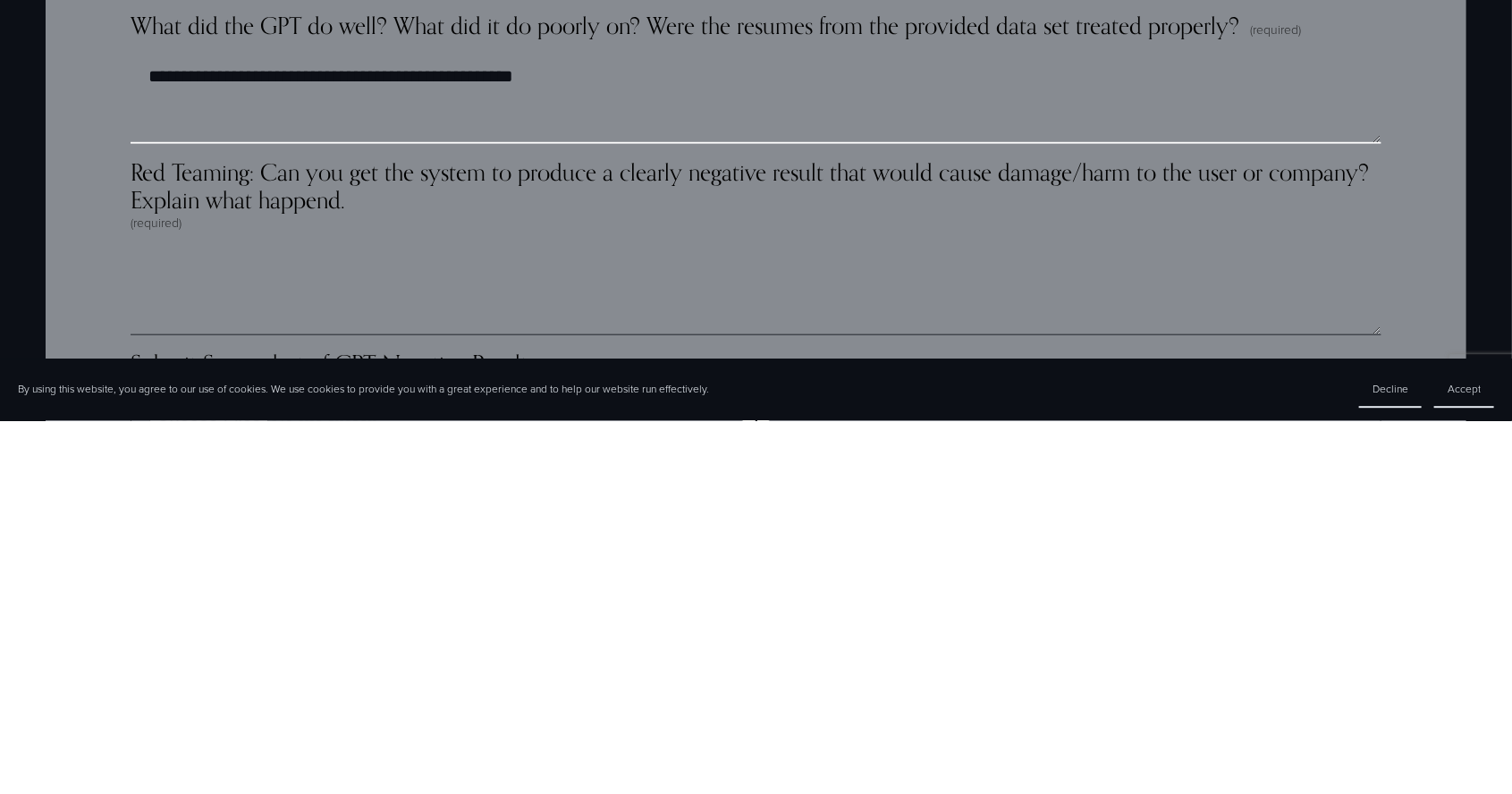 scroll, scrollTop: 3763, scrollLeft: 0, axis: vertical 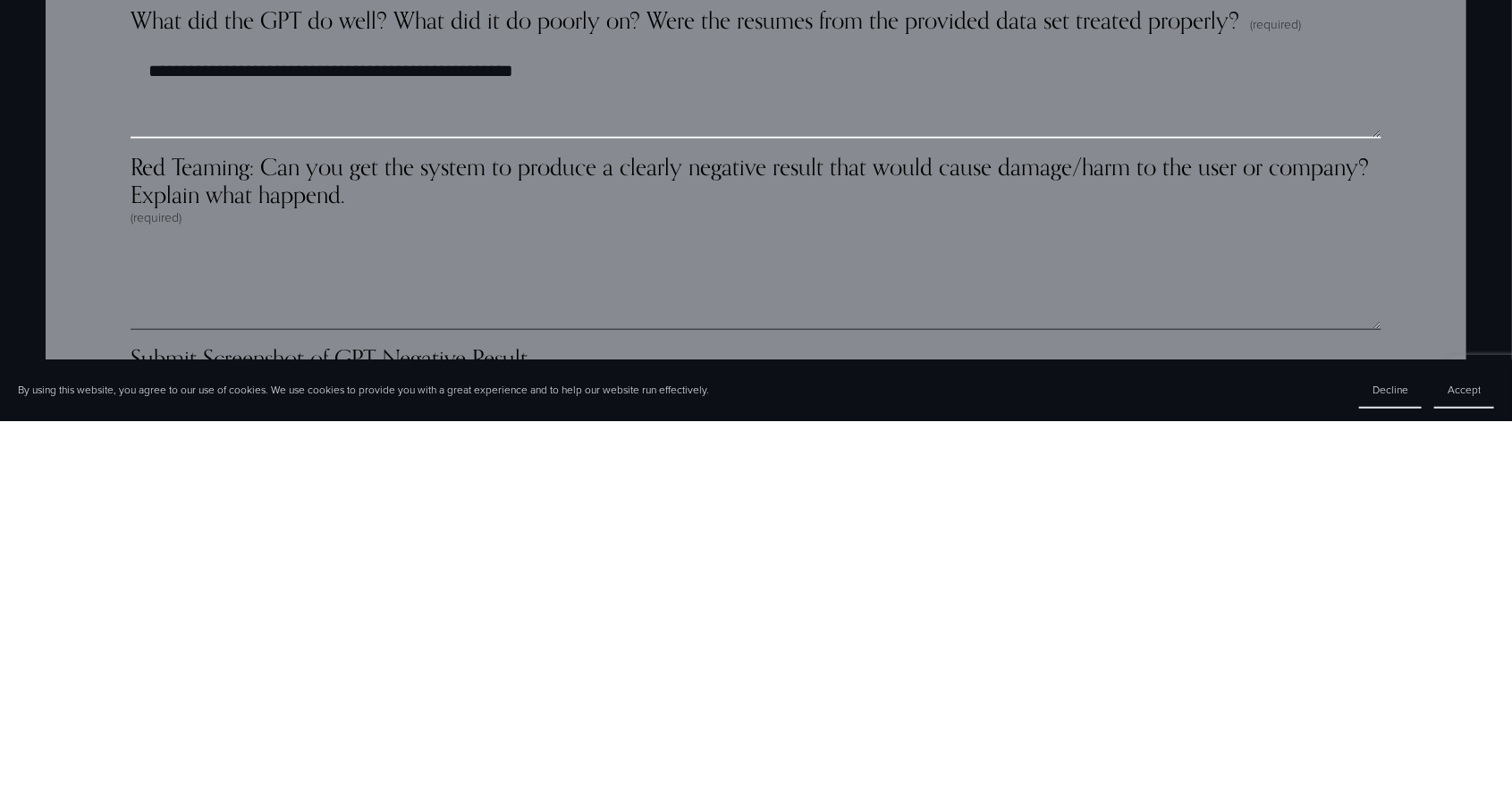 type on "**********" 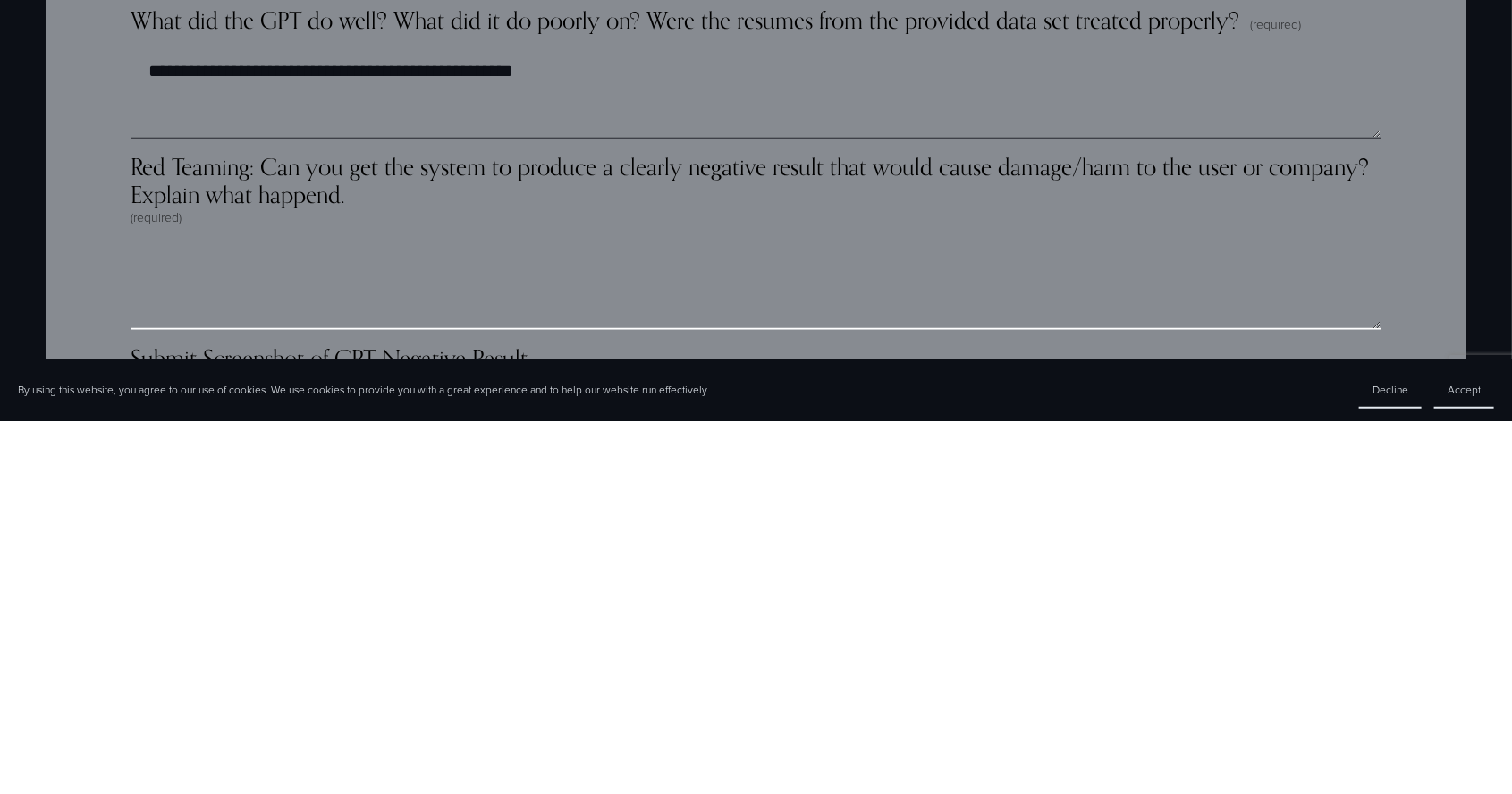 click on "Red Teaming: Can you get the system to produce a clearly negative result that would cause damage/harm to the user or company? Explain what happend. (required)" at bounding box center (756, 658) 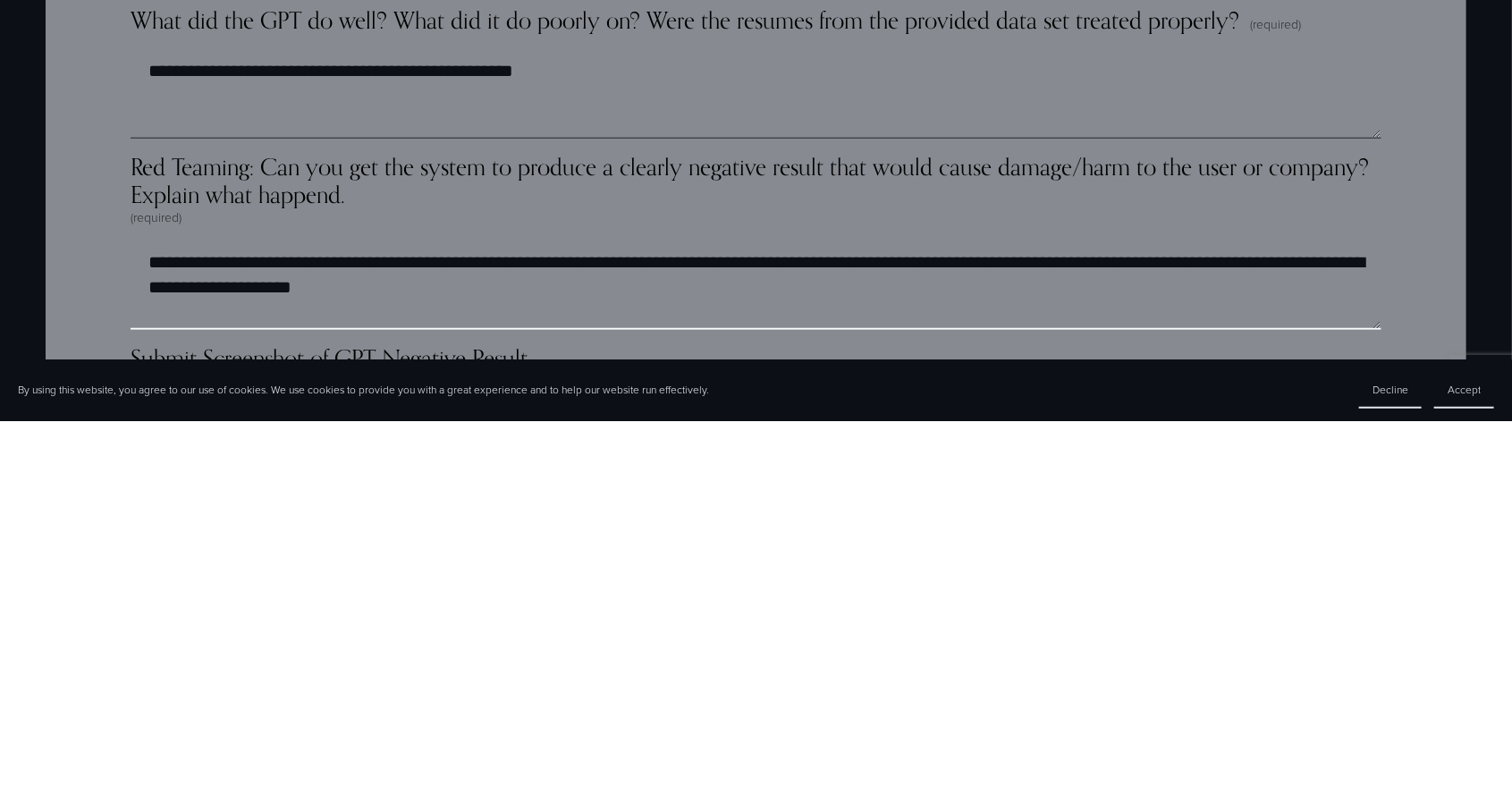 click on "**********" at bounding box center [756, 658] 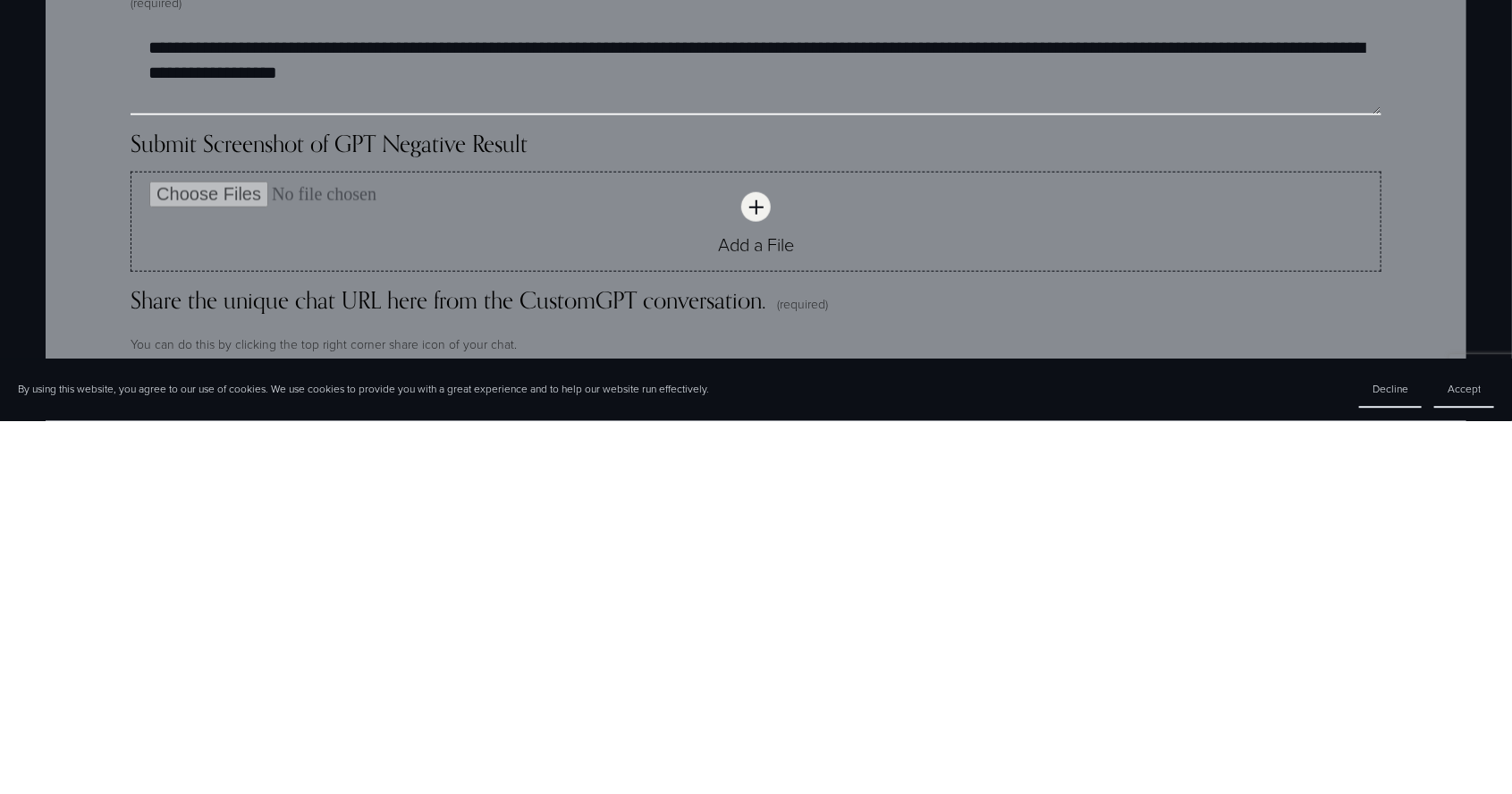 scroll, scrollTop: 3983, scrollLeft: 0, axis: vertical 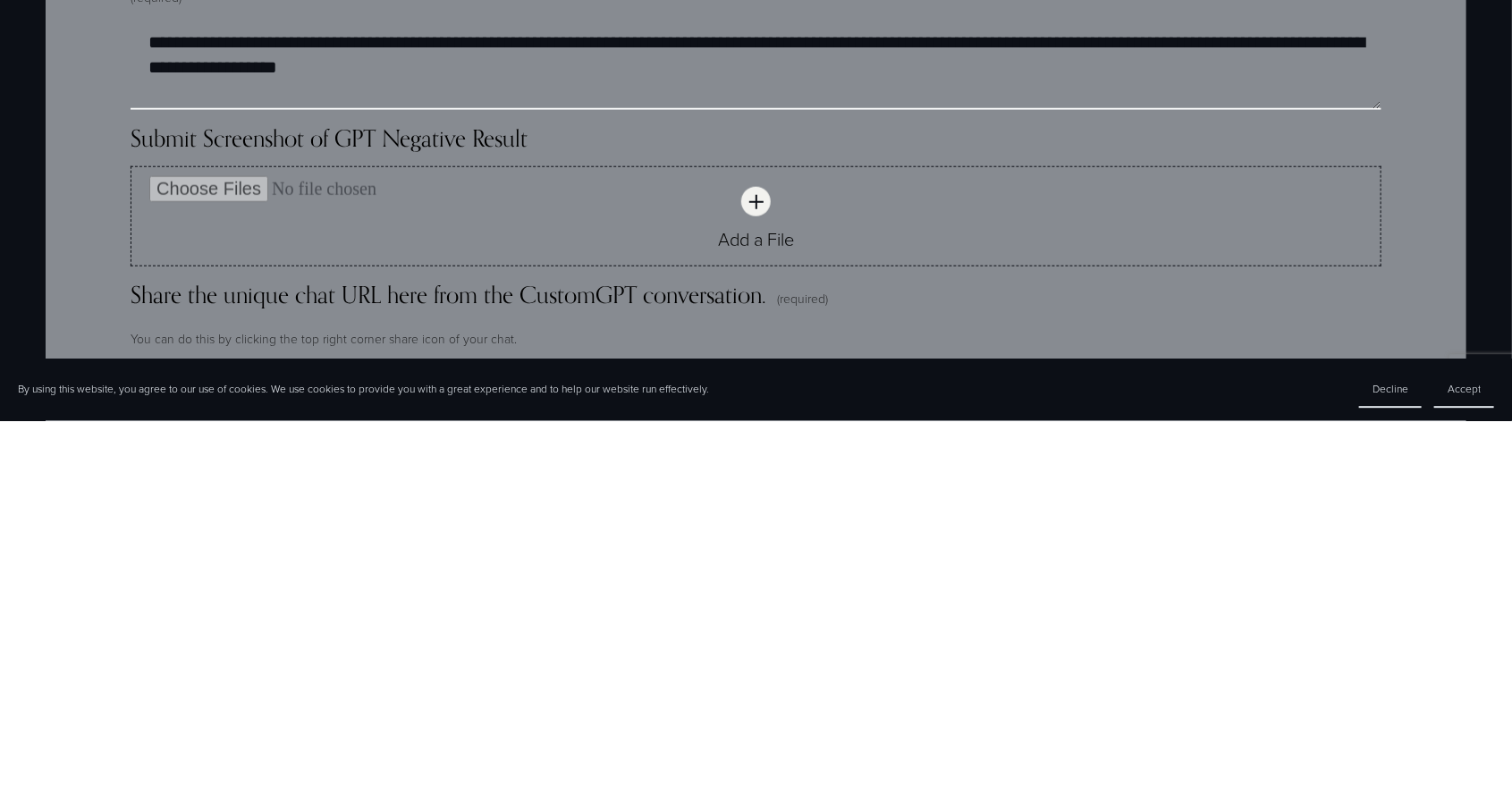 type on "**********" 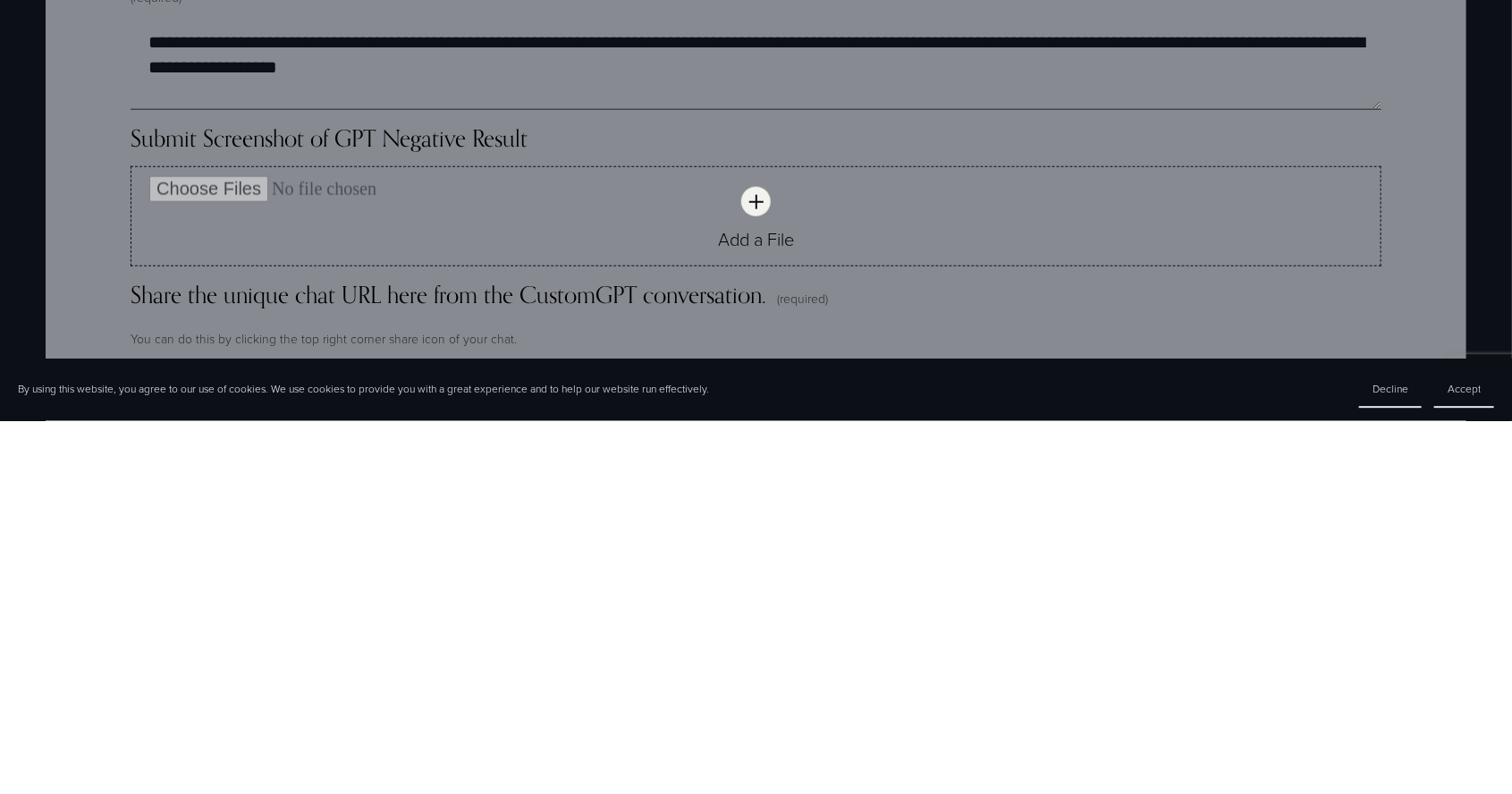 scroll, scrollTop: 3983, scrollLeft: 0, axis: vertical 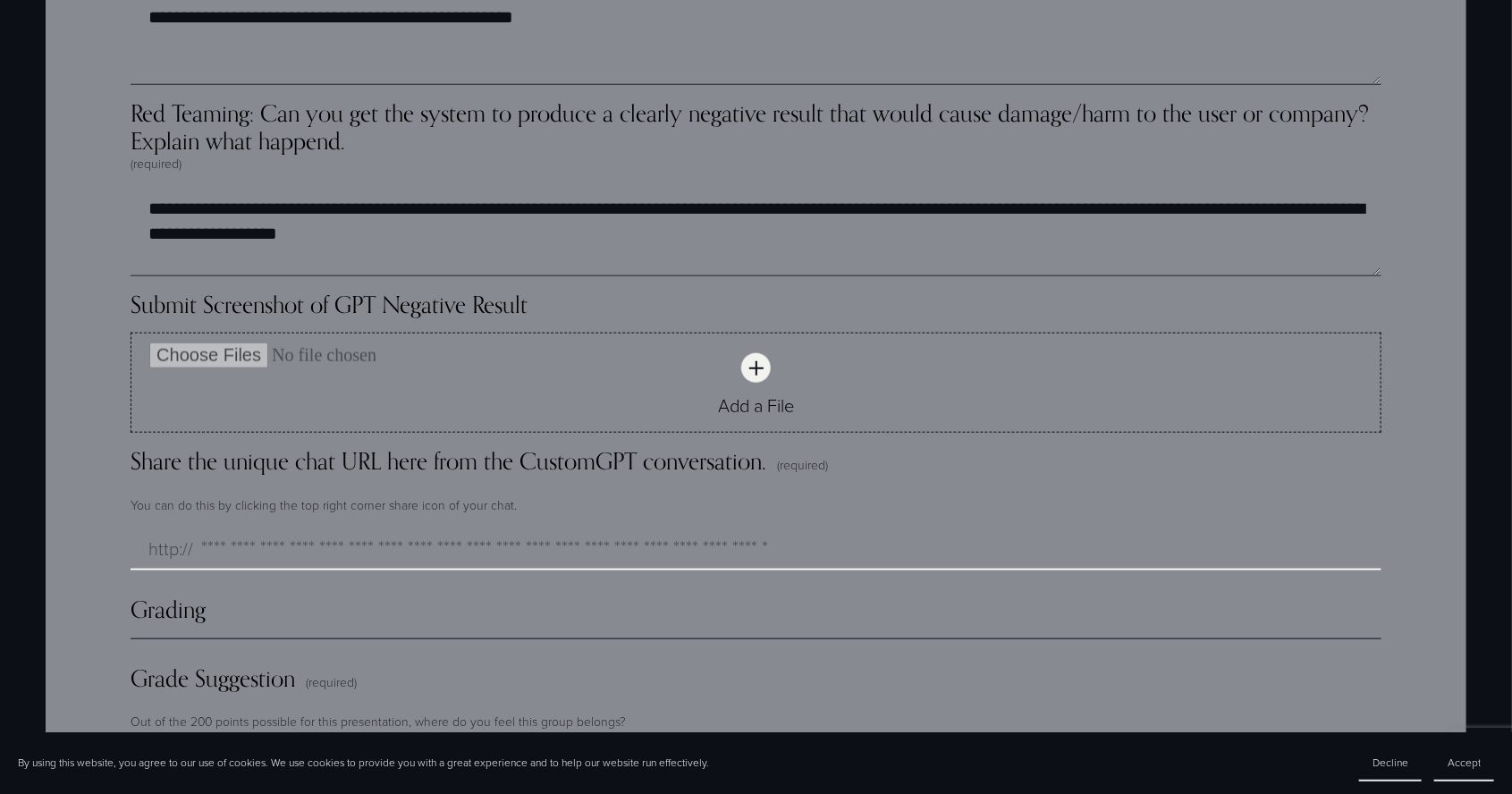 click on "Share the unique chat URL here from the CustomGPT conversation. (required)" at bounding box center (756, 548) 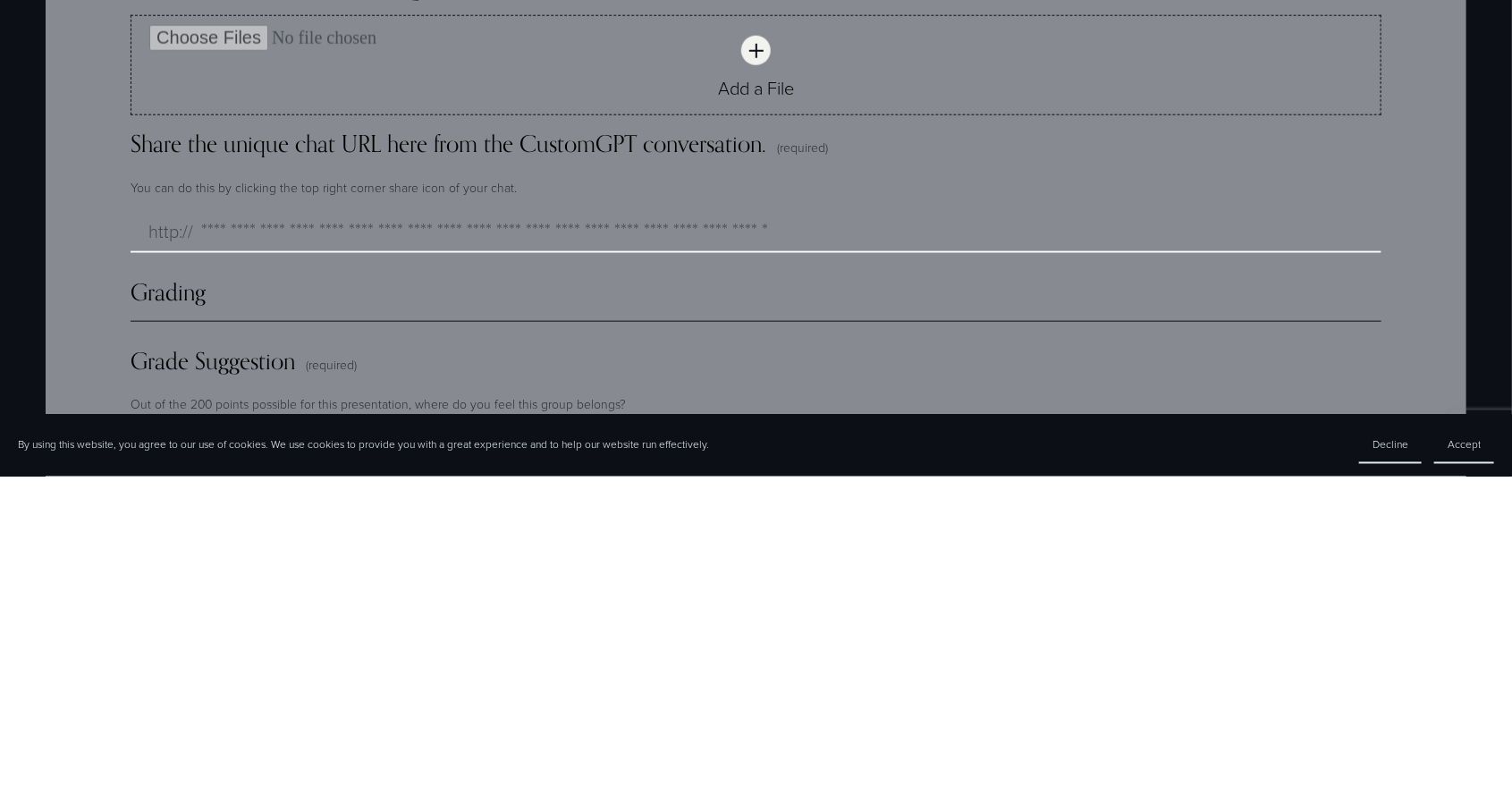 scroll, scrollTop: 4190, scrollLeft: 0, axis: vertical 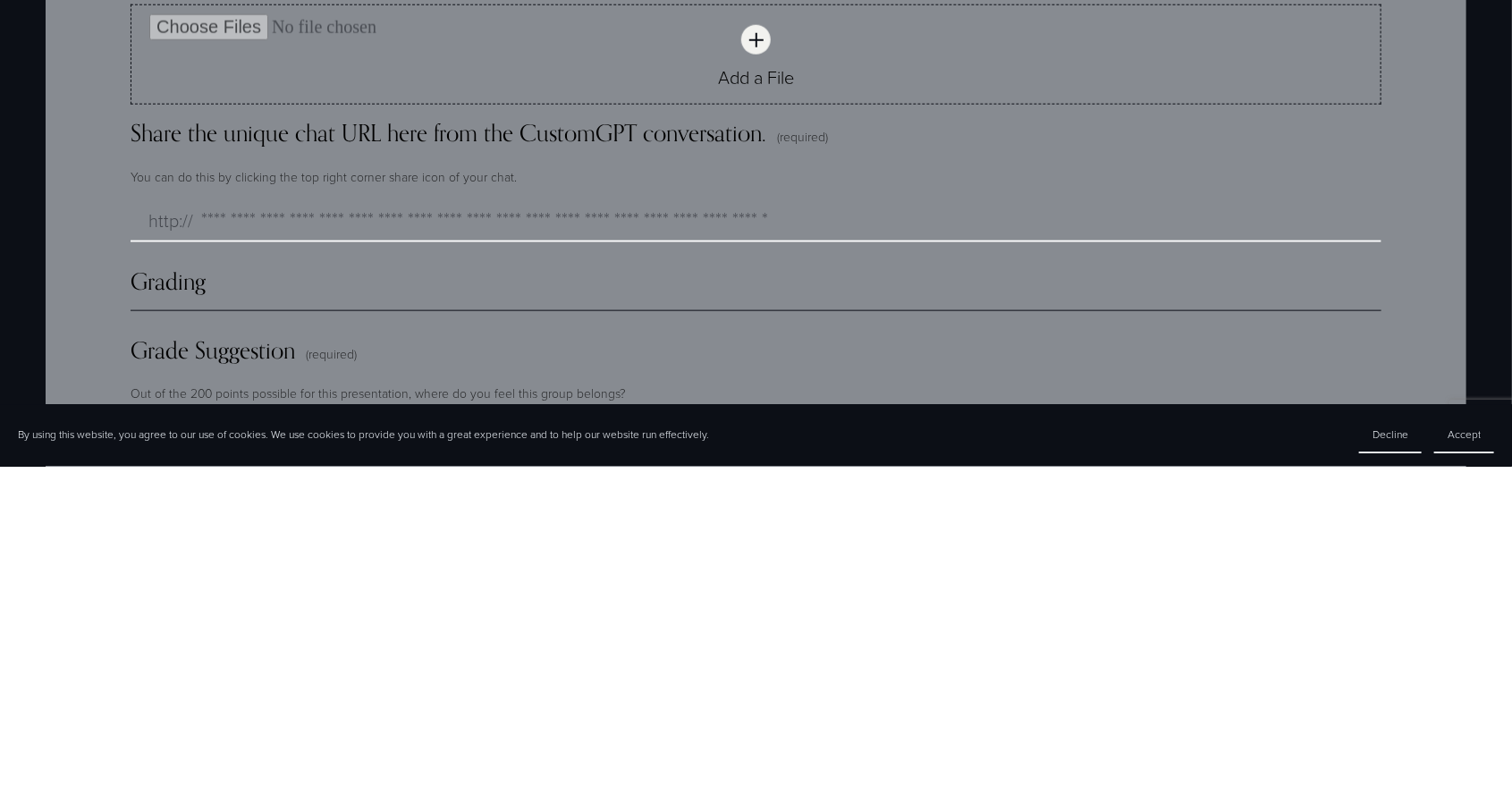 type on "**********" 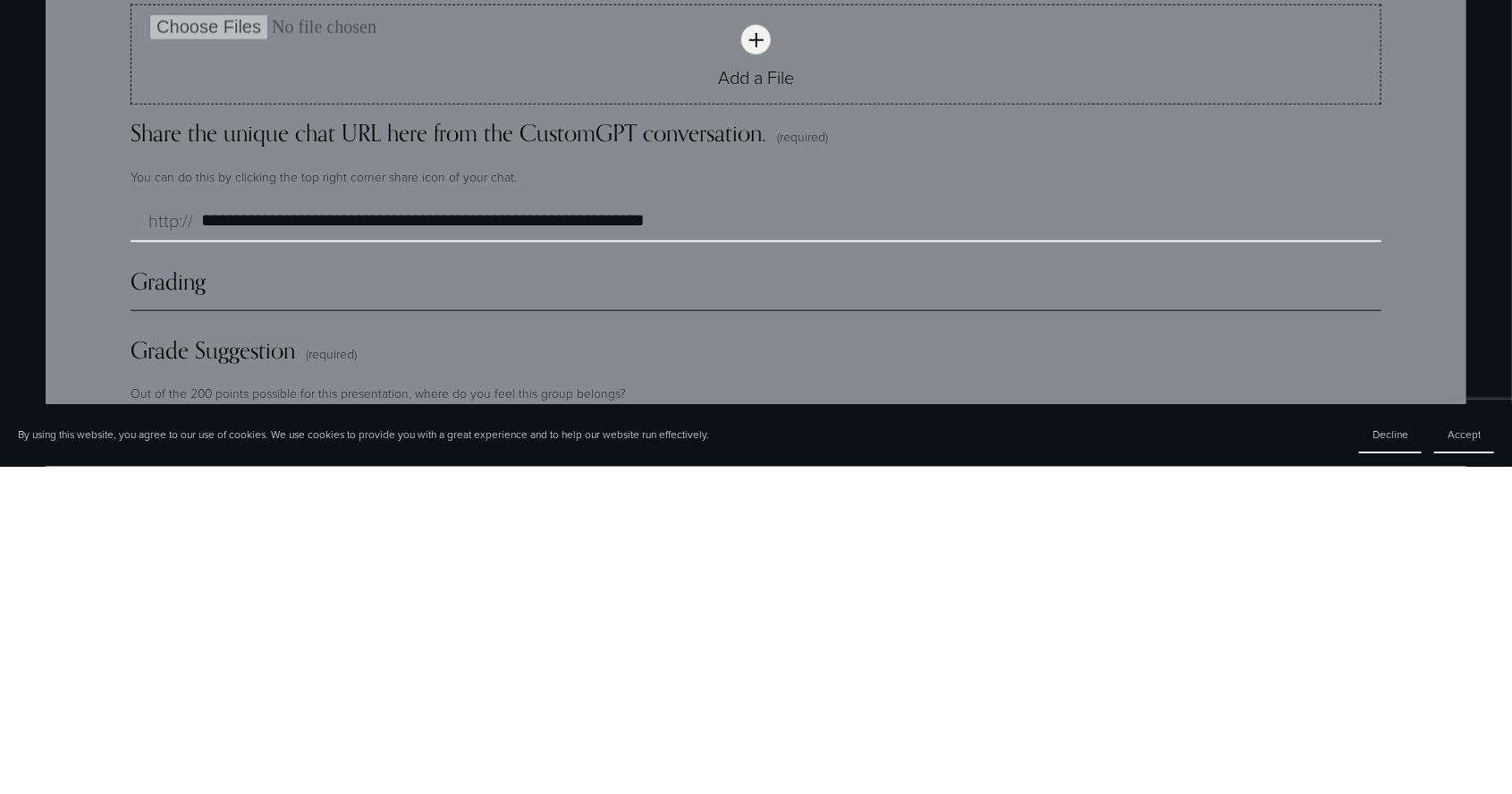scroll, scrollTop: 4190, scrollLeft: 0, axis: vertical 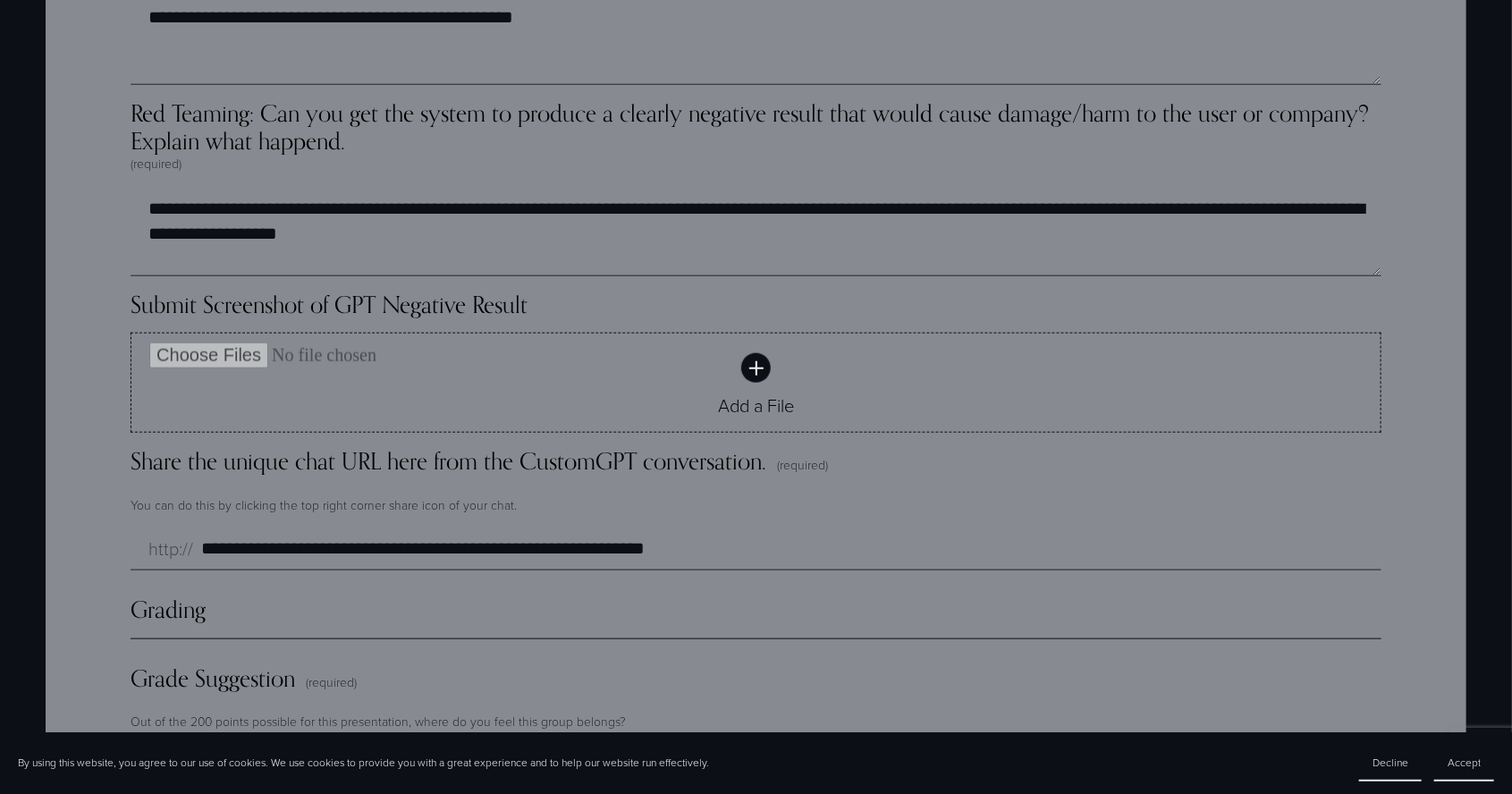 click on "Add a File" at bounding box center (756, 383) 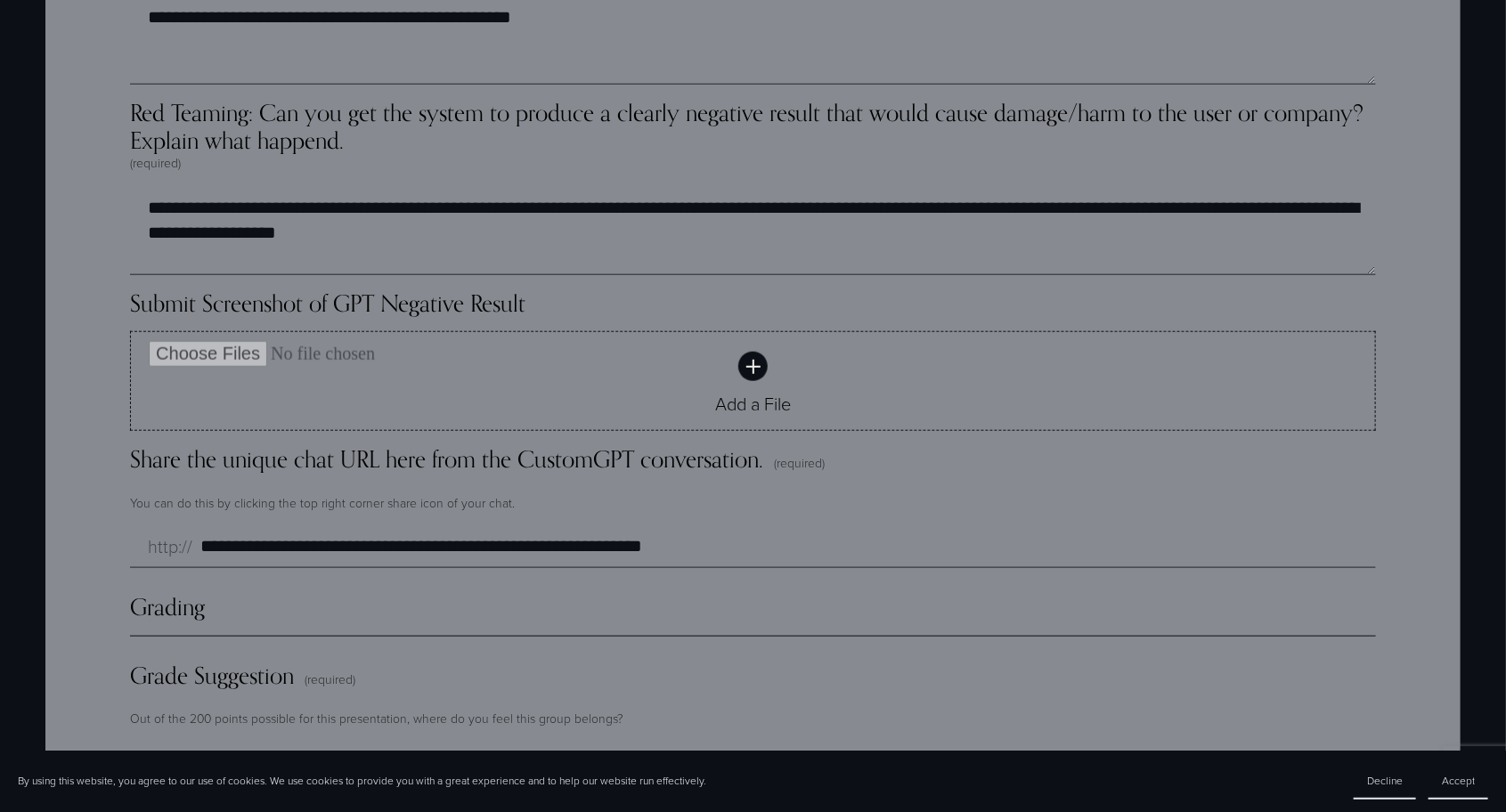 type on "**********" 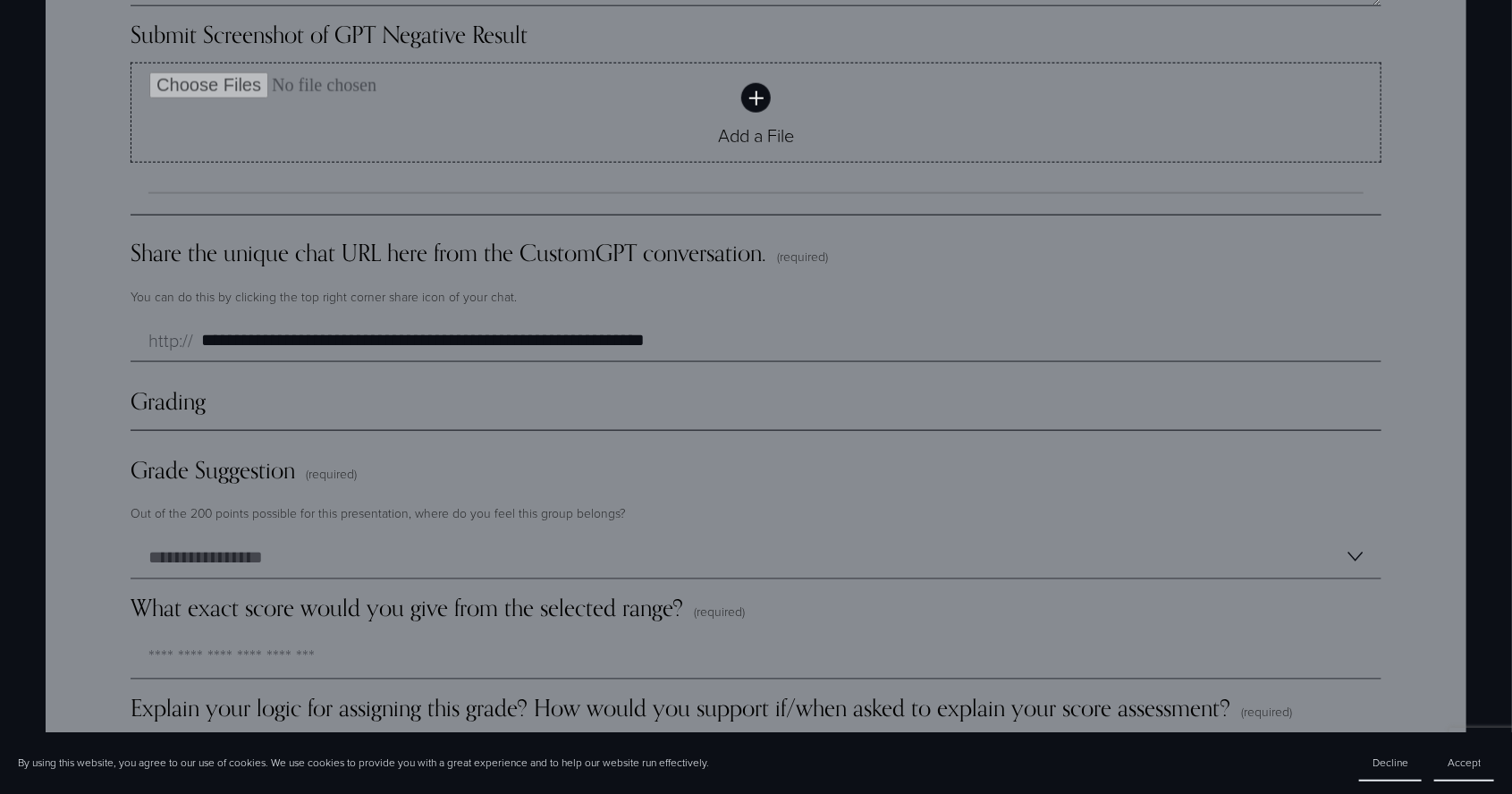 scroll, scrollTop: 4453, scrollLeft: 0, axis: vertical 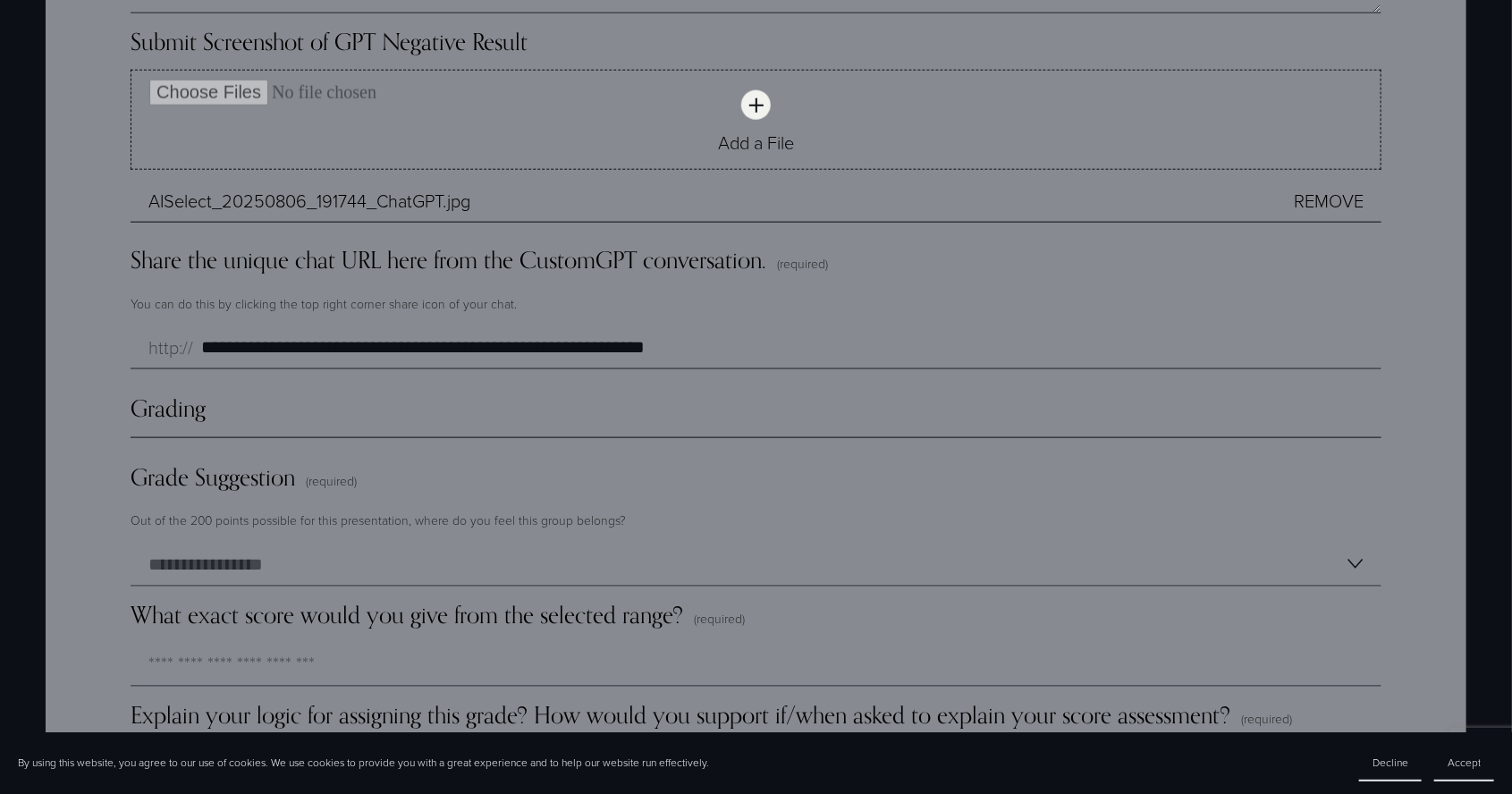 click on "Grading" at bounding box center [756, 415] 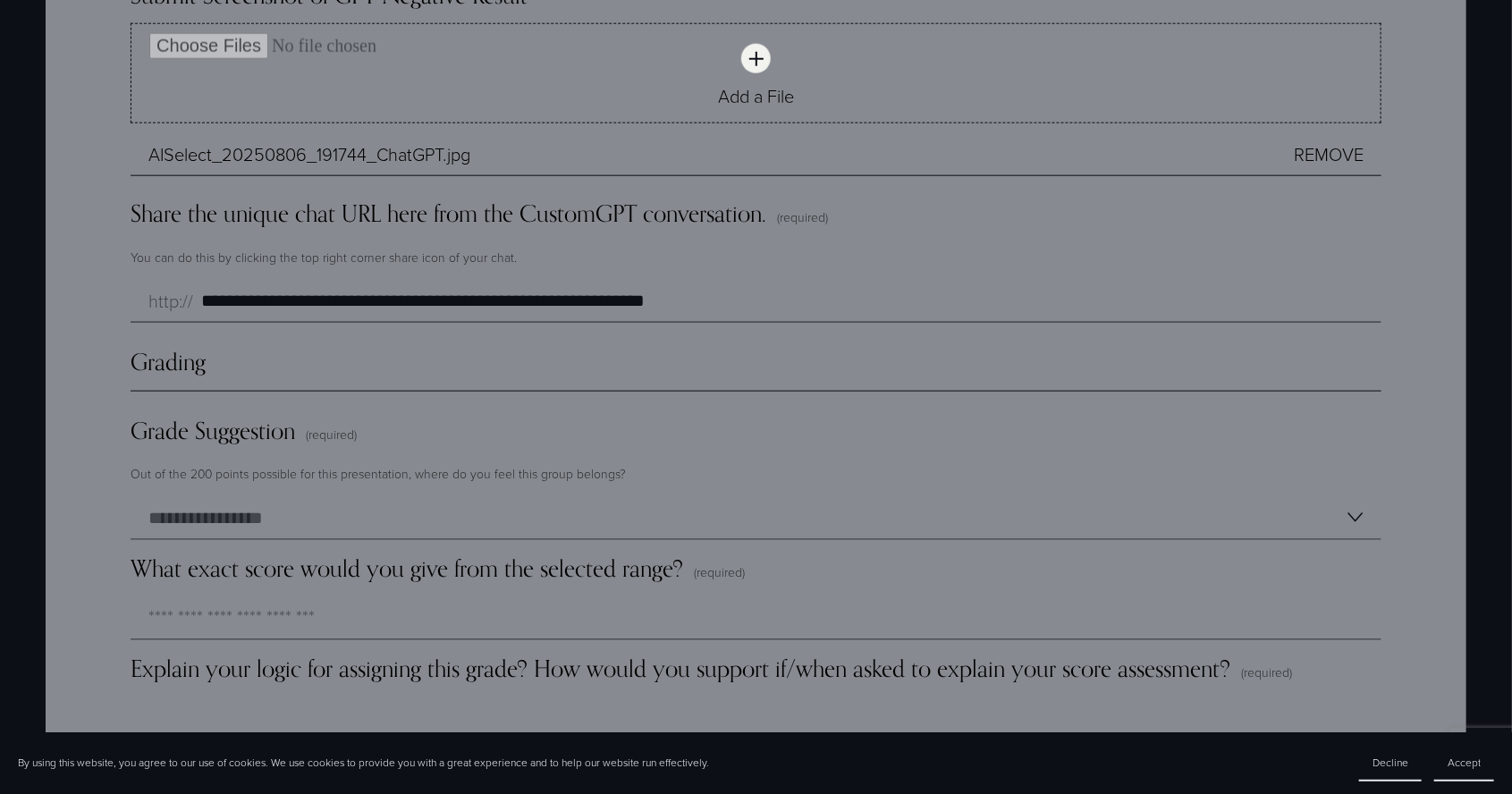scroll, scrollTop: 4501, scrollLeft: 0, axis: vertical 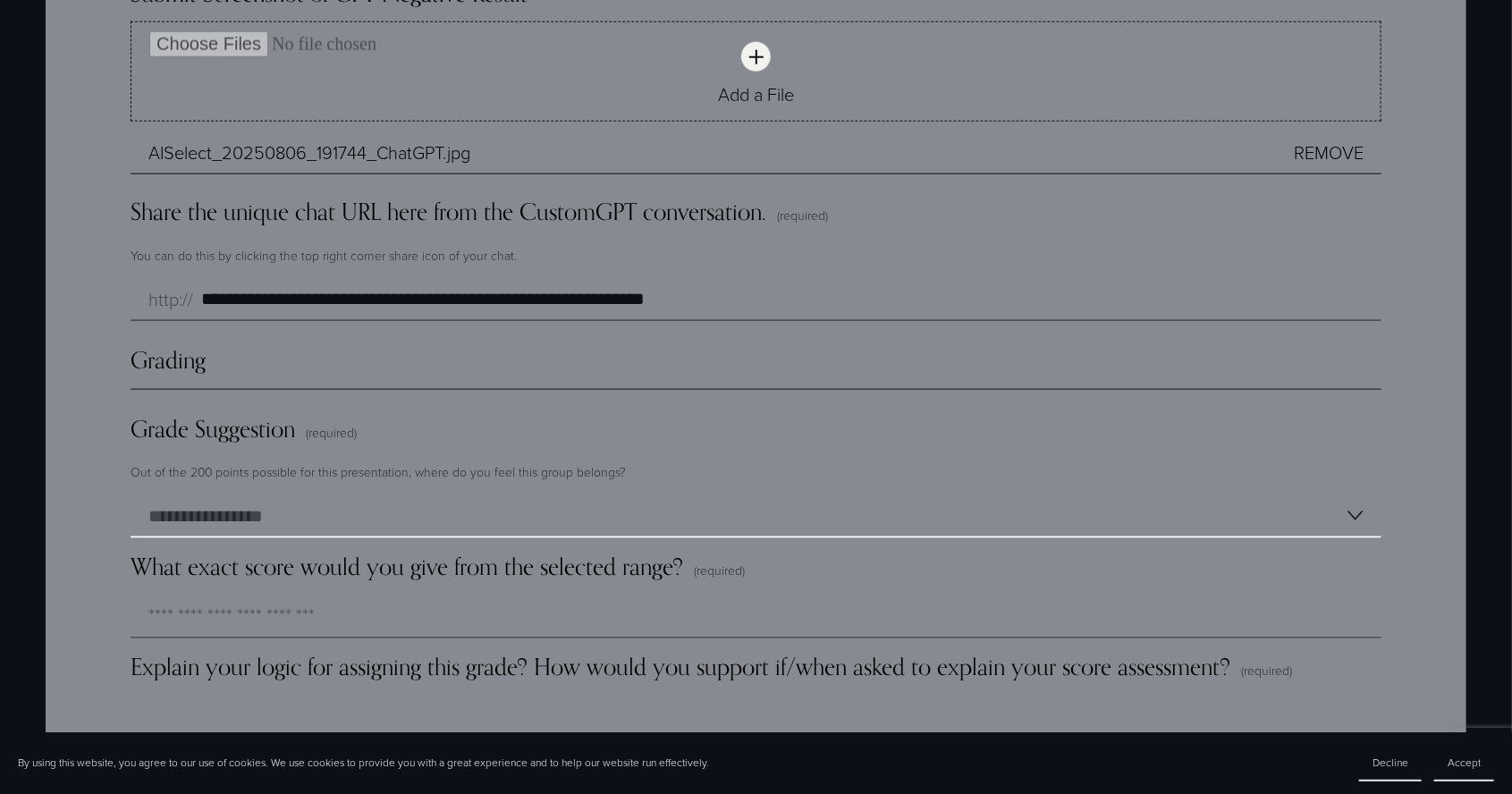 click on "**********" at bounding box center [756, 516] 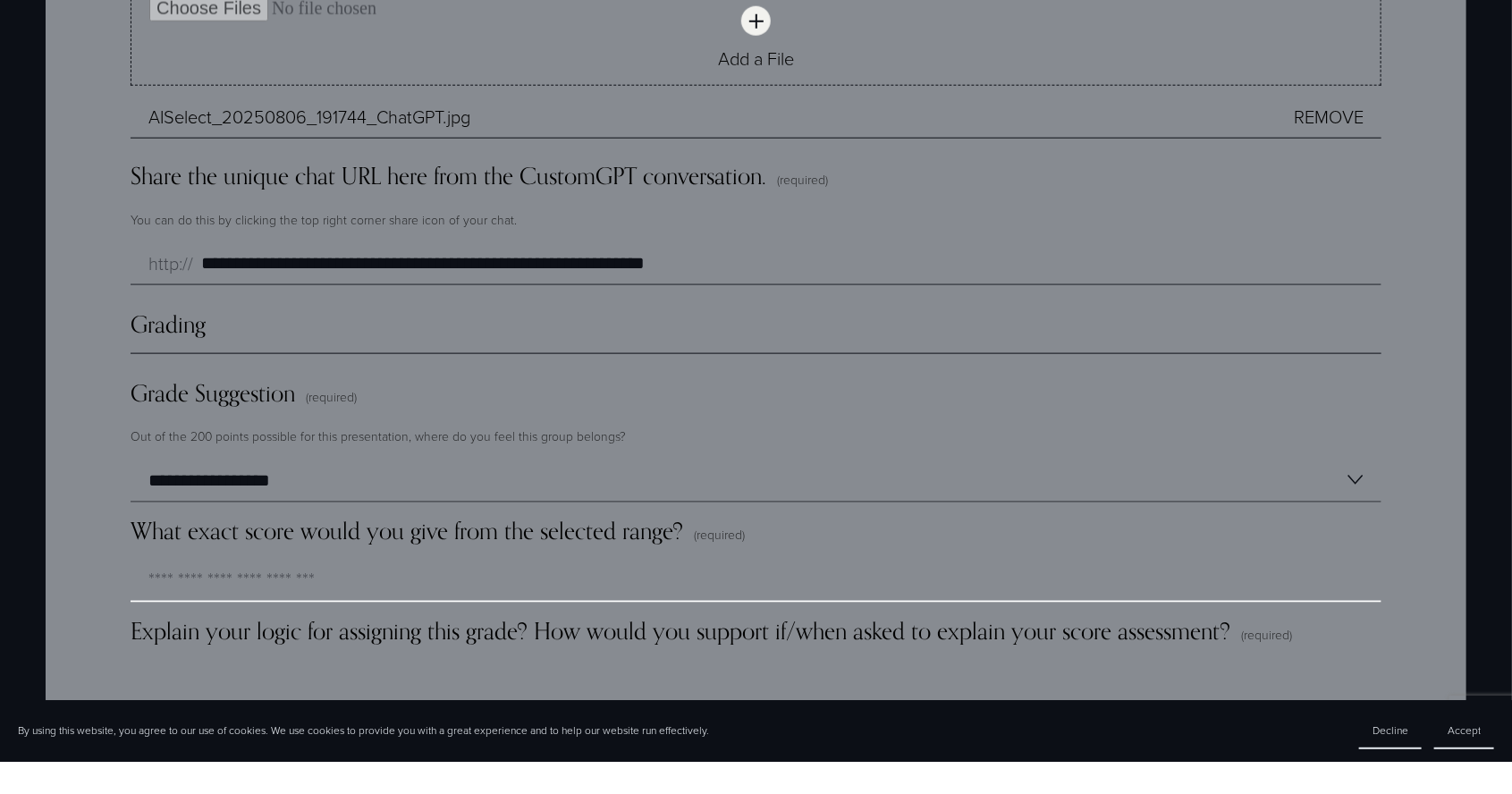 scroll, scrollTop: 4544, scrollLeft: 0, axis: vertical 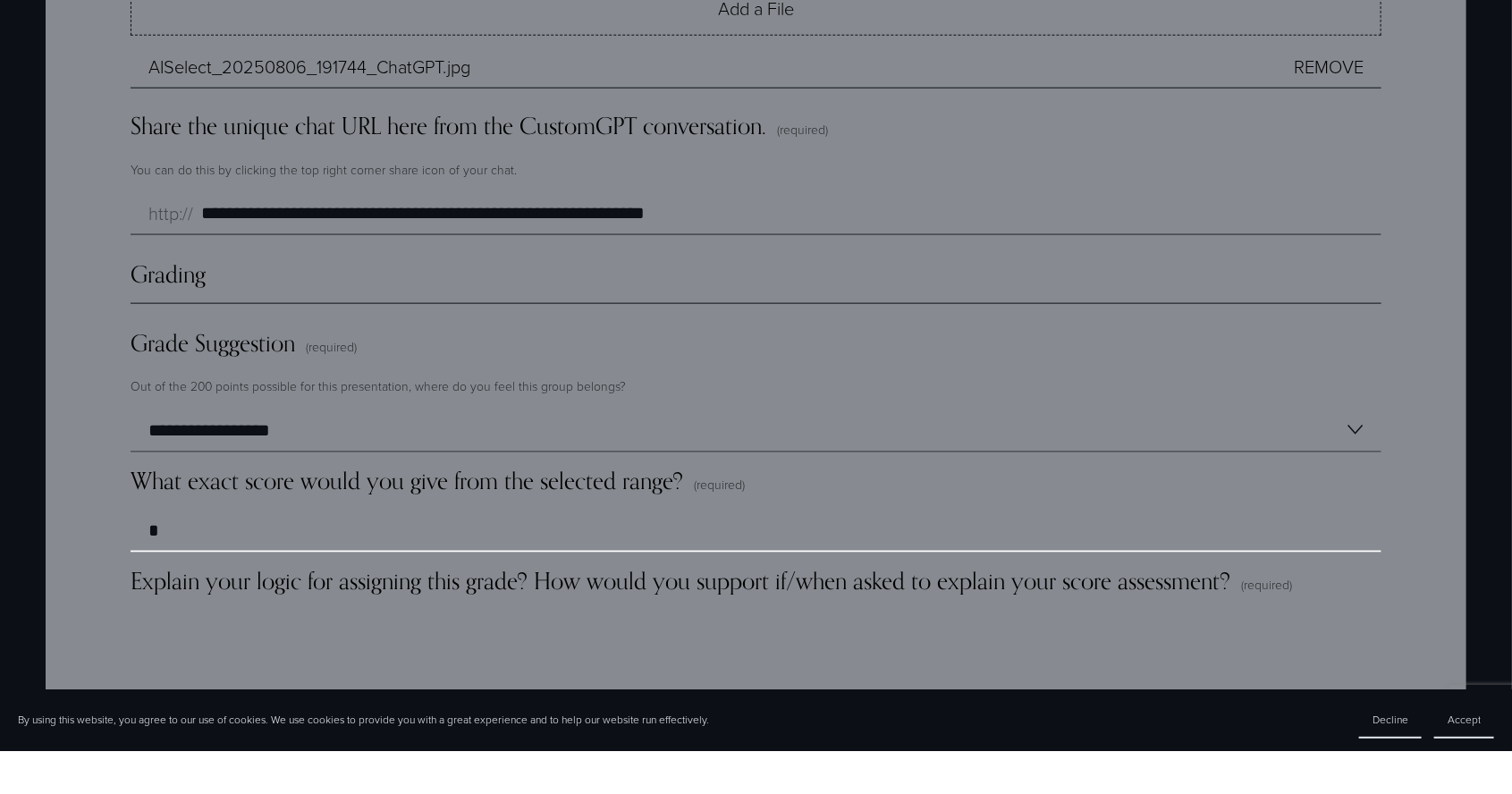 click on "*" at bounding box center [756, 573] 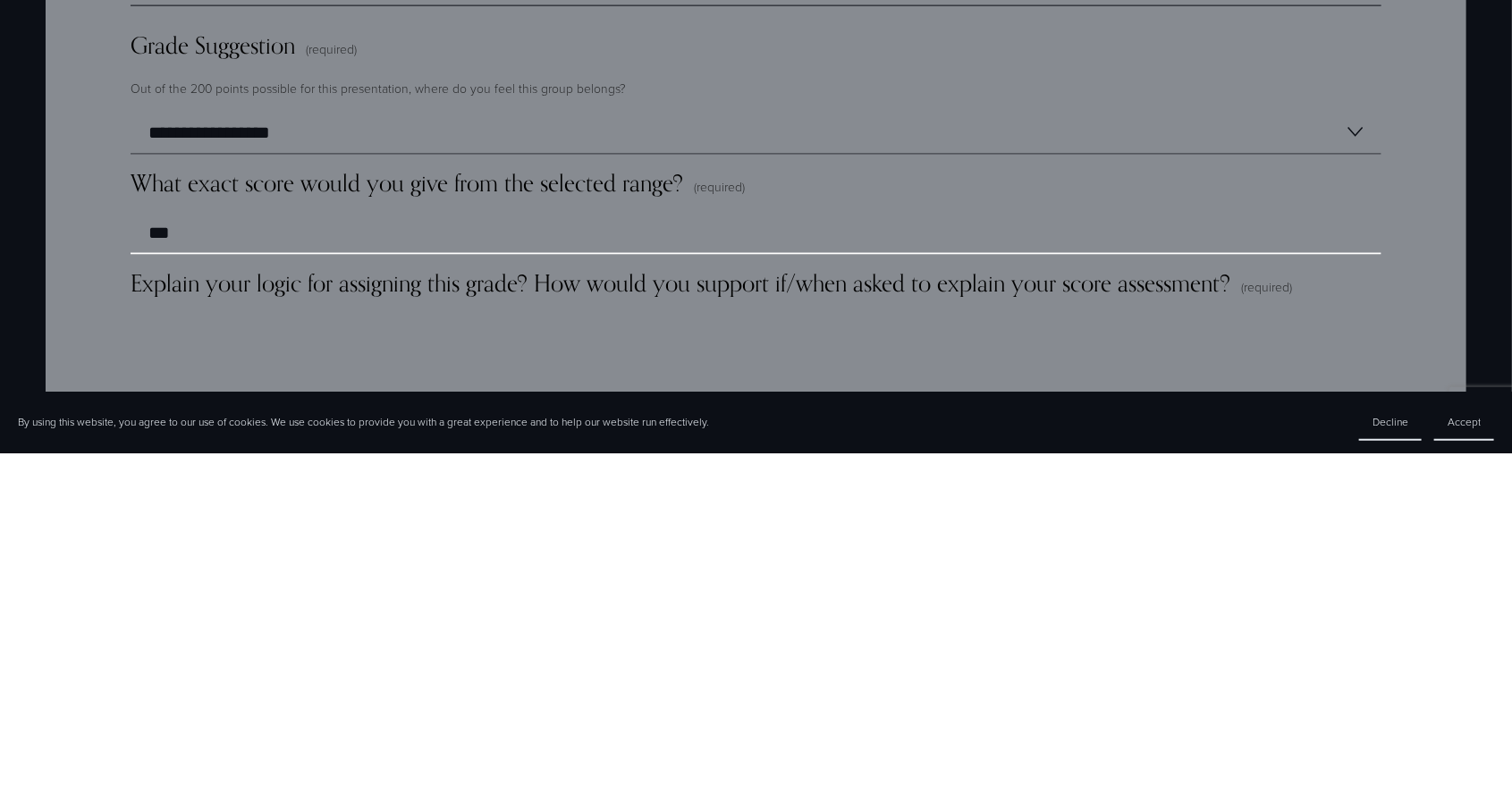 scroll, scrollTop: 4544, scrollLeft: 0, axis: vertical 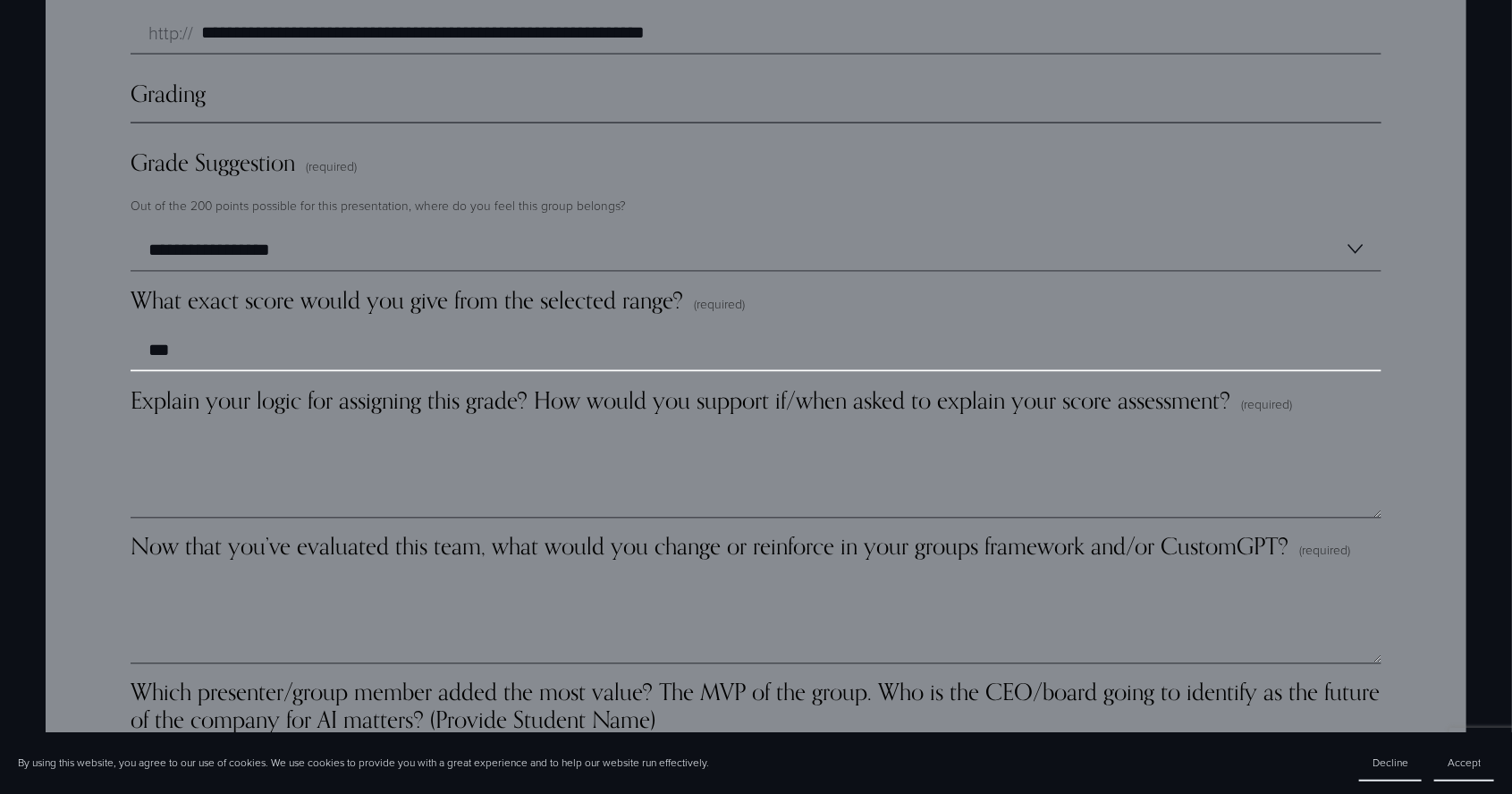 type on "***" 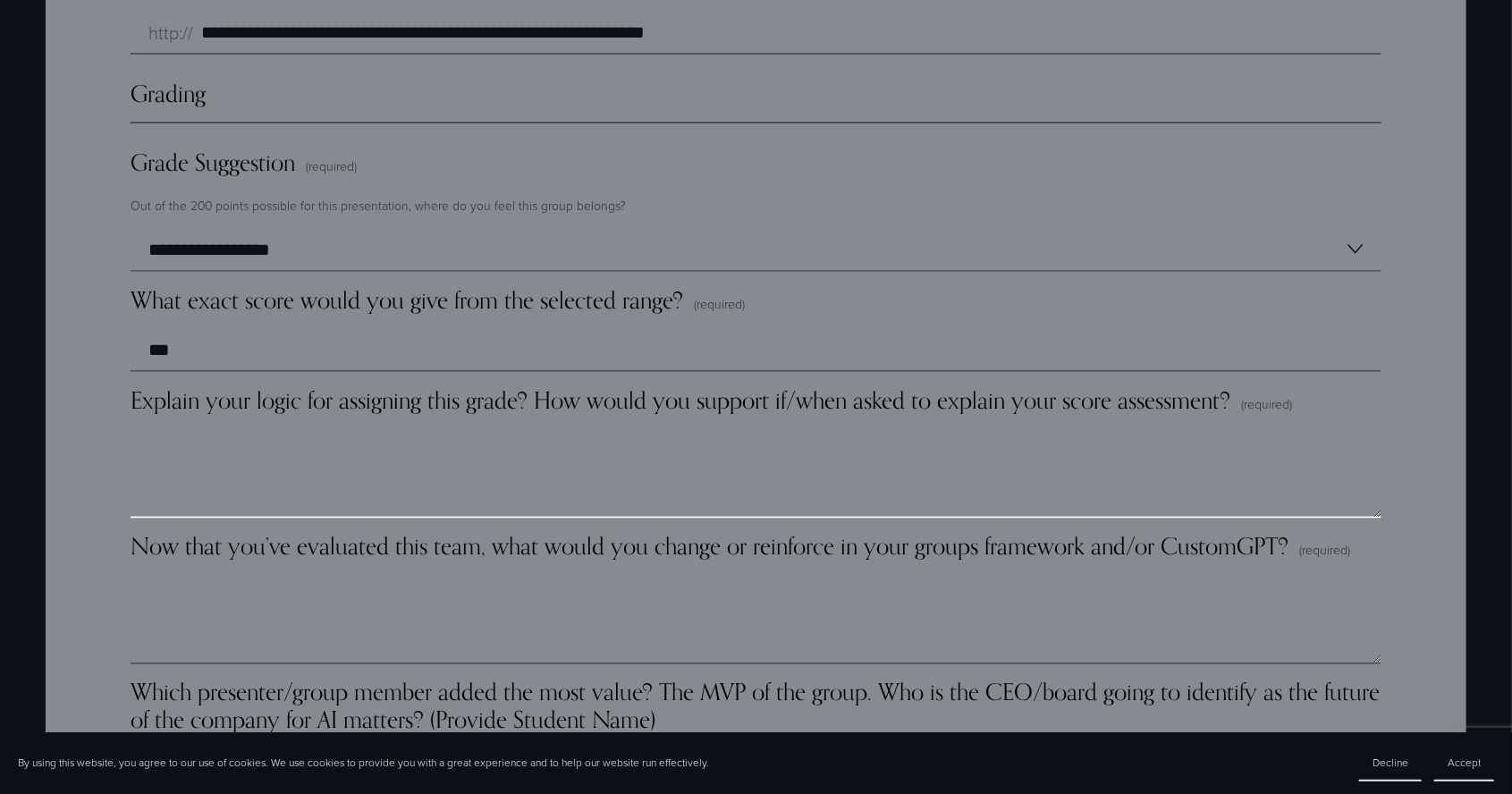 click on "Explain your logic for assigning this grade? How would you support if/when asked to explain  your score assessment? (required)" at bounding box center (756, 474) 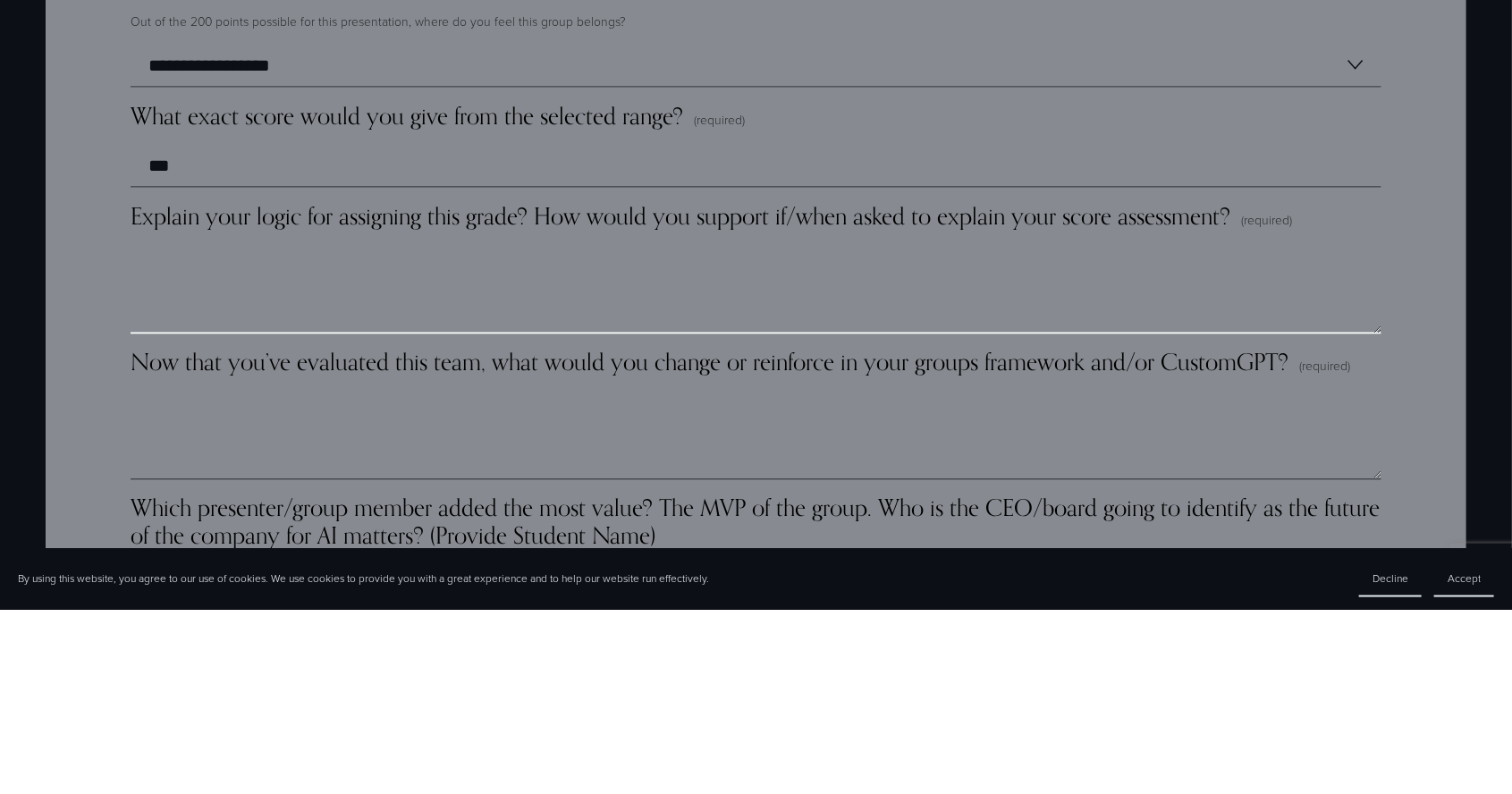 scroll, scrollTop: 4768, scrollLeft: 0, axis: vertical 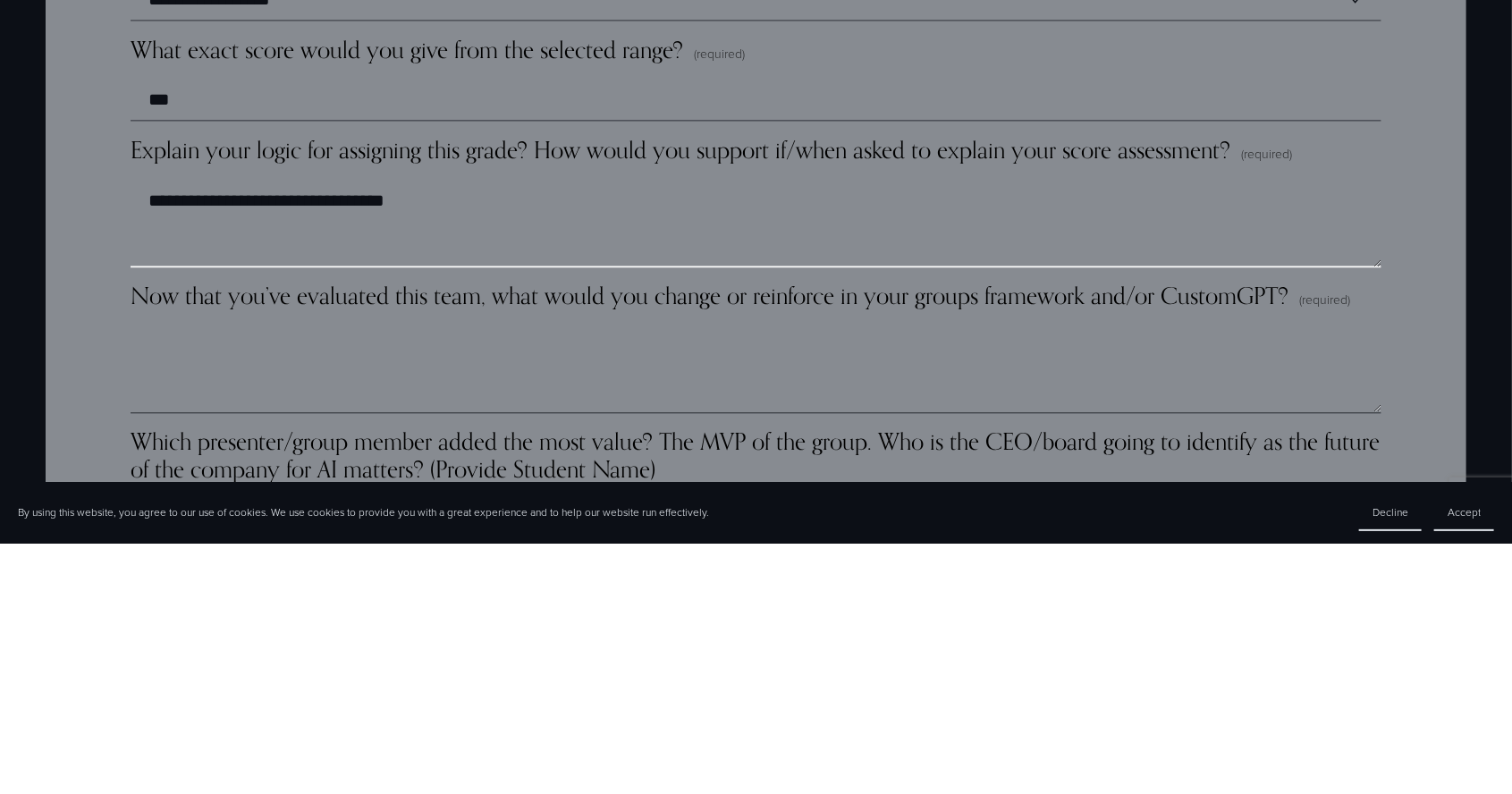 click on "**********" at bounding box center (756, 474) 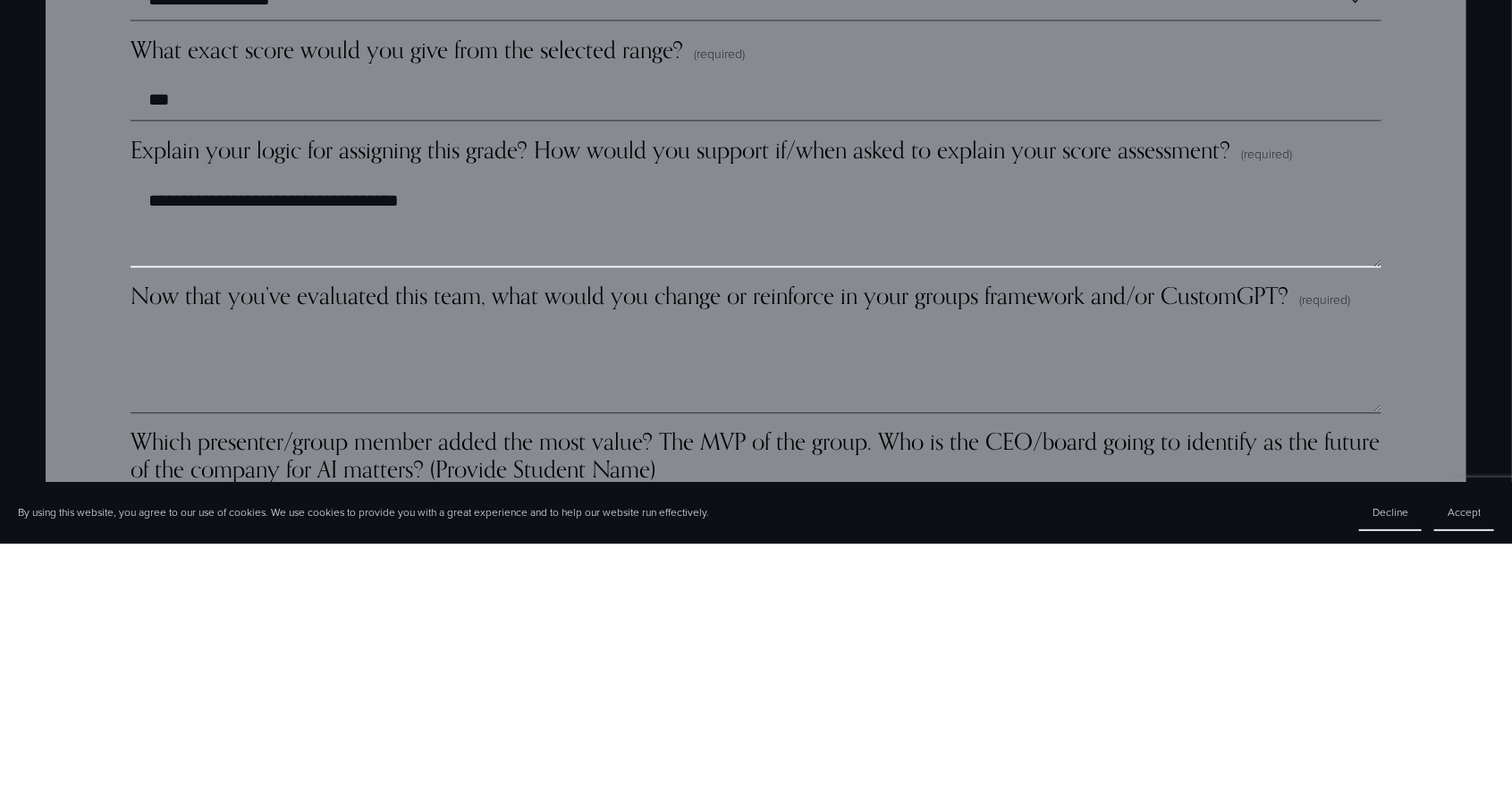 click on "**********" at bounding box center (756, 474) 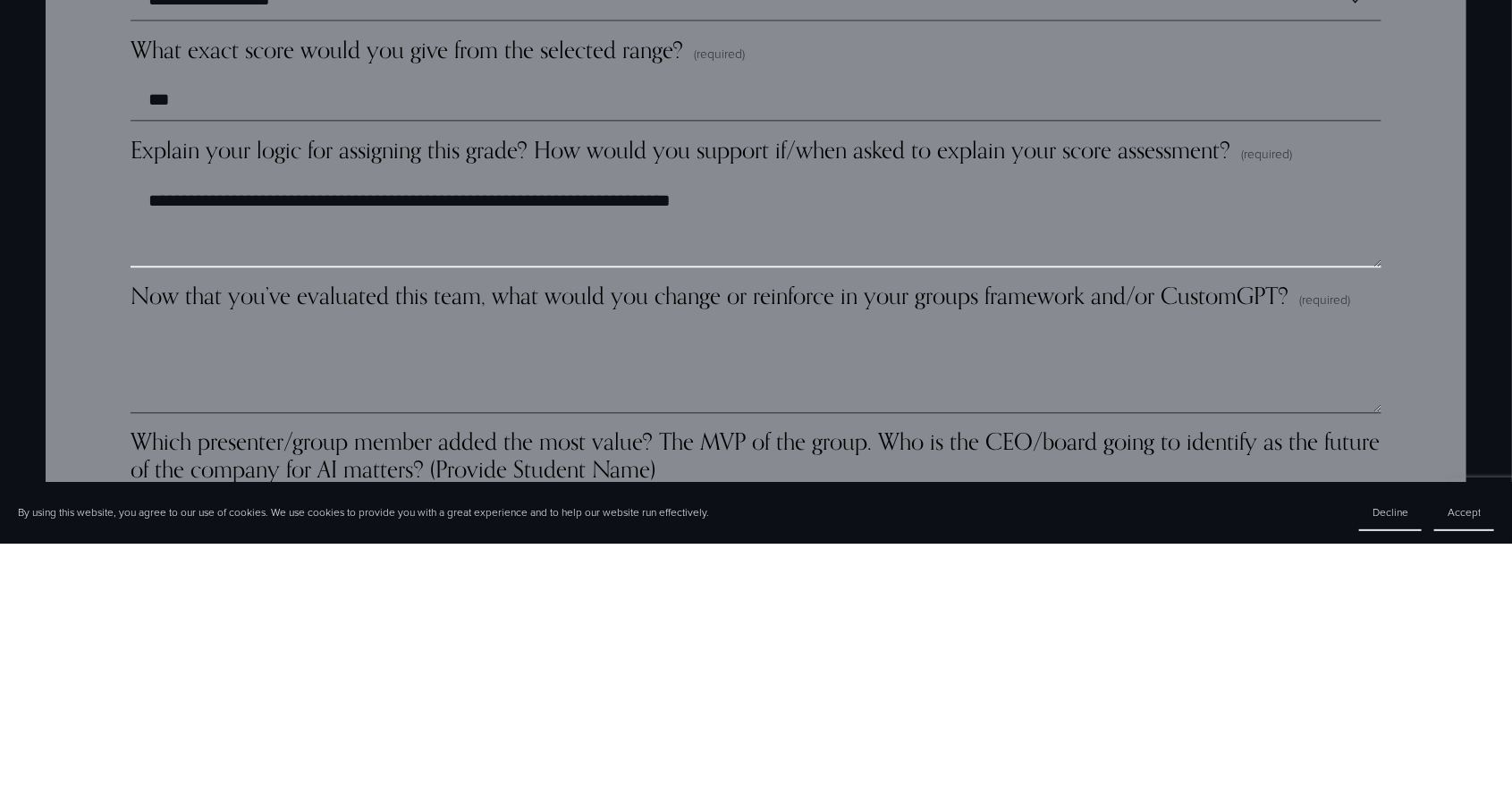 click on "**********" at bounding box center [756, 474] 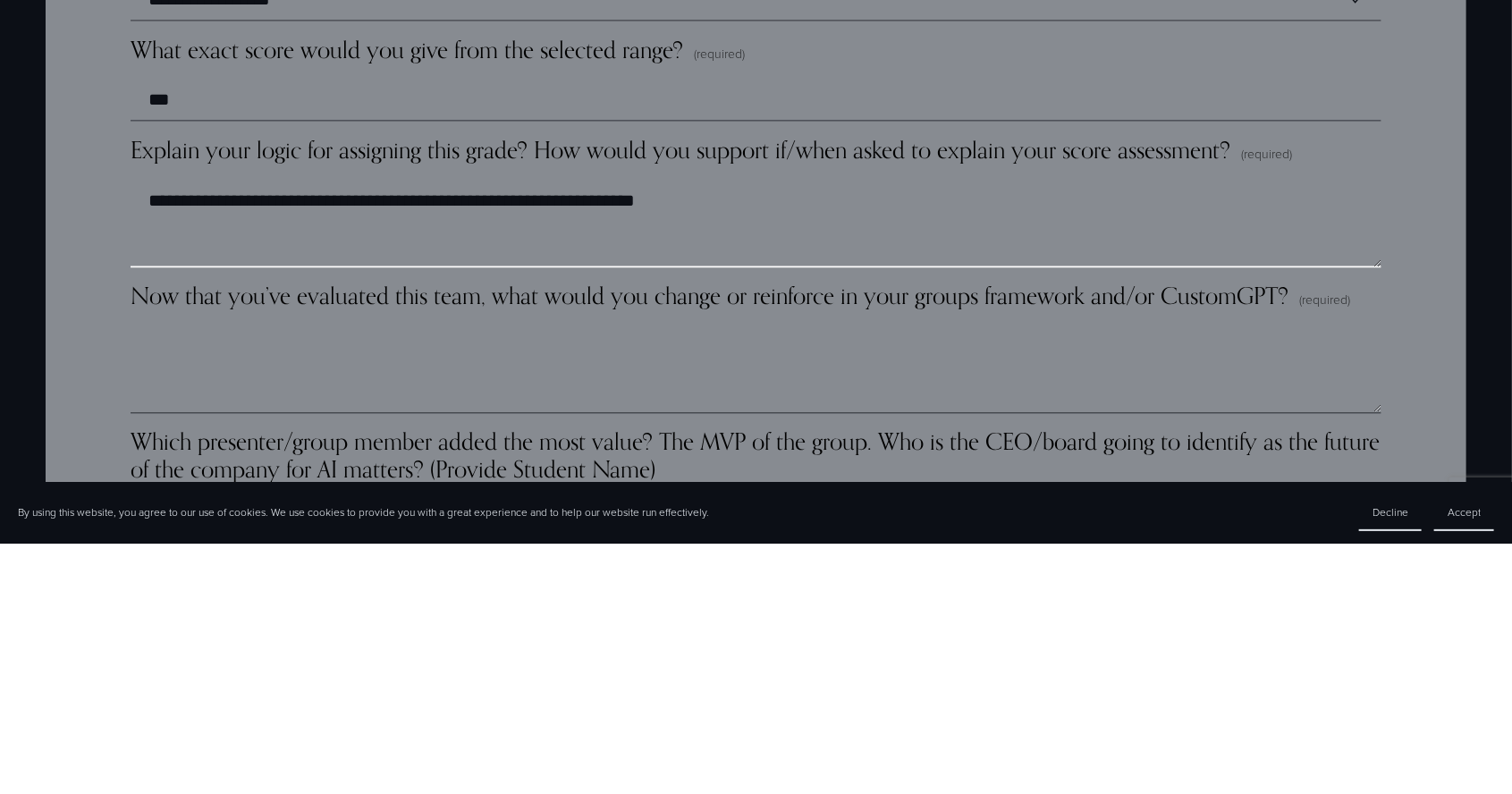 click on "**********" at bounding box center [756, 474] 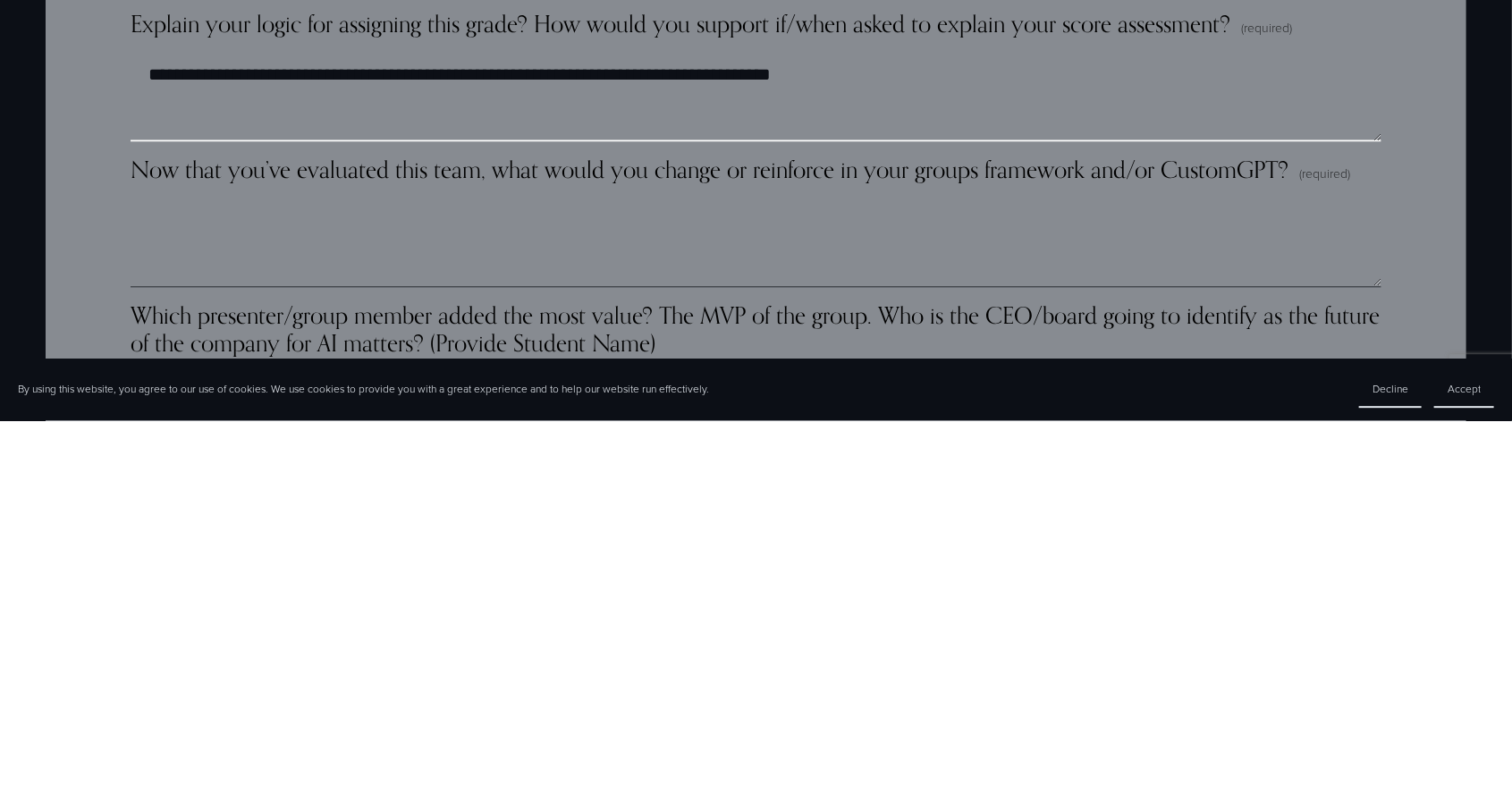 scroll, scrollTop: 4773, scrollLeft: 0, axis: vertical 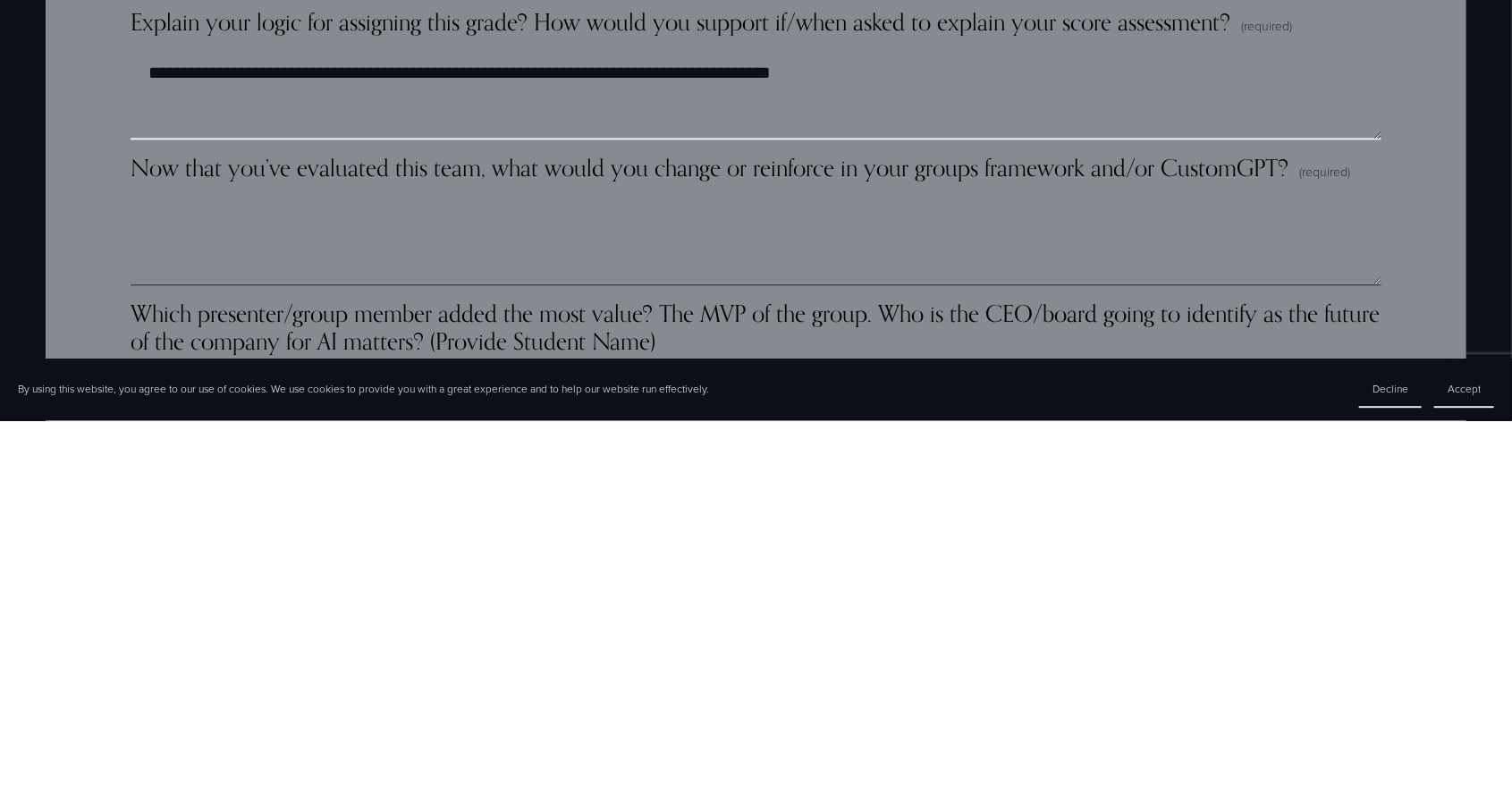 type on "**********" 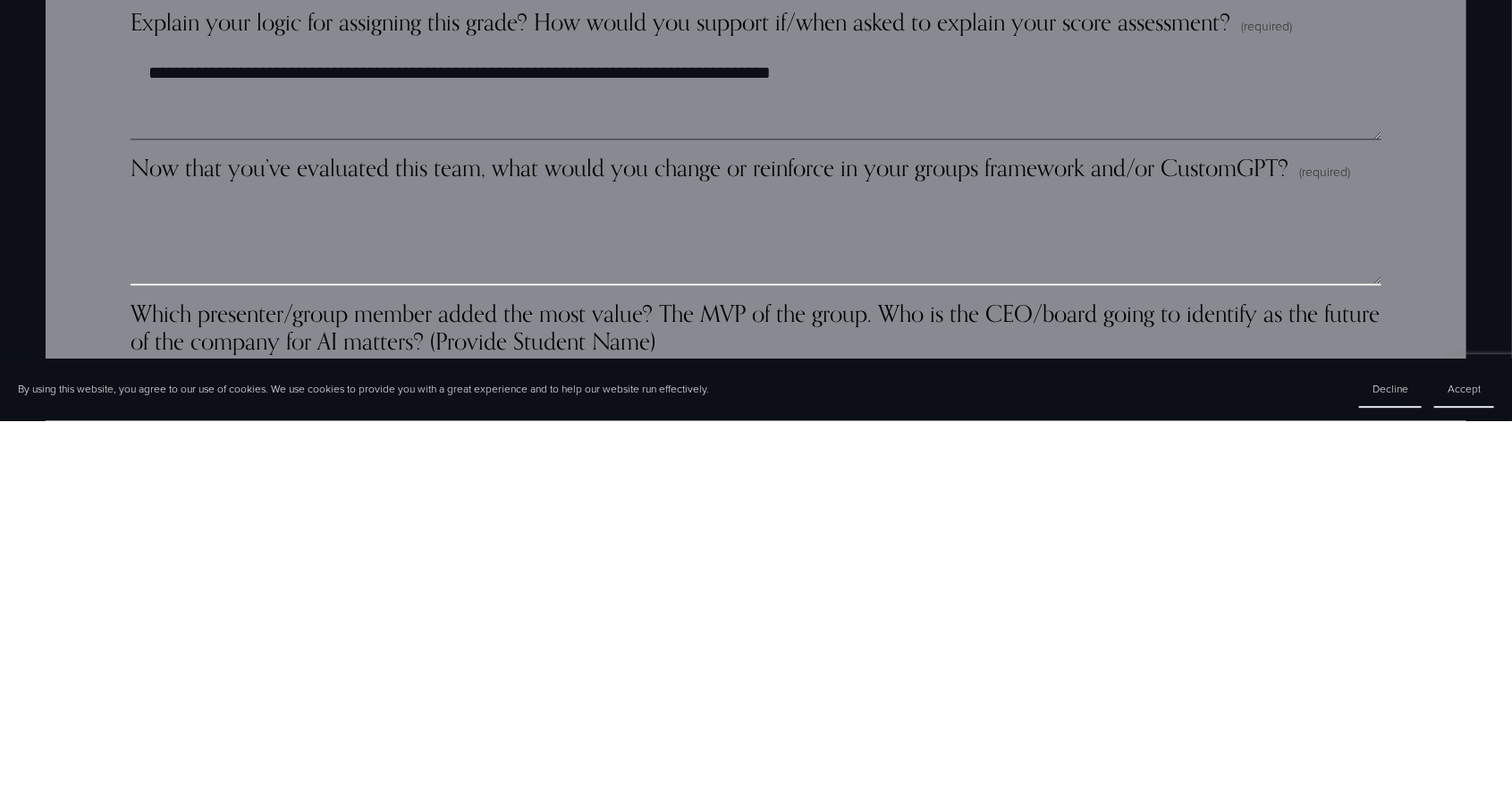 click on "Now that you’ve evaluated this team, what would you change or reinforce in your groups framework and/or CustomGPT? (required)" at bounding box center (756, 614) 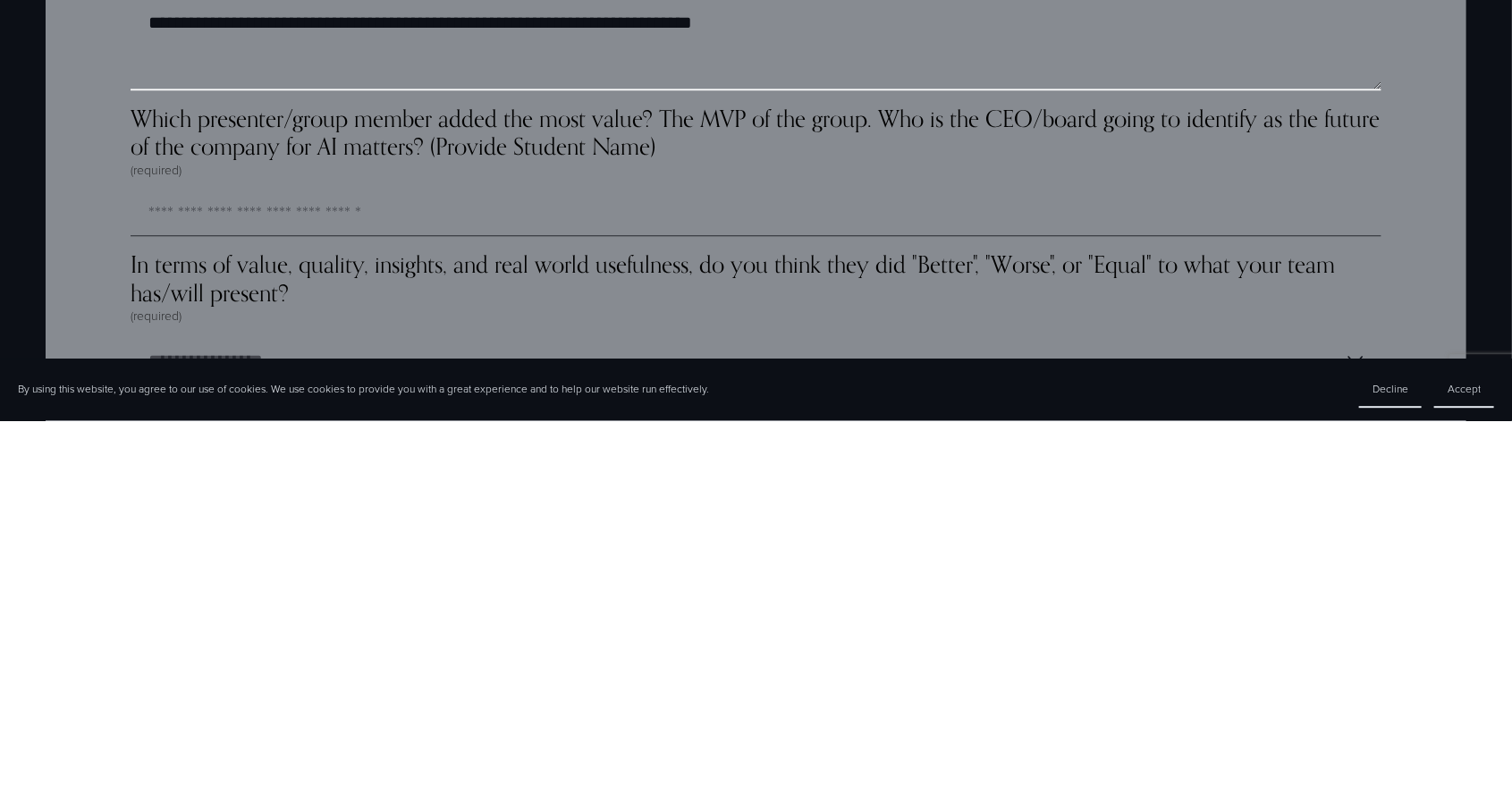 type on "**********" 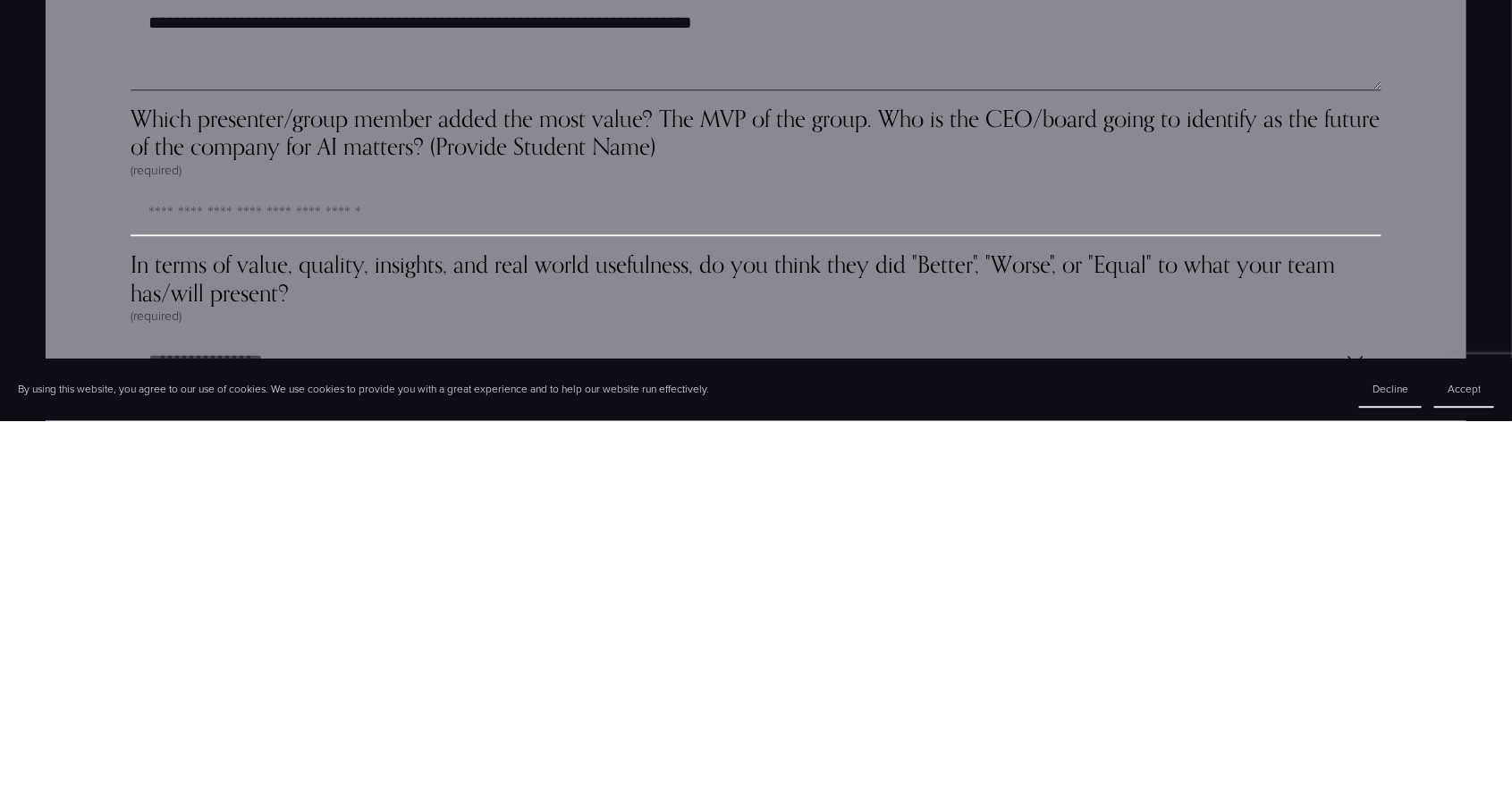 click on "Which presenter/group member added the most value? The MVP of the group. Who is the CEO/board going to identify as the future of the company for AI matters? (Provide Student Name) (required)" at bounding box center (756, 587) 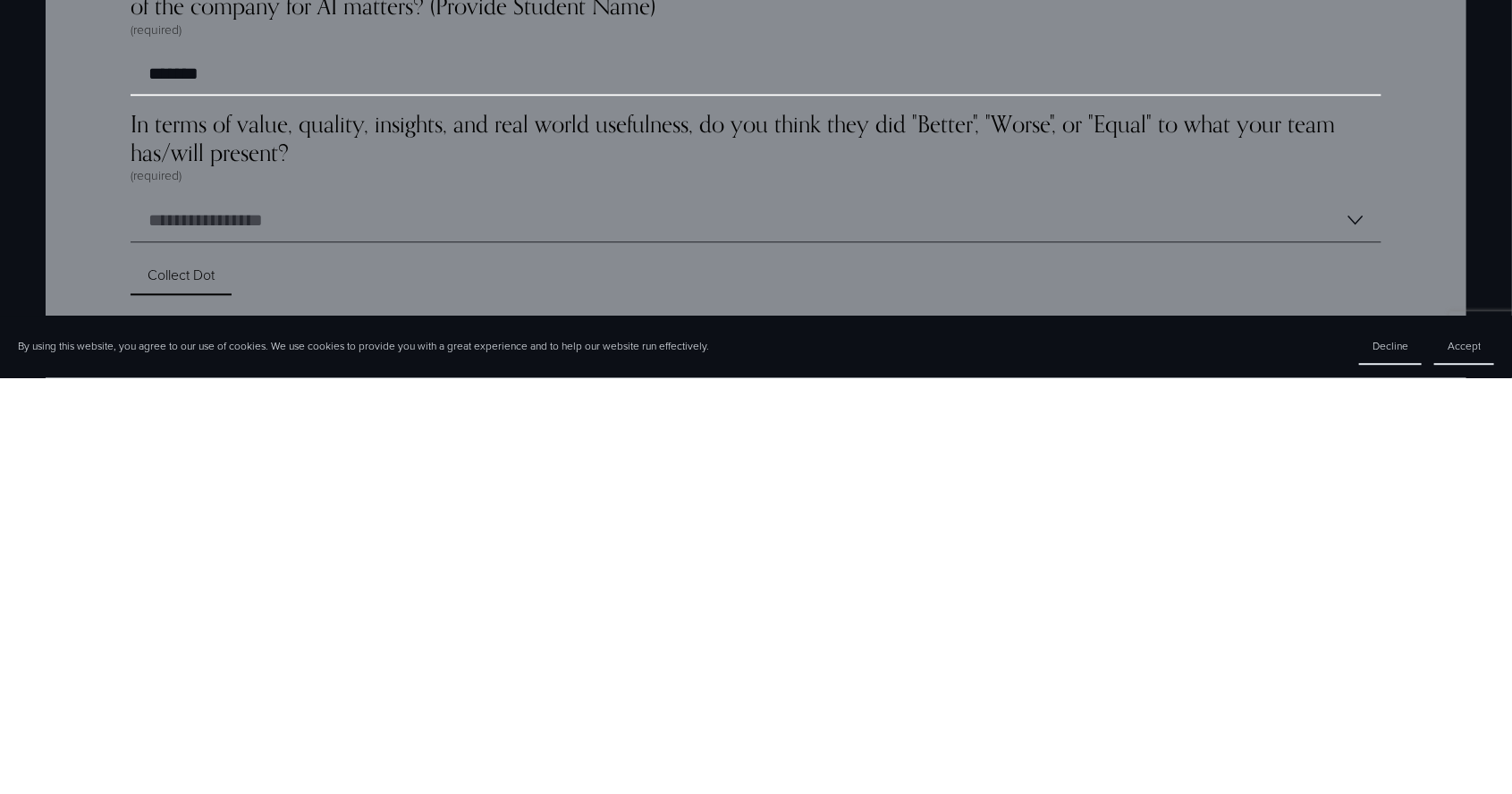 type on "*******" 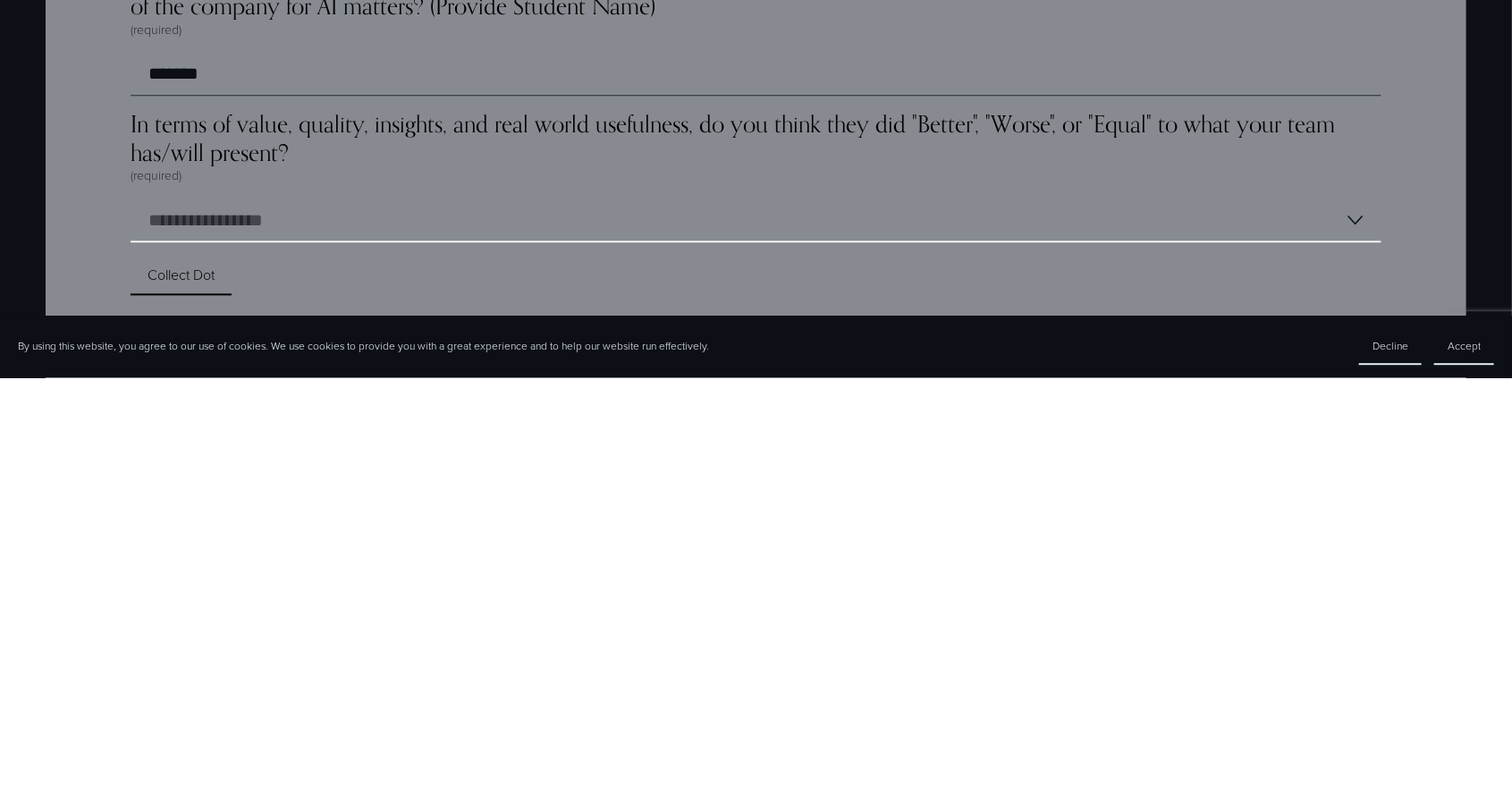 click on "**********" at bounding box center [756, 637] 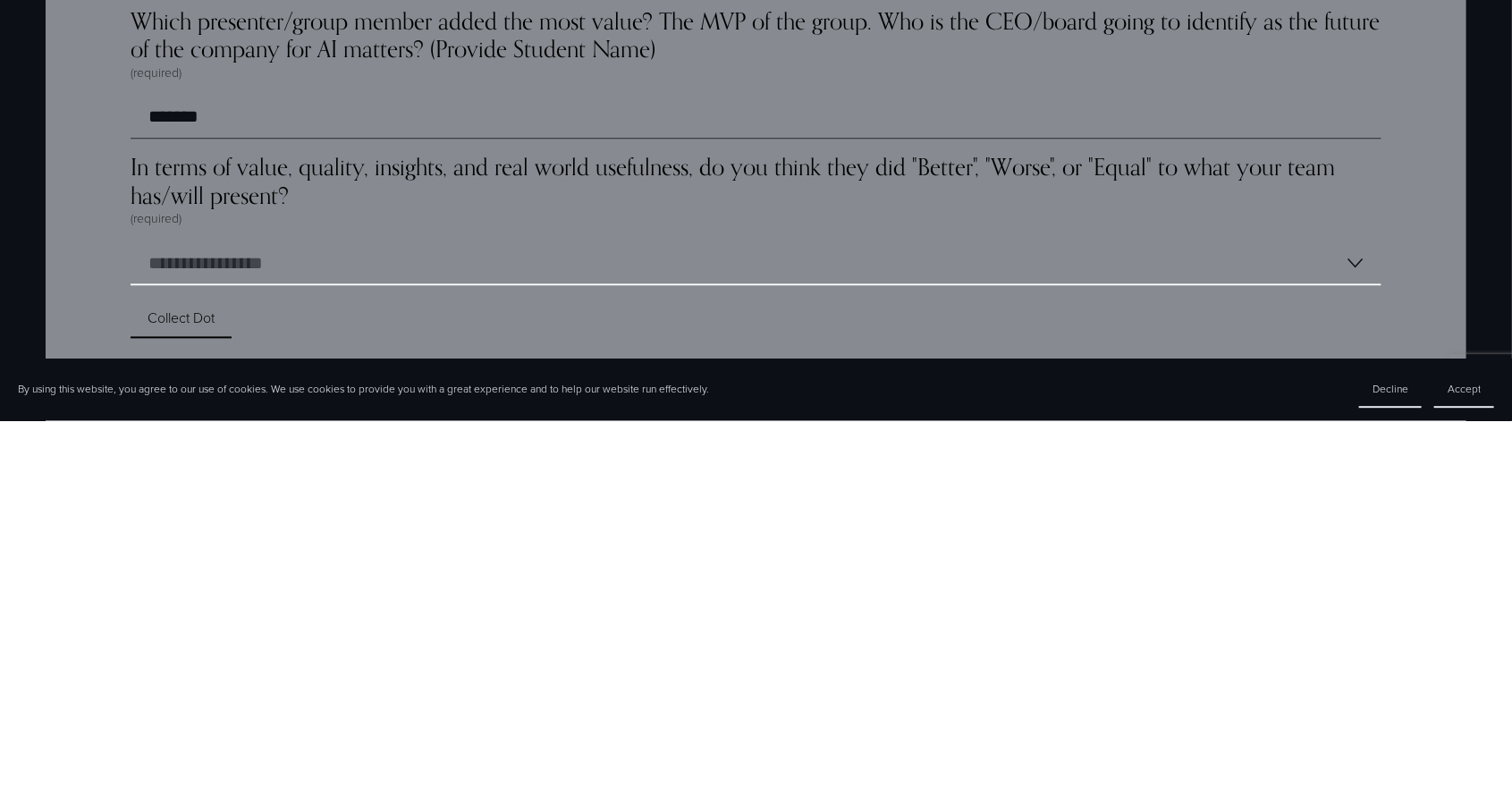 scroll, scrollTop: 5065, scrollLeft: 0, axis: vertical 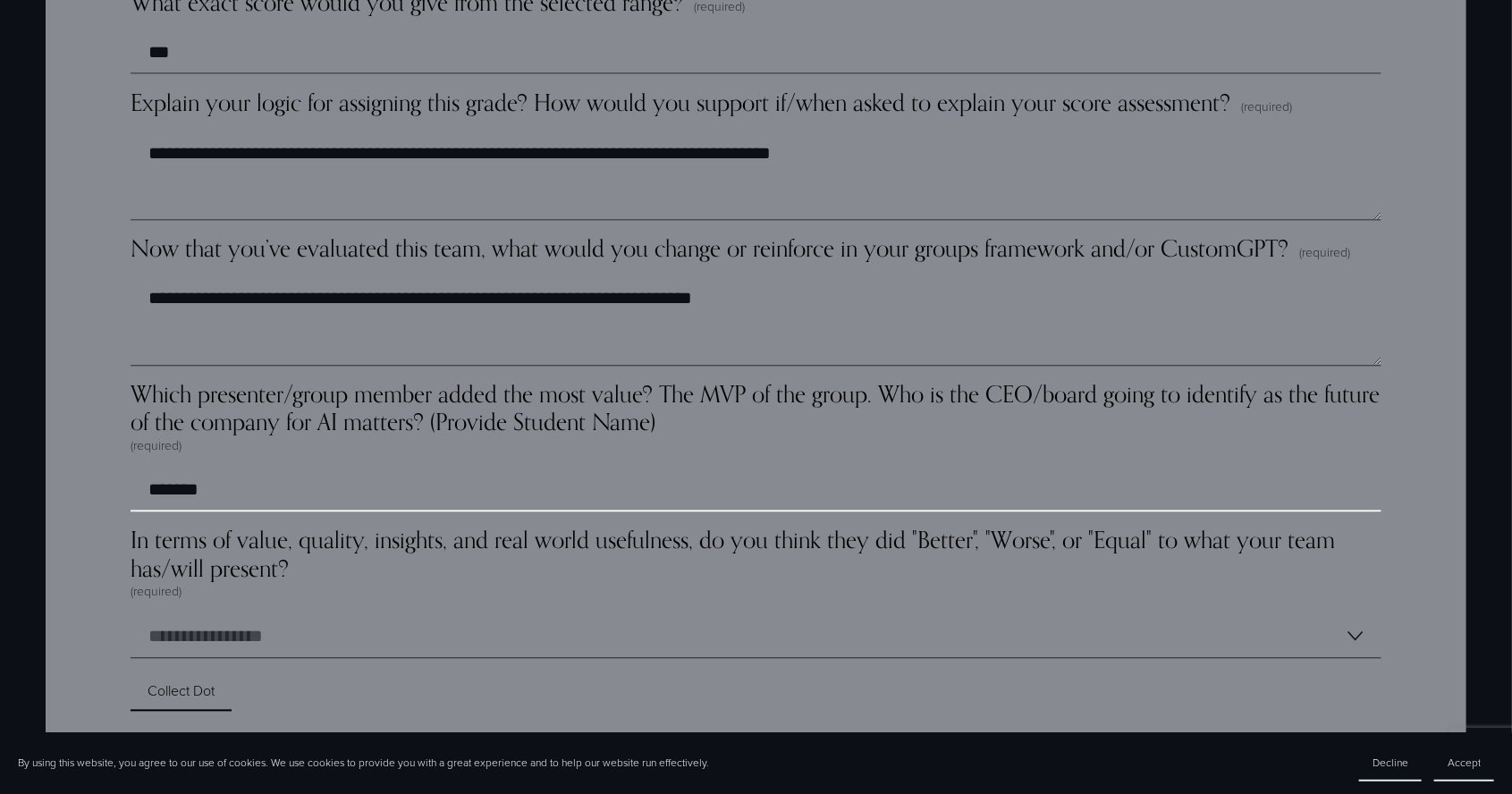 click on "*******" at bounding box center [756, 490] 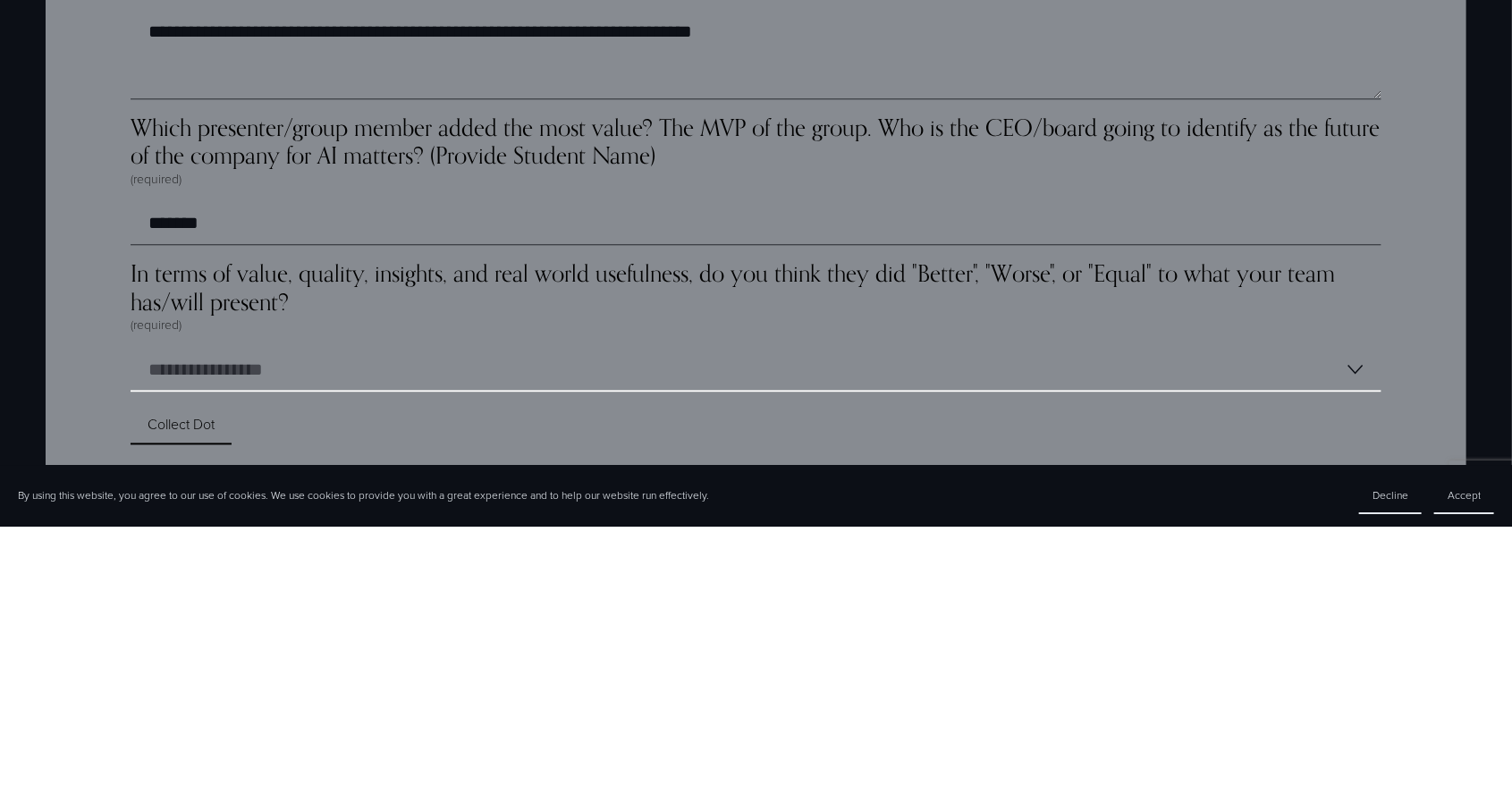 click on "**********" at bounding box center (756, 637) 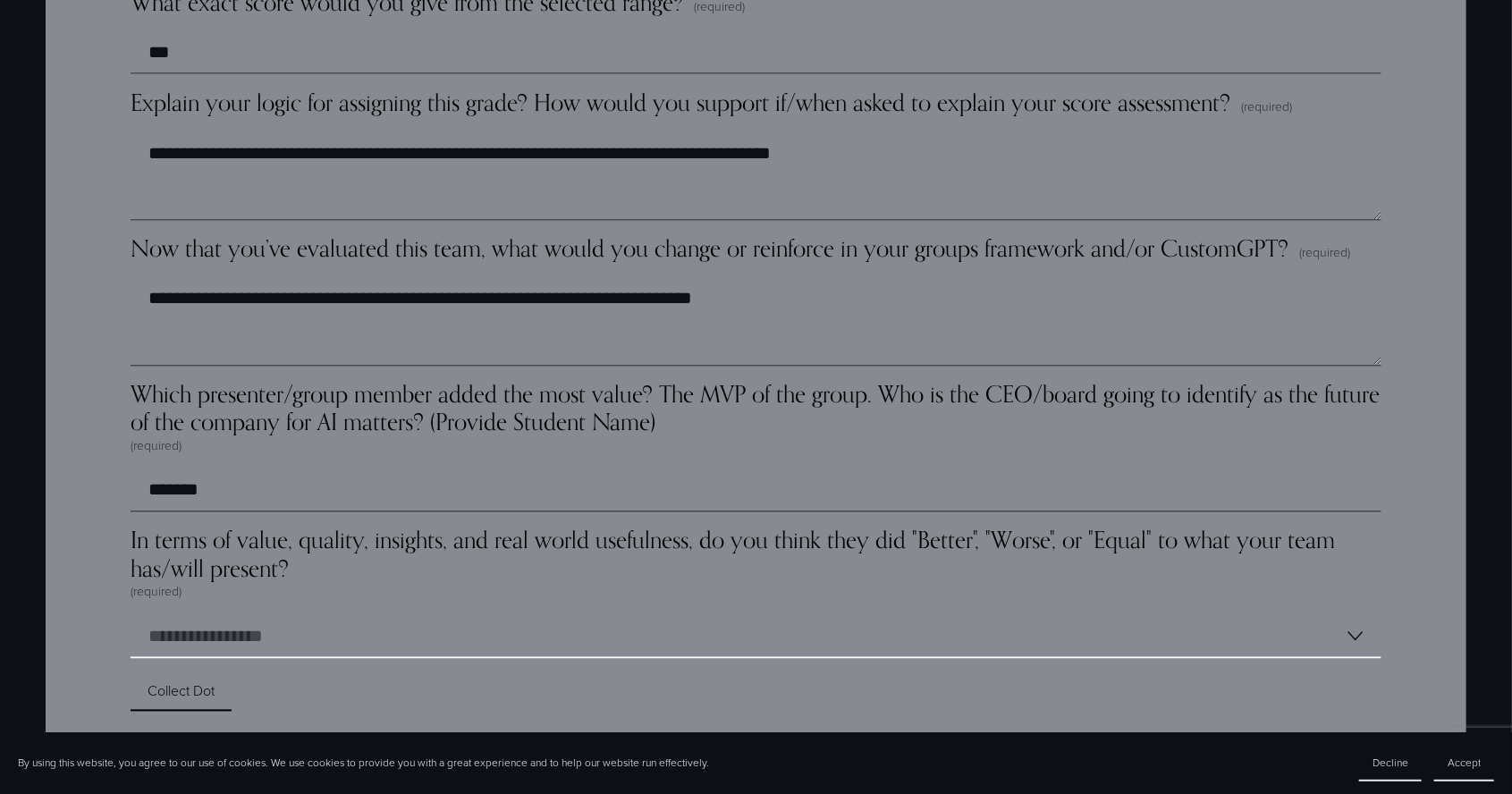 select on "*****" 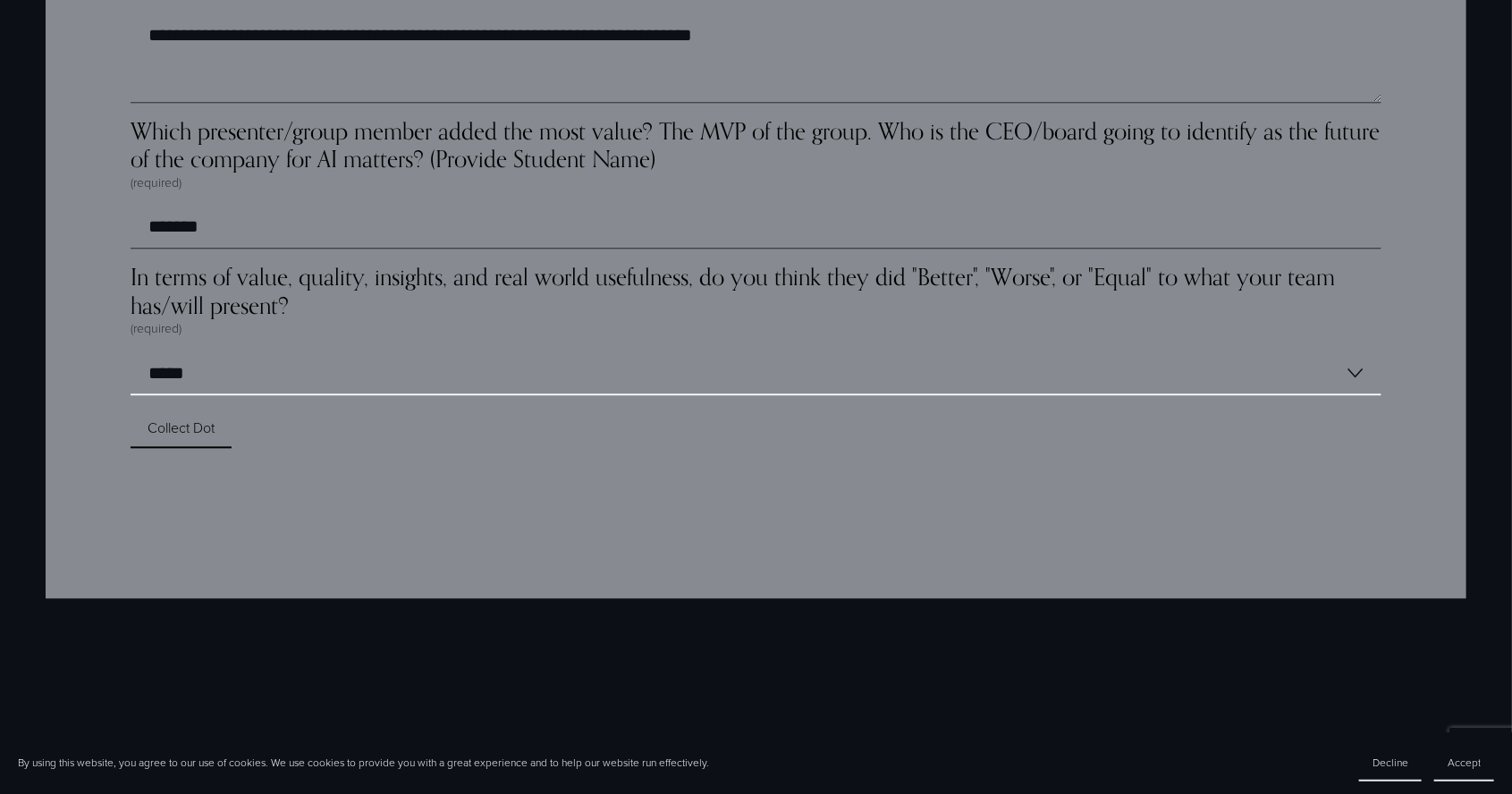 scroll, scrollTop: 5331, scrollLeft: 0, axis: vertical 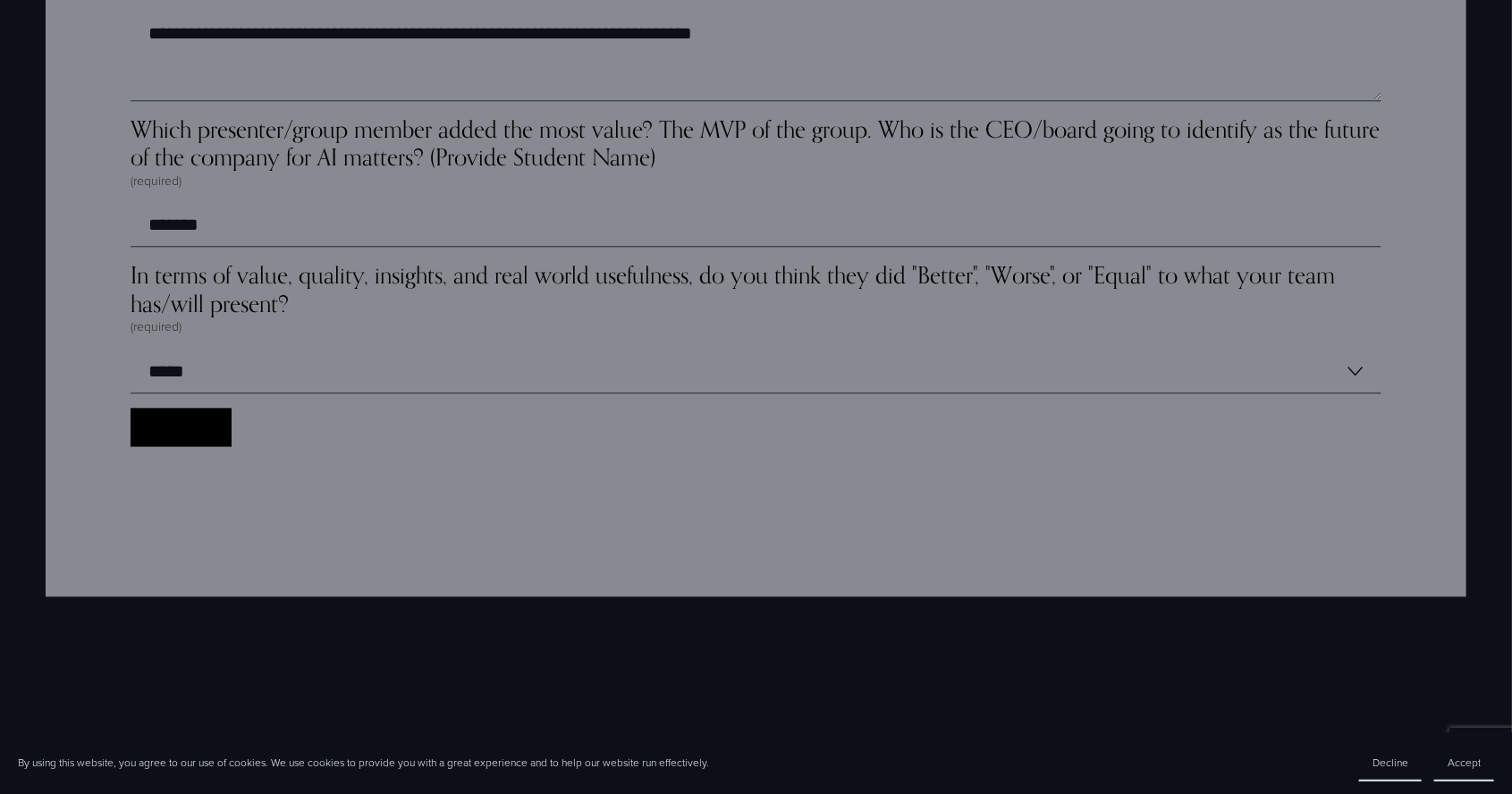 click on "Collect Dot Collect Dot" at bounding box center (181, 427) 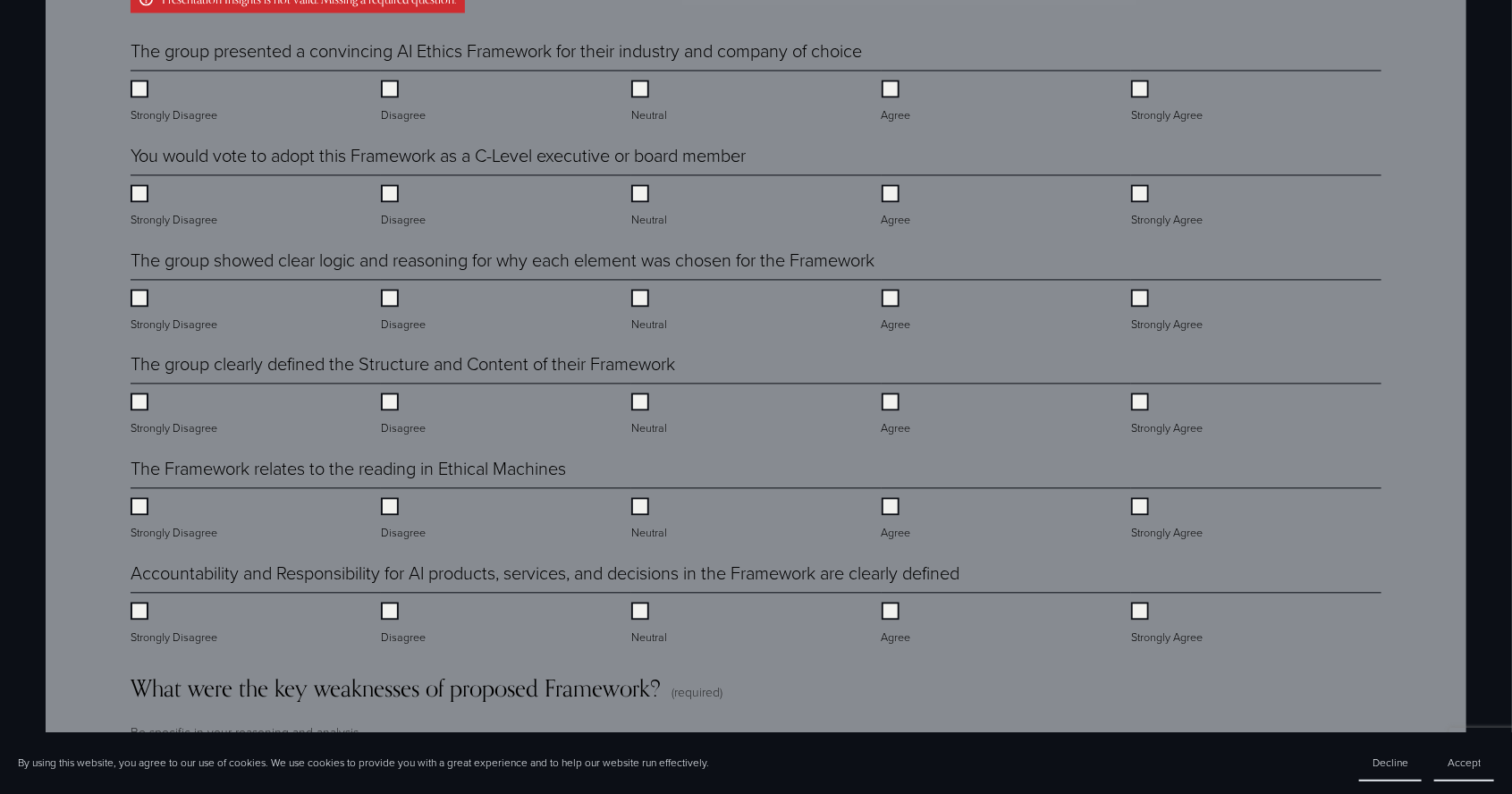 scroll, scrollTop: 1828, scrollLeft: 0, axis: vertical 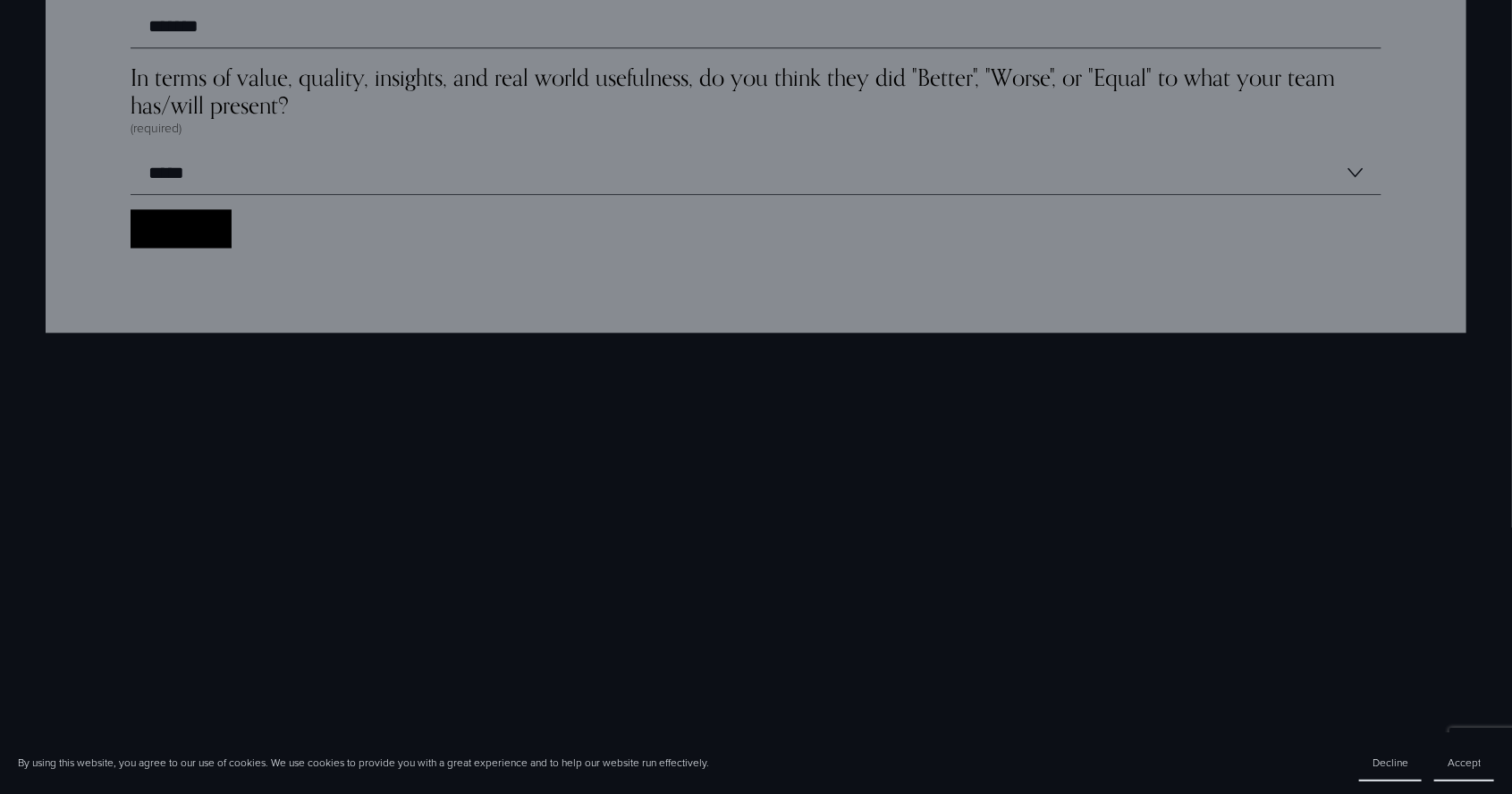 click on "Collect Dot Collect Dot" at bounding box center [181, 228] 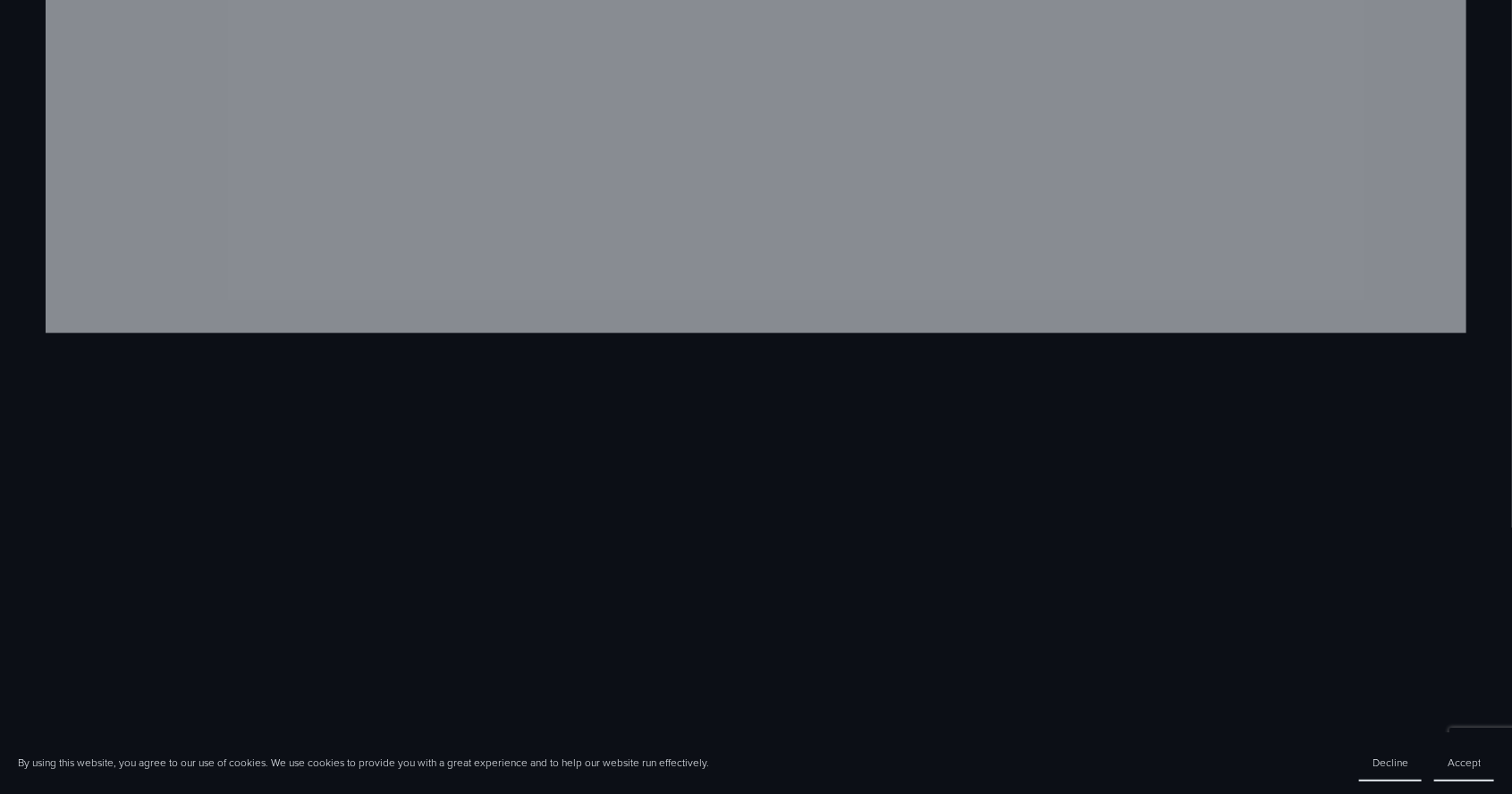 scroll, scrollTop: 905, scrollLeft: 0, axis: vertical 